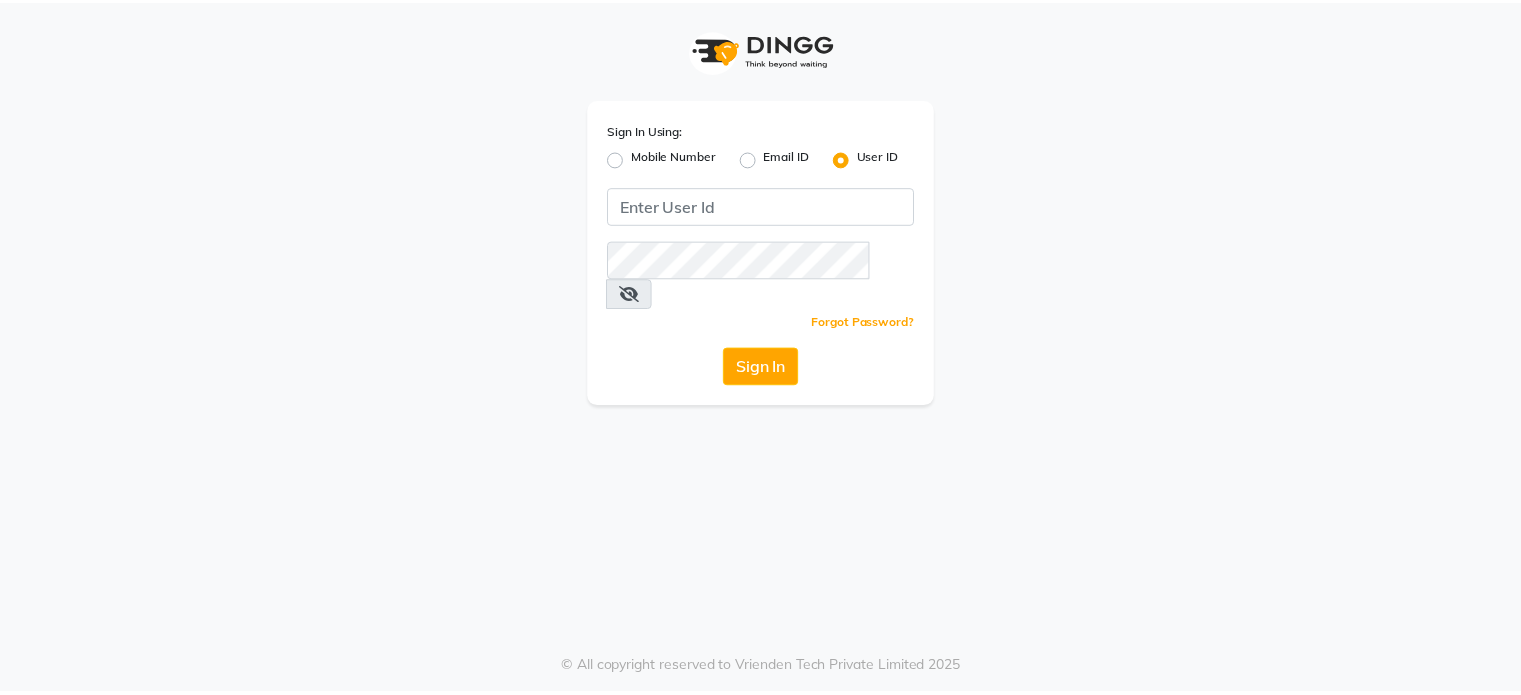 scroll, scrollTop: 0, scrollLeft: 0, axis: both 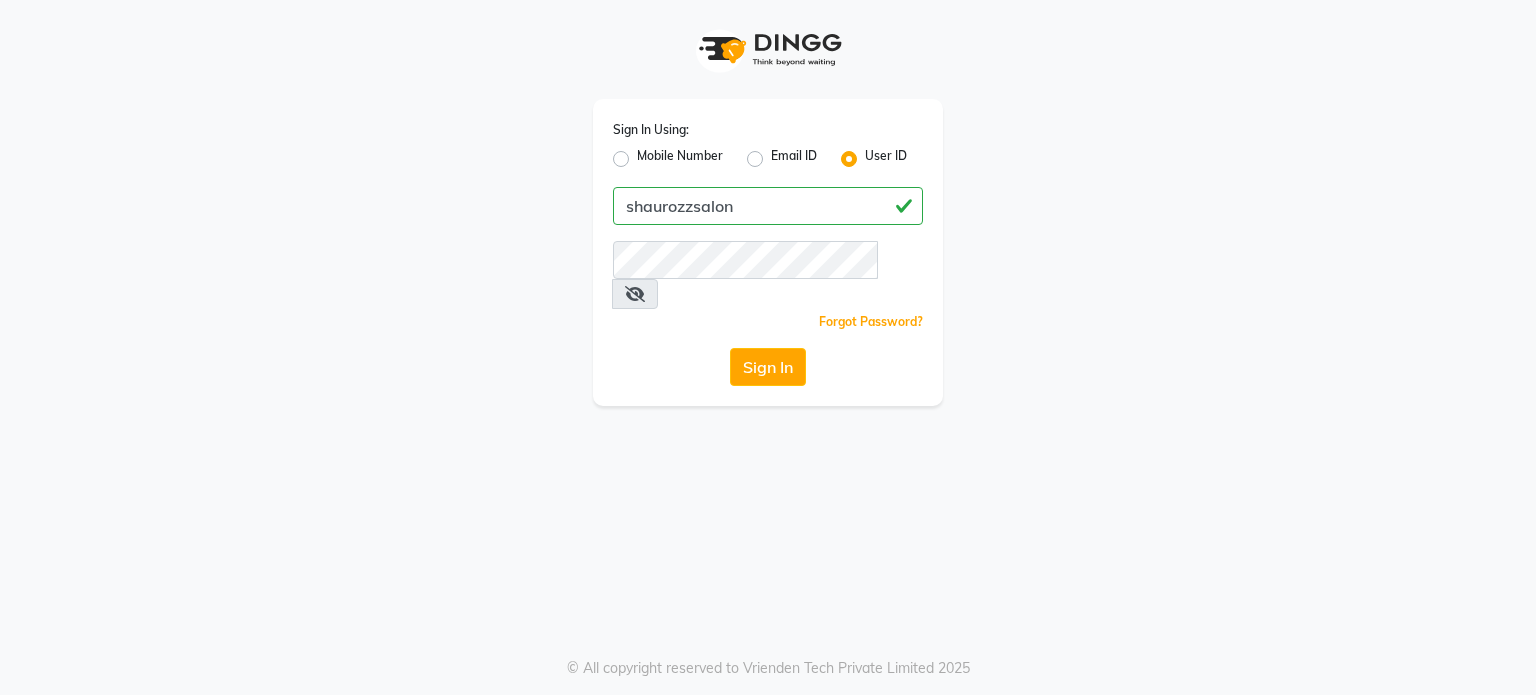 type on "shaurozzsalon" 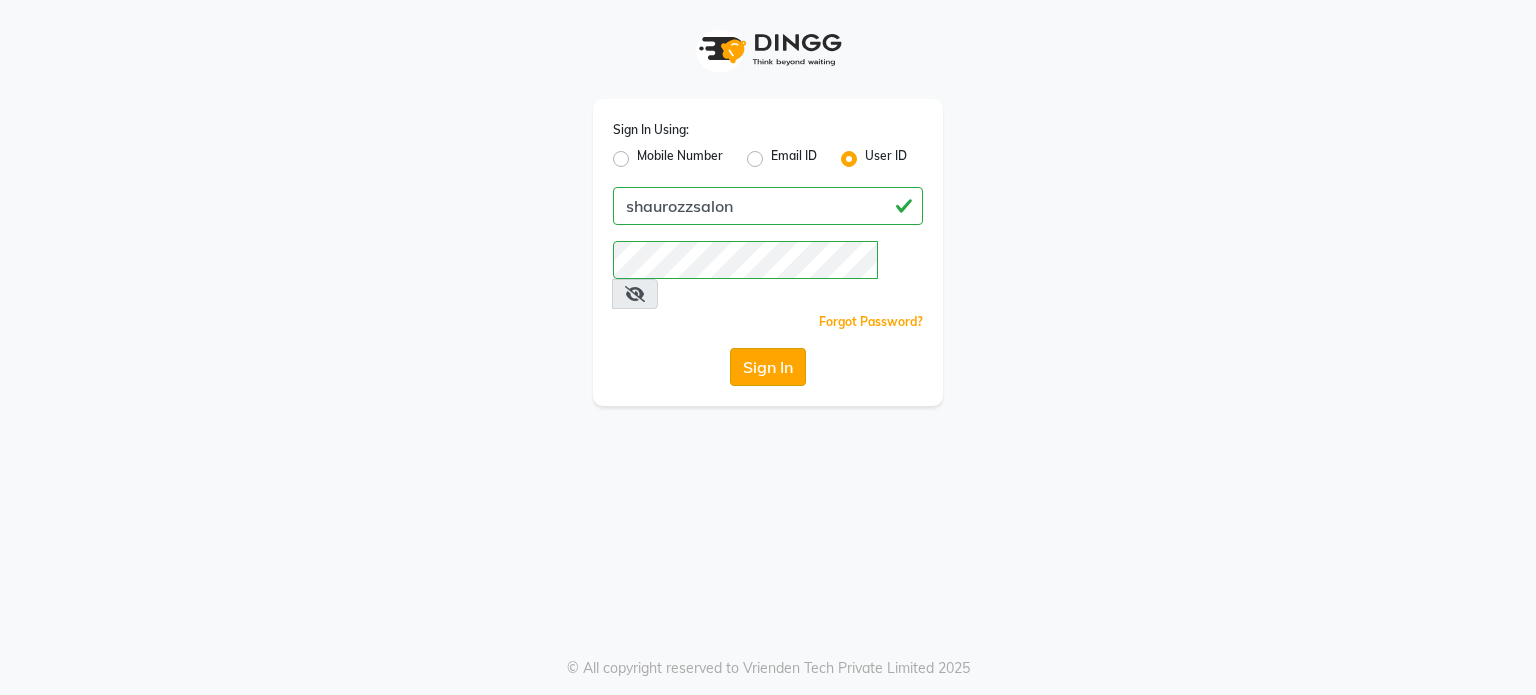 click on "Sign In" 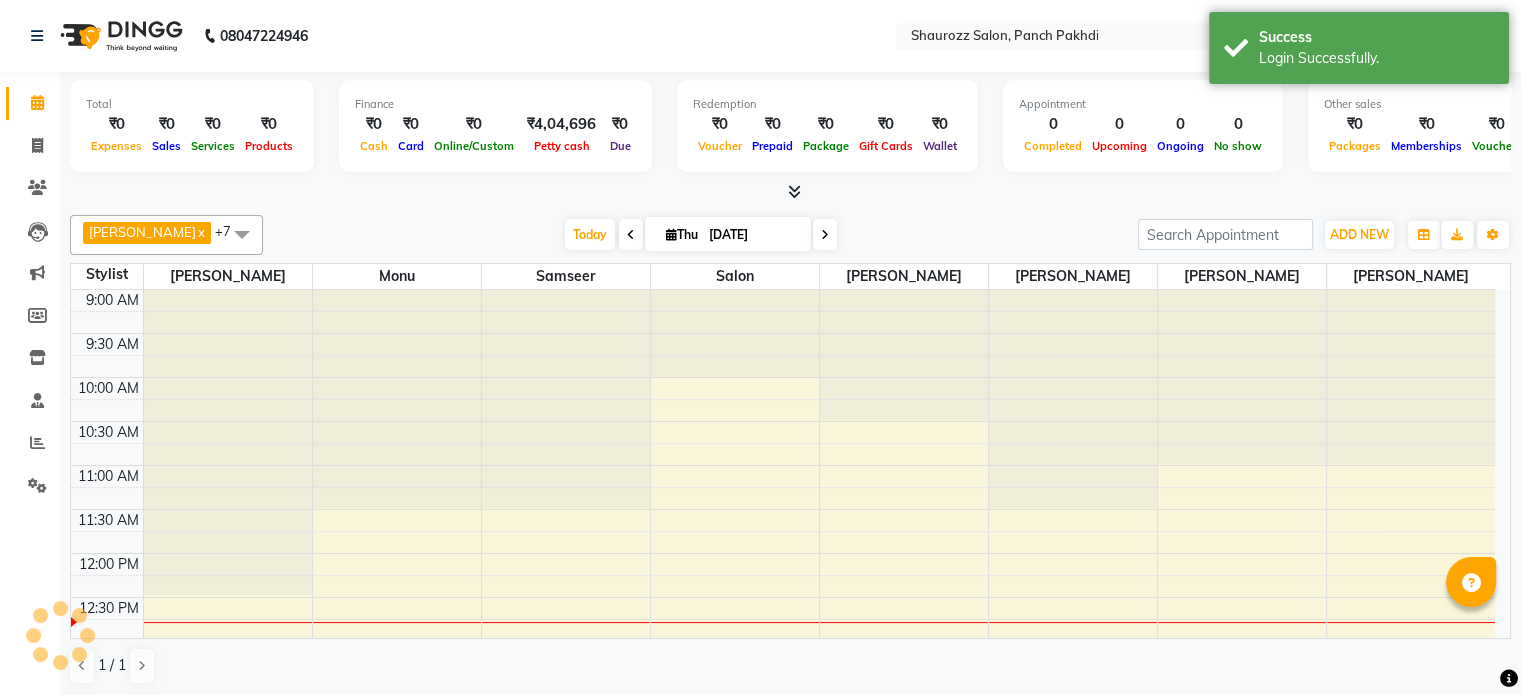 scroll, scrollTop: 263, scrollLeft: 0, axis: vertical 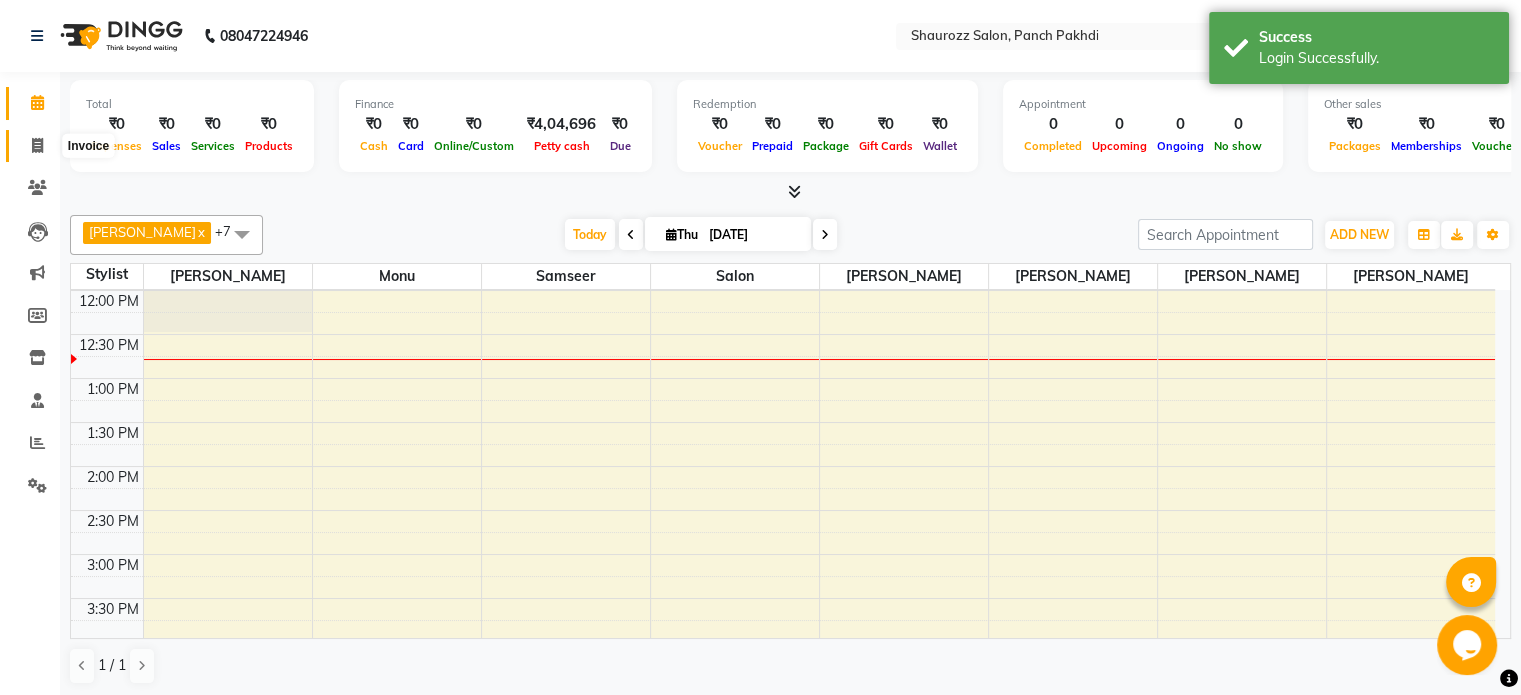 click 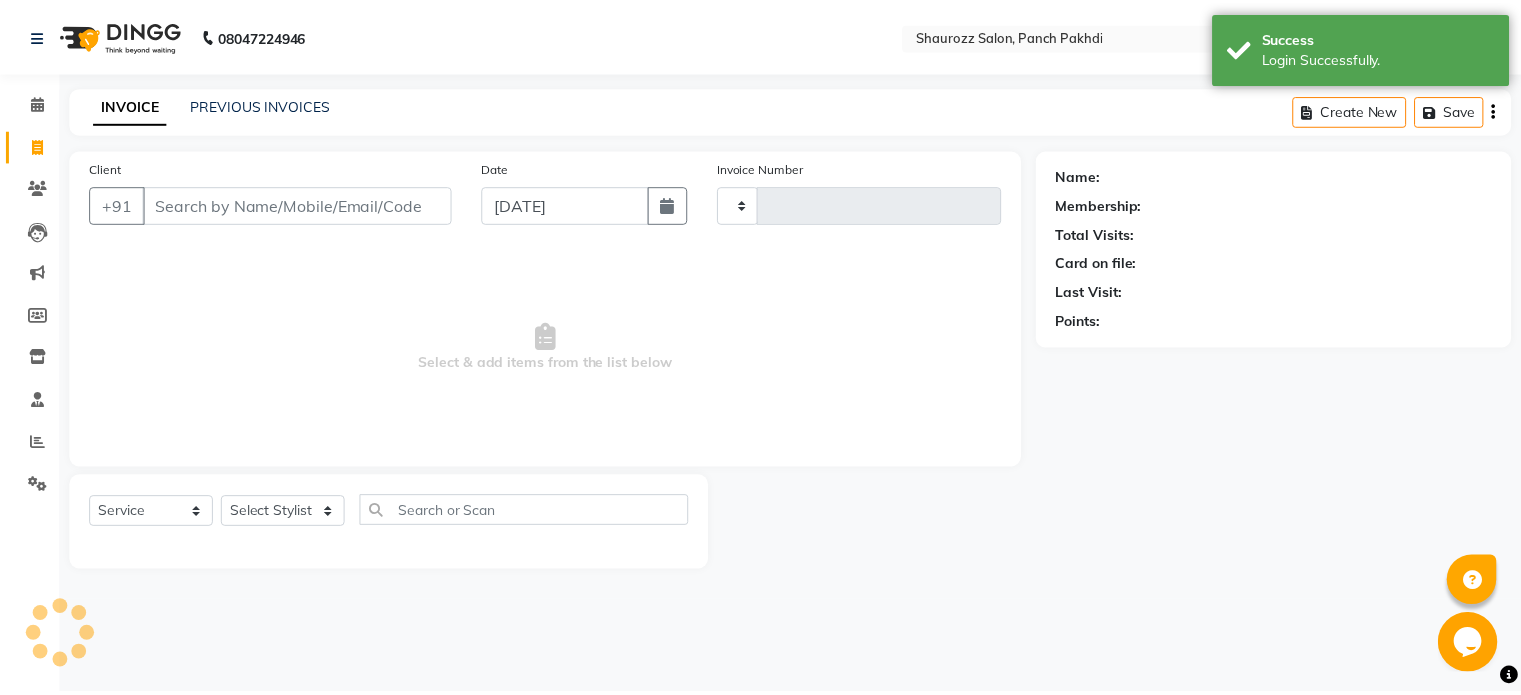 scroll, scrollTop: 0, scrollLeft: 0, axis: both 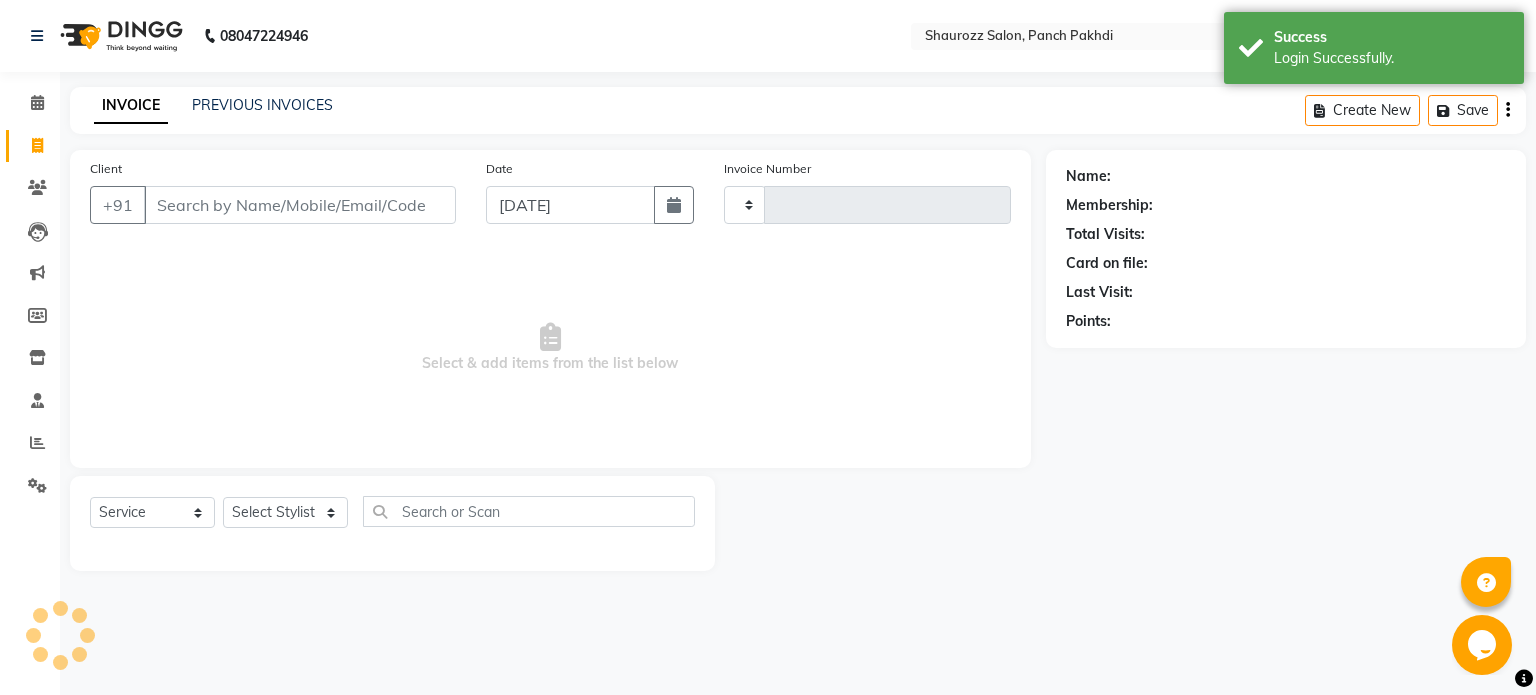 type on "1421" 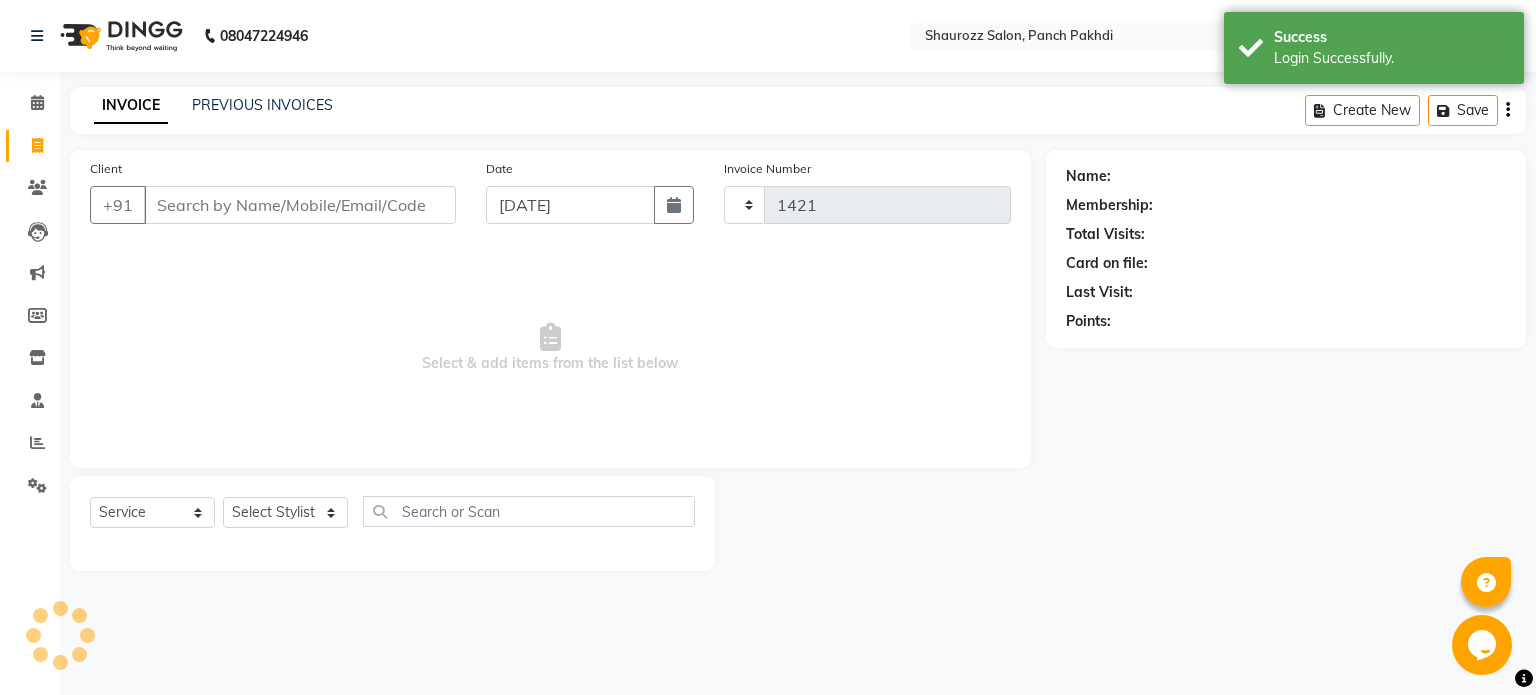 select on "485" 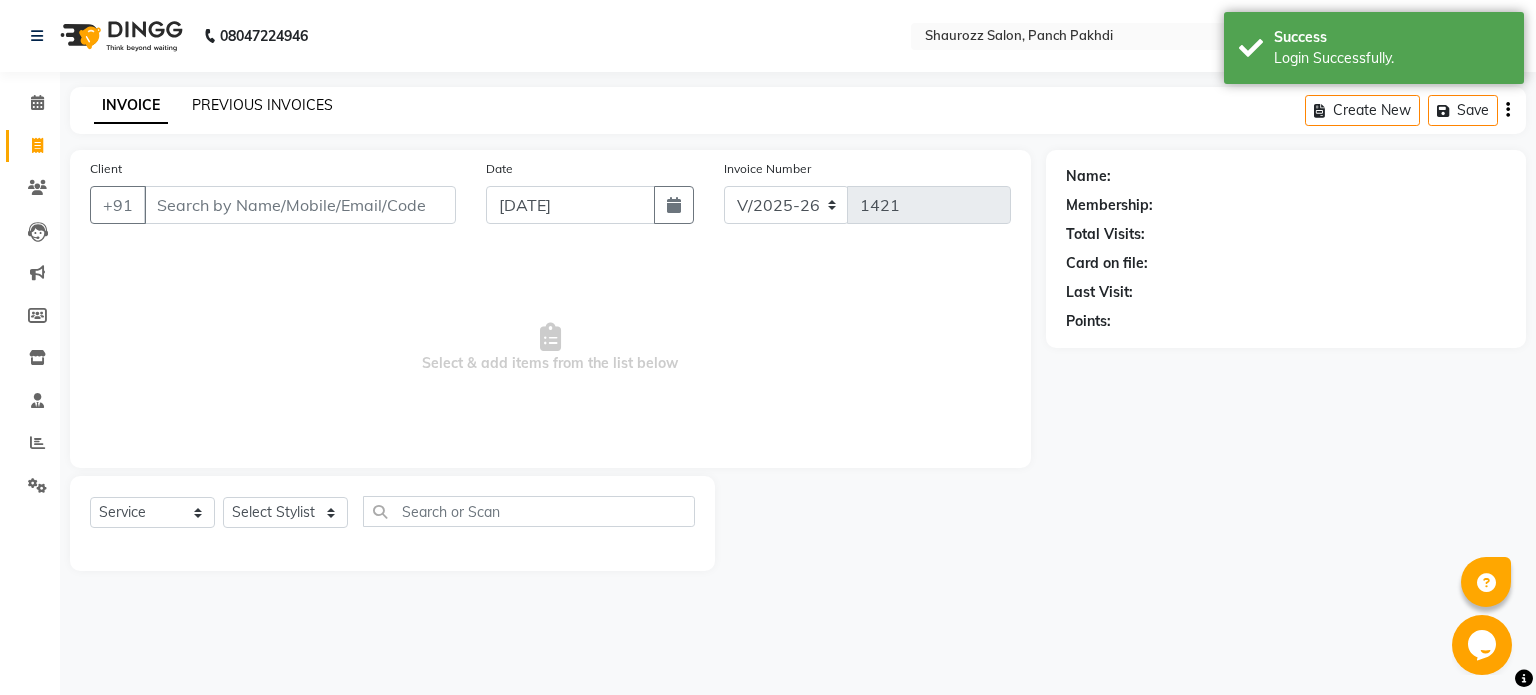 click on "PREVIOUS INVOICES" 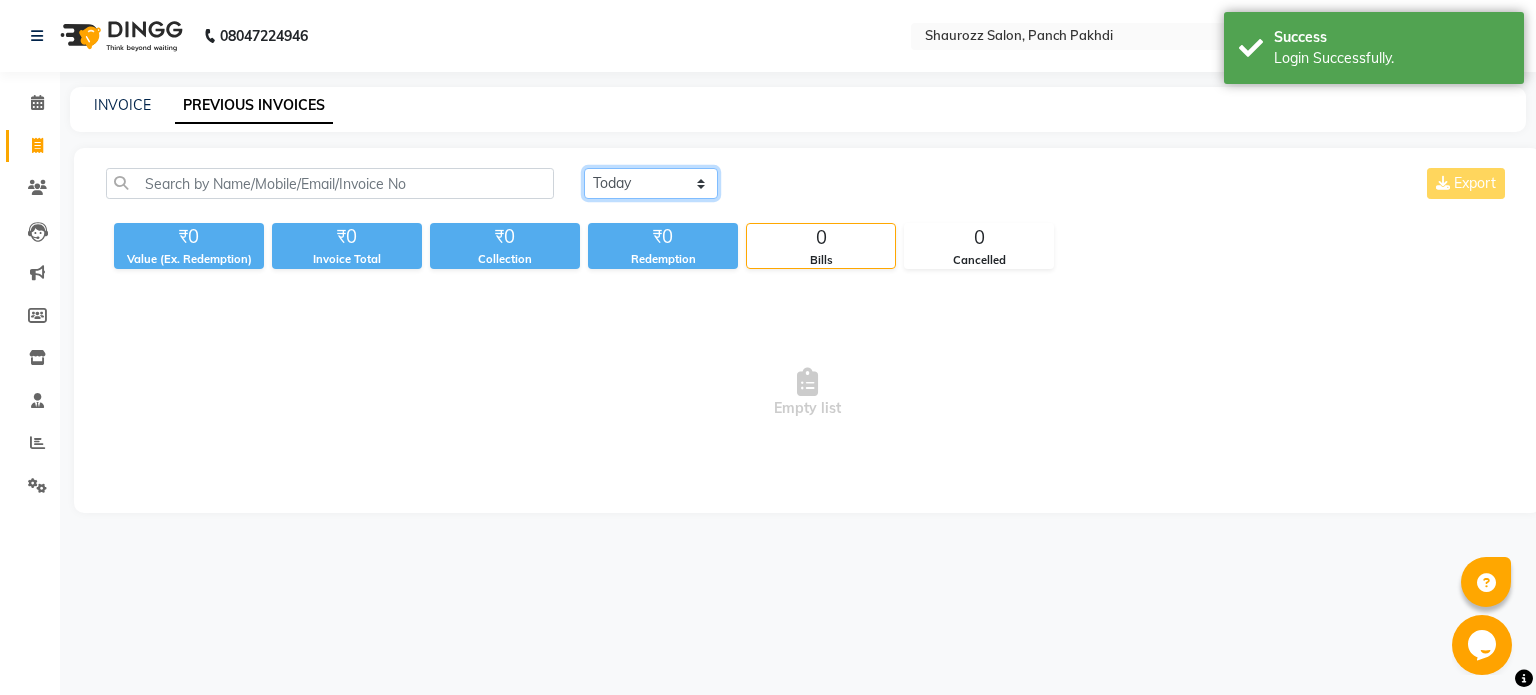 click on "[DATE] [DATE] Custom Range" 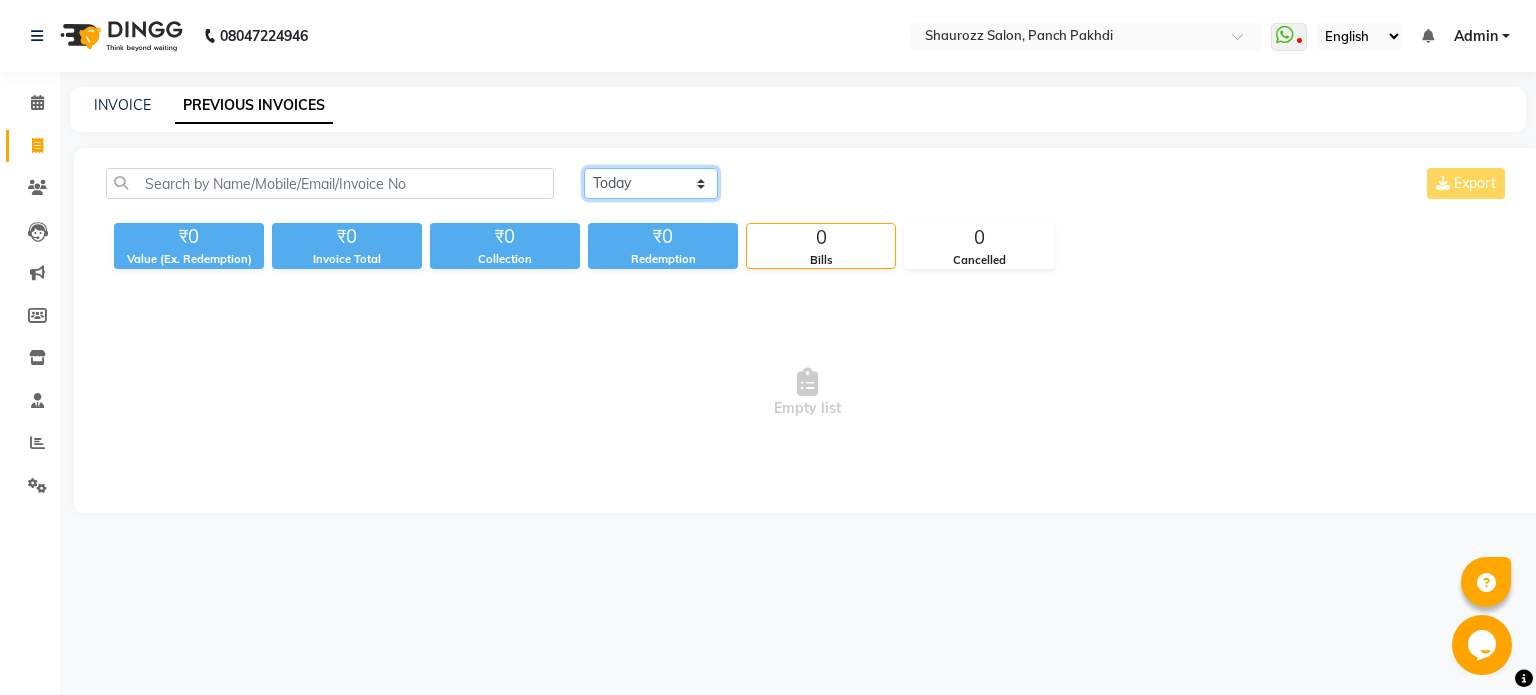 select on "[DATE]" 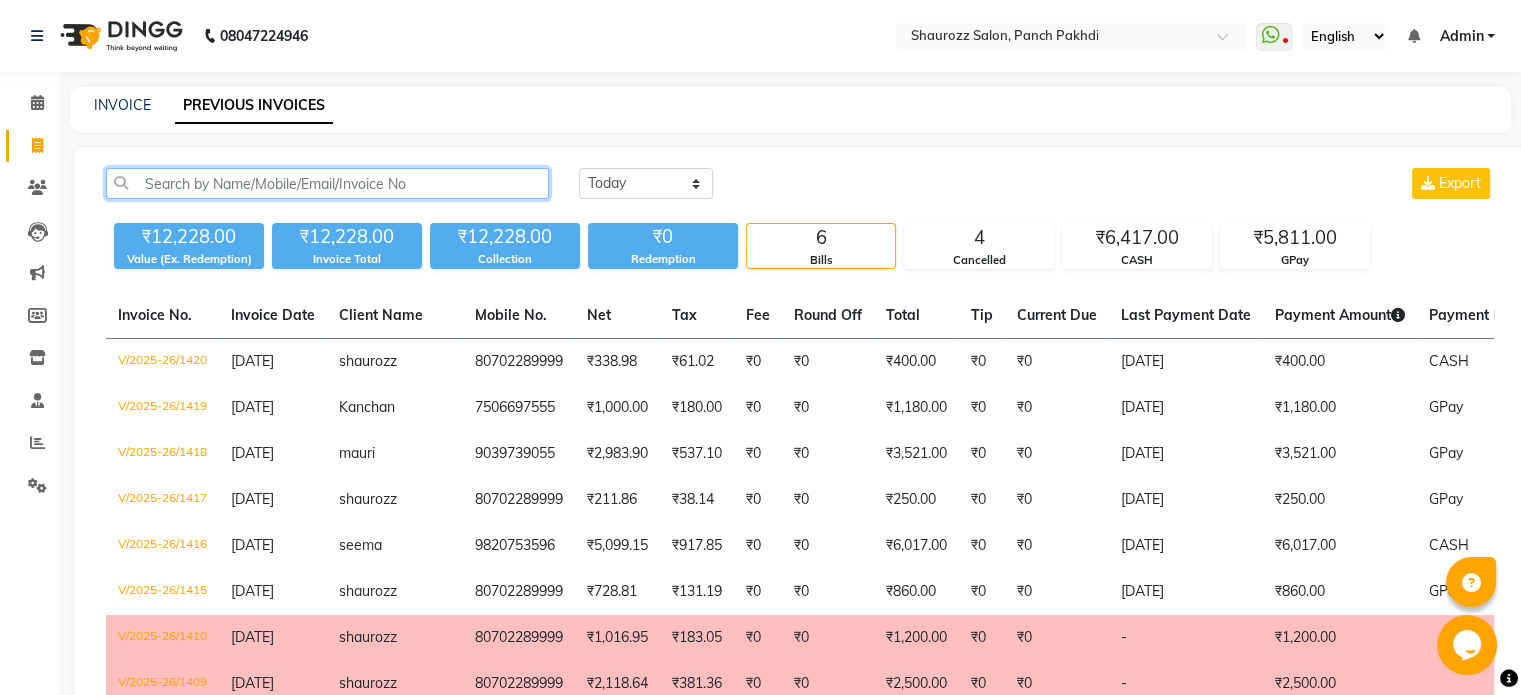 click 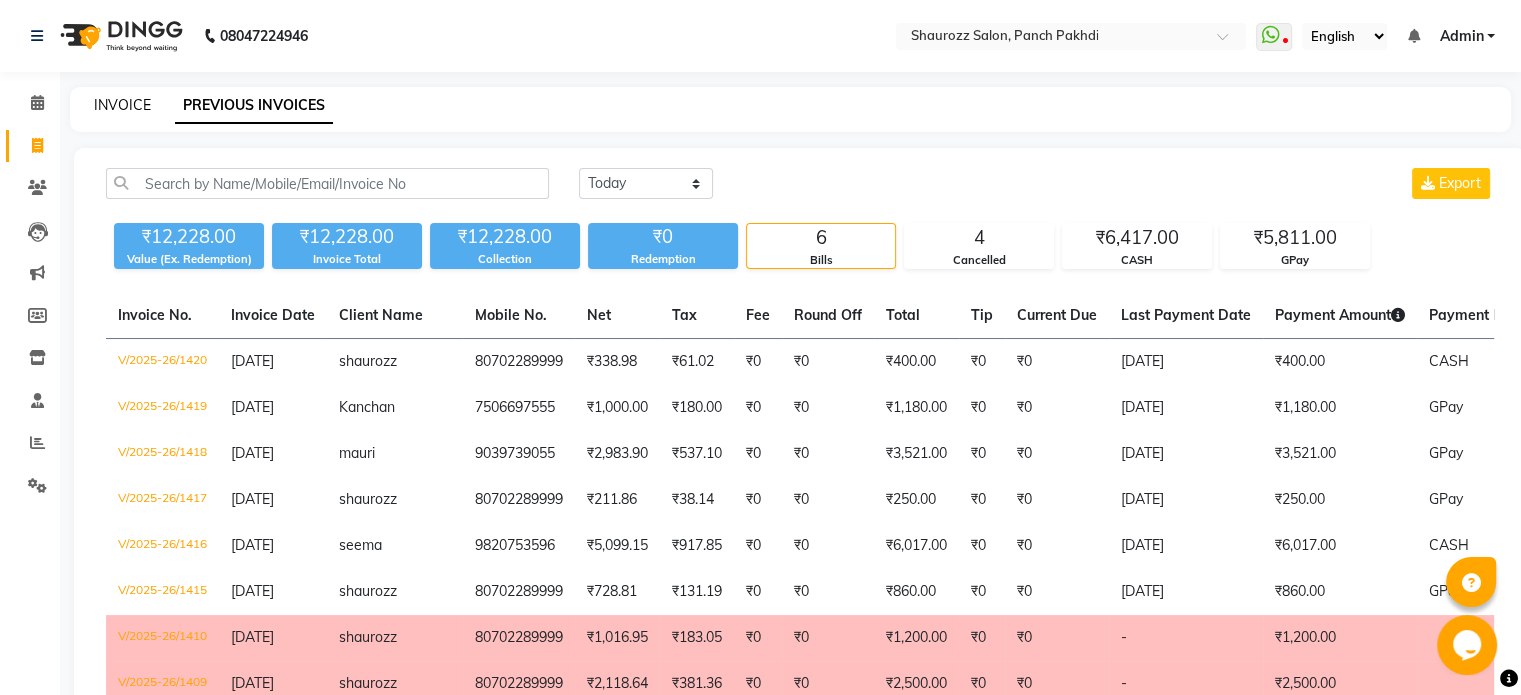 click on "INVOICE" 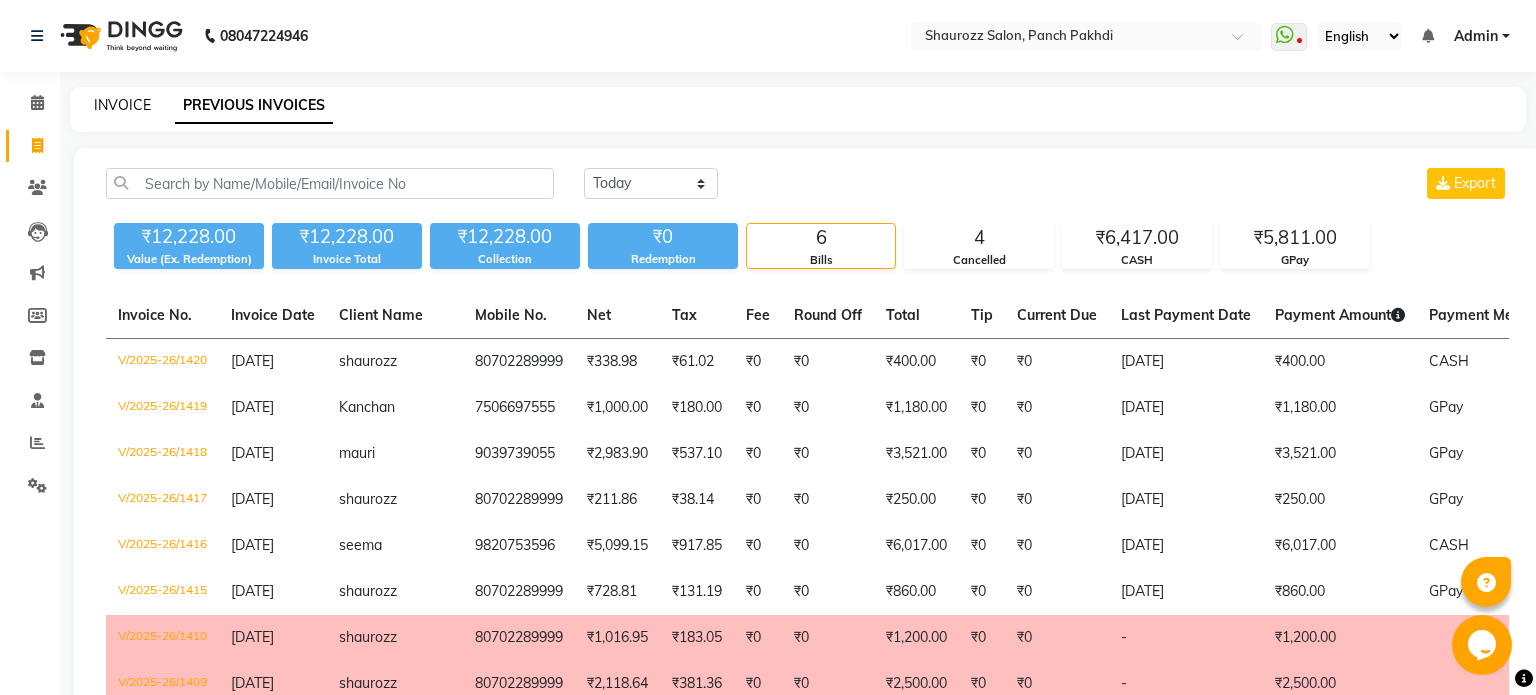 select on "service" 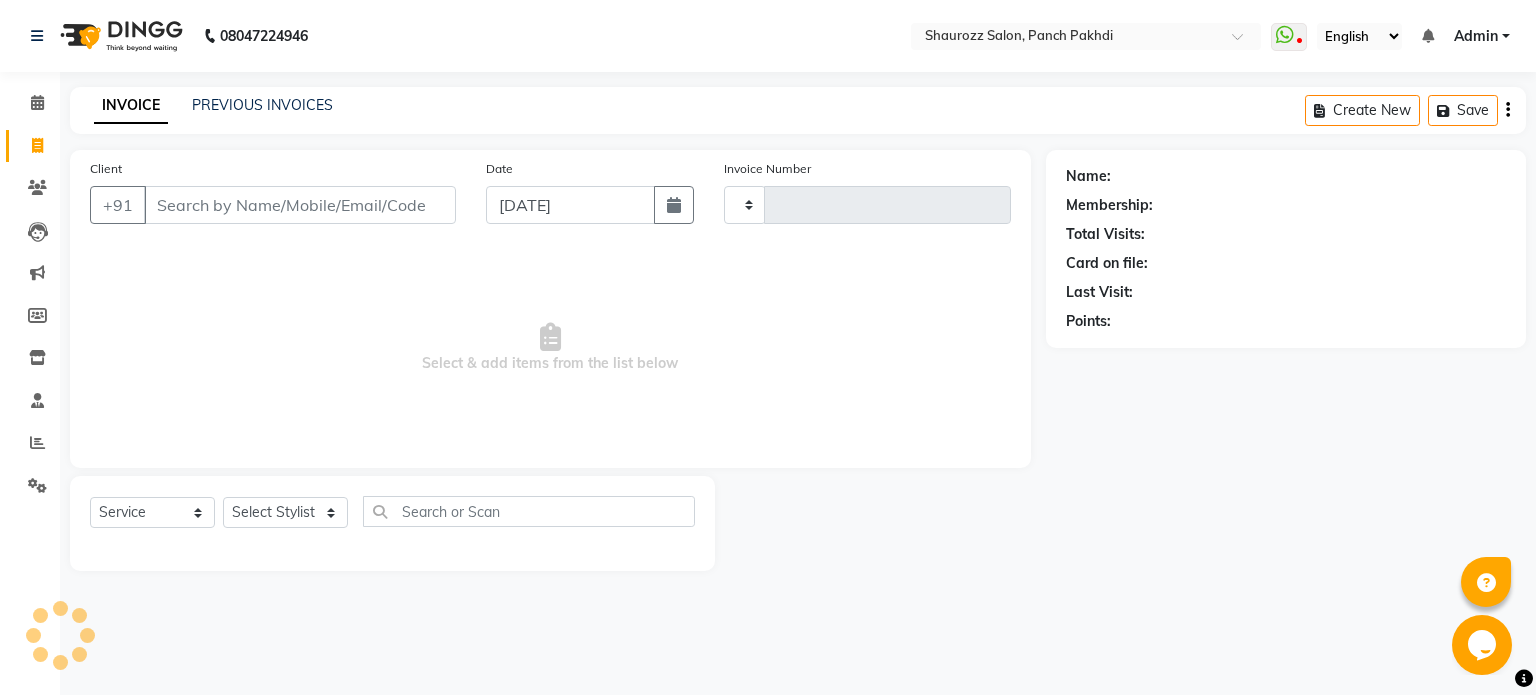 type on "1421" 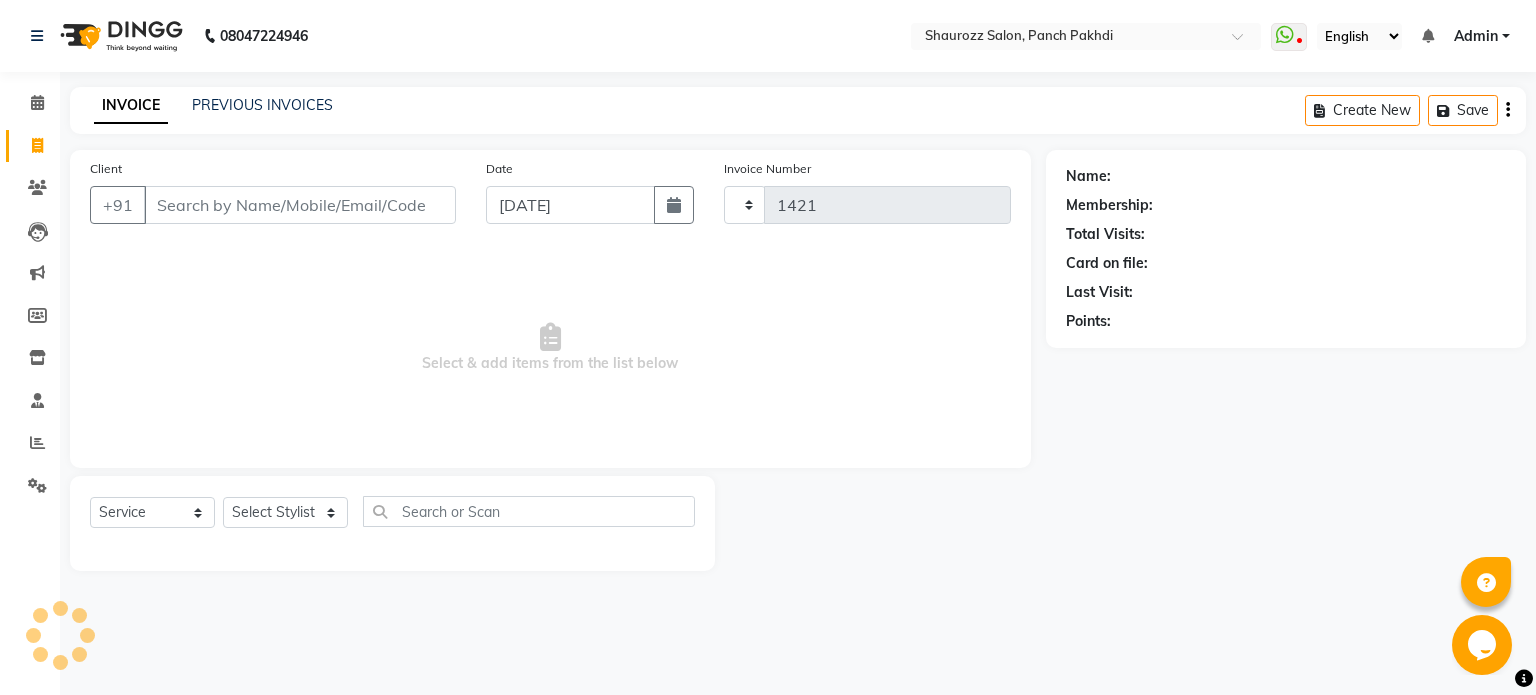 select on "485" 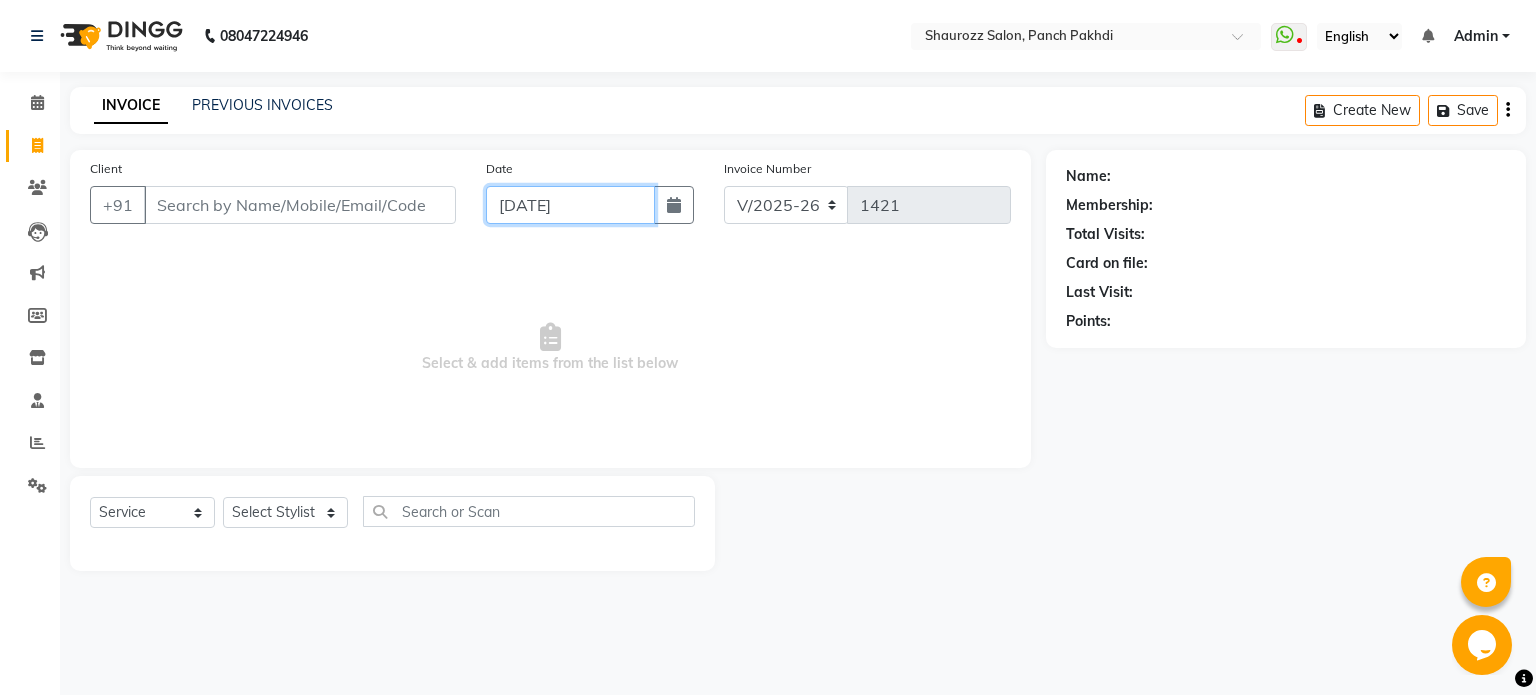 click on "[DATE]" 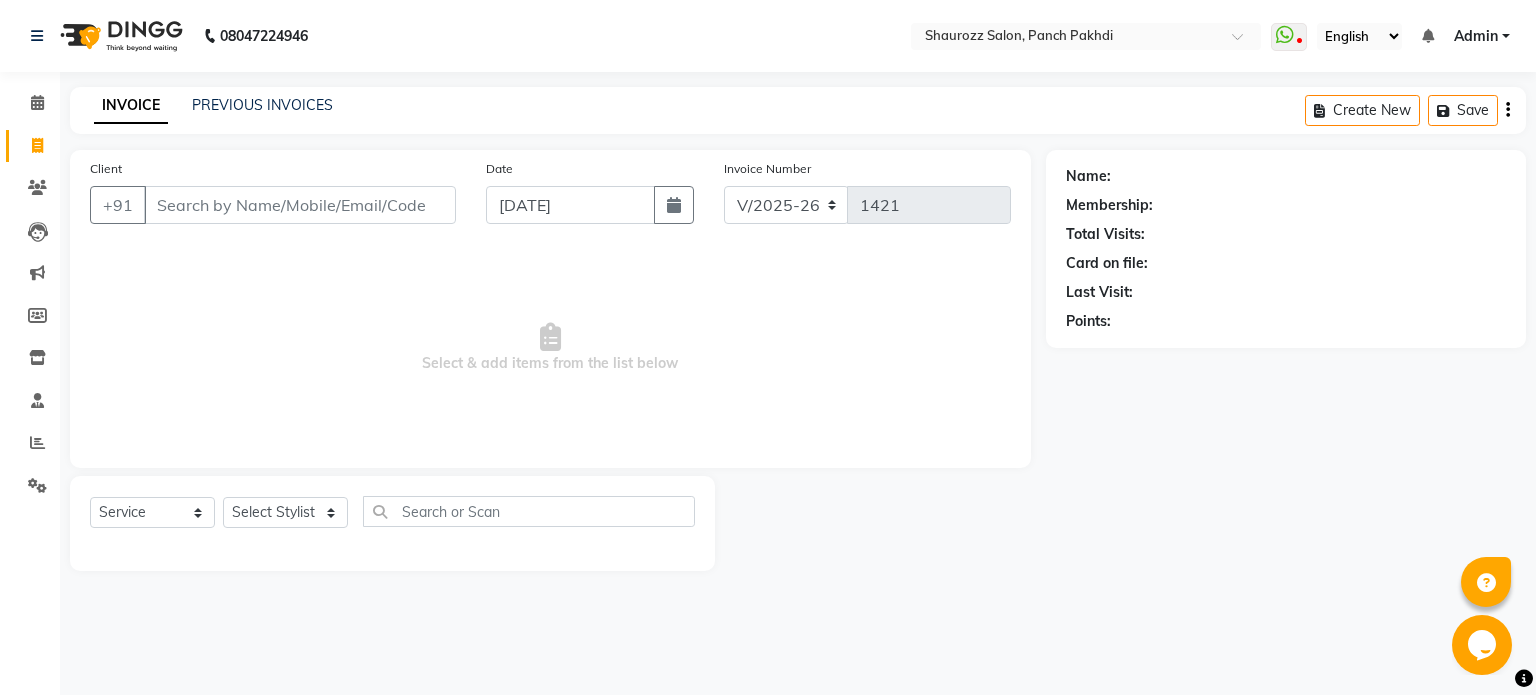 select on "7" 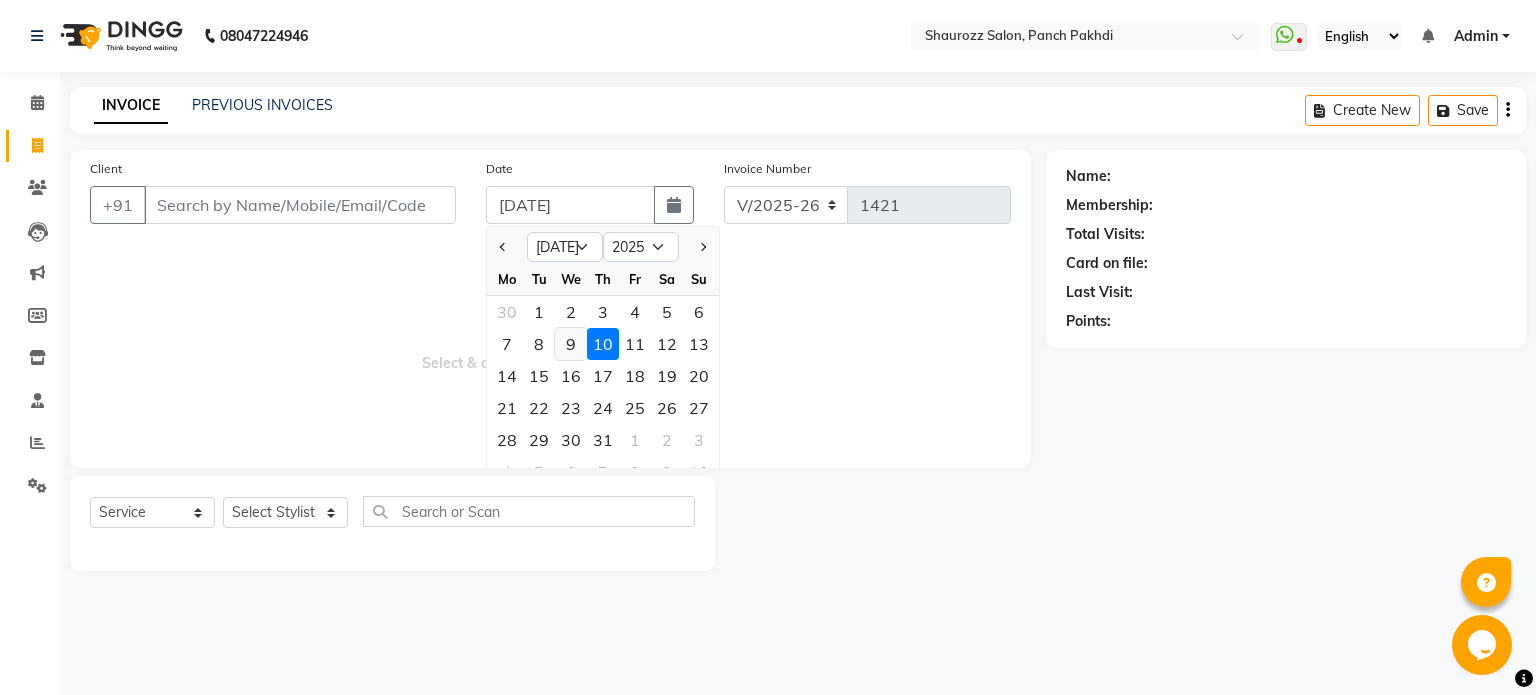 click on "9" 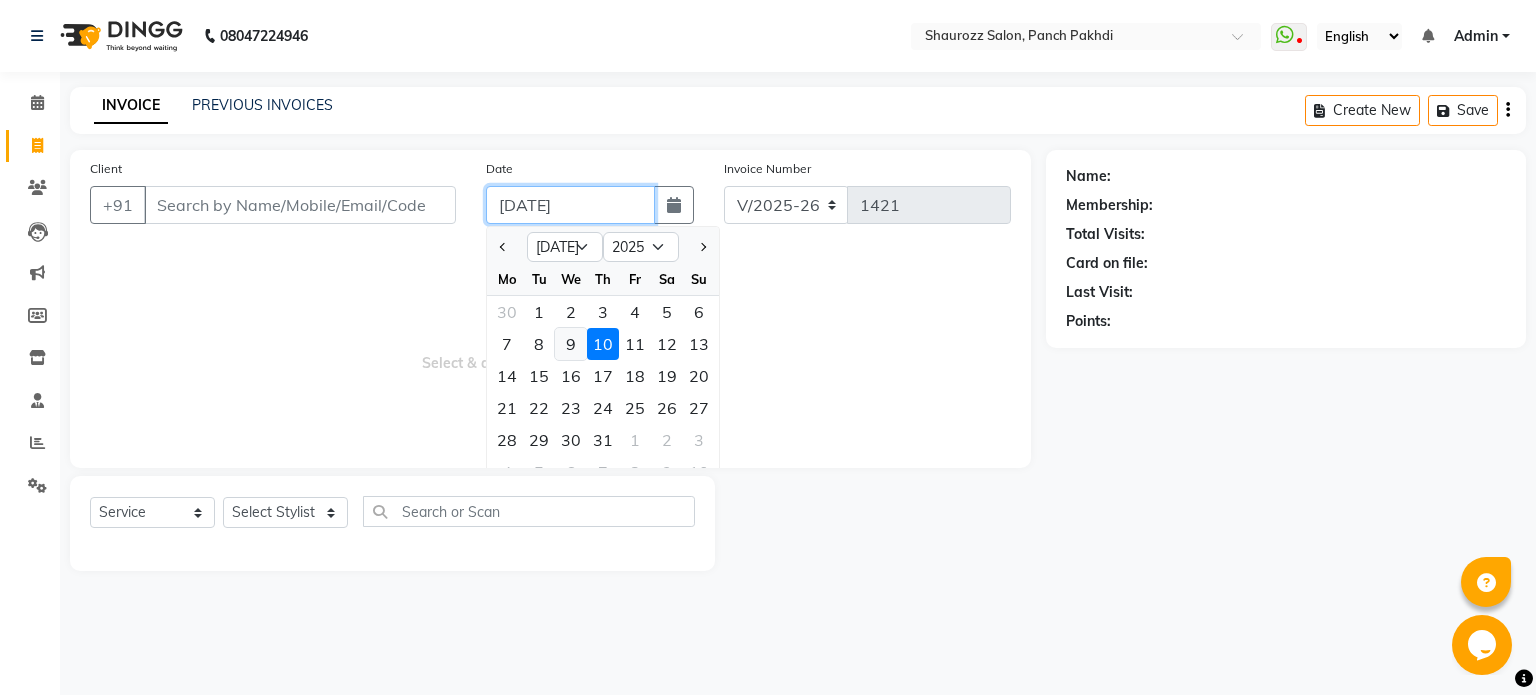 type on "[DATE]" 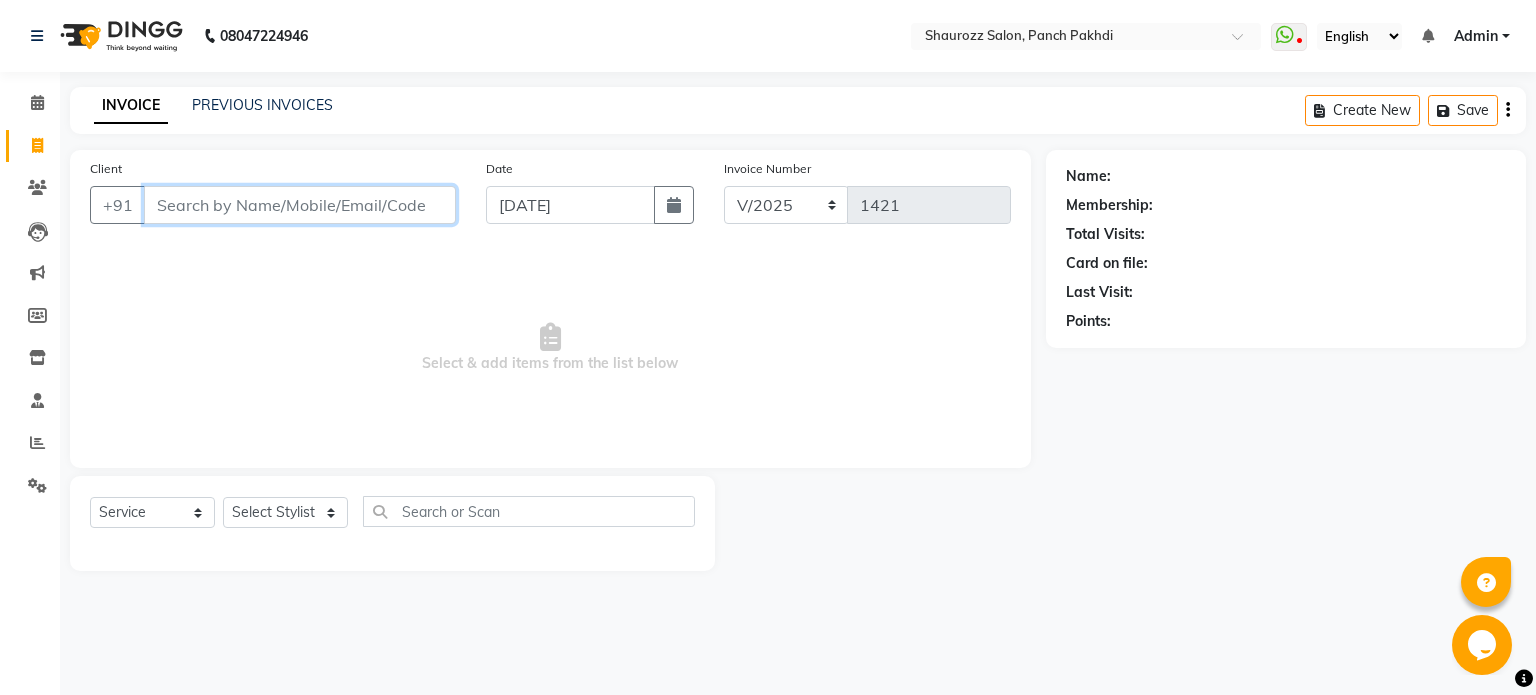 click on "Client" at bounding box center [300, 205] 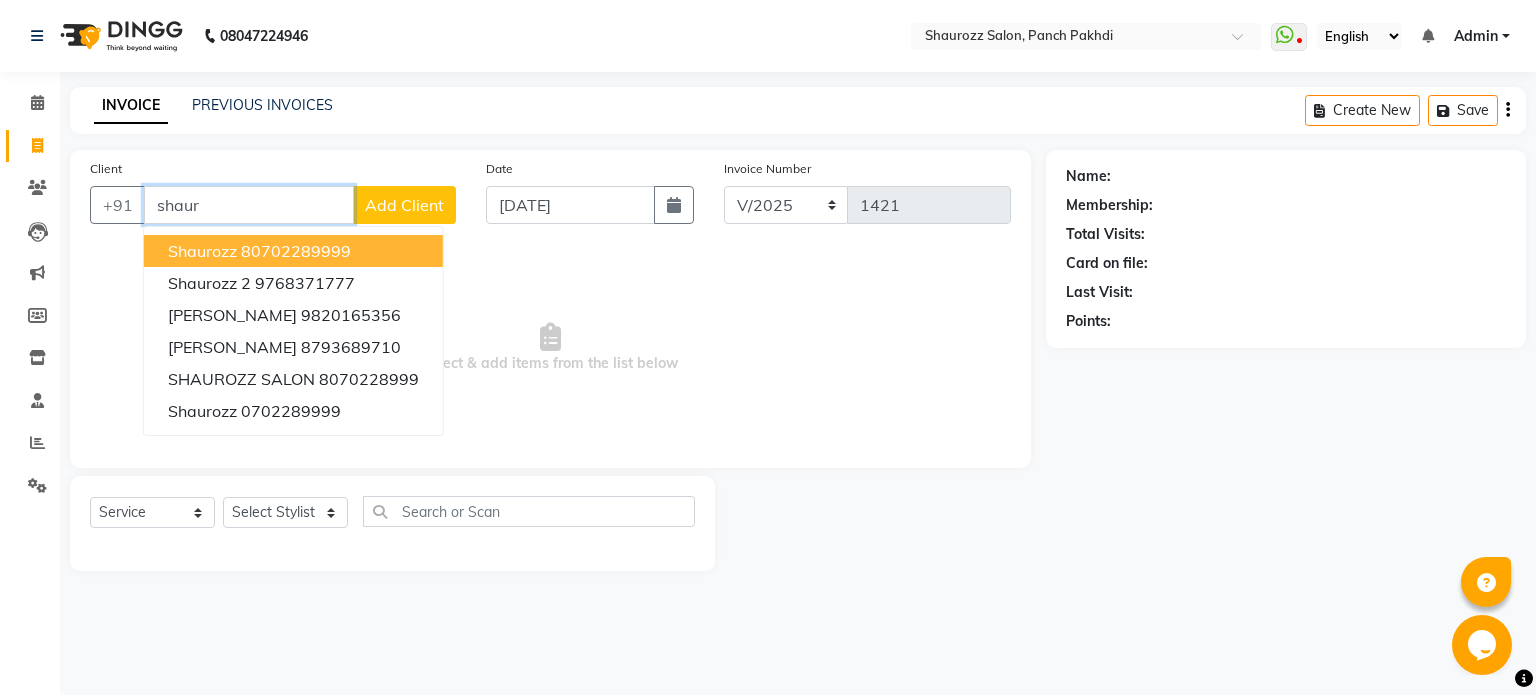 click on "80702289999" at bounding box center [296, 251] 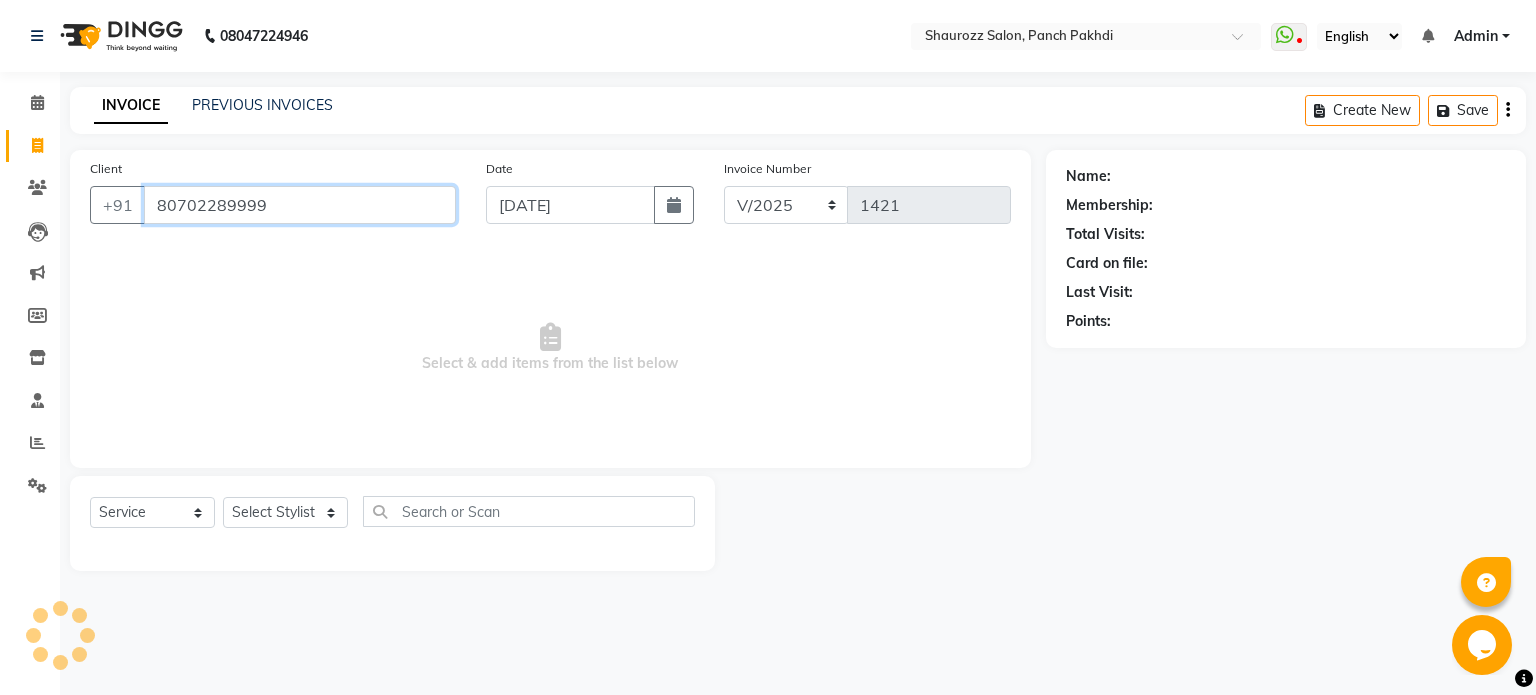 type on "80702289999" 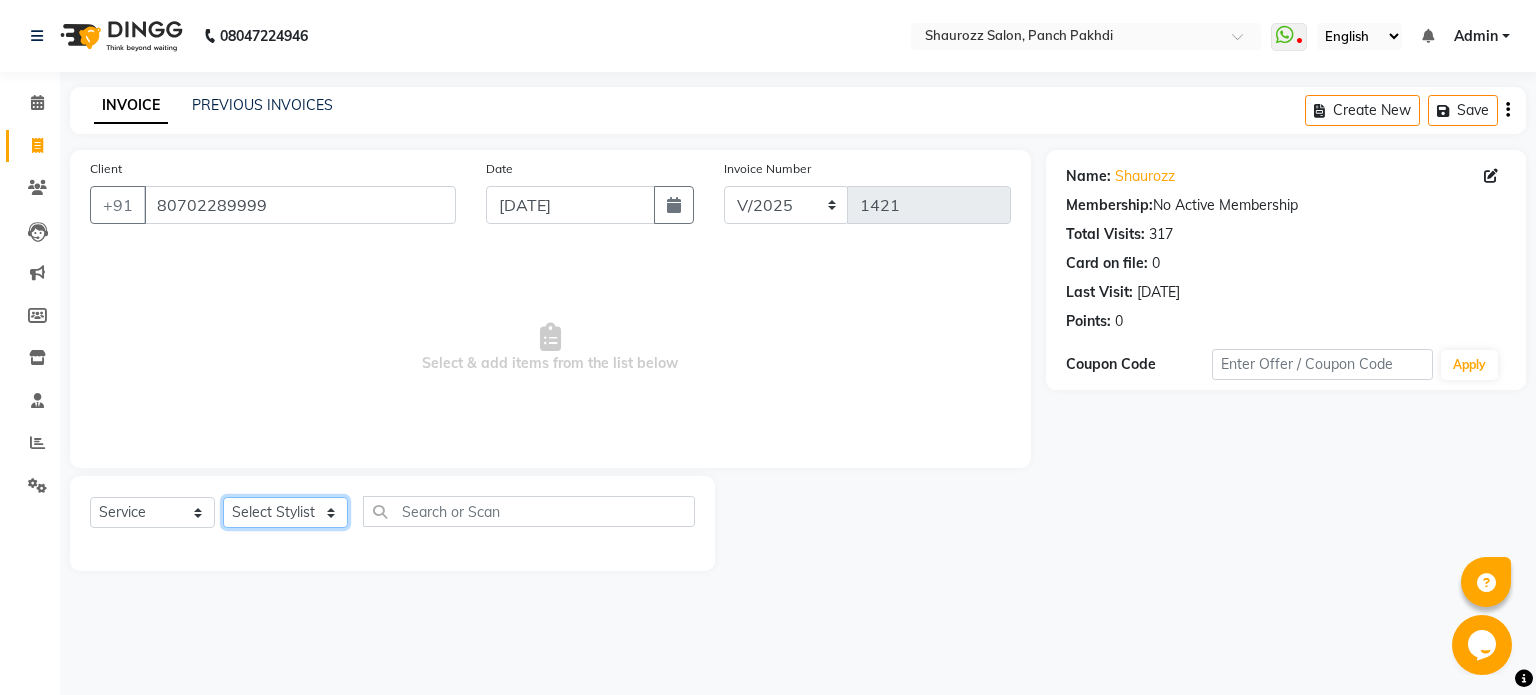 click on "Select Stylist [PERSON_NAME] [PERSON_NAME] [PERSON_NAME]  [PERSON_NAME] [PERSON_NAME] Salon Samseer [PERSON_NAME] [PERSON_NAME]" 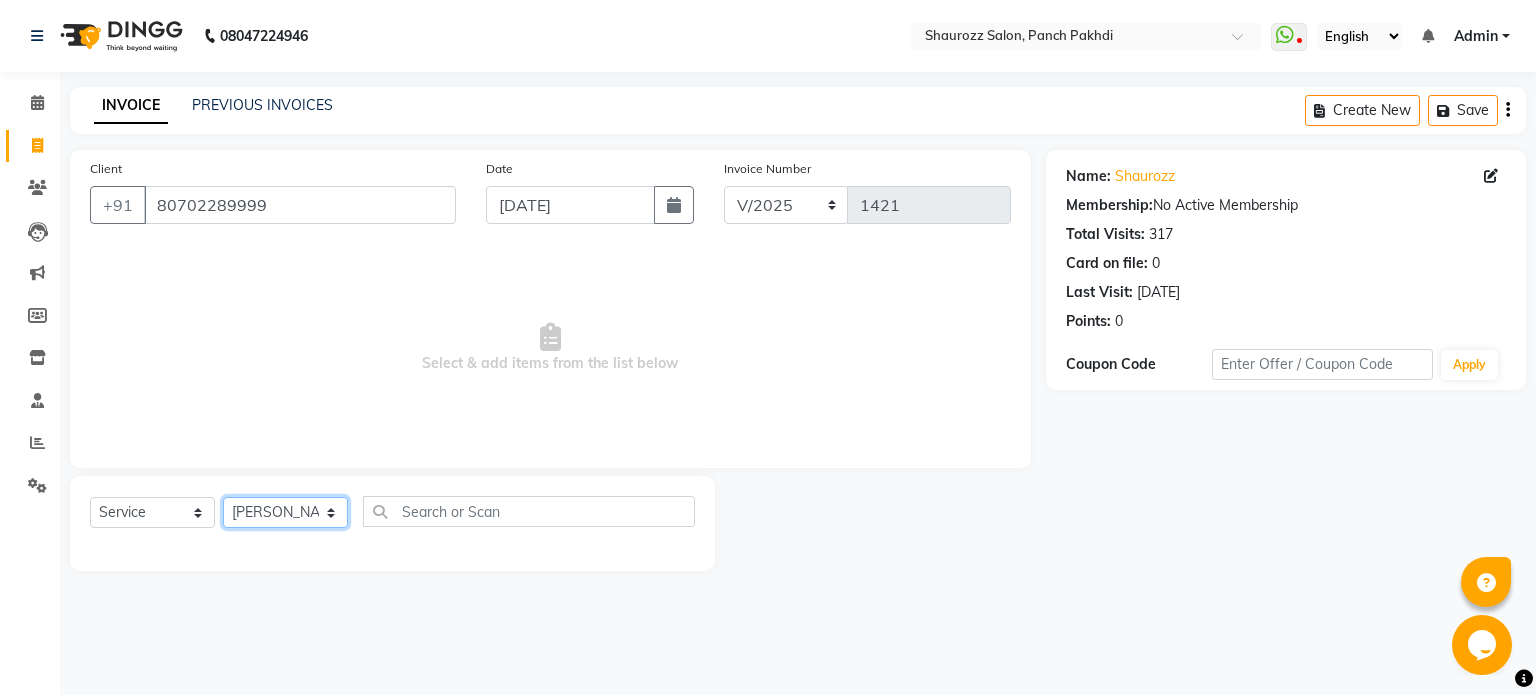 click on "Select Stylist [PERSON_NAME] [PERSON_NAME] [PERSON_NAME]  [PERSON_NAME] [PERSON_NAME] Salon Samseer [PERSON_NAME] [PERSON_NAME]" 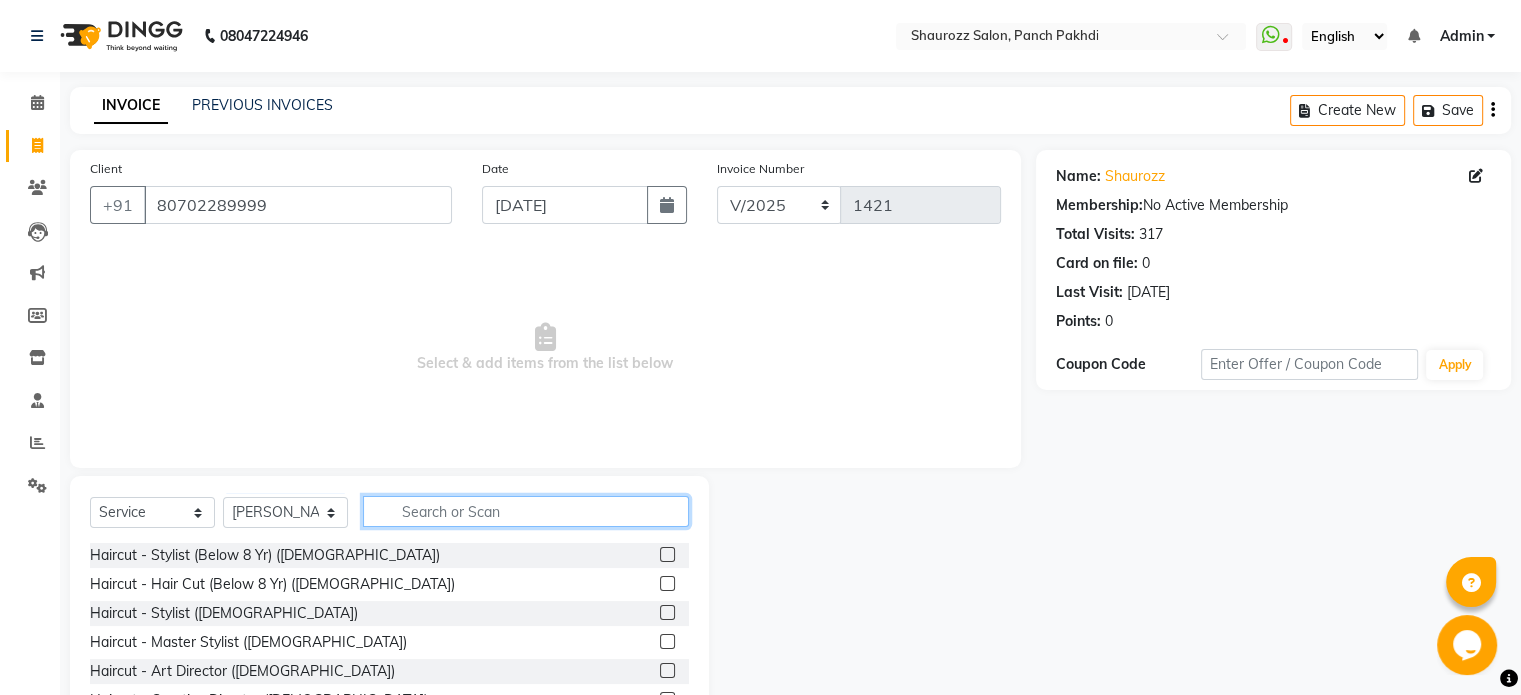 click 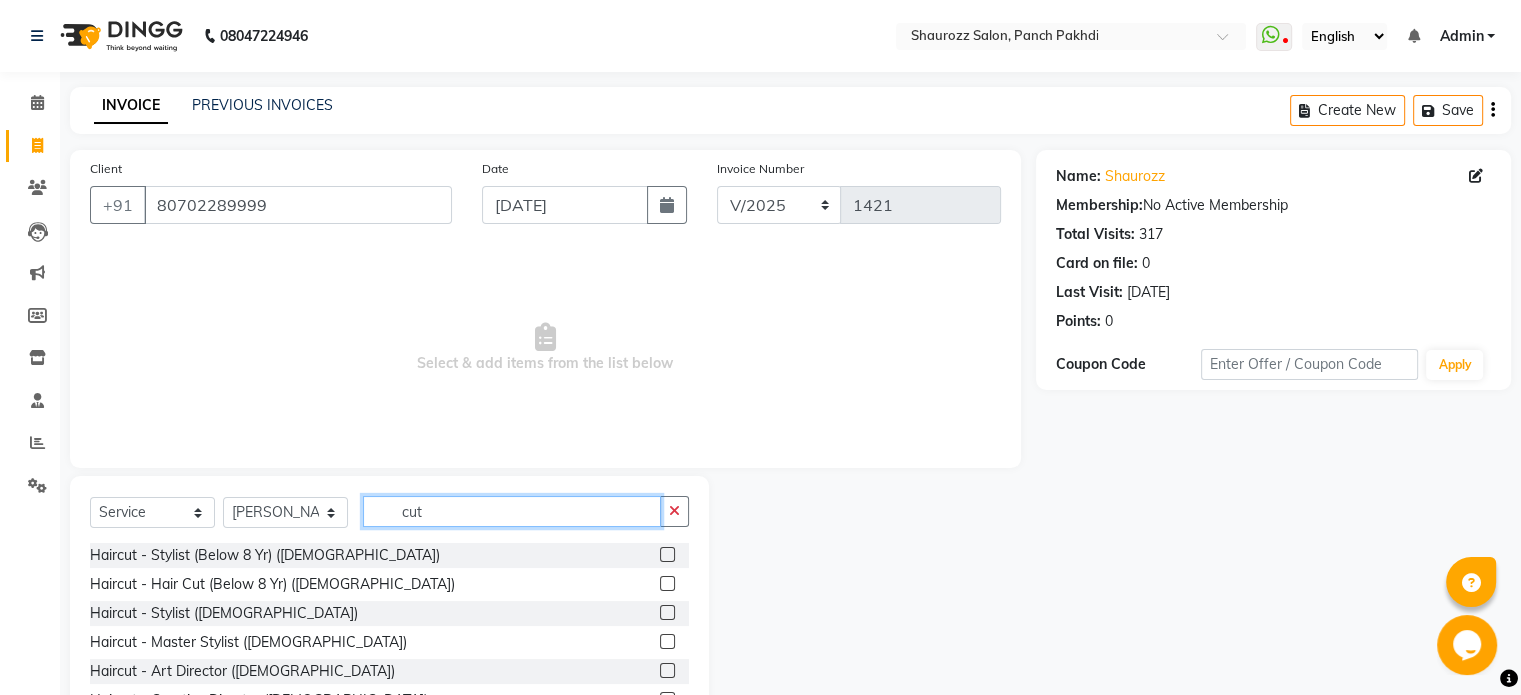 type on "cut" 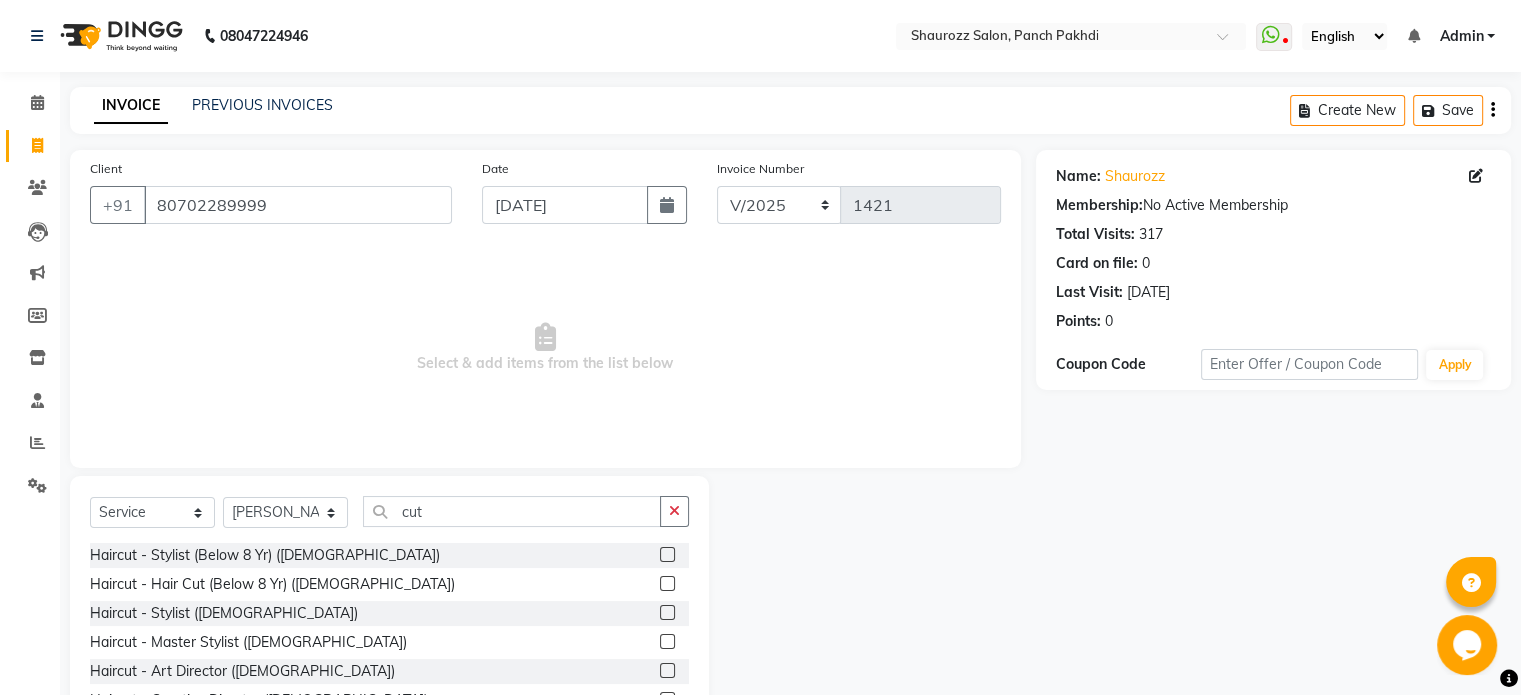 click 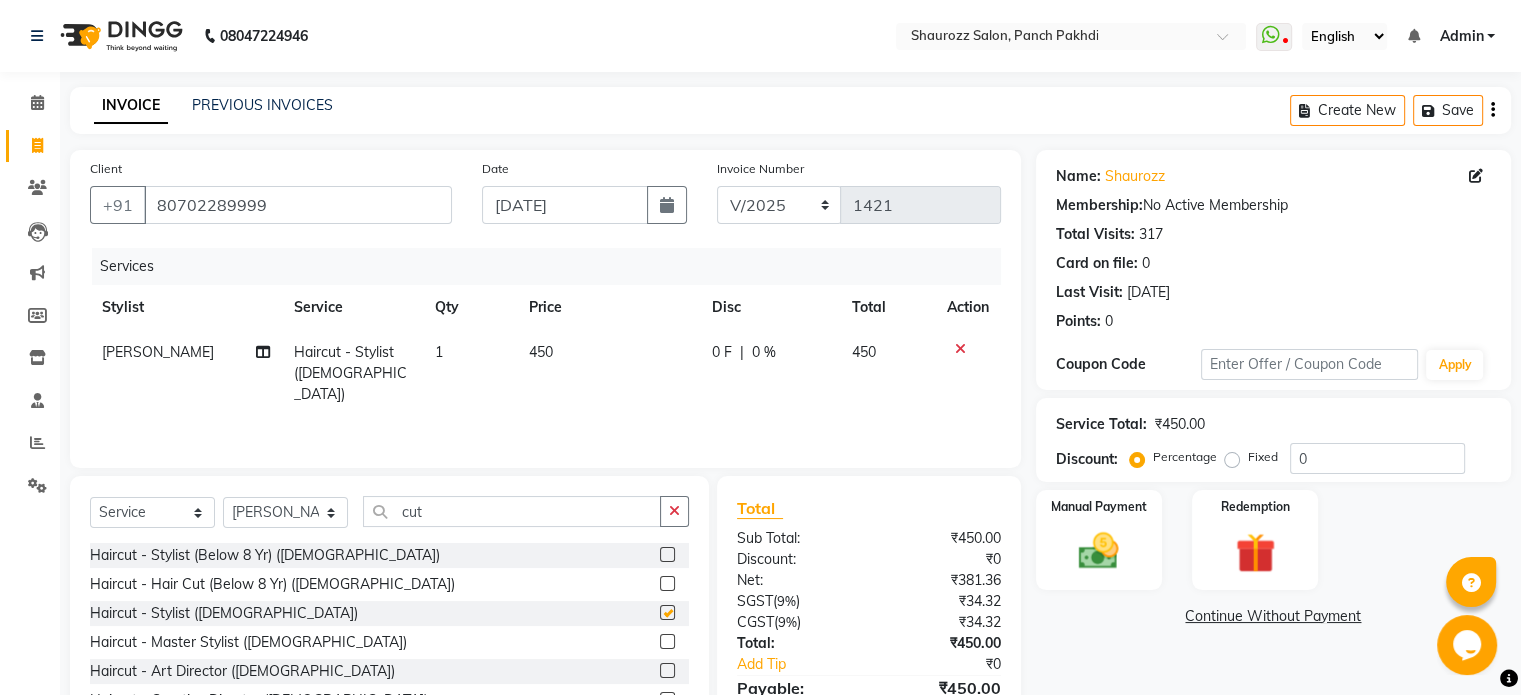 checkbox on "false" 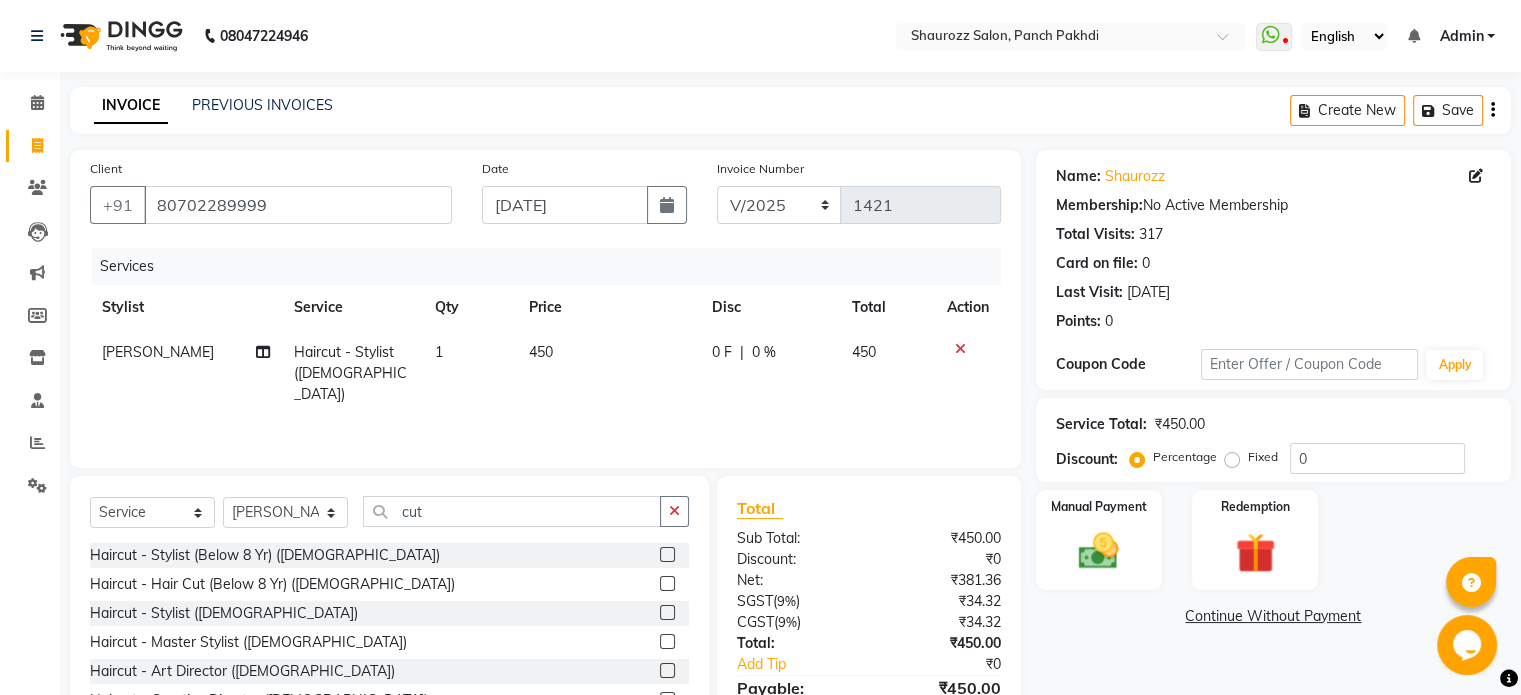 click on "450" 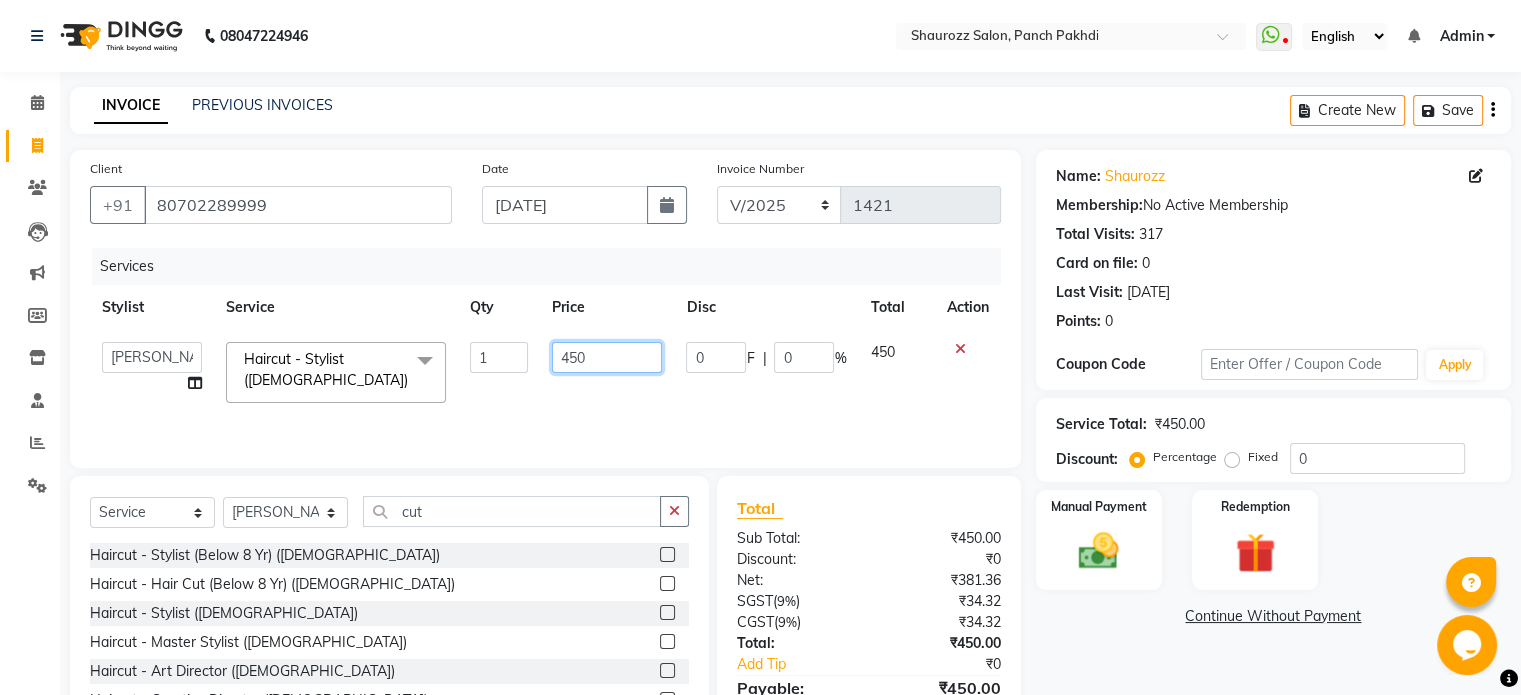 click on "450" 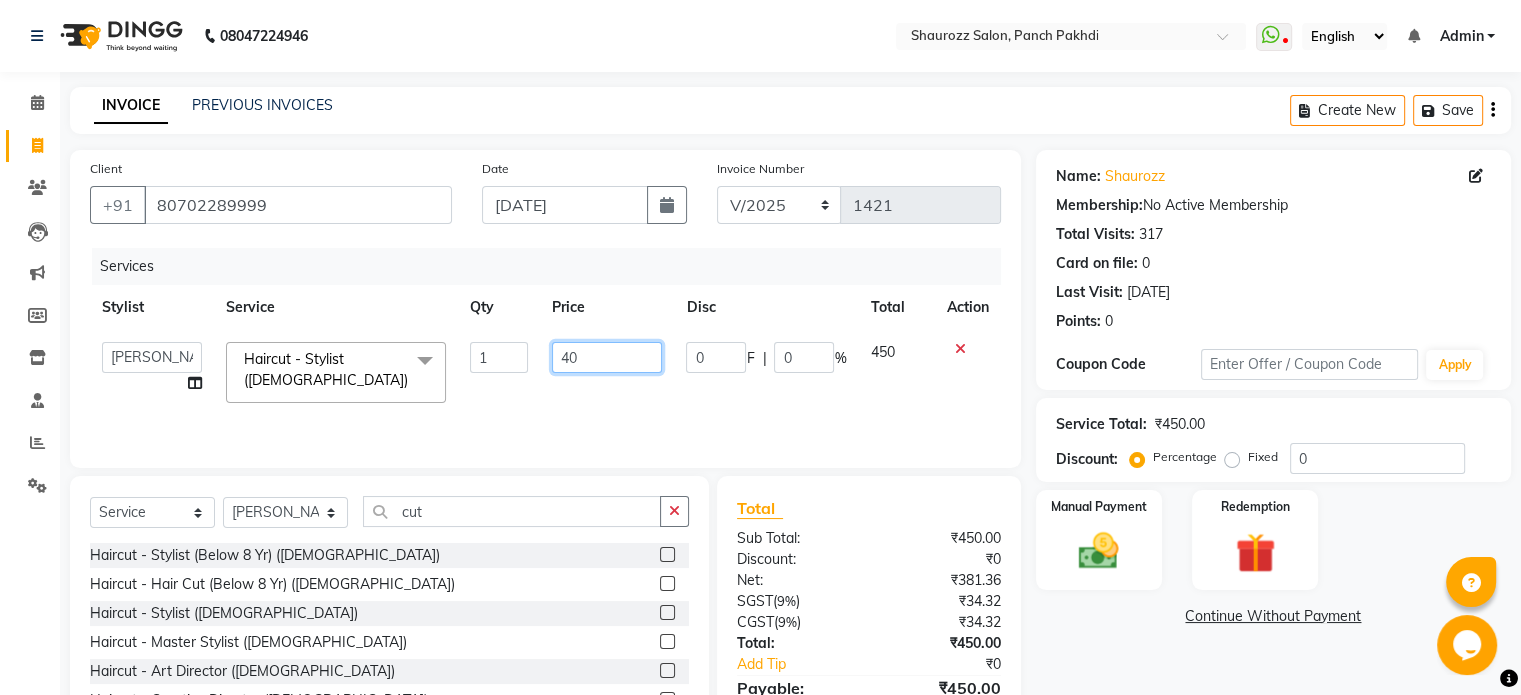 type on "400" 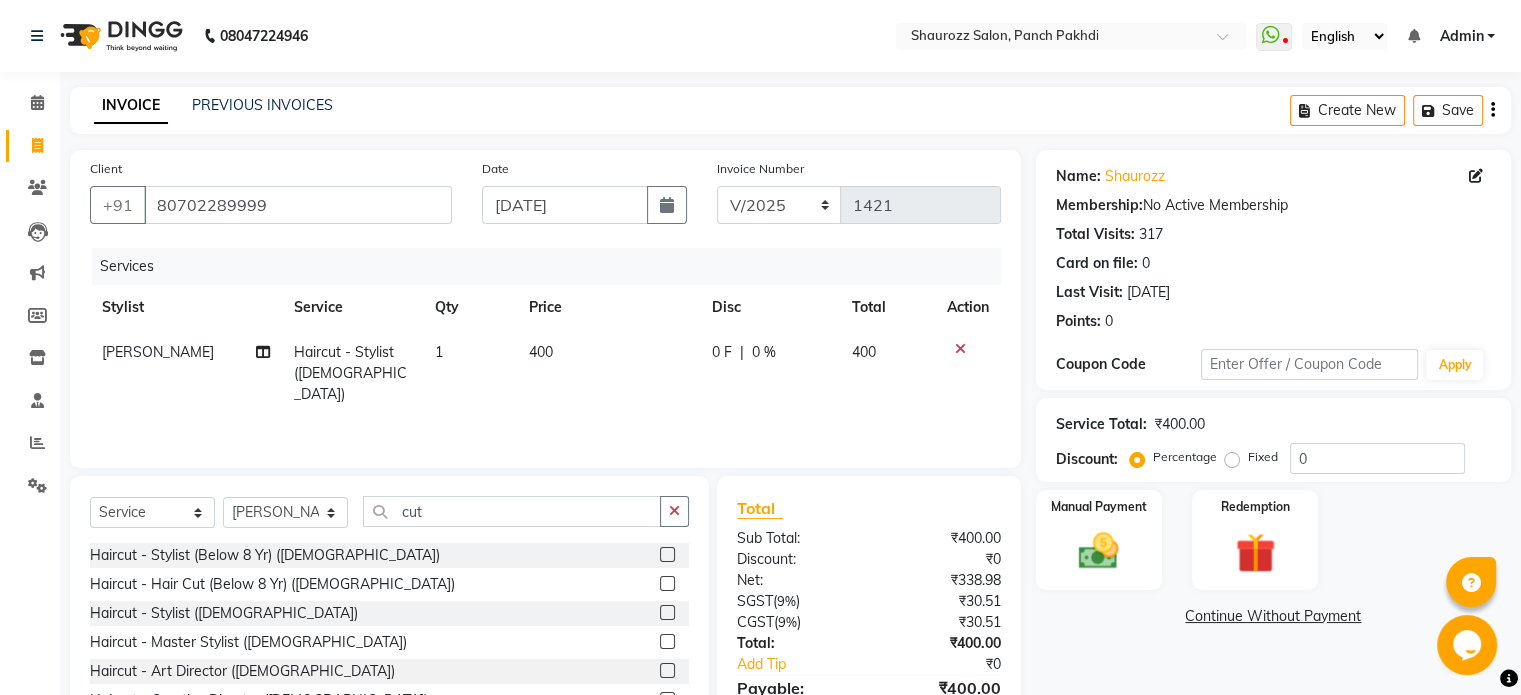 click on "₹400.00" 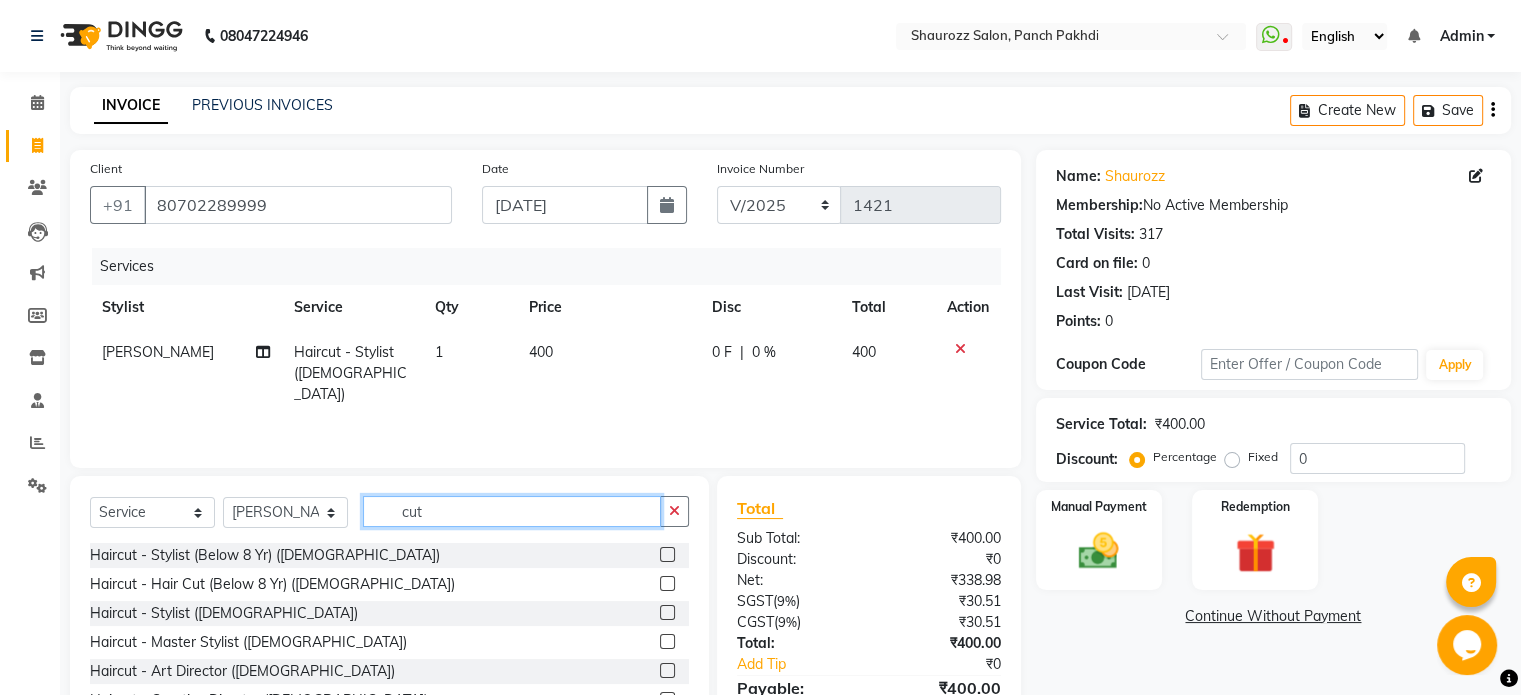 click on "cut" 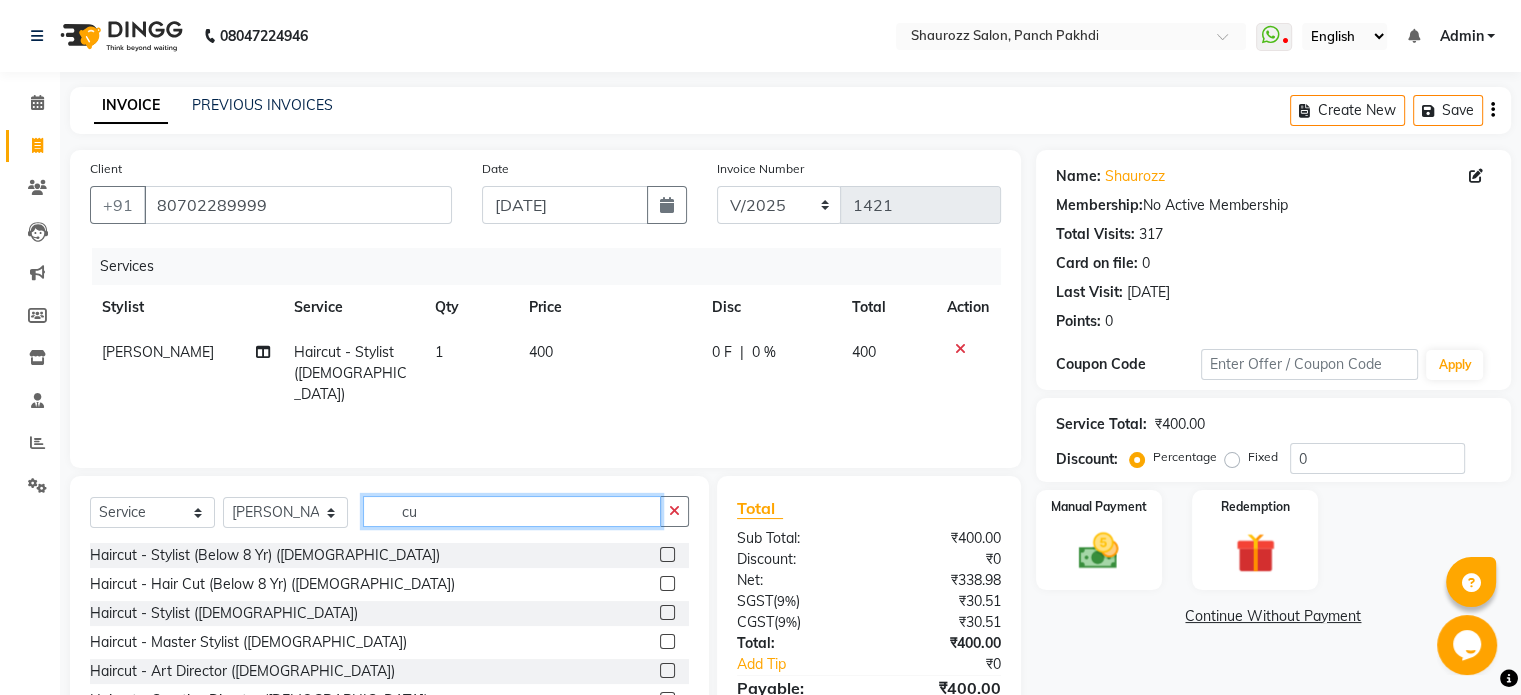 type on "c" 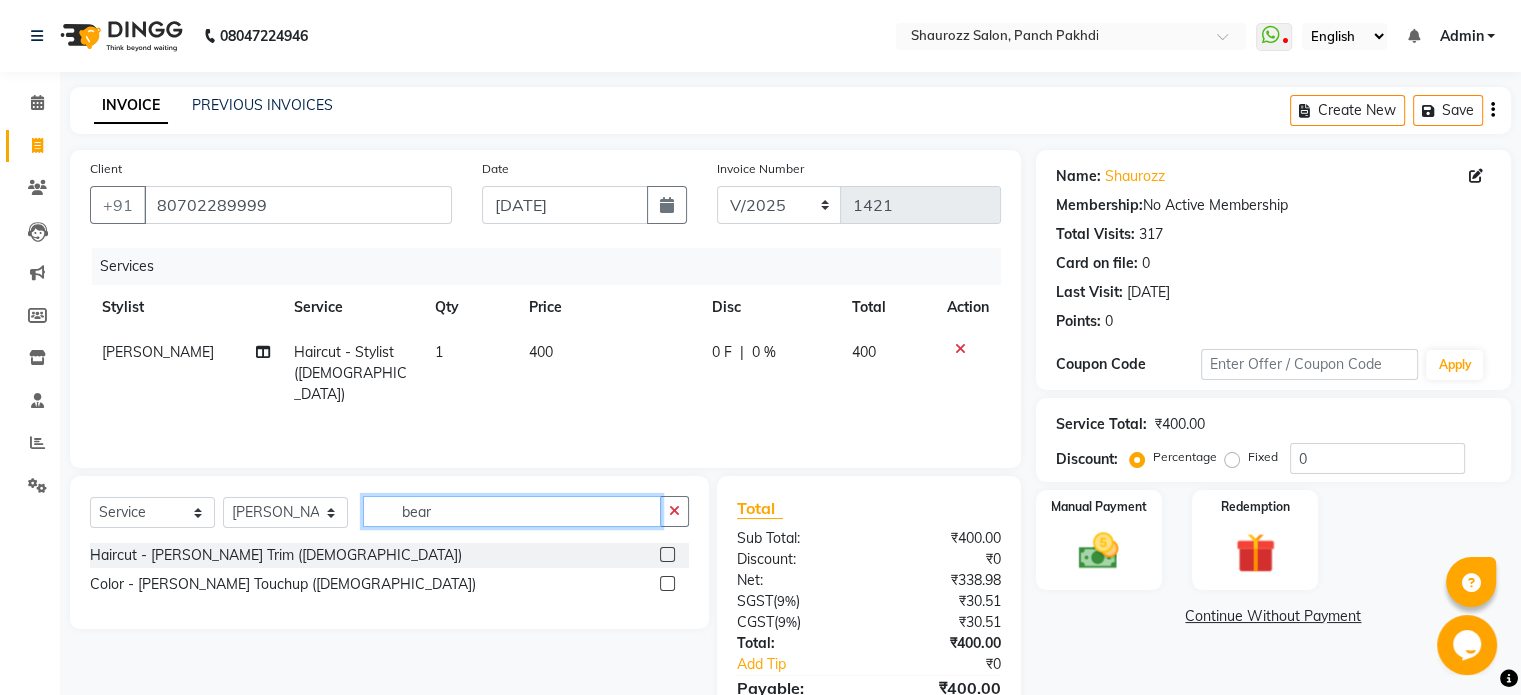 type on "bear" 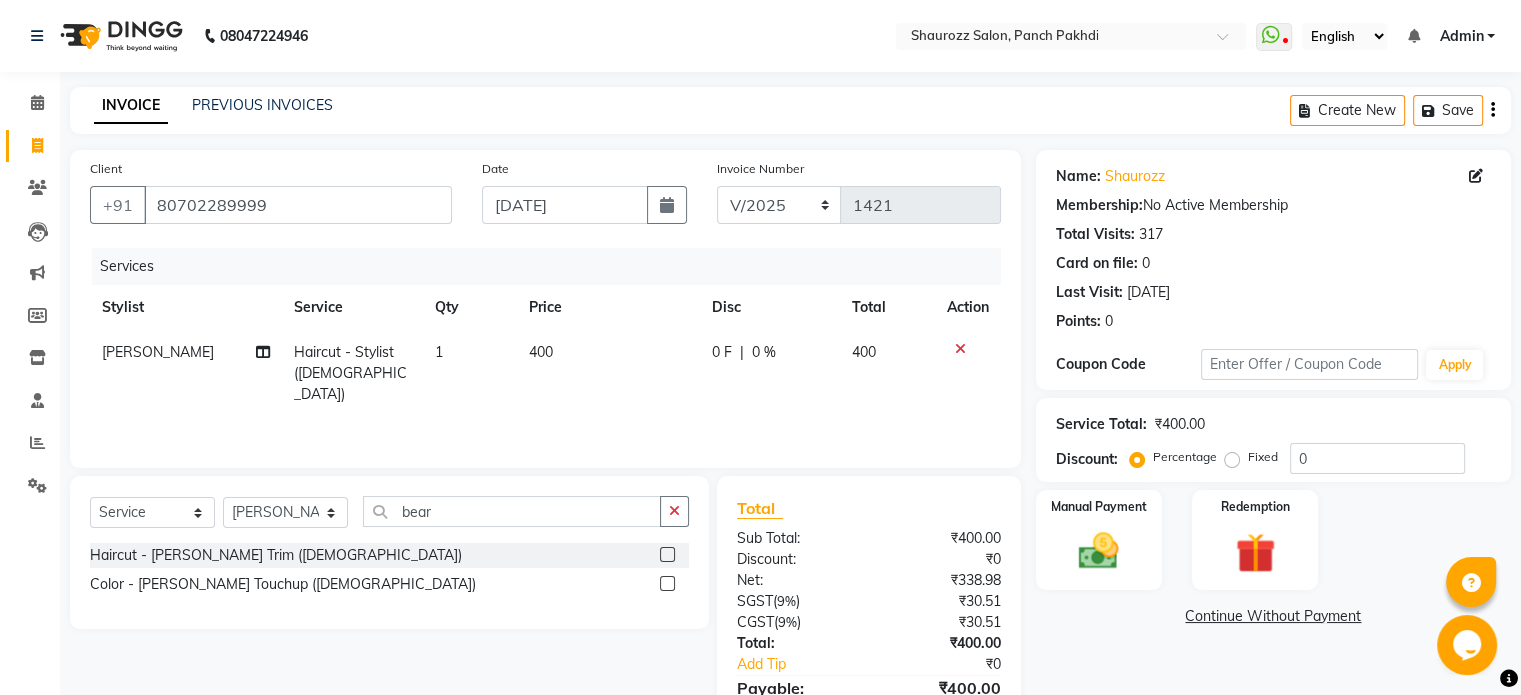 click 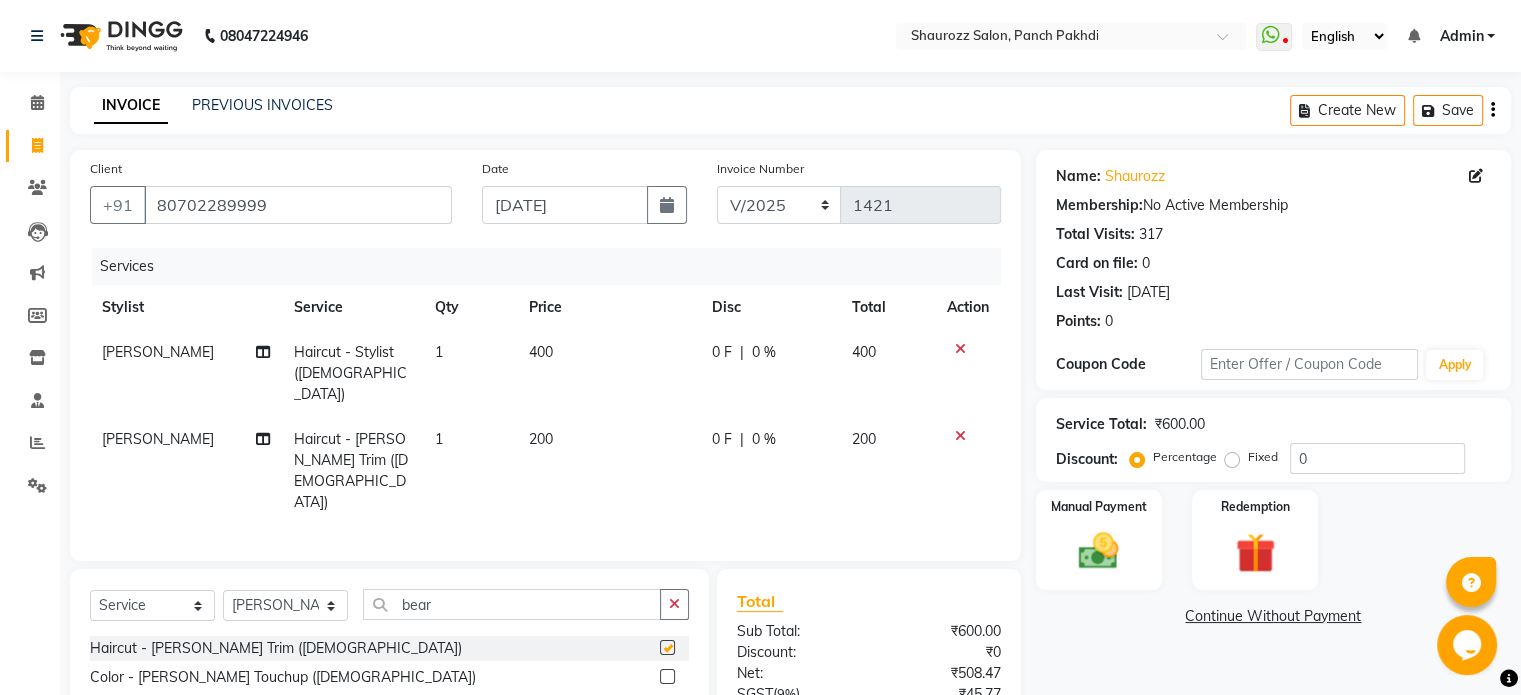 checkbox on "false" 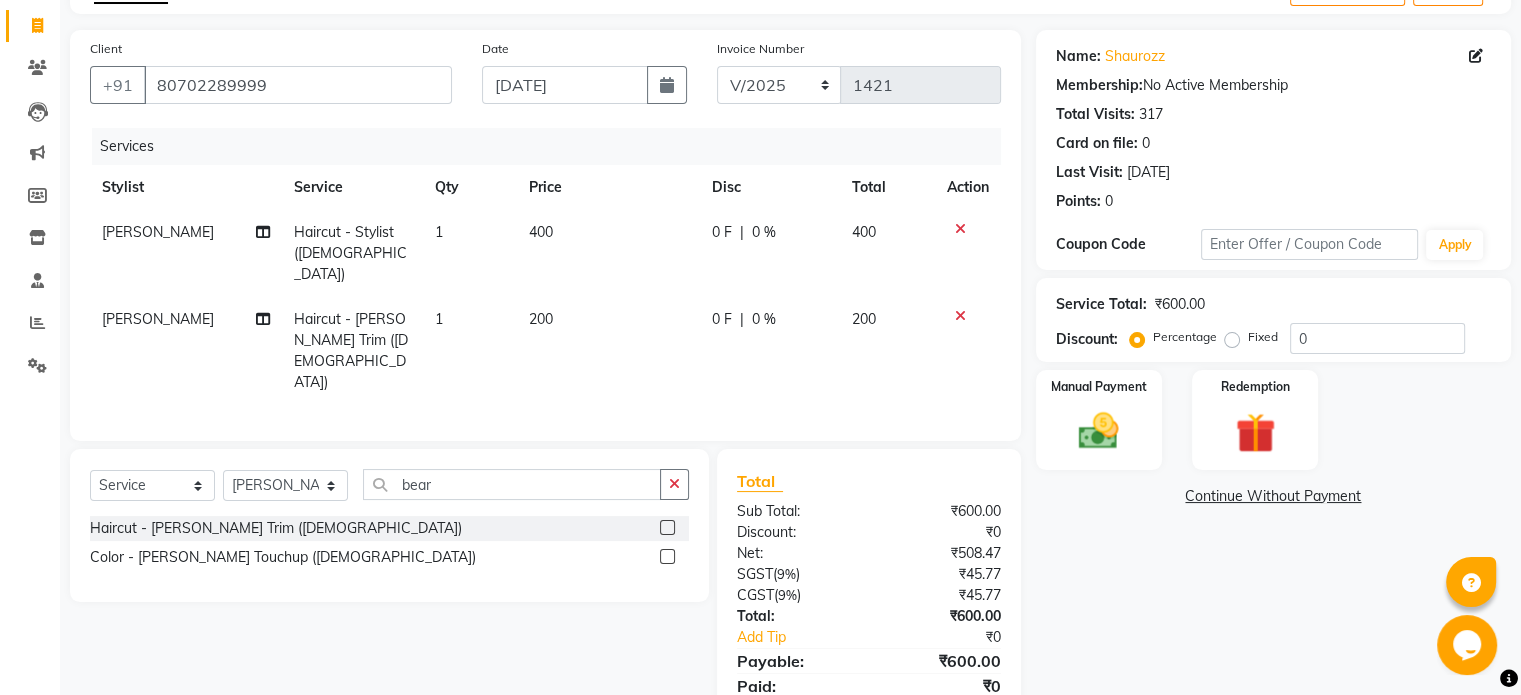 scroll, scrollTop: 150, scrollLeft: 0, axis: vertical 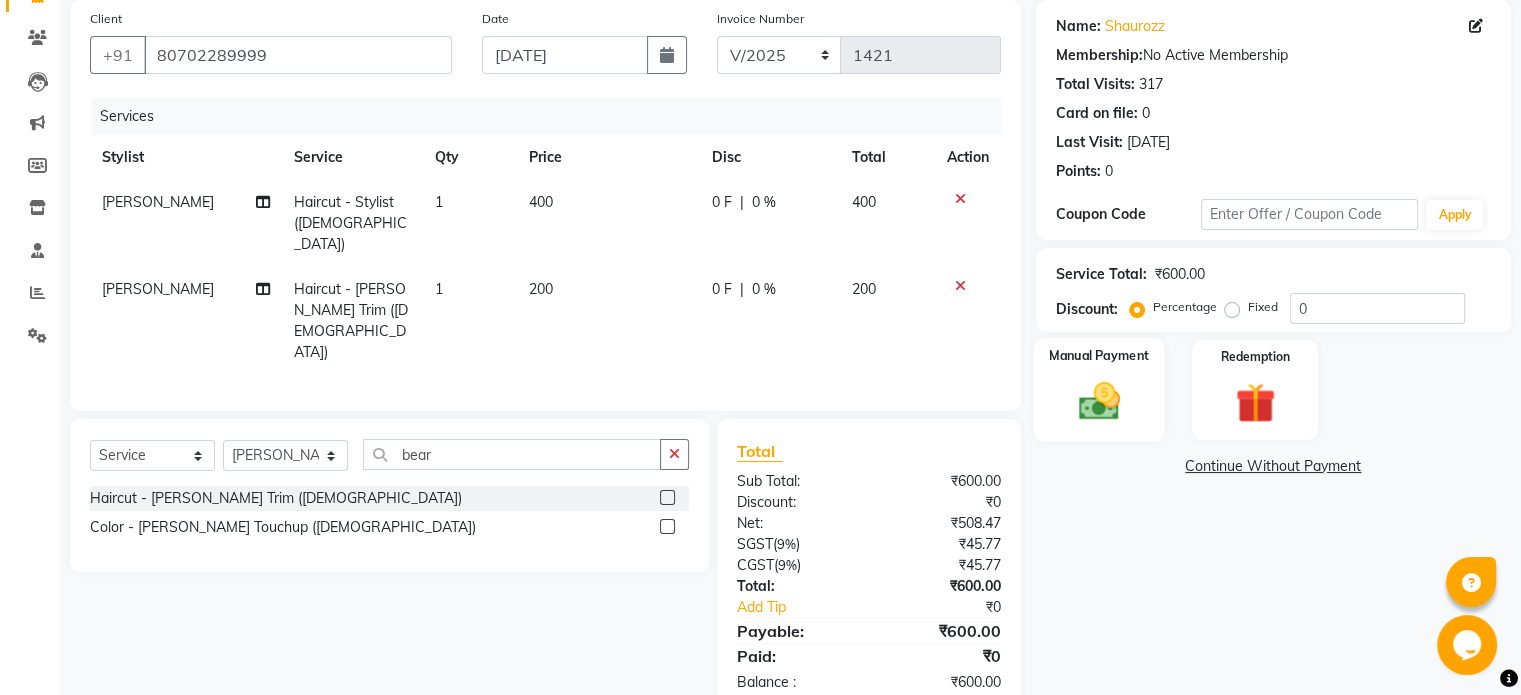 click on "Manual Payment" 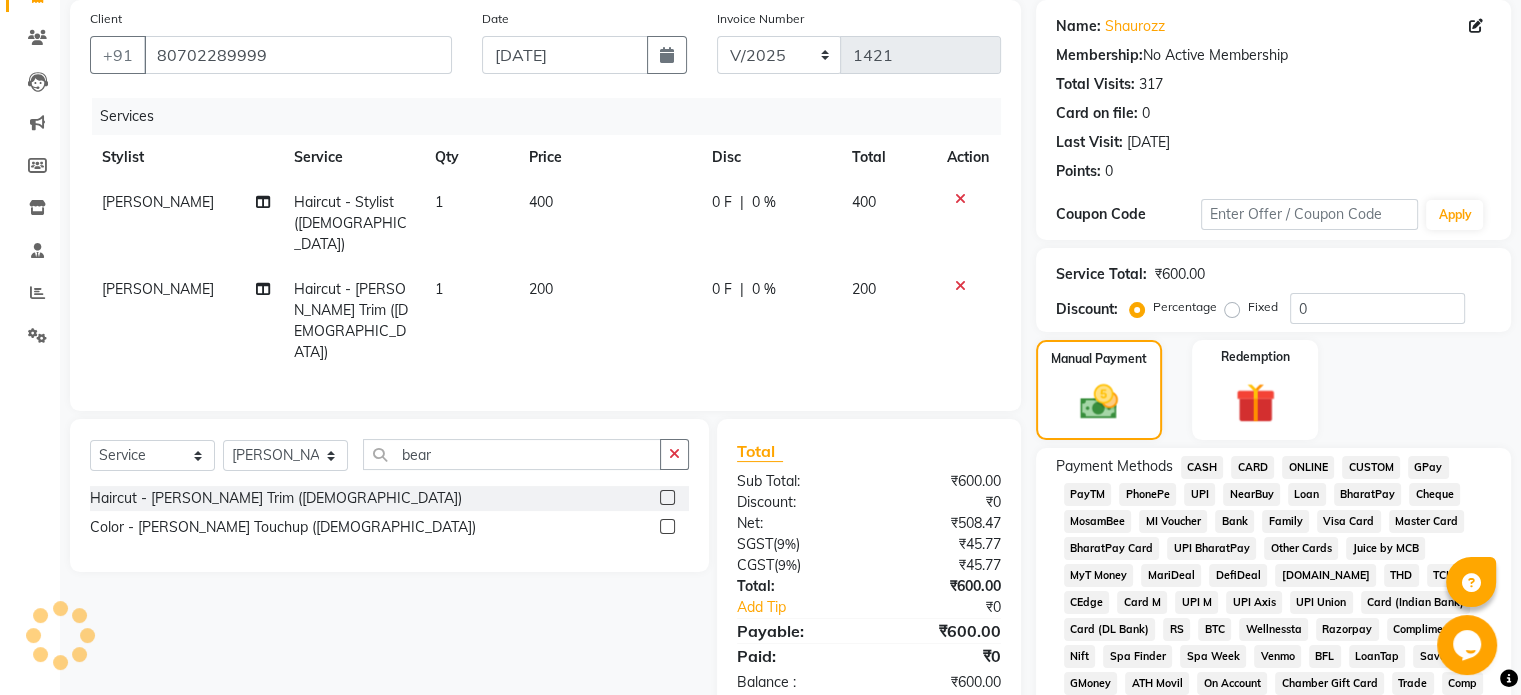 click on "GPay" 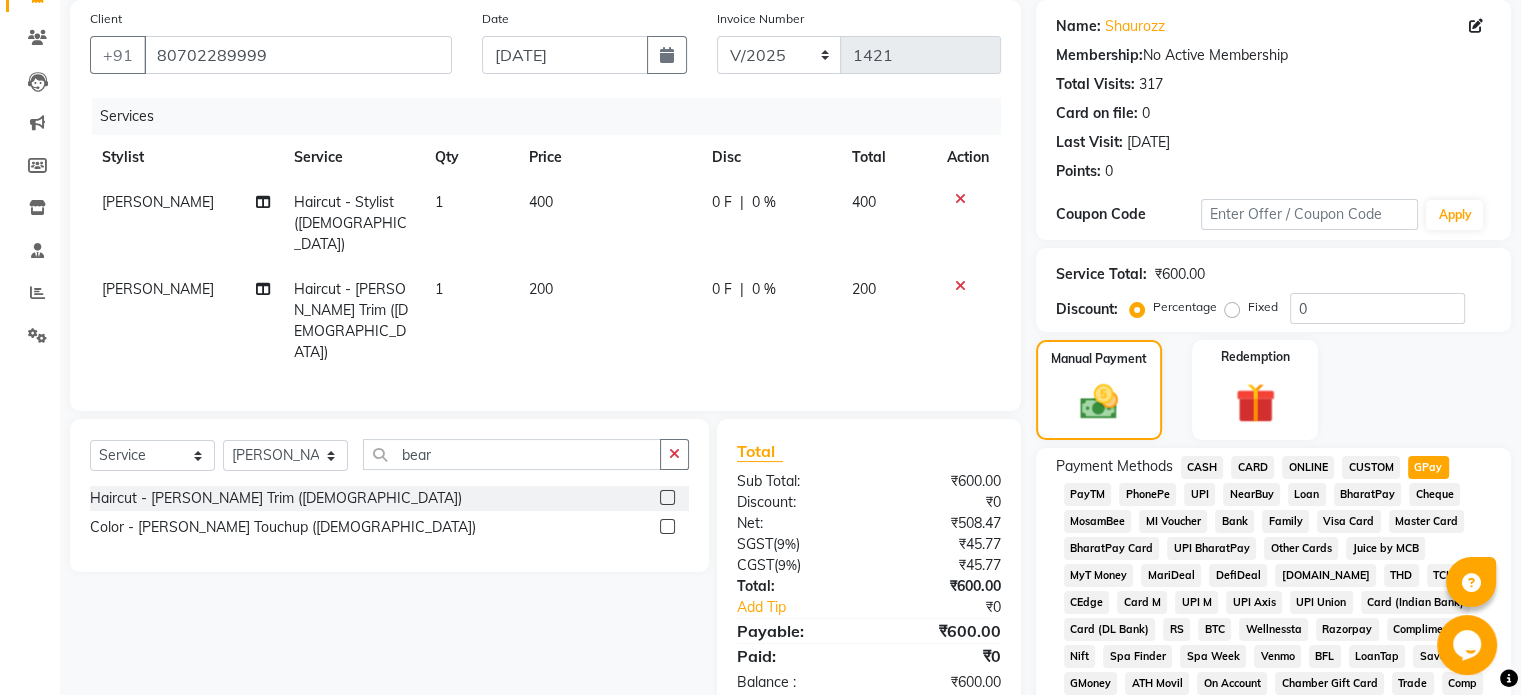scroll, scrollTop: 728, scrollLeft: 0, axis: vertical 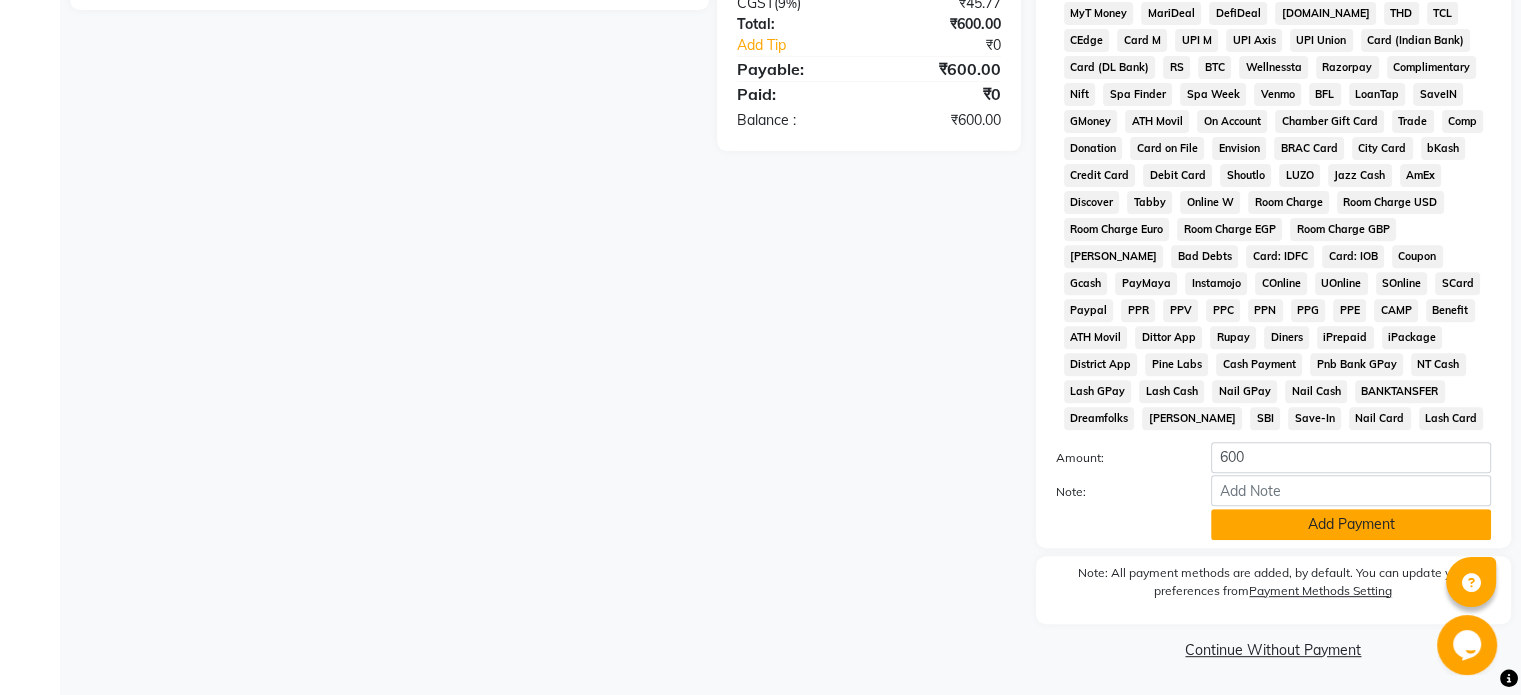 click on "Add Payment" 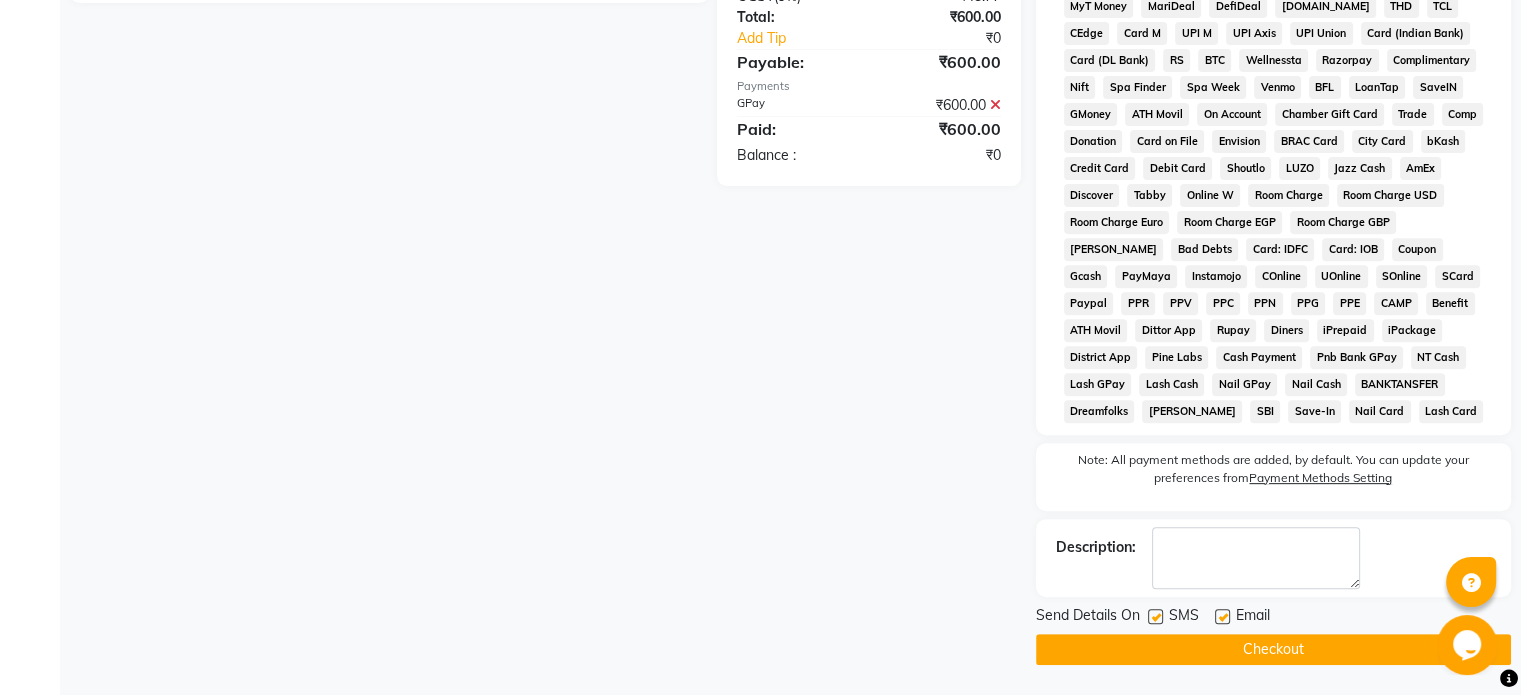 scroll, scrollTop: 733, scrollLeft: 0, axis: vertical 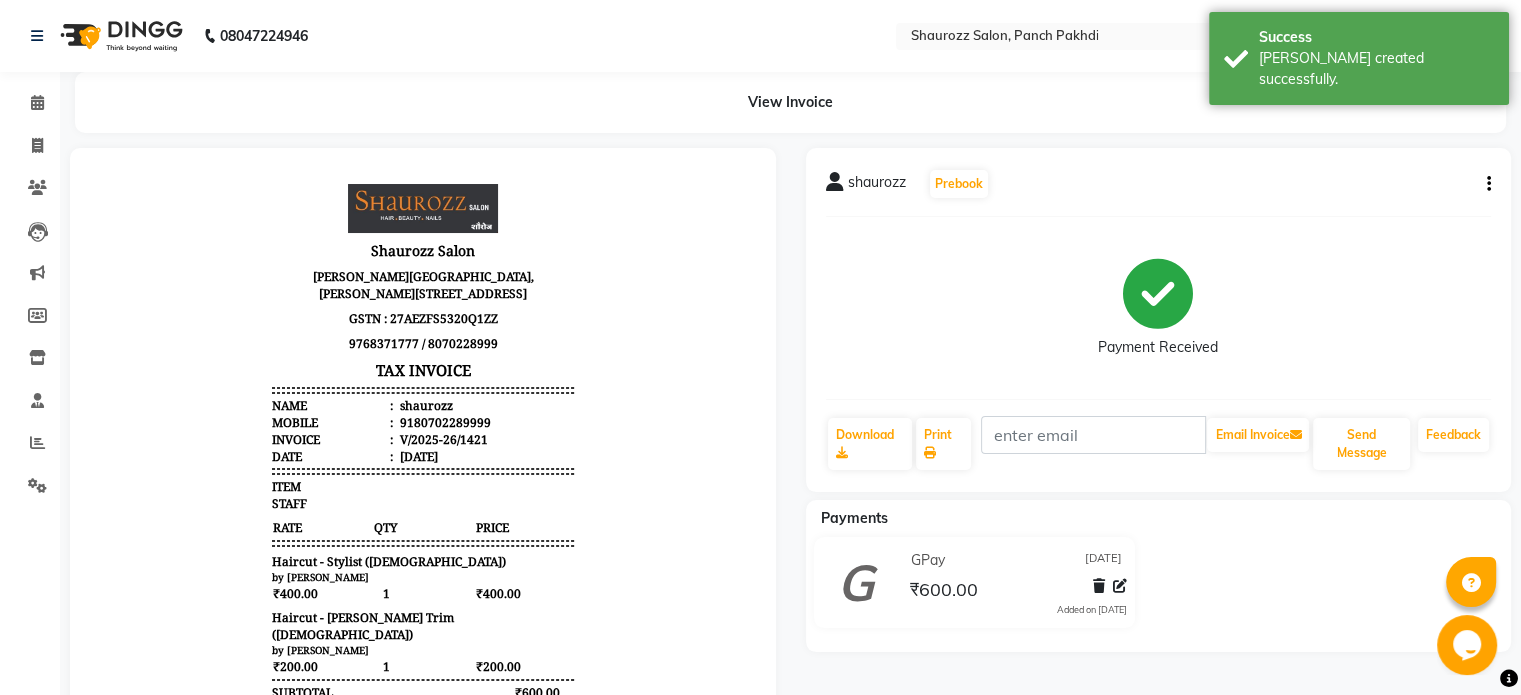 select on "485" 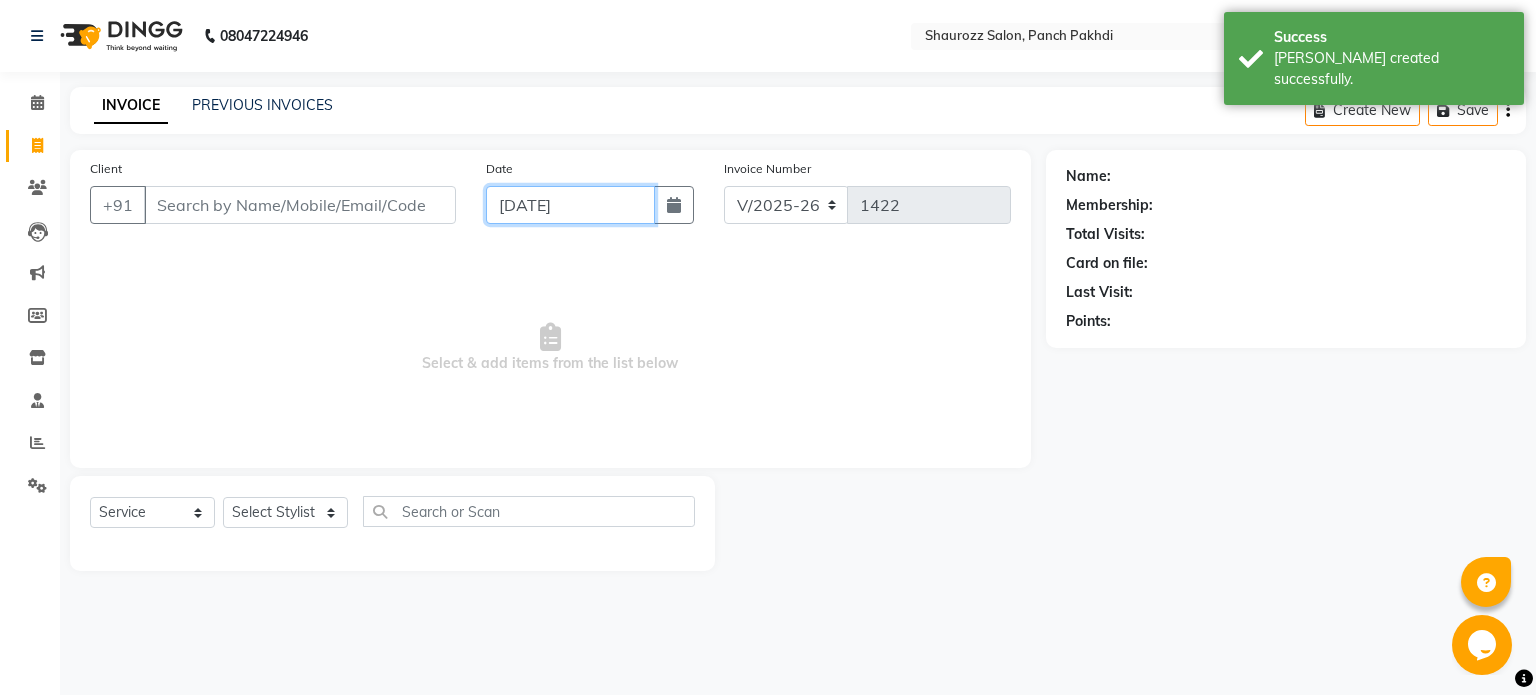 click on "[DATE]" 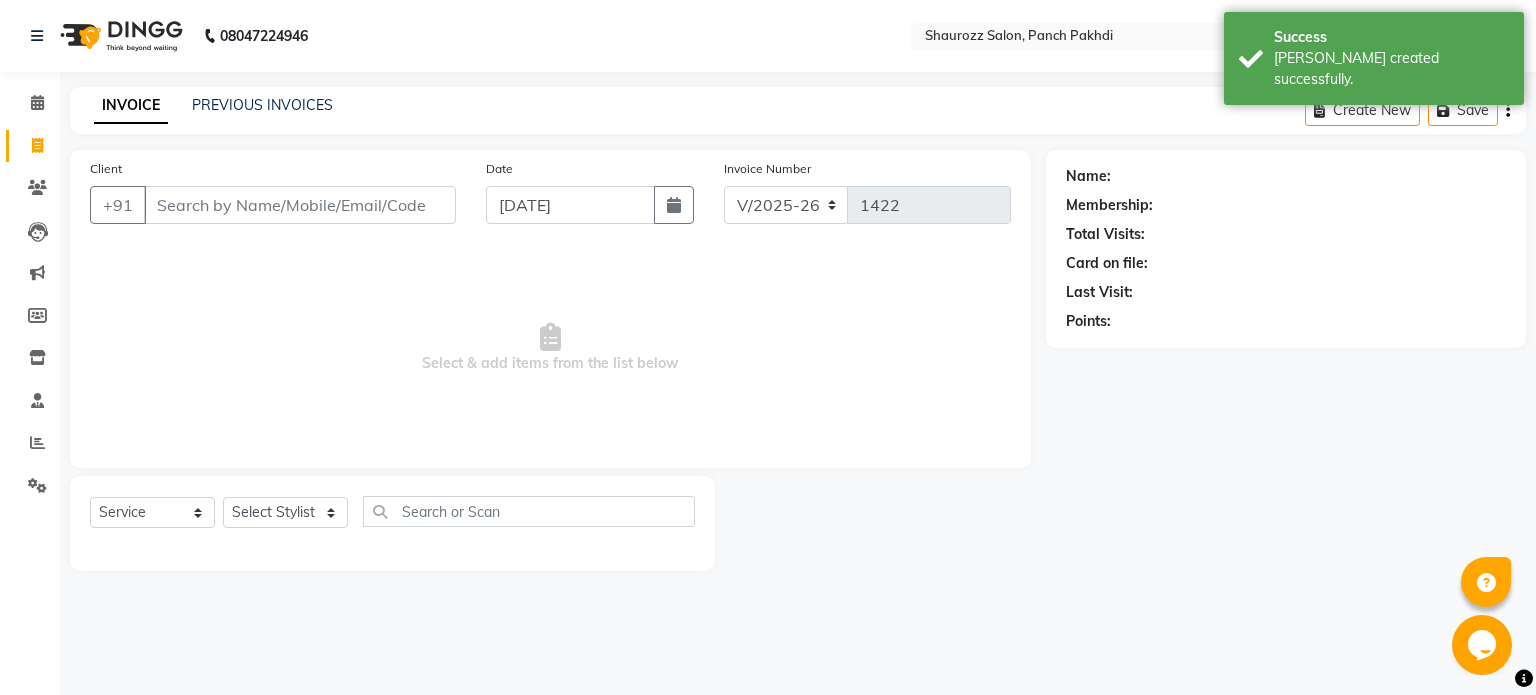 select on "7" 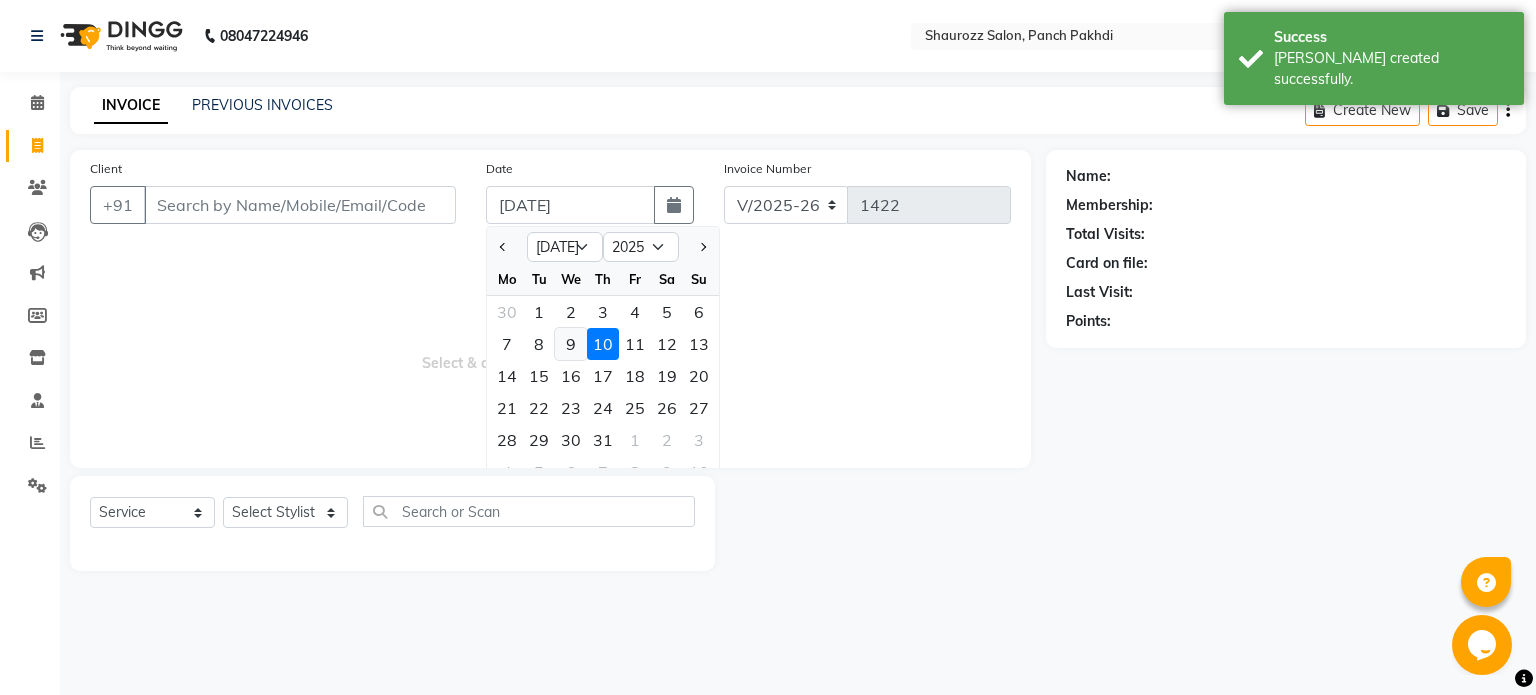 click on "9" 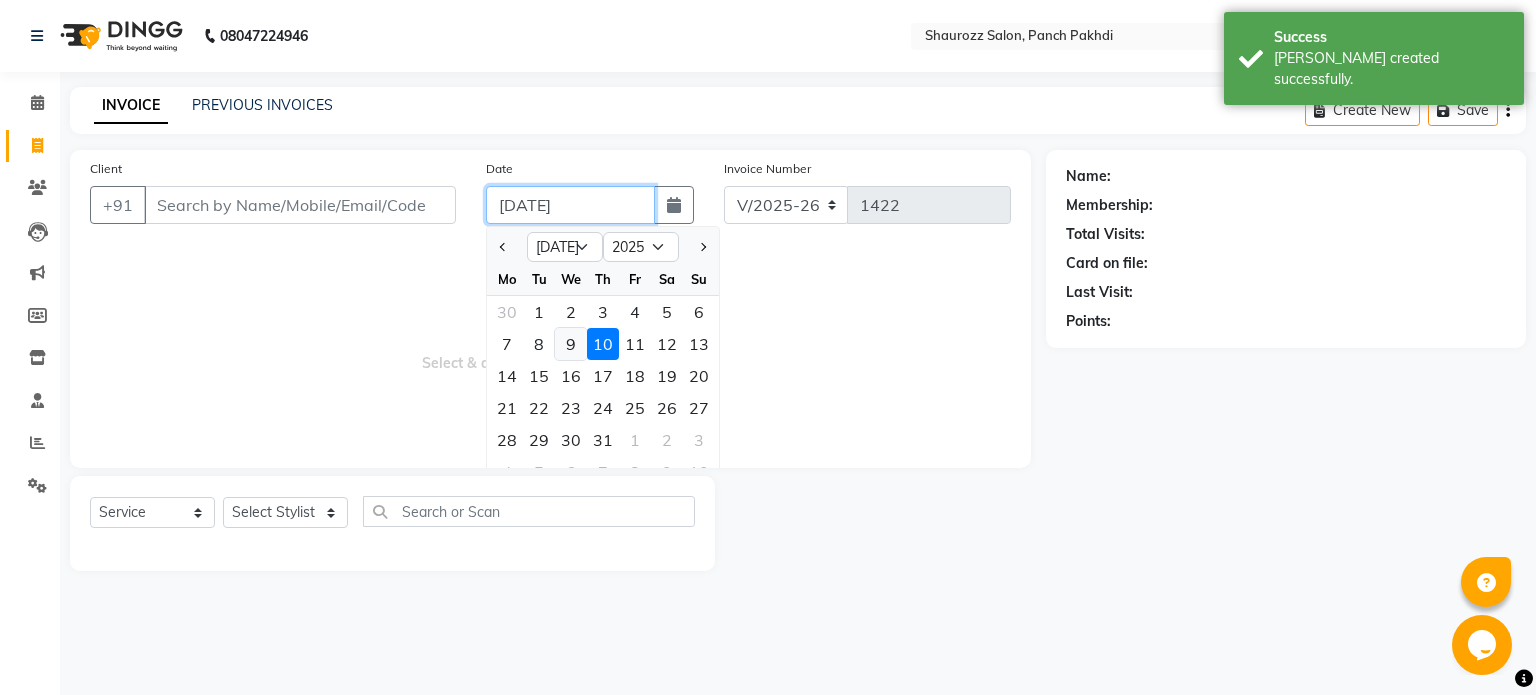 type on "[DATE]" 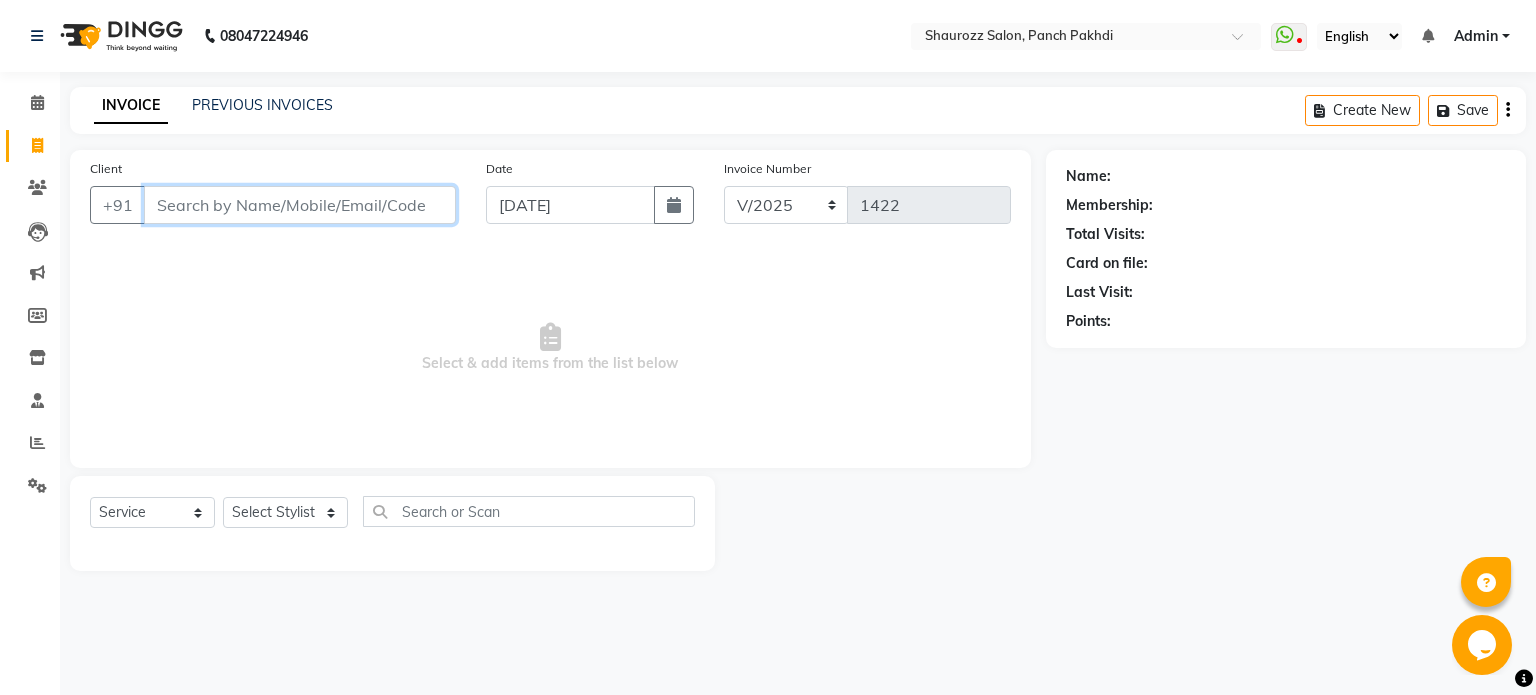 click on "Client" at bounding box center [300, 205] 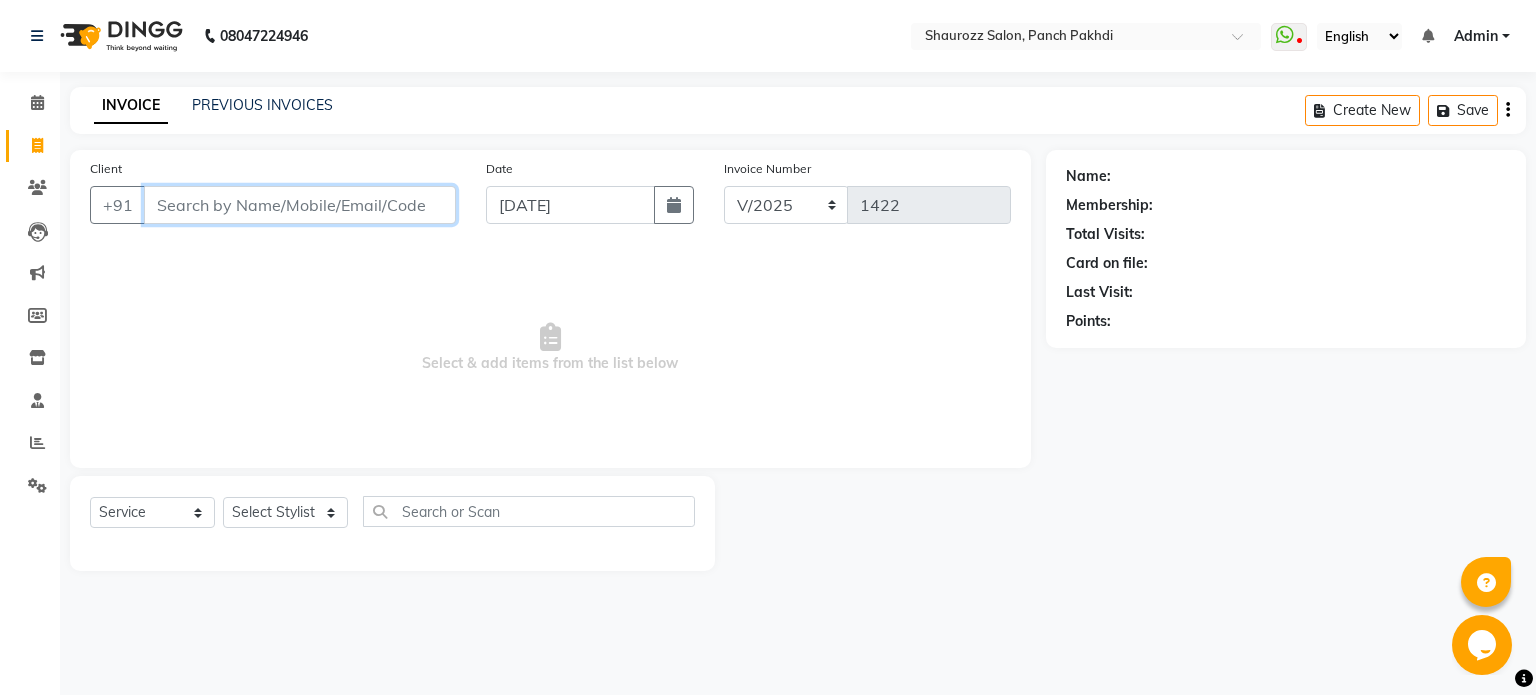 type on "c" 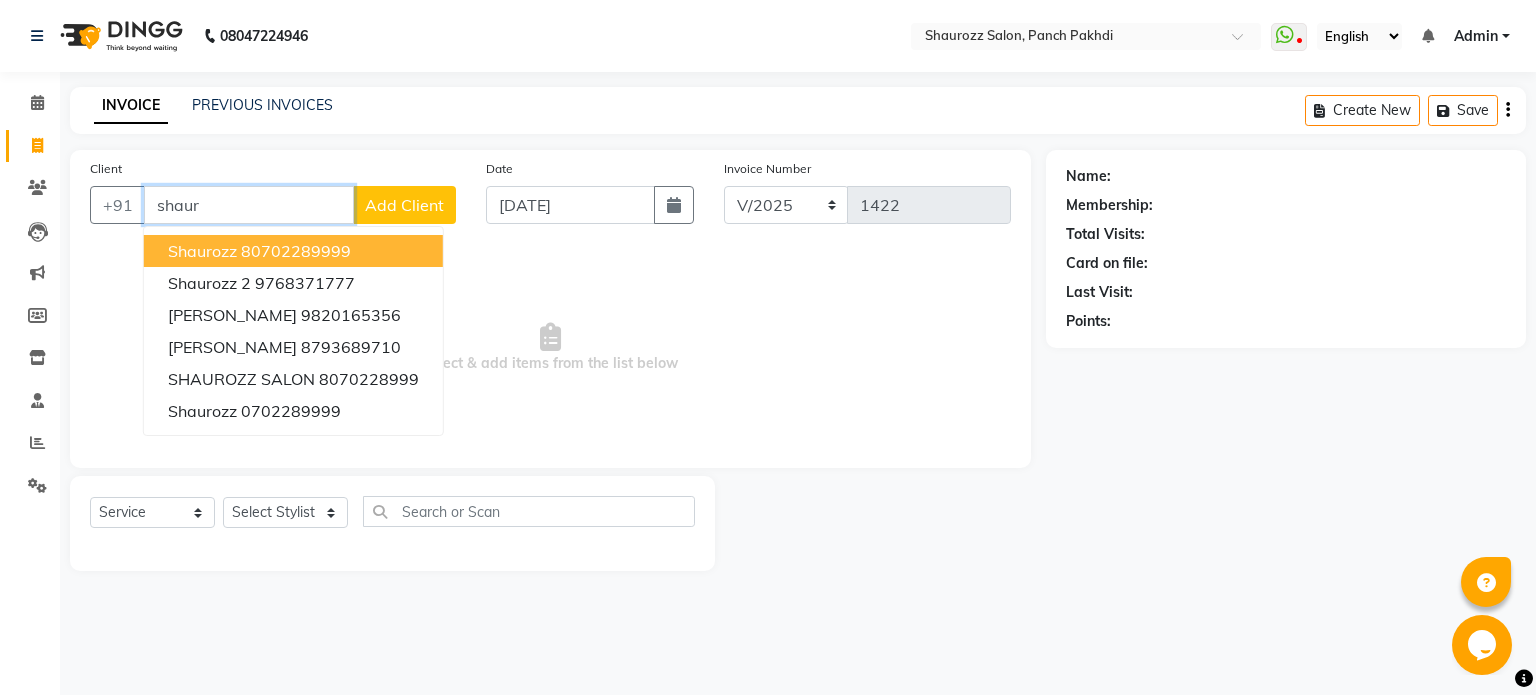 click on "shaurozz  80702289999" at bounding box center (293, 251) 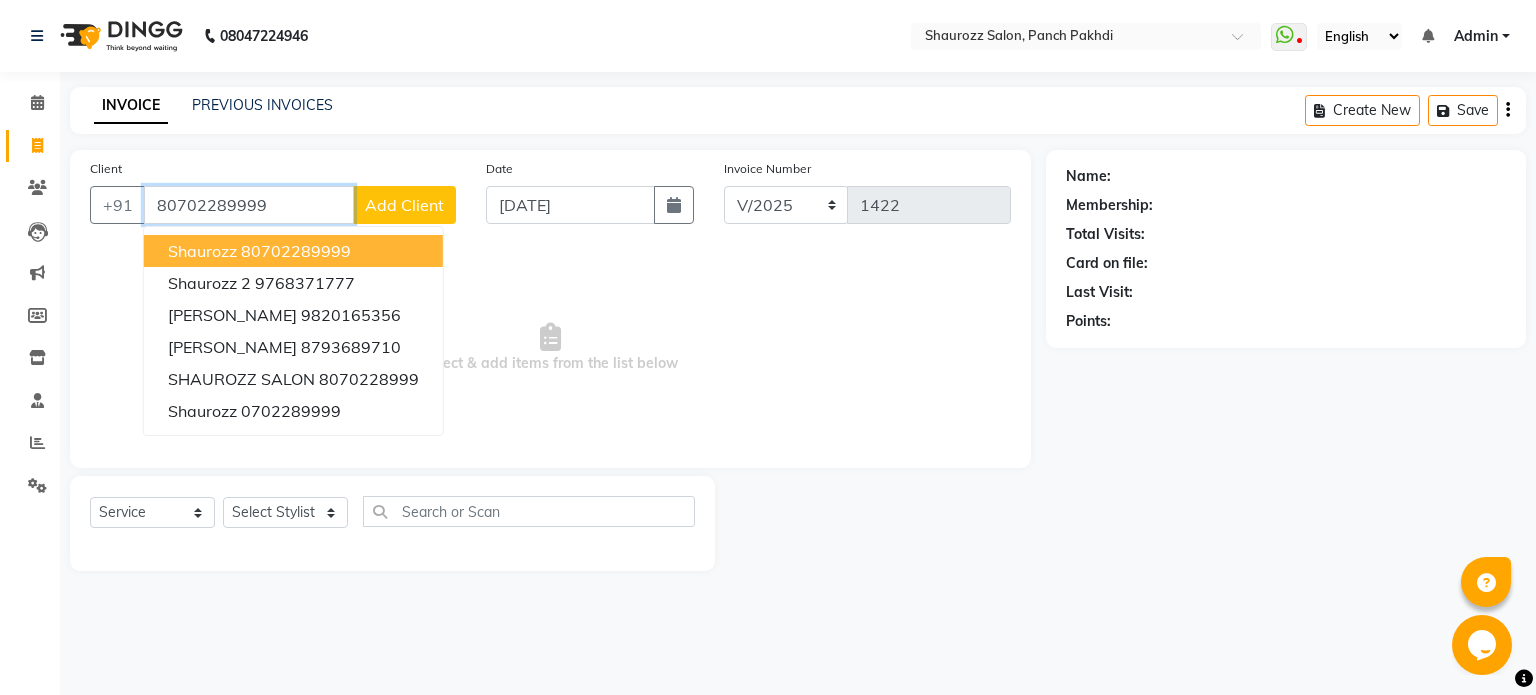 type on "80702289999" 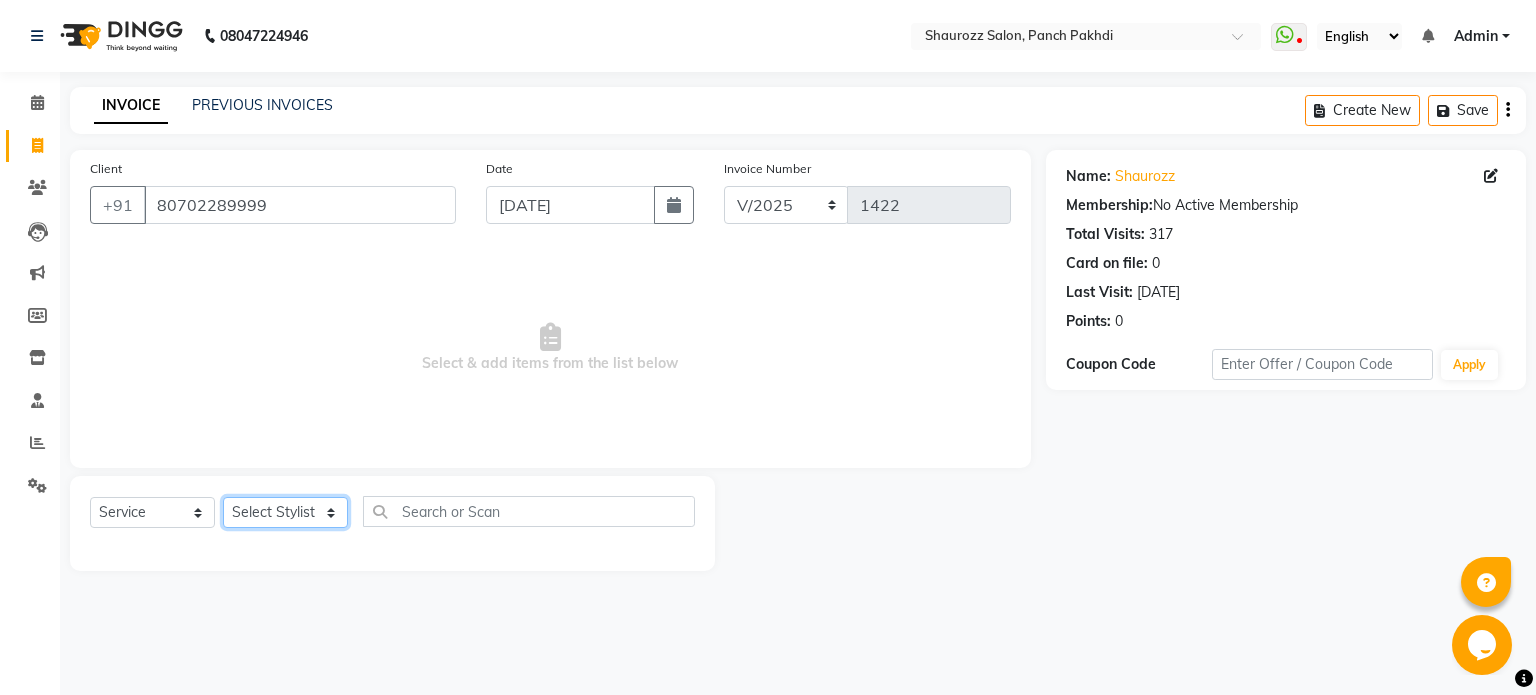 click on "Select Stylist [PERSON_NAME] [PERSON_NAME] [PERSON_NAME]  [PERSON_NAME] [PERSON_NAME] Salon Samseer [PERSON_NAME] [PERSON_NAME]" 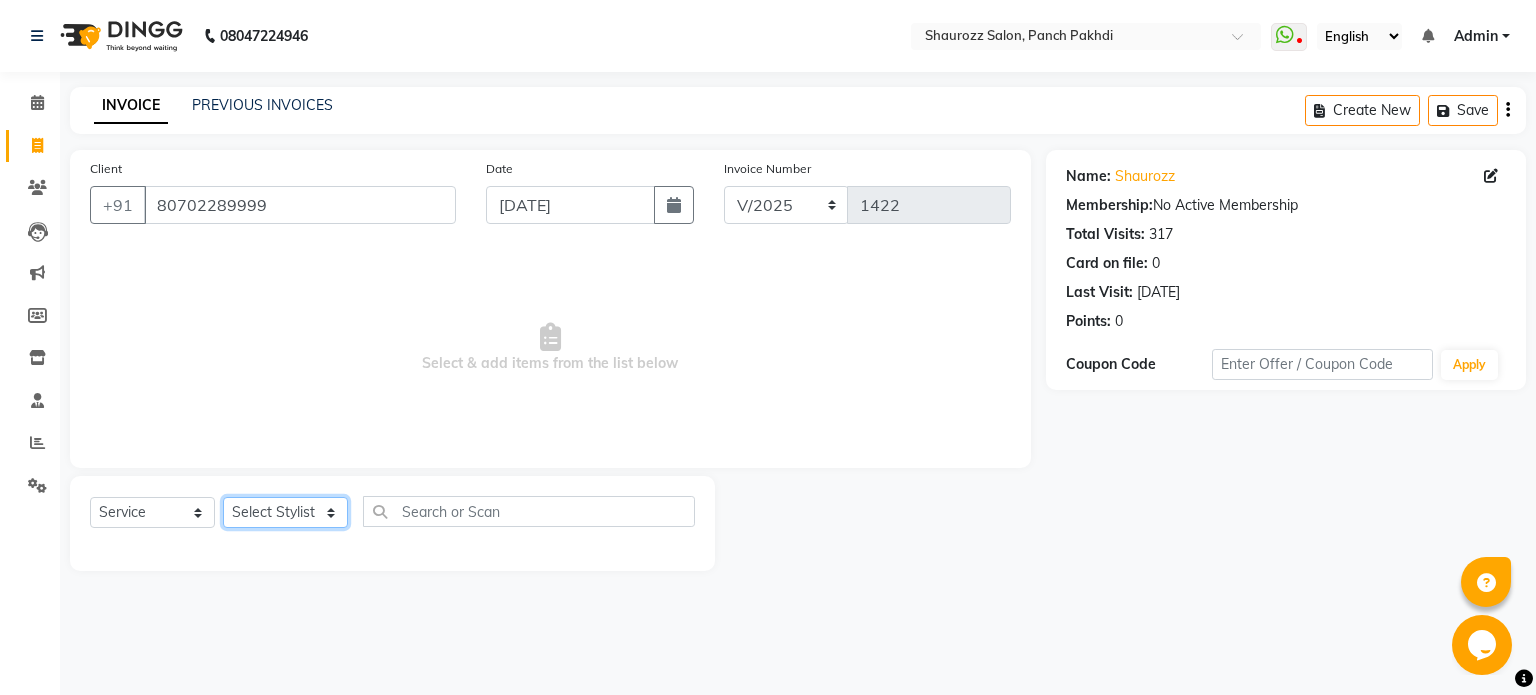 select on "7276" 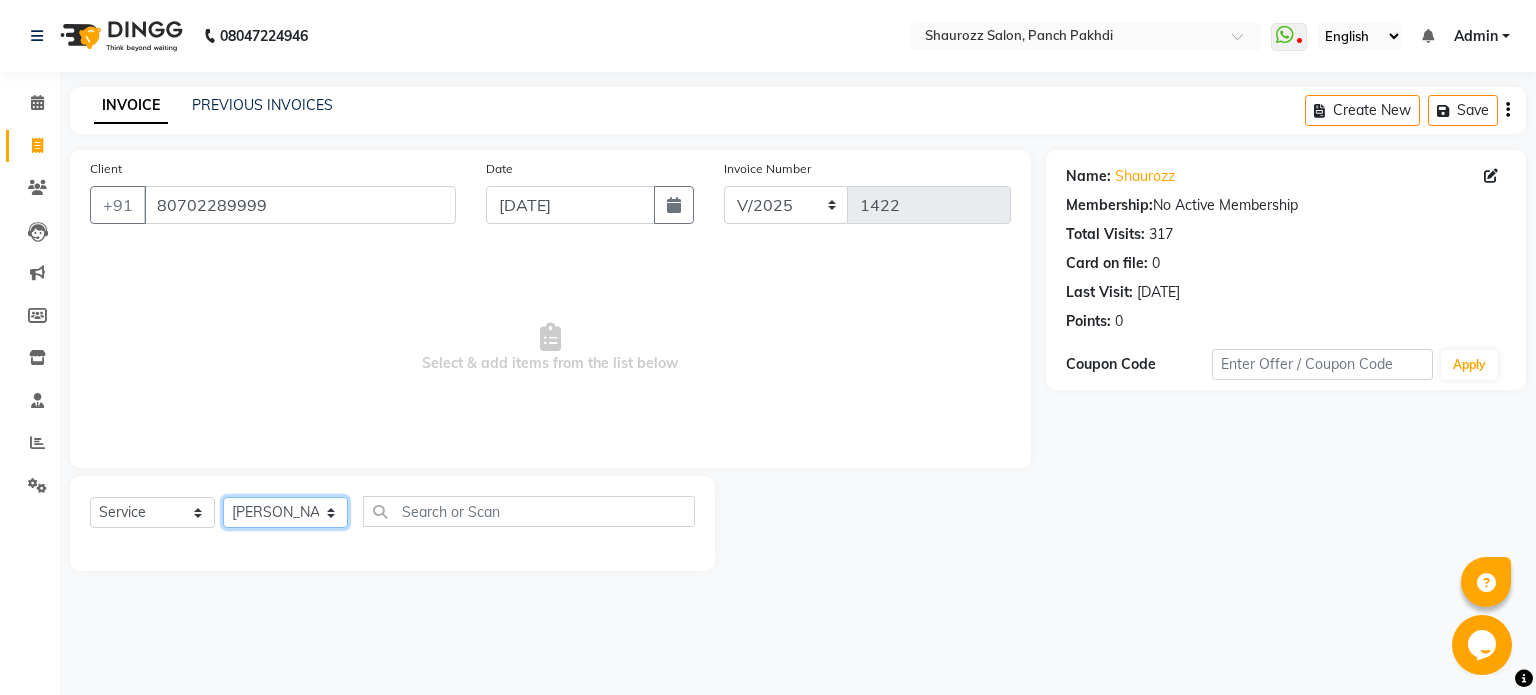 click on "Select Stylist [PERSON_NAME] [PERSON_NAME] [PERSON_NAME]  [PERSON_NAME] [PERSON_NAME] Salon Samseer [PERSON_NAME] [PERSON_NAME]" 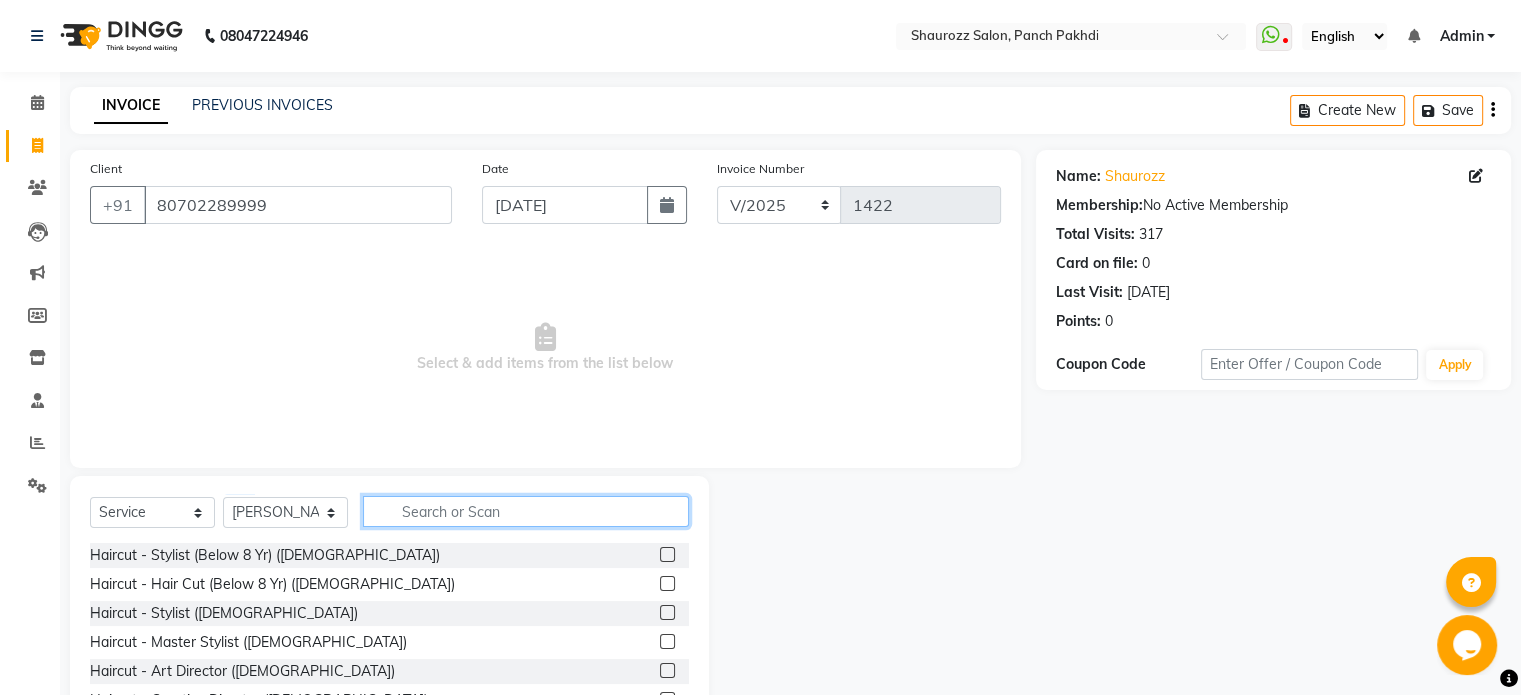 click 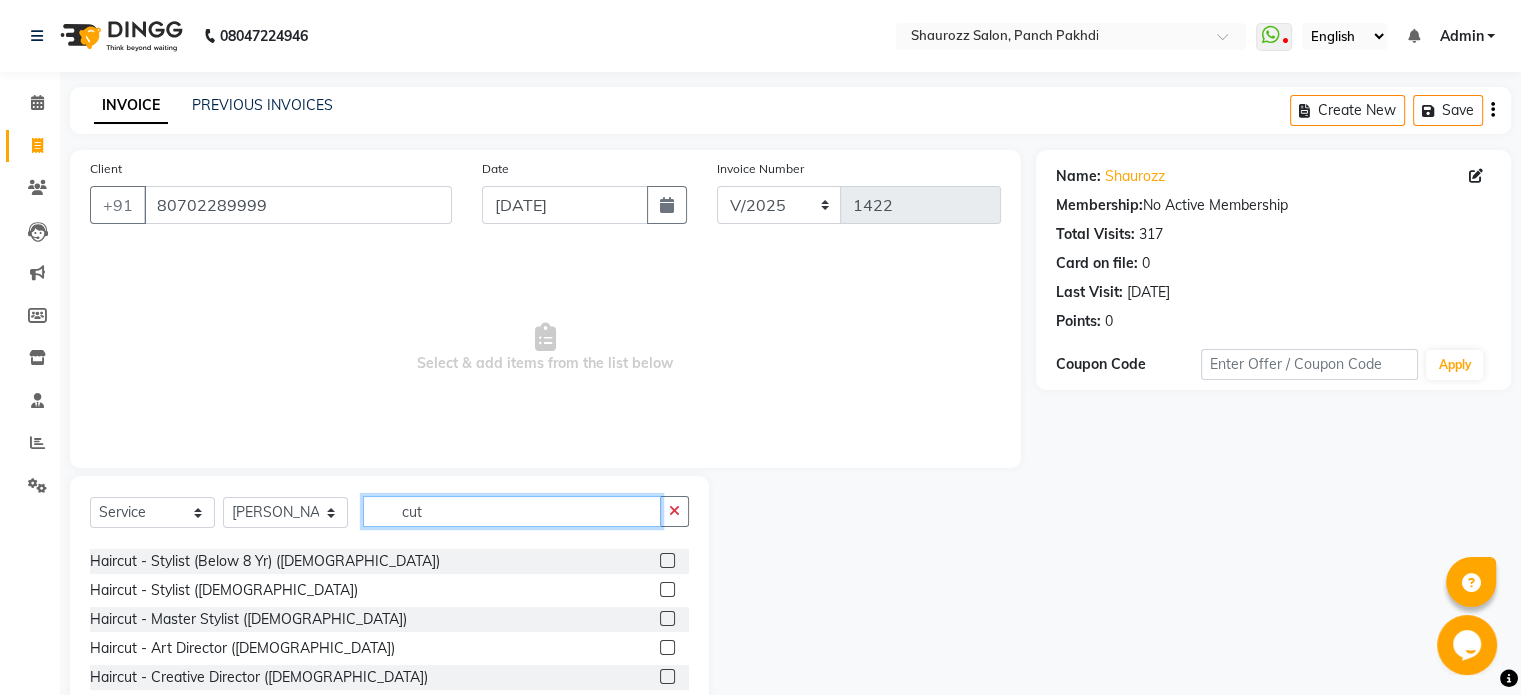 scroll, scrollTop: 400, scrollLeft: 0, axis: vertical 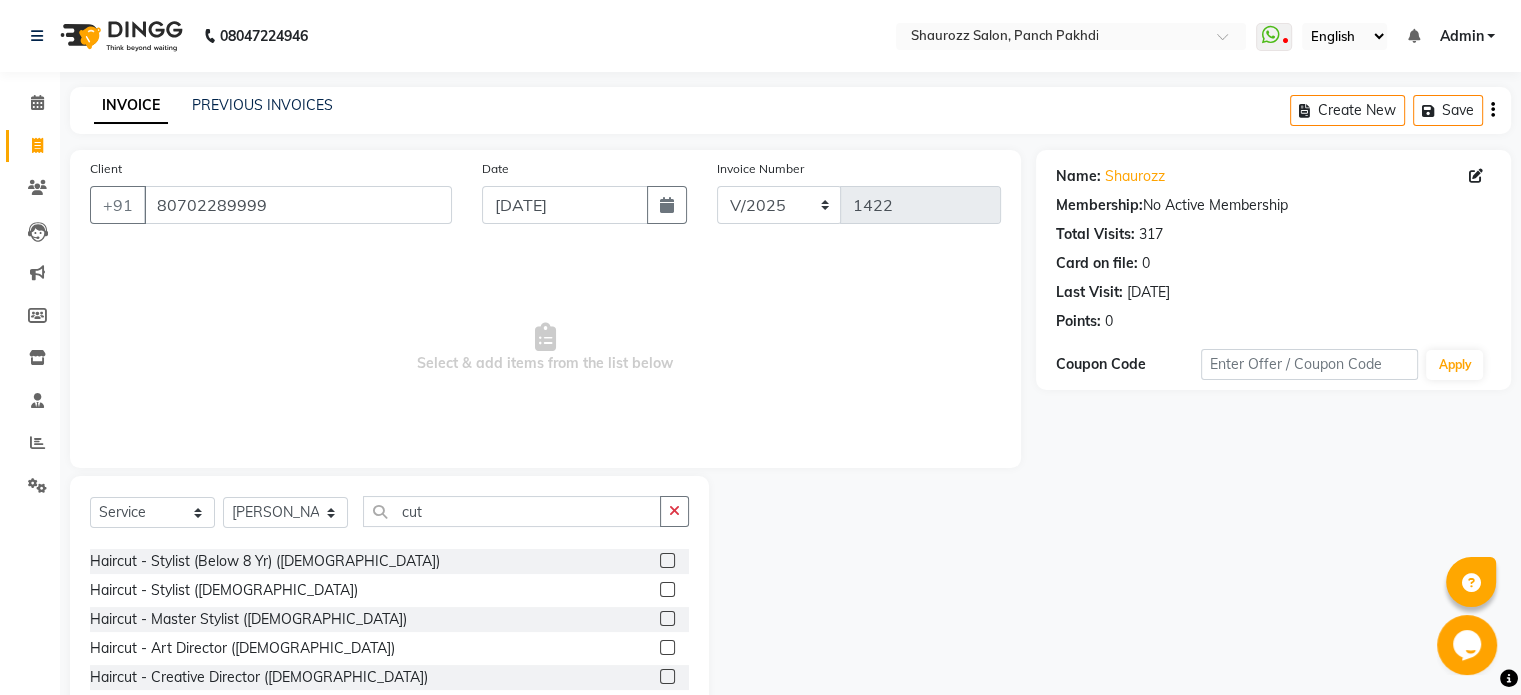 click 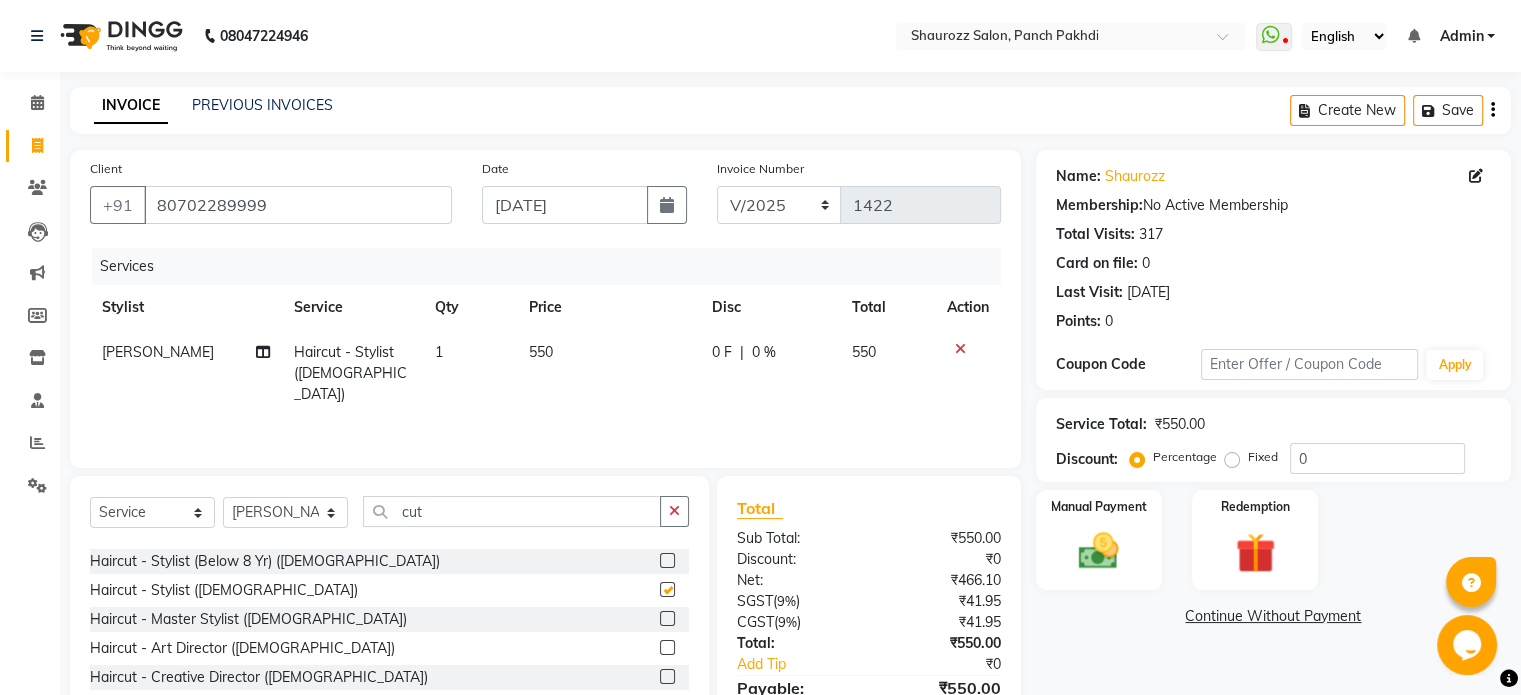checkbox on "false" 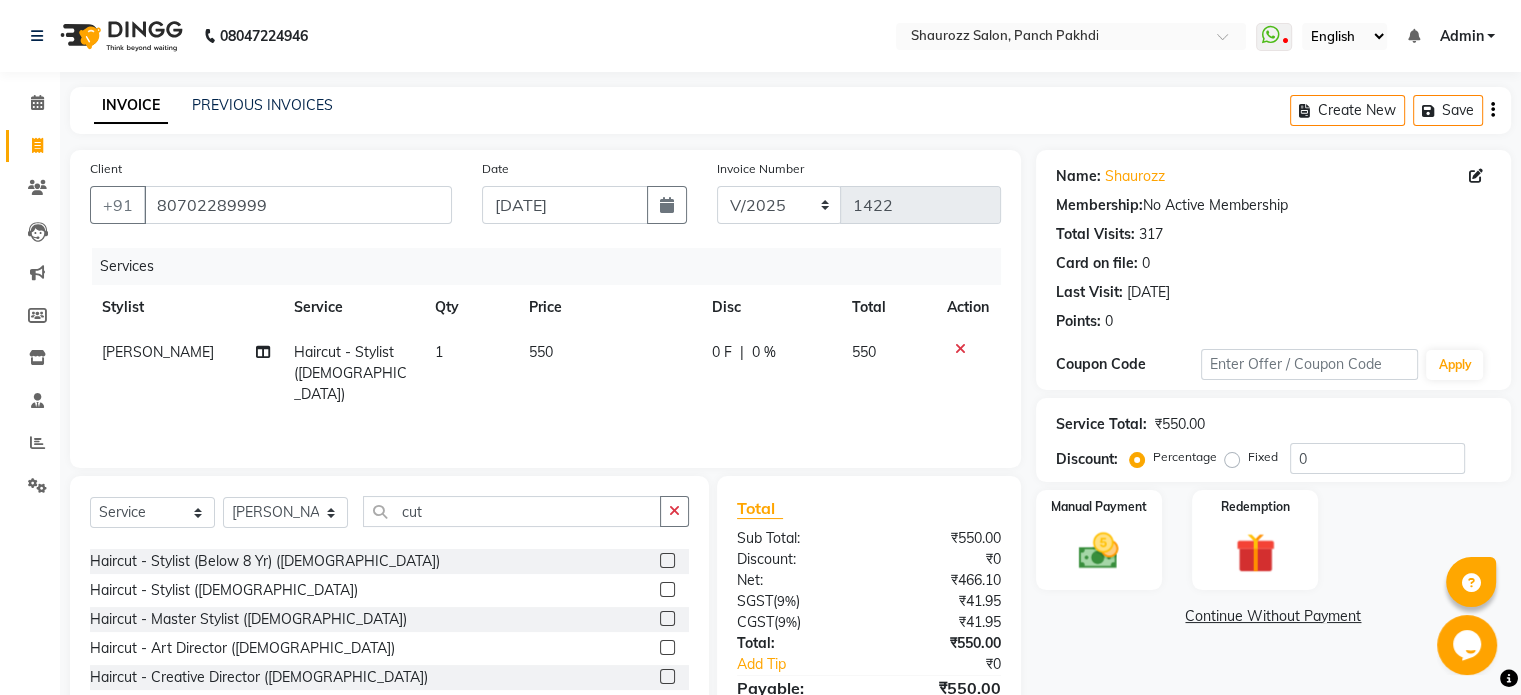 click on "550" 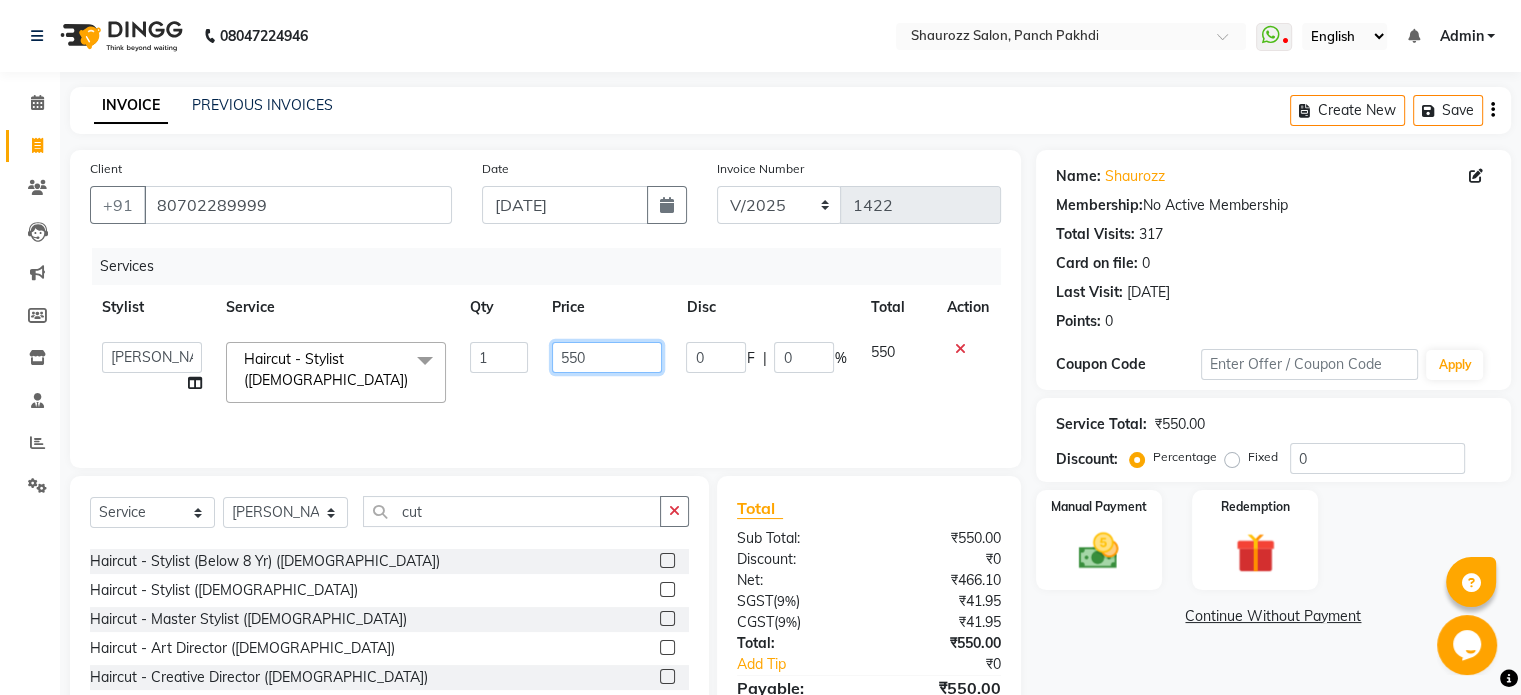 click on "550" 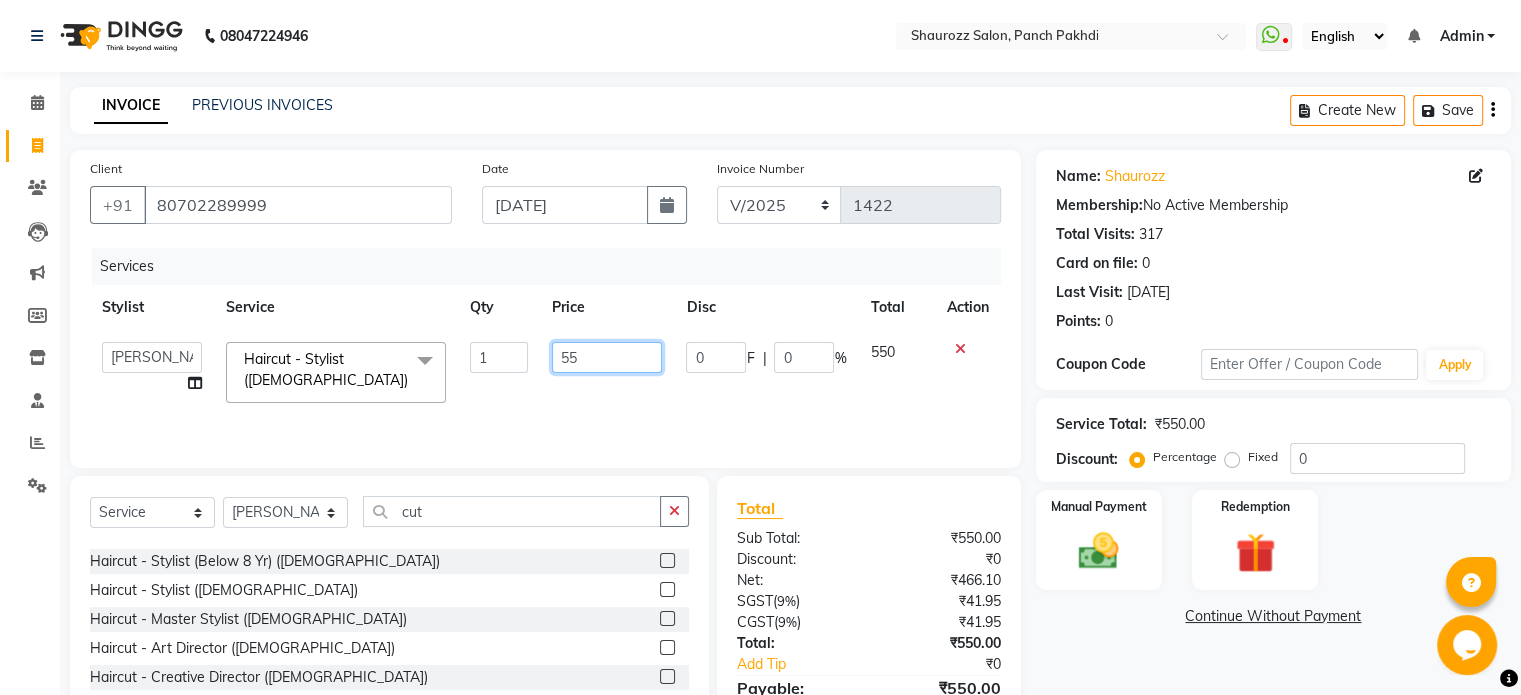 type on "5" 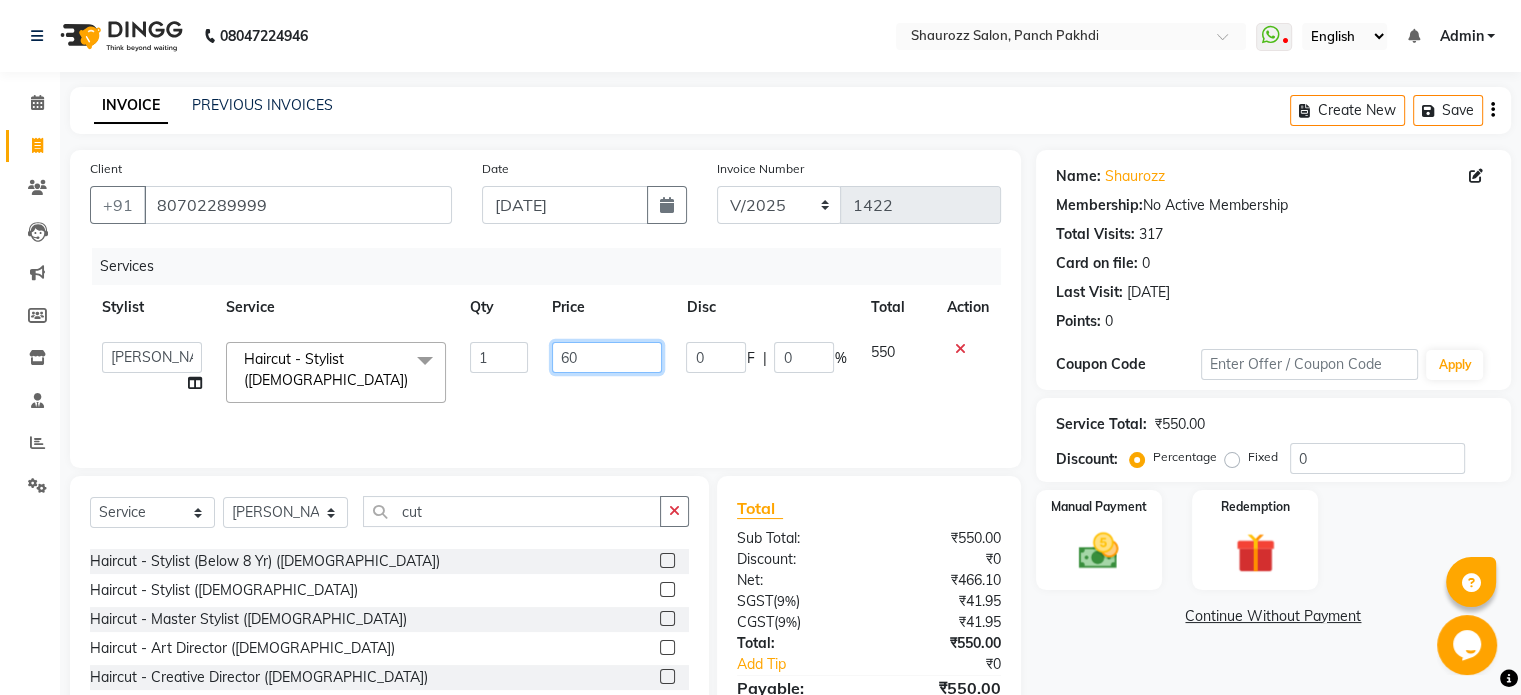 type on "600" 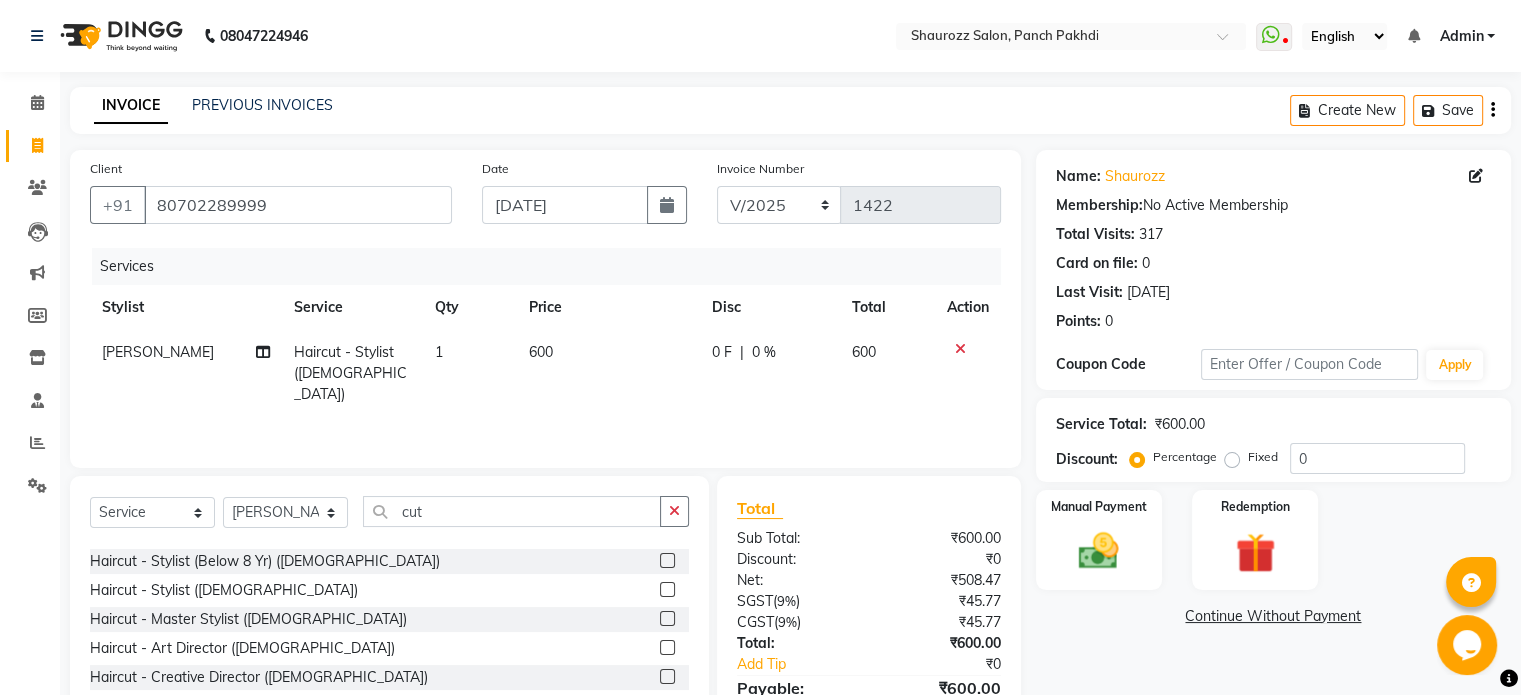 scroll, scrollTop: 106, scrollLeft: 0, axis: vertical 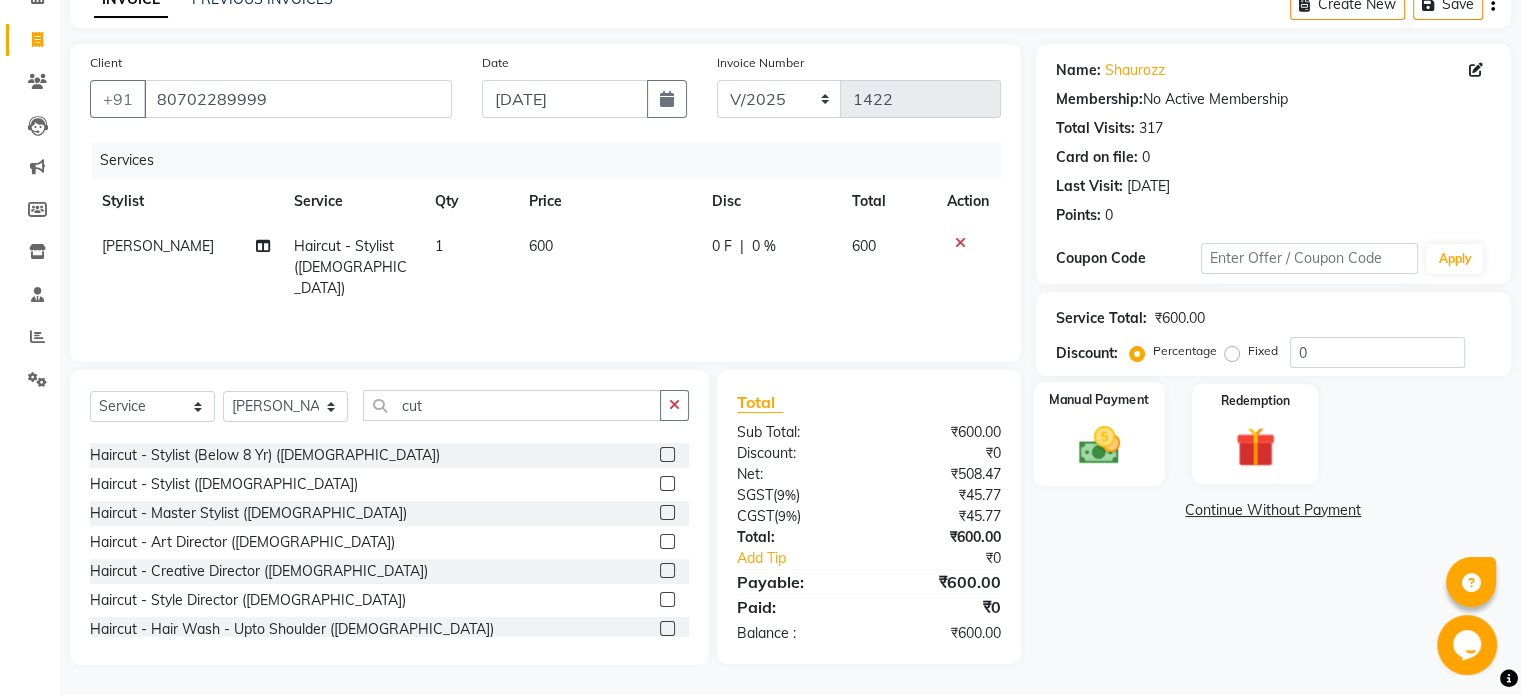 click on "Manual Payment" 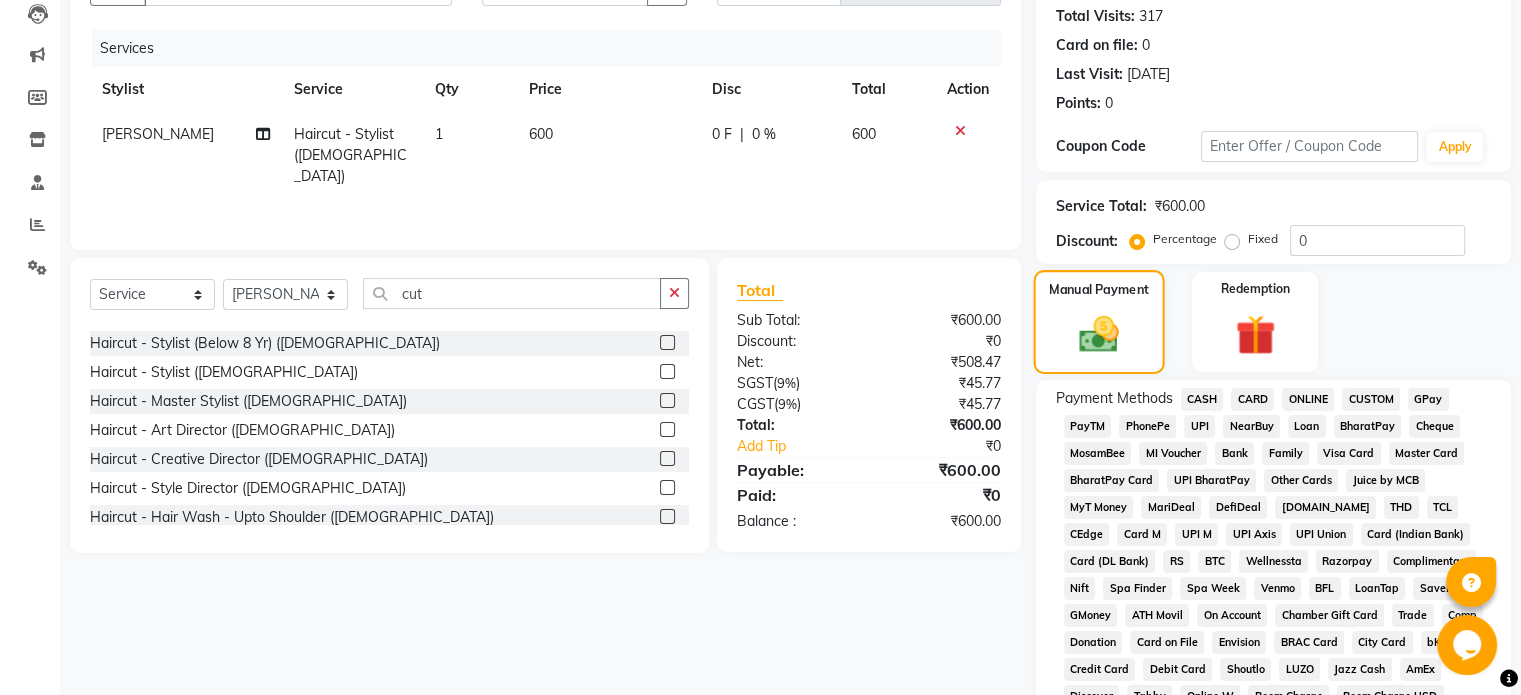 scroll, scrollTop: 219, scrollLeft: 0, axis: vertical 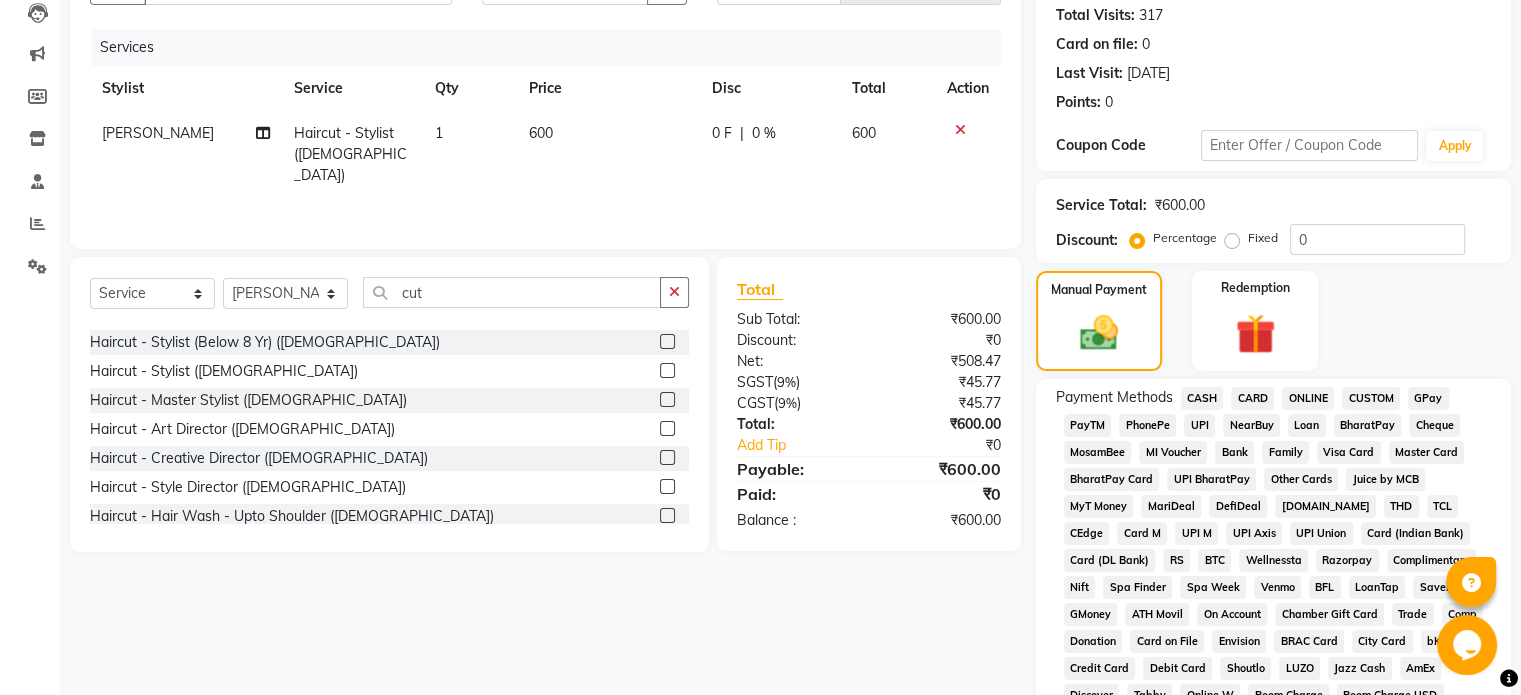 click on "GPay" 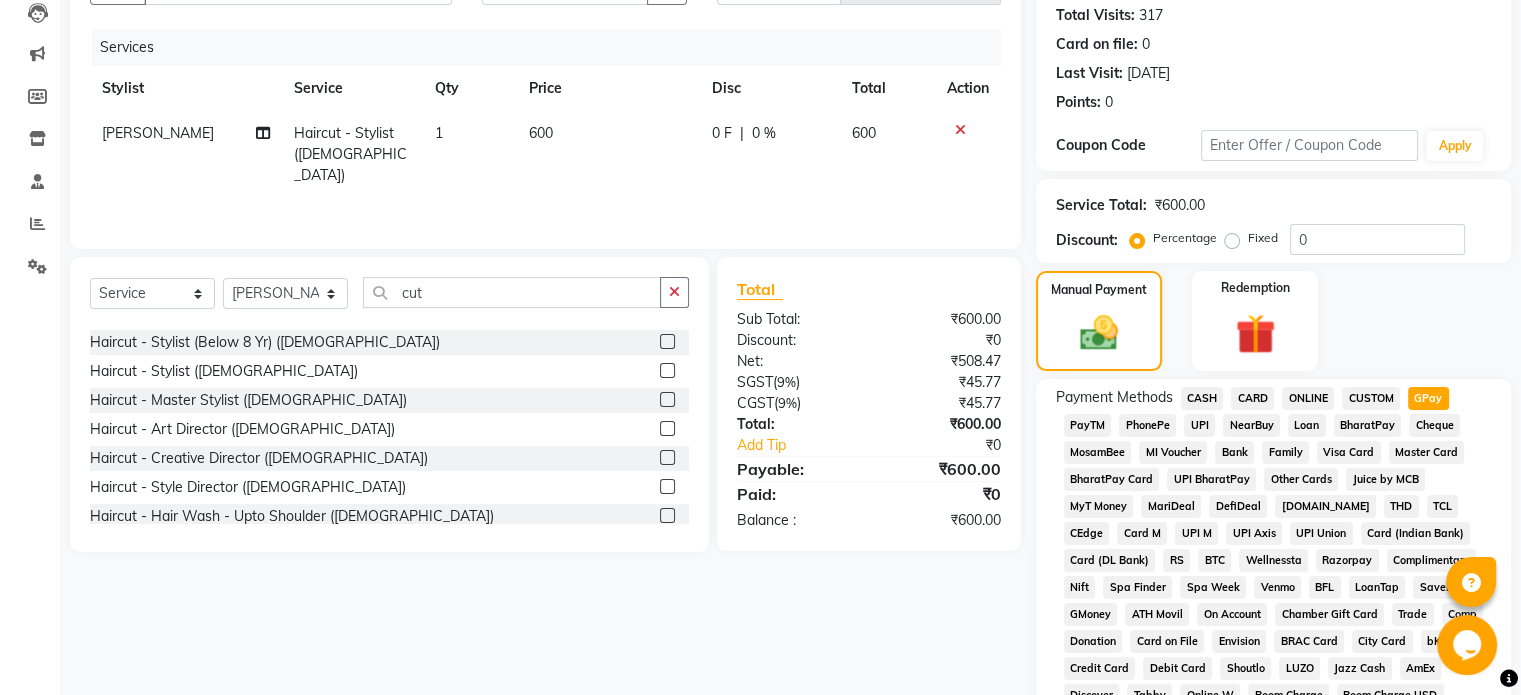 scroll, scrollTop: 728, scrollLeft: 0, axis: vertical 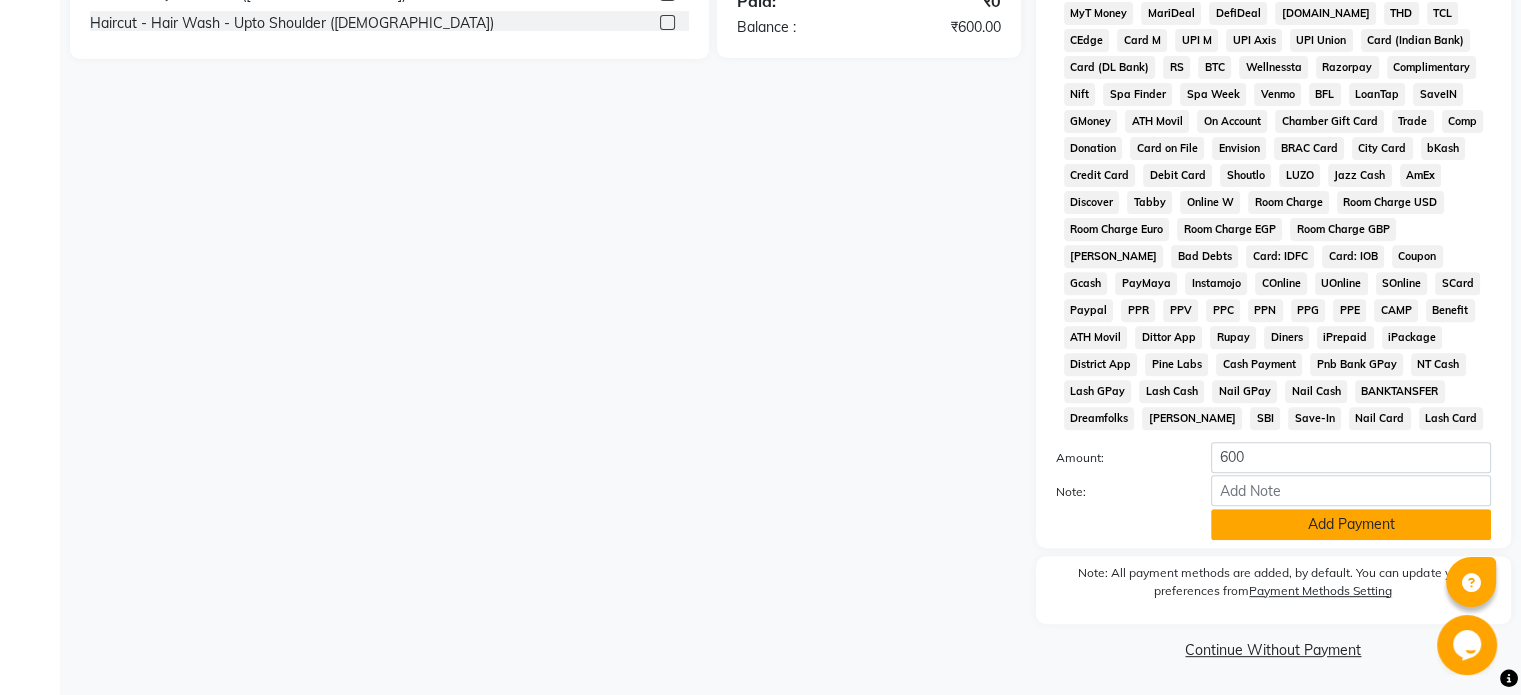 click on "Add Payment" 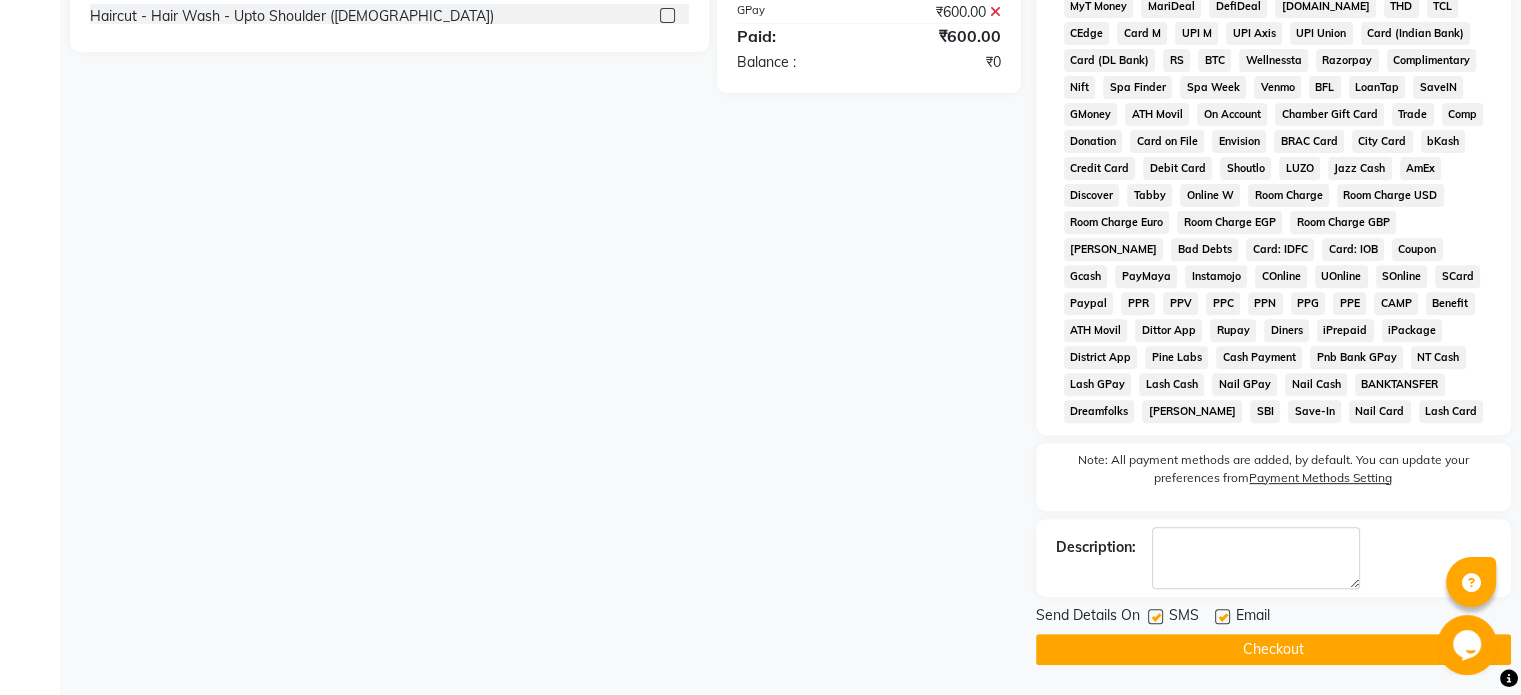 scroll, scrollTop: 733, scrollLeft: 0, axis: vertical 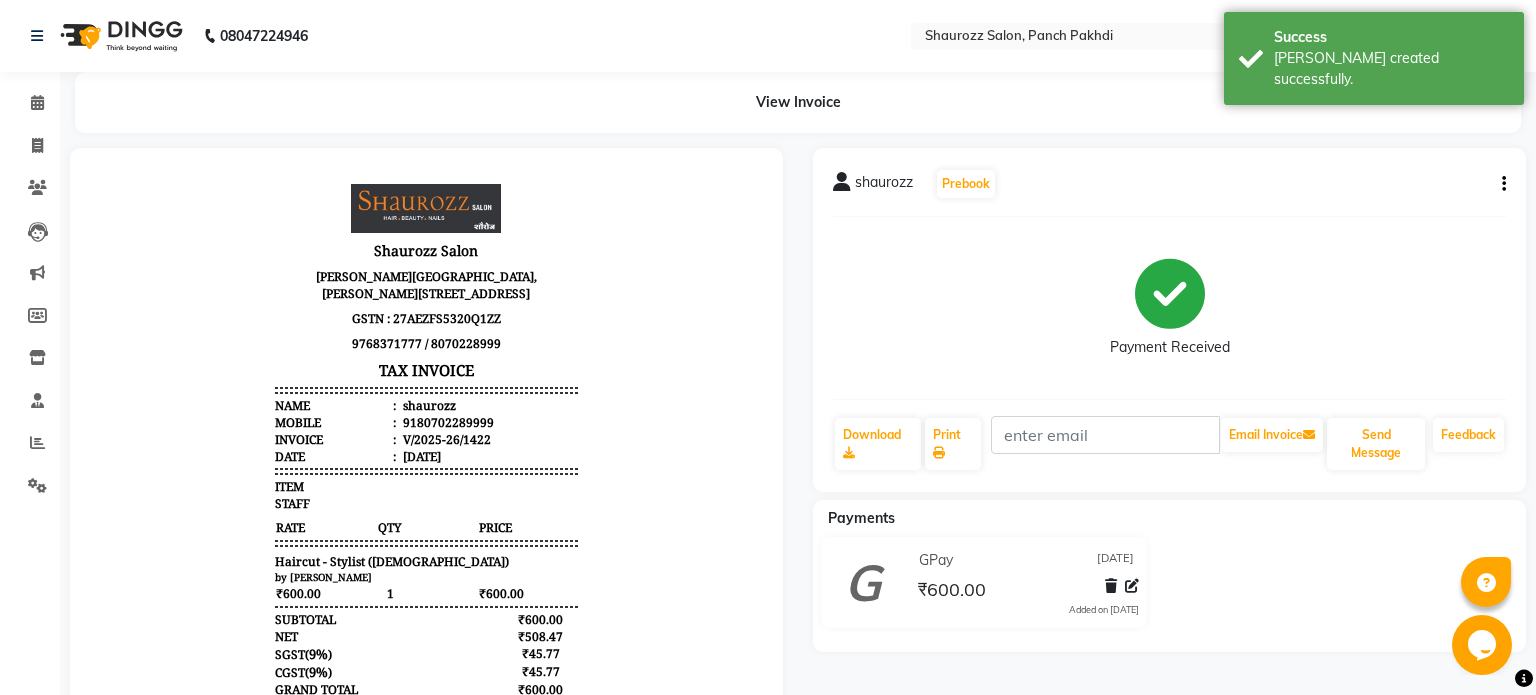 select on "service" 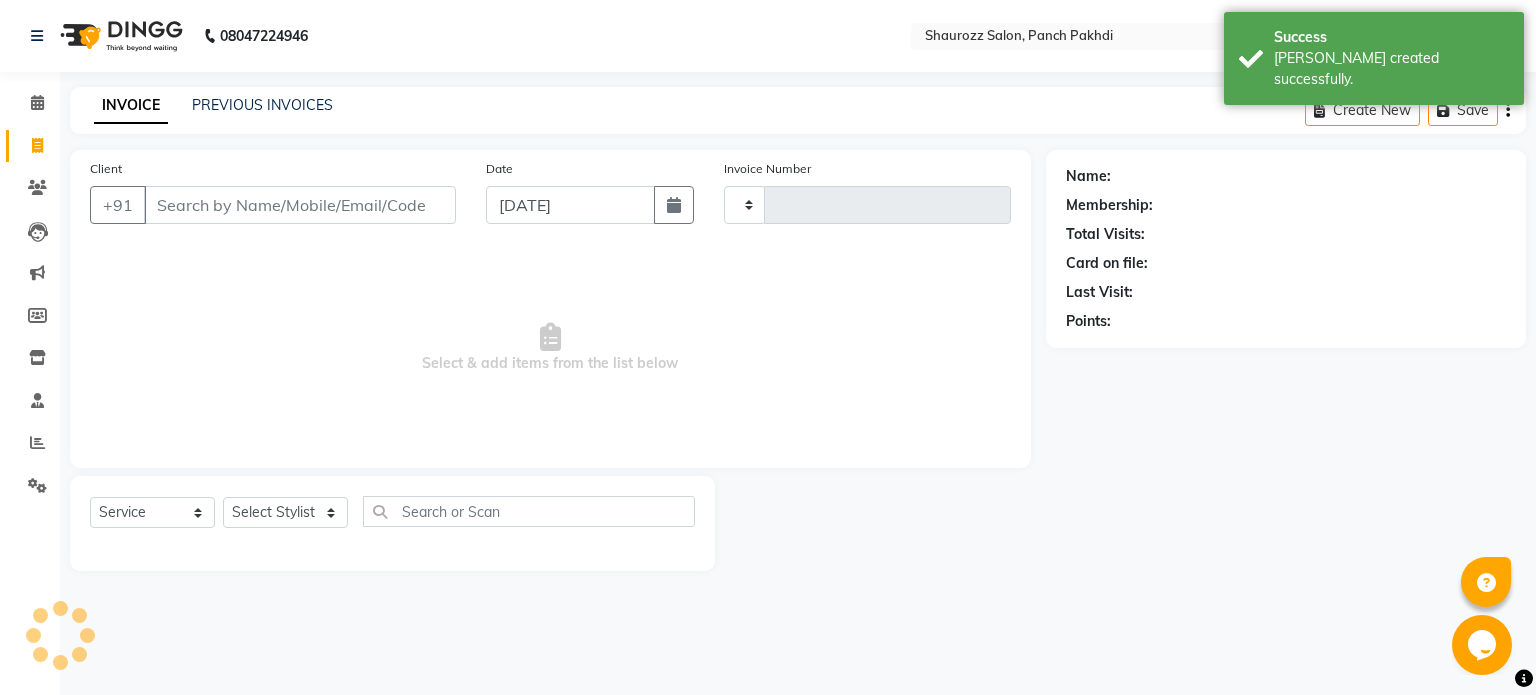 type on "1423" 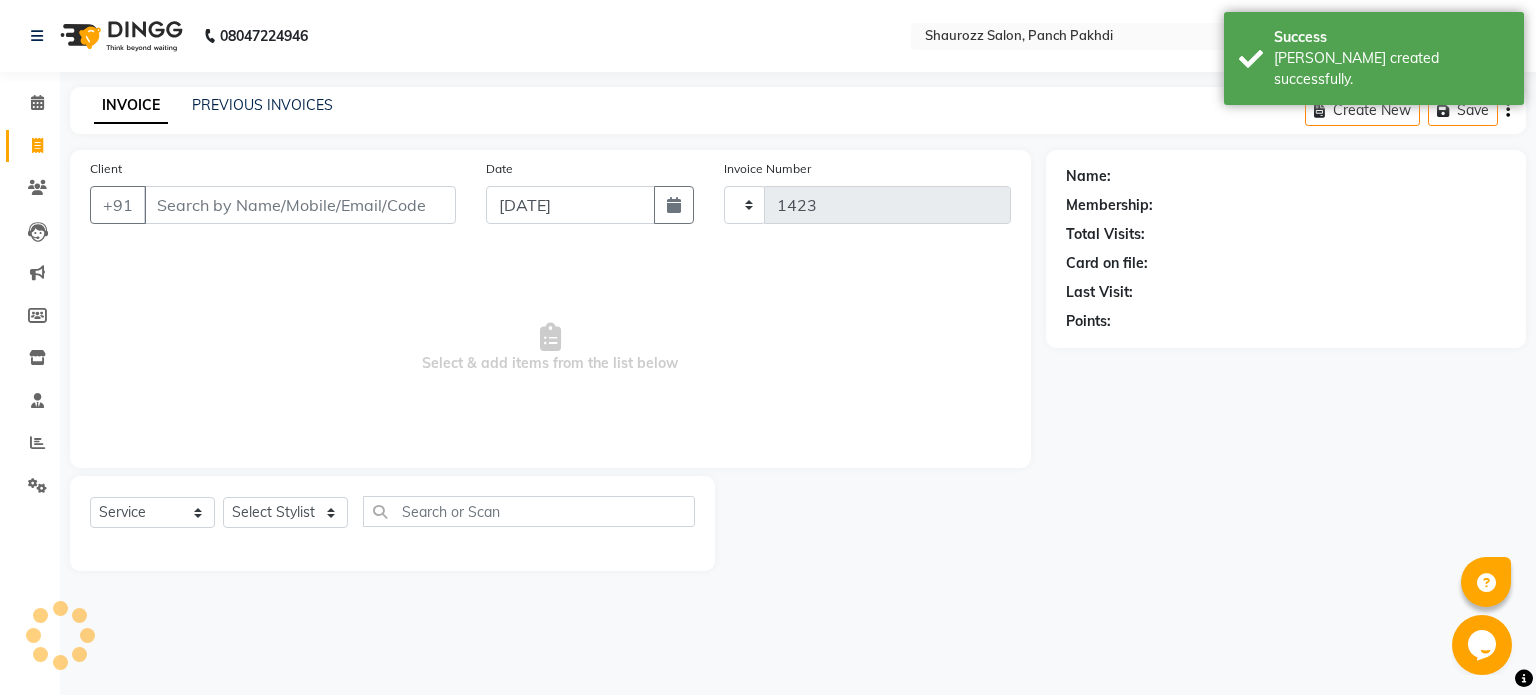 select on "485" 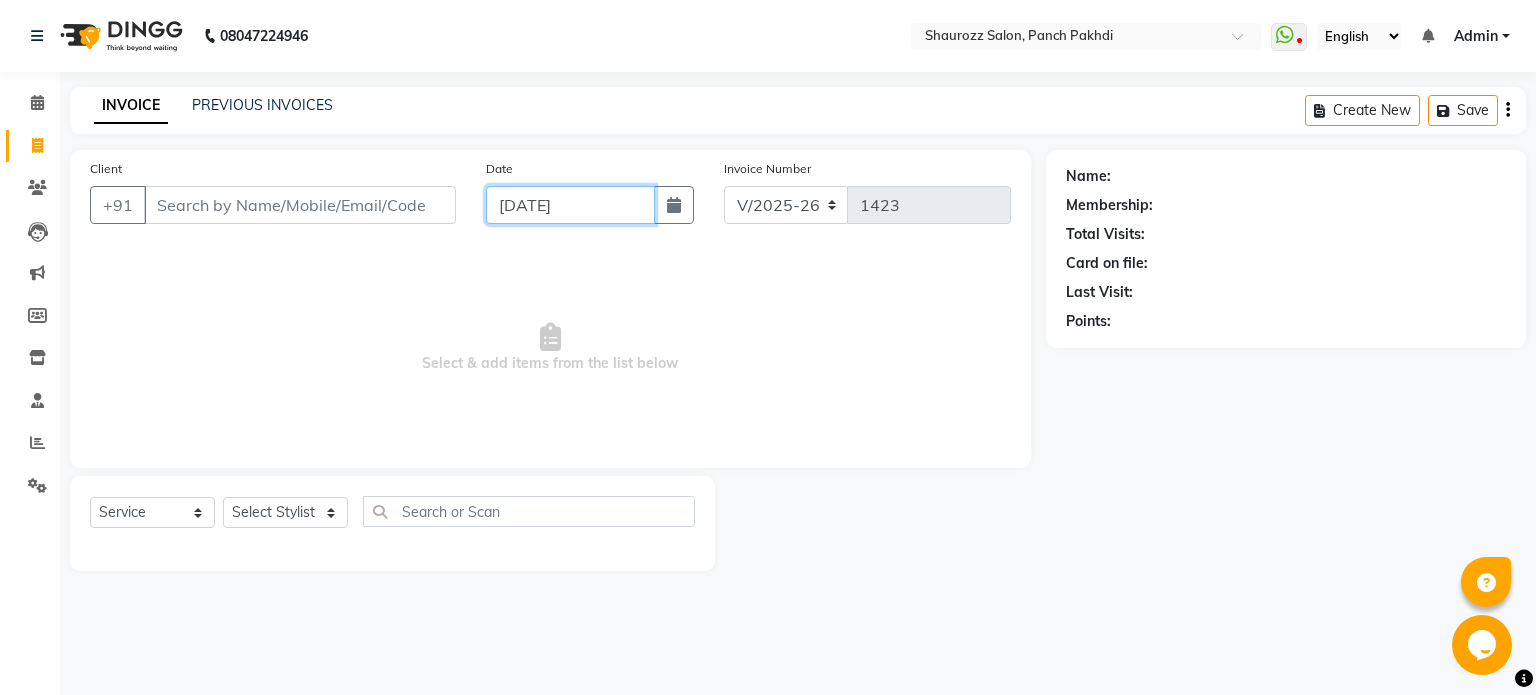 click on "[DATE]" 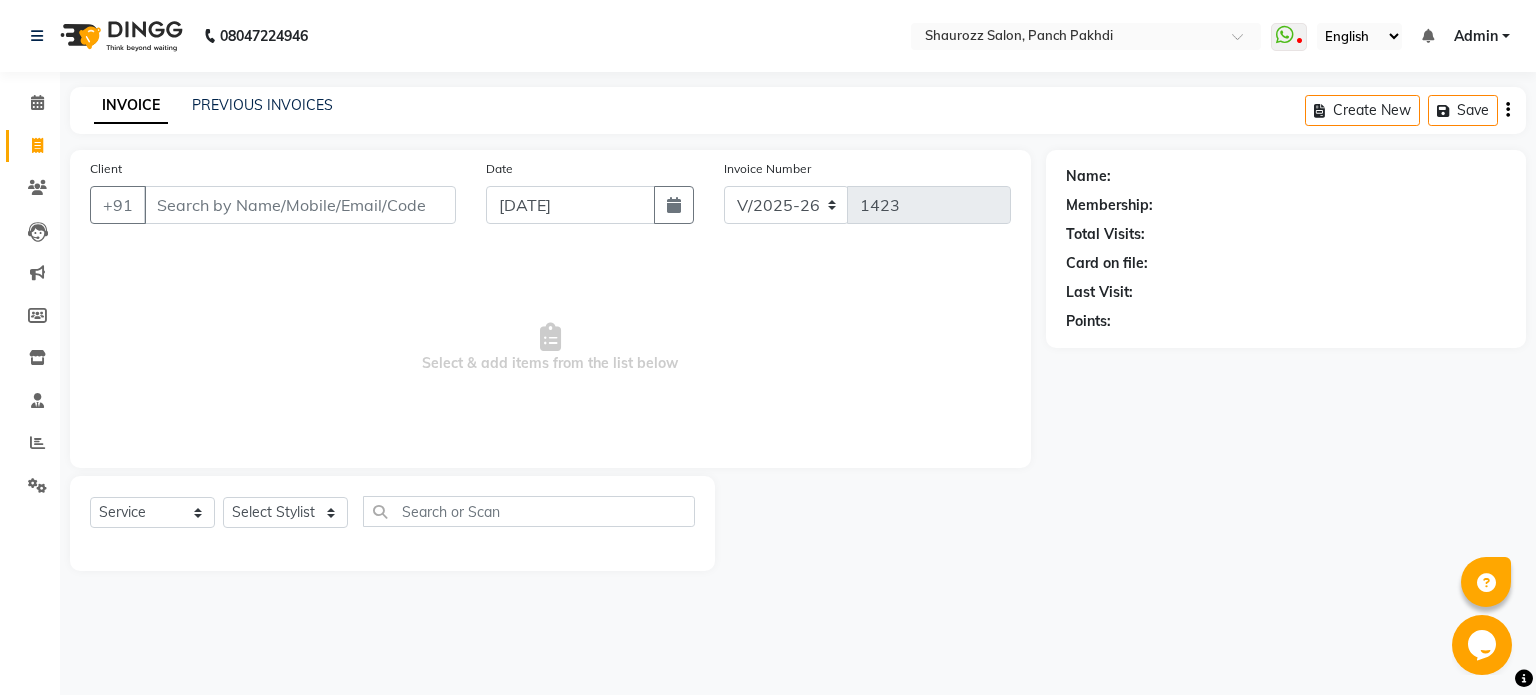 select on "7" 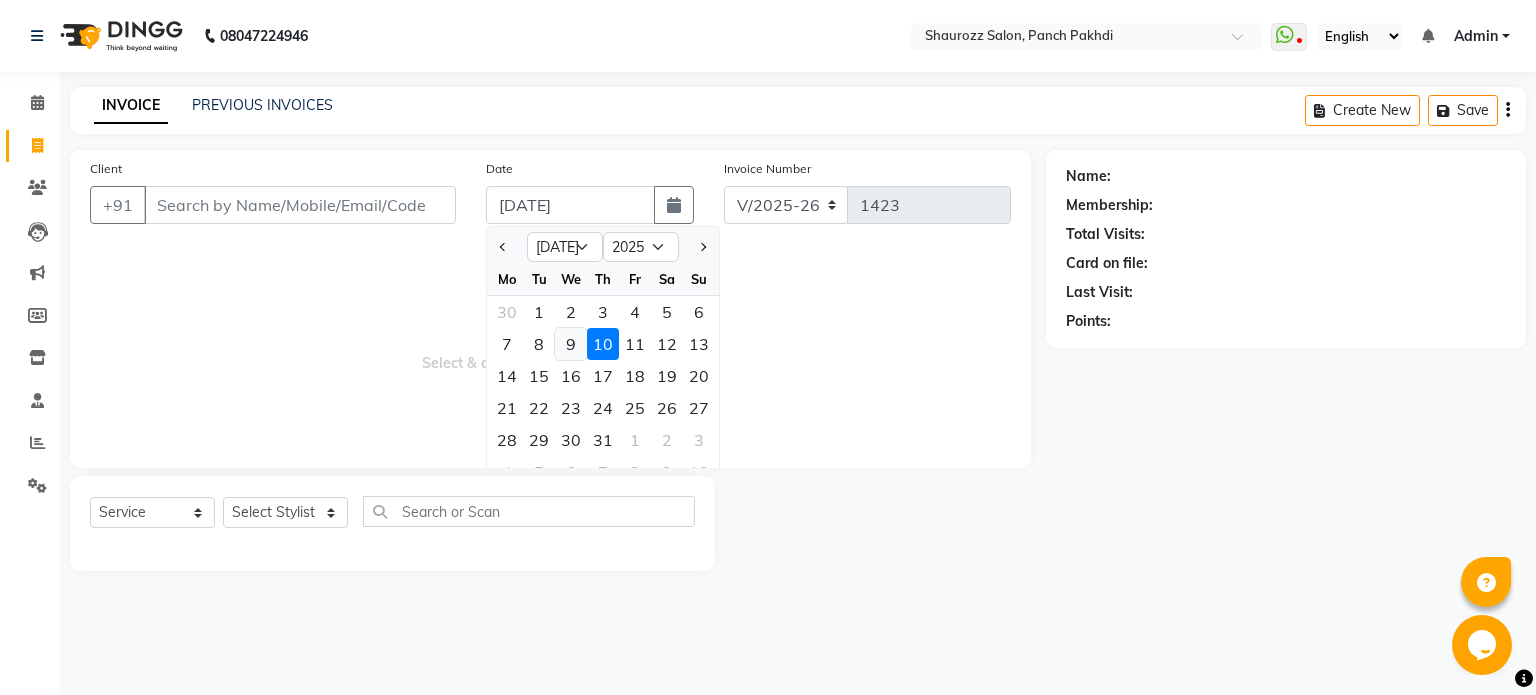 click on "9" 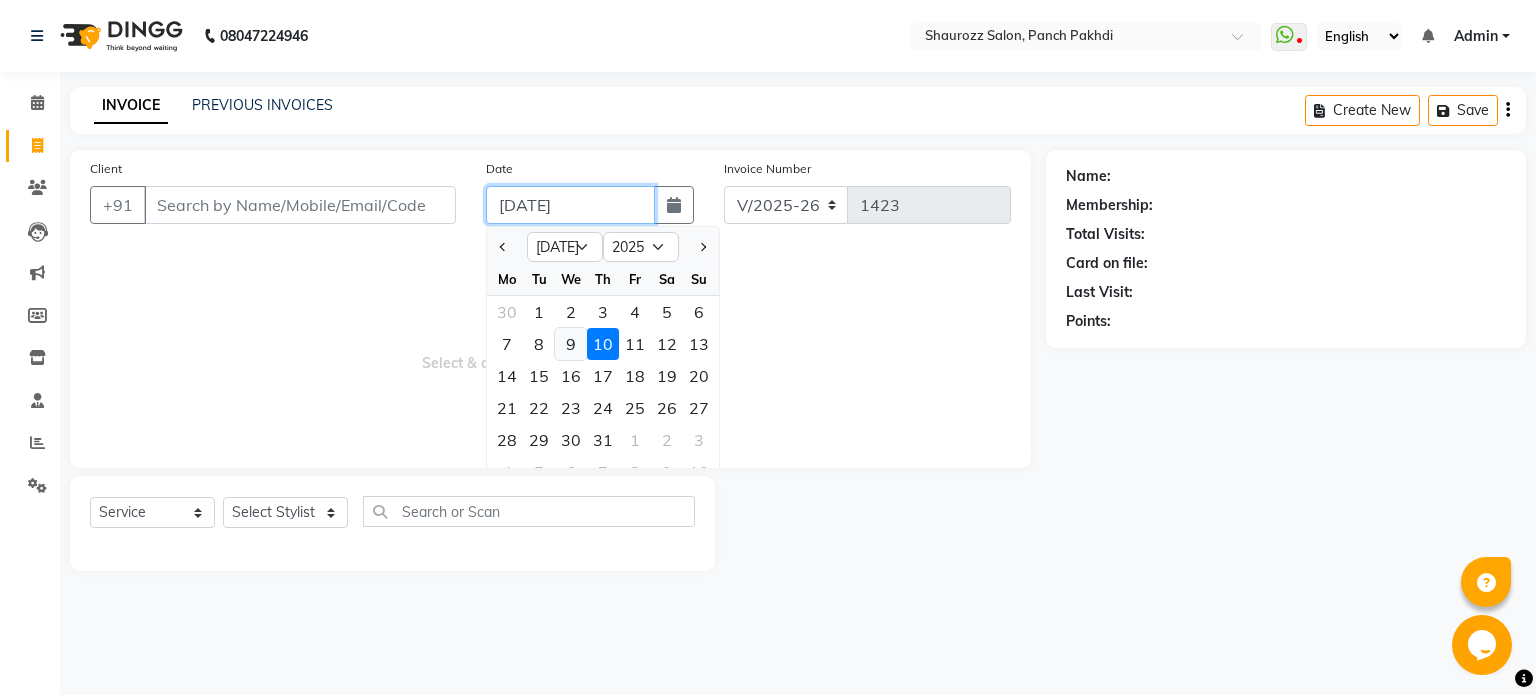 type on "[DATE]" 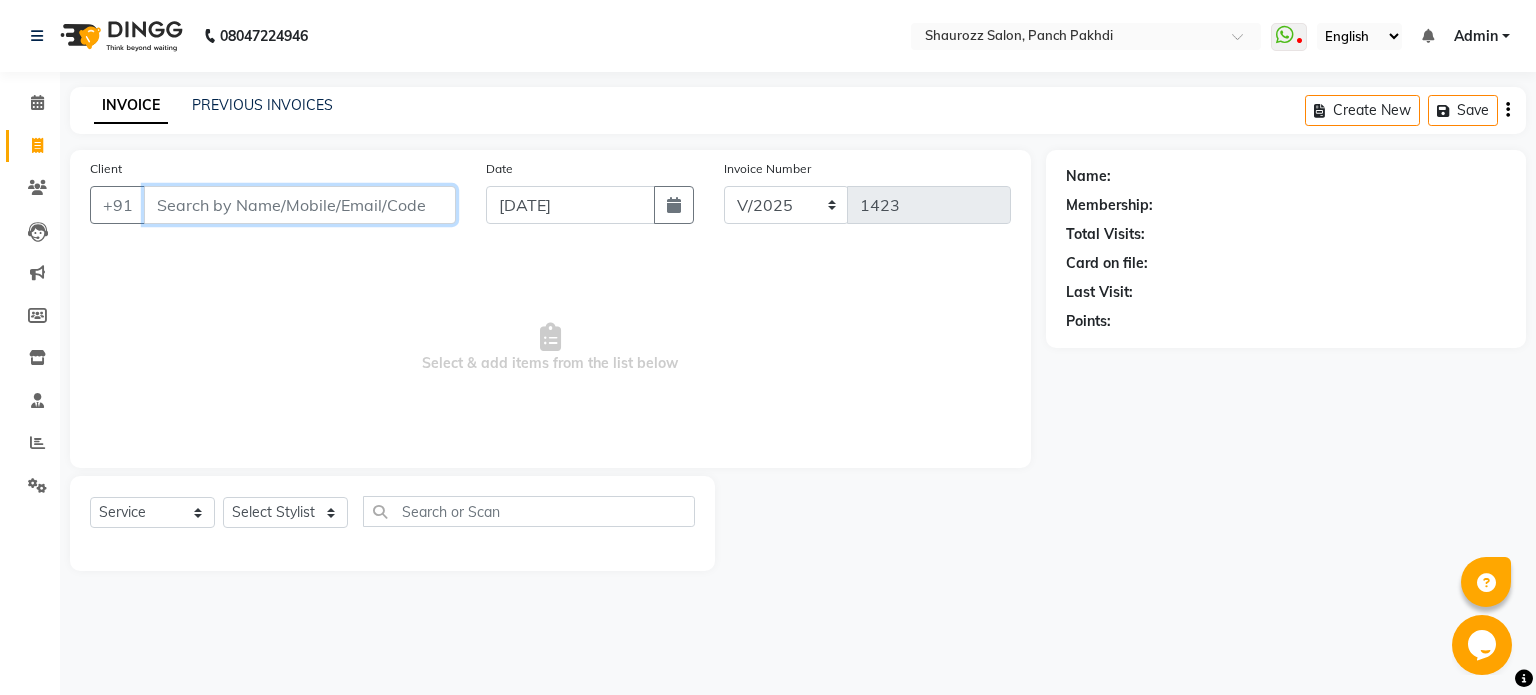 click on "Client" at bounding box center (300, 205) 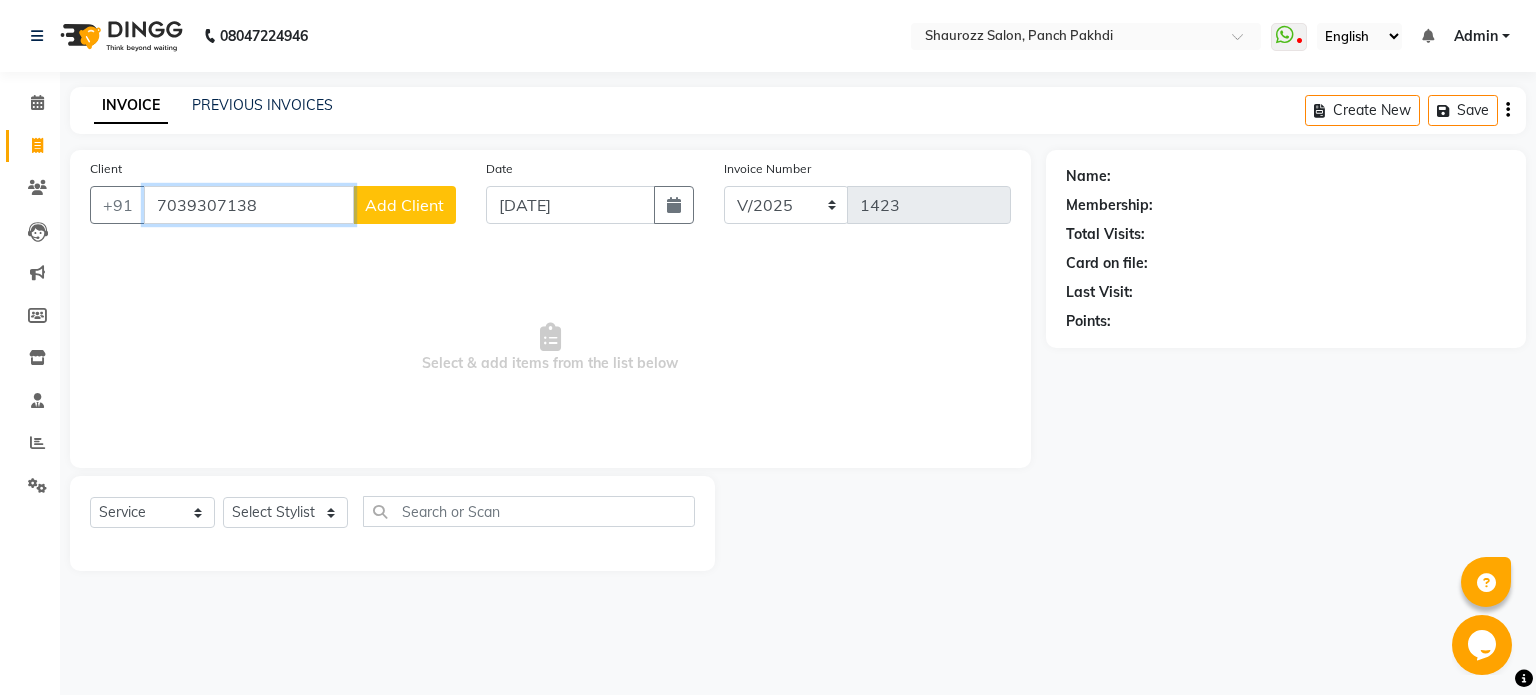 type on "7039307138" 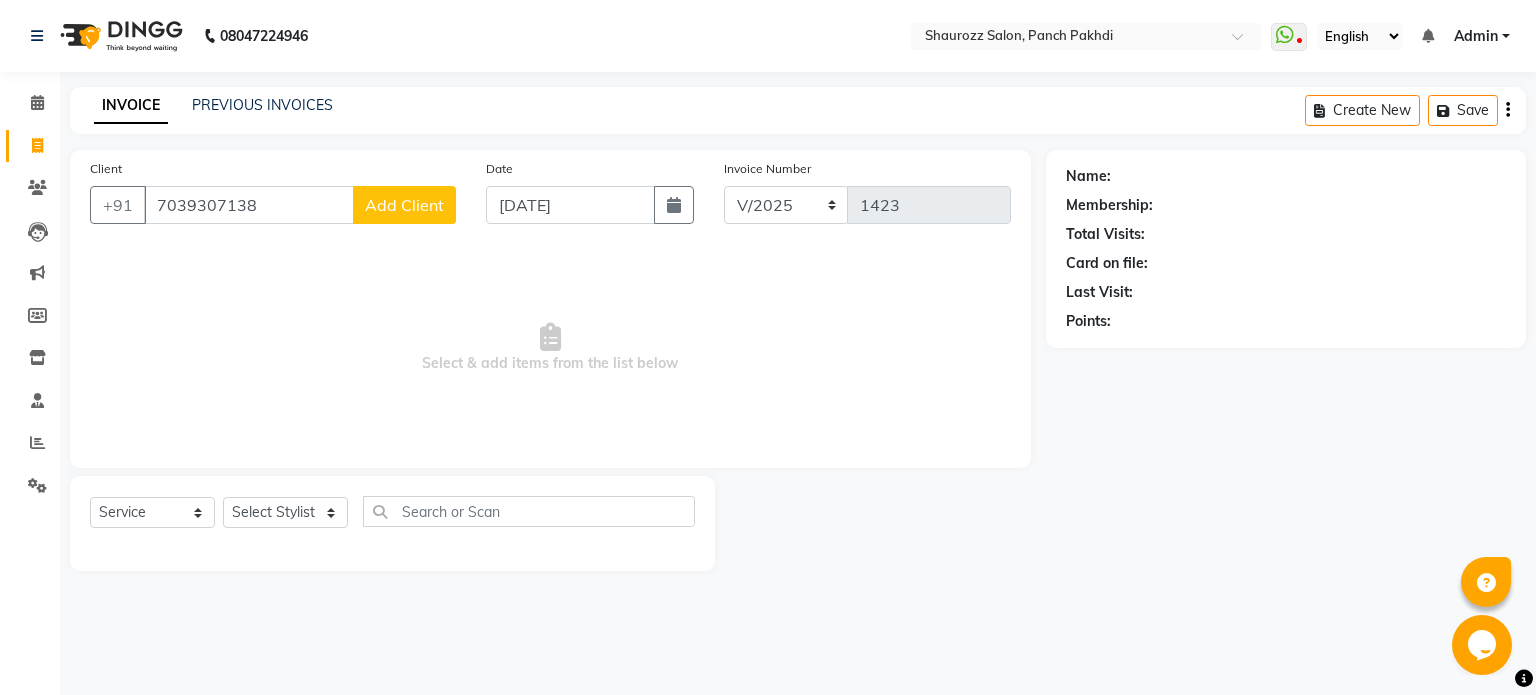 click on "Add Client" 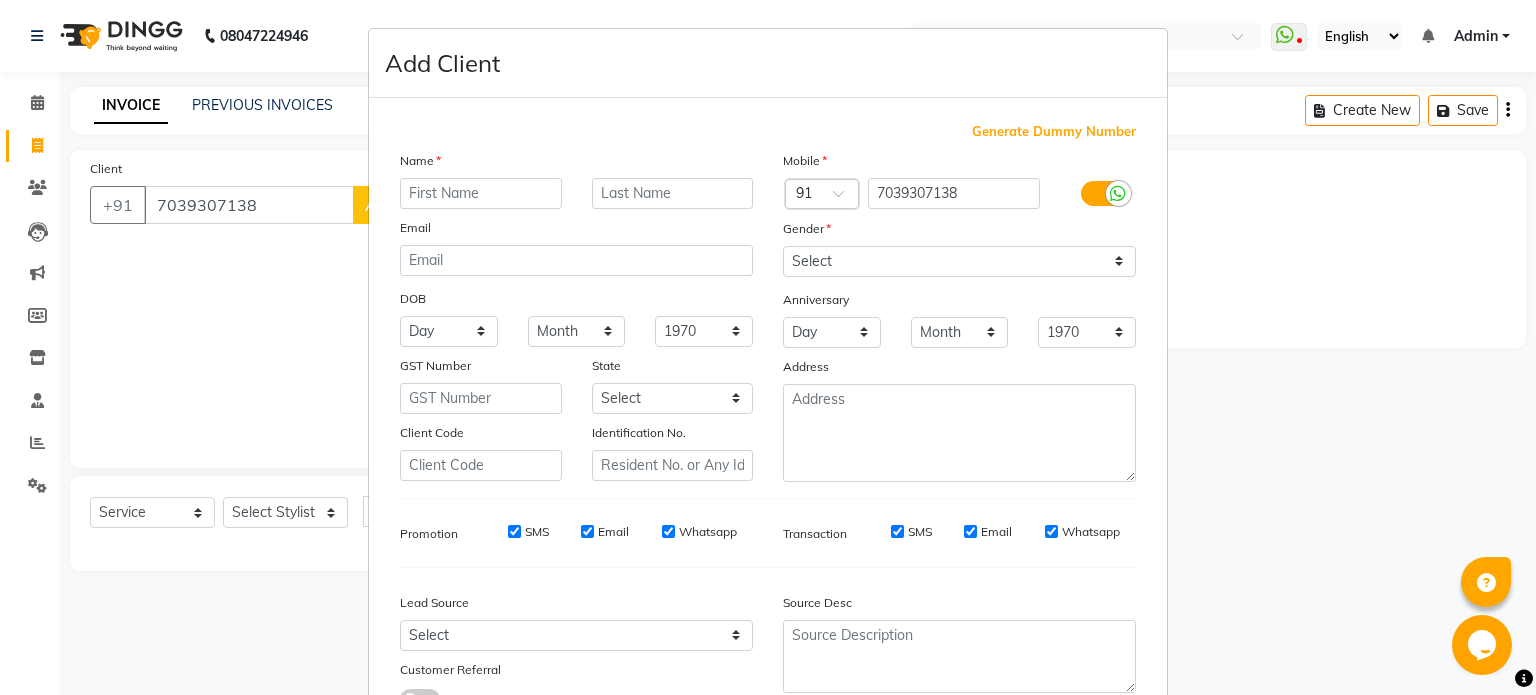 click at bounding box center (481, 193) 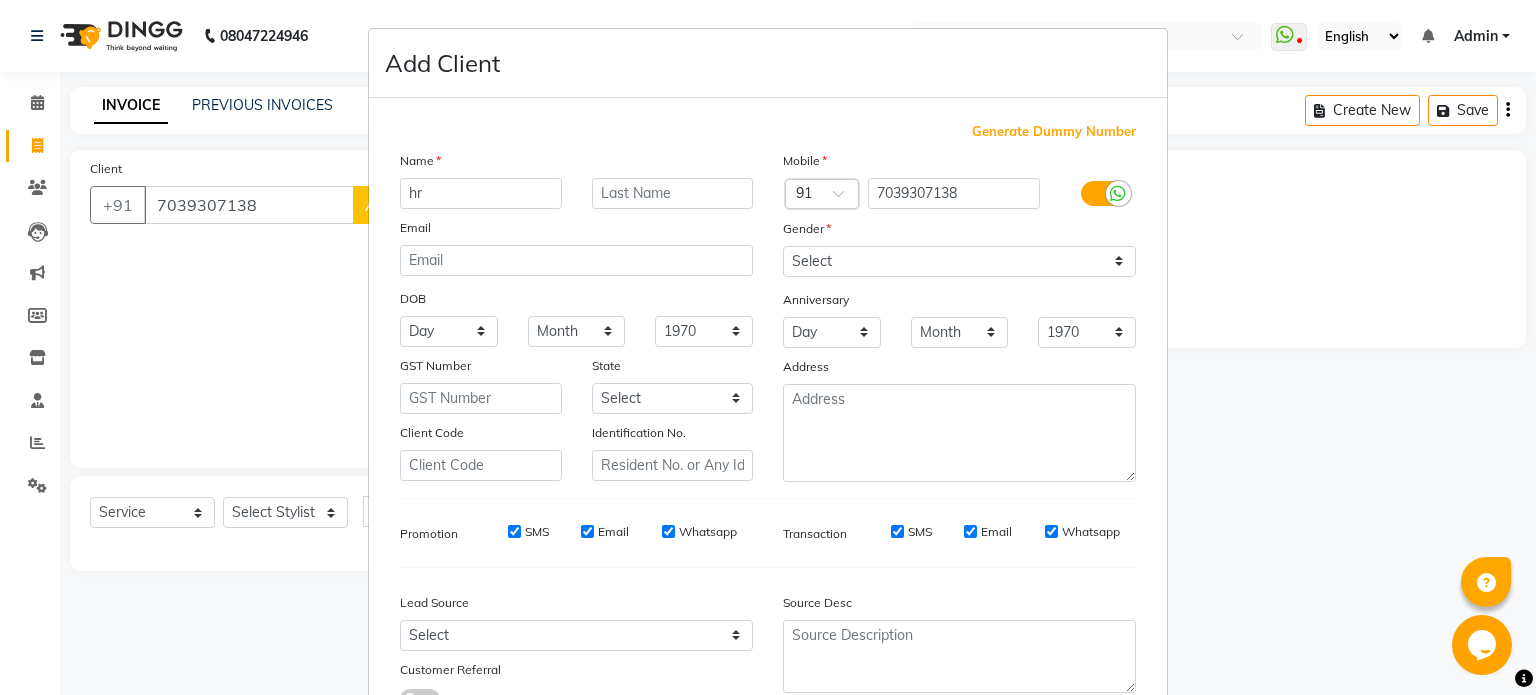 type on "h" 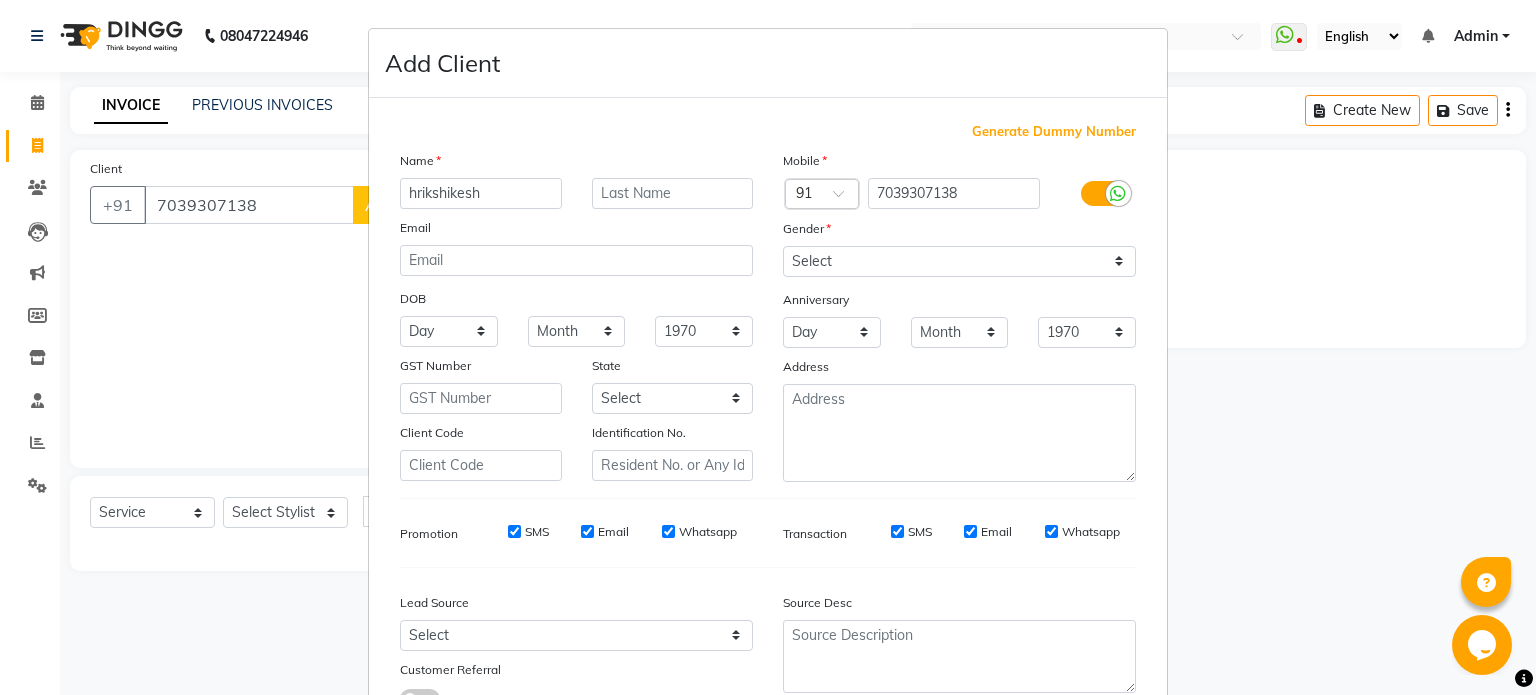 click on "hrikshikesh" at bounding box center [481, 193] 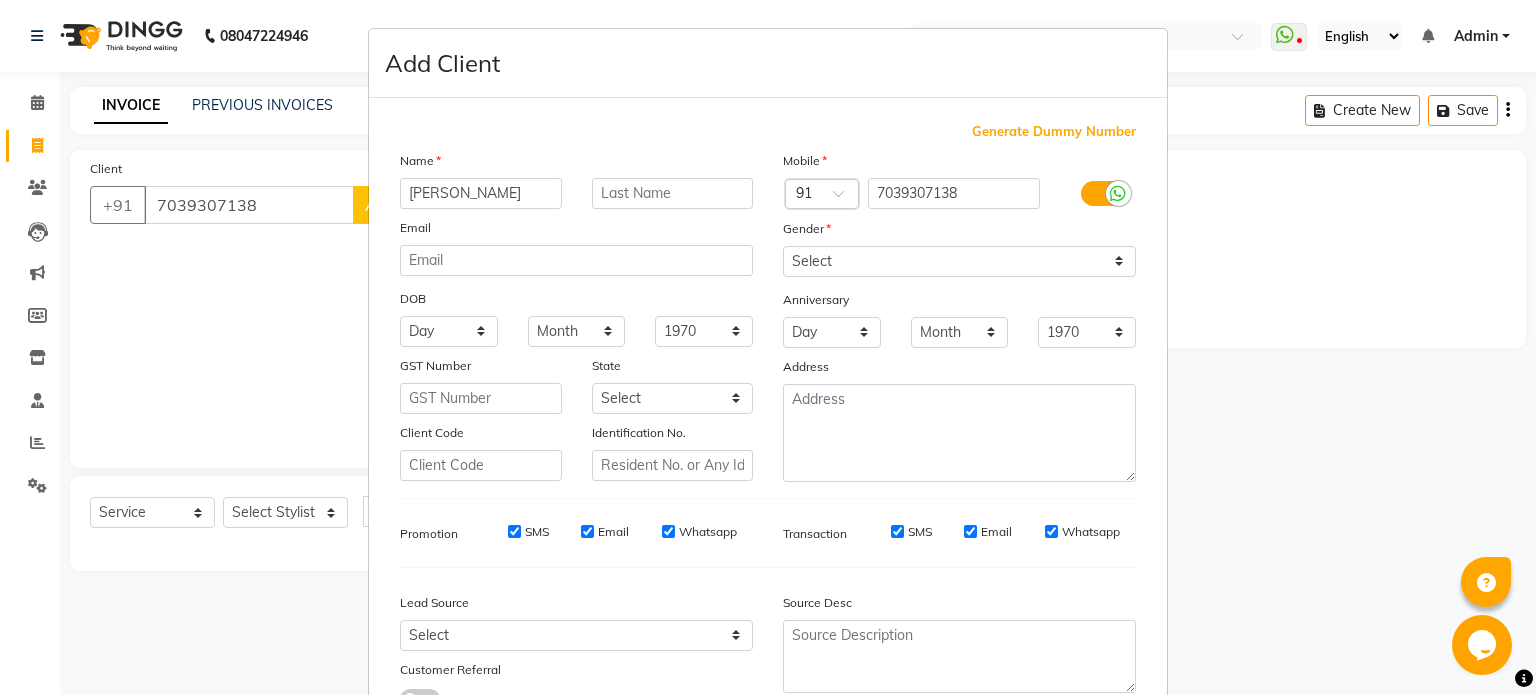 click on "[PERSON_NAME]" at bounding box center [481, 193] 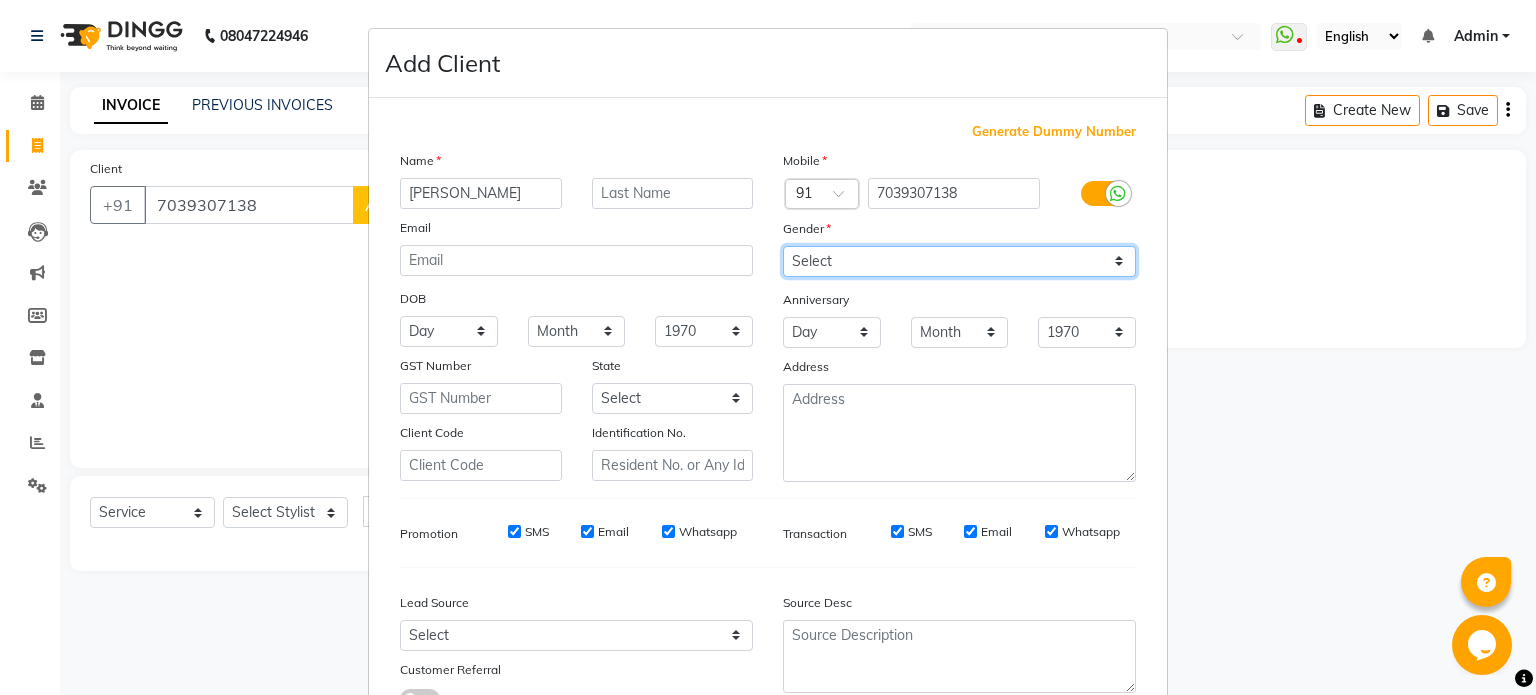 click on "Select [DEMOGRAPHIC_DATA] [DEMOGRAPHIC_DATA] Other Prefer Not To Say" at bounding box center [959, 261] 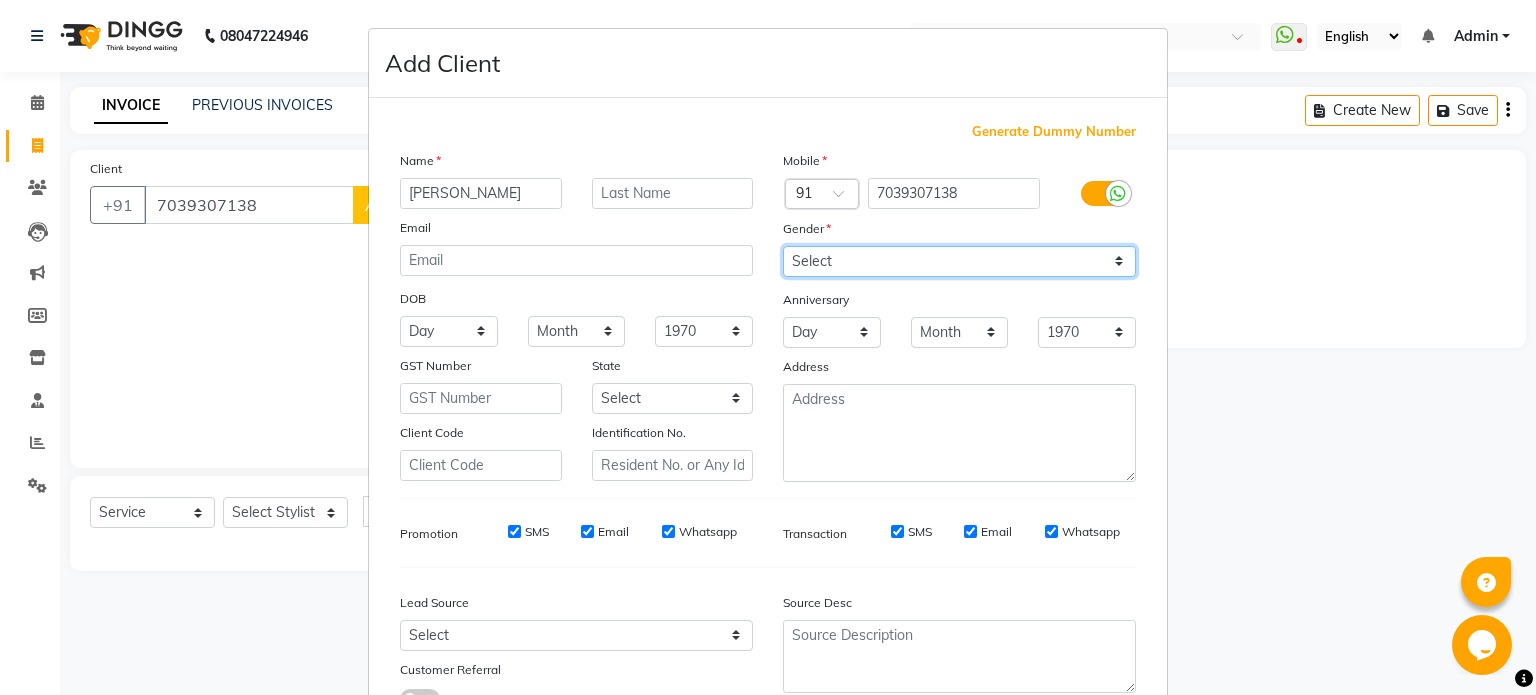 select on "[DEMOGRAPHIC_DATA]" 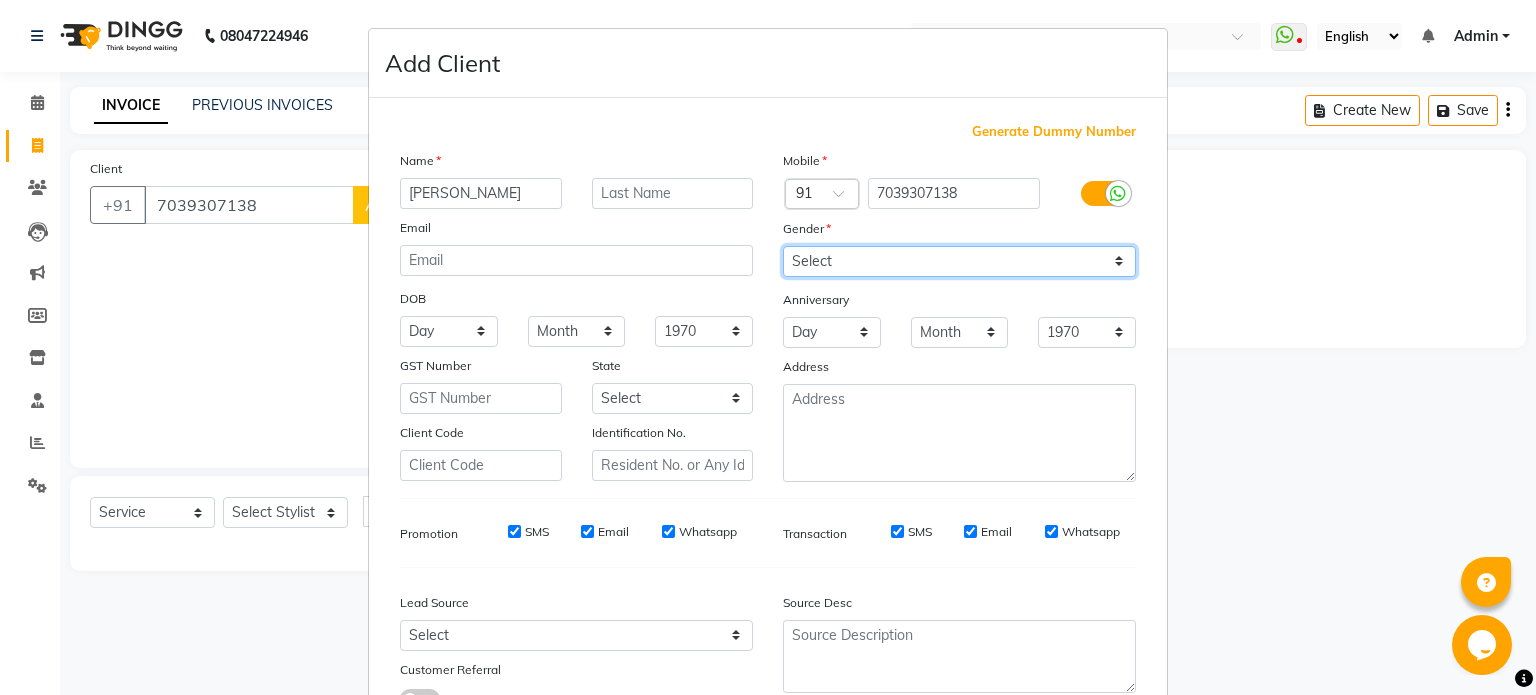 click on "Select [DEMOGRAPHIC_DATA] [DEMOGRAPHIC_DATA] Other Prefer Not To Say" at bounding box center [959, 261] 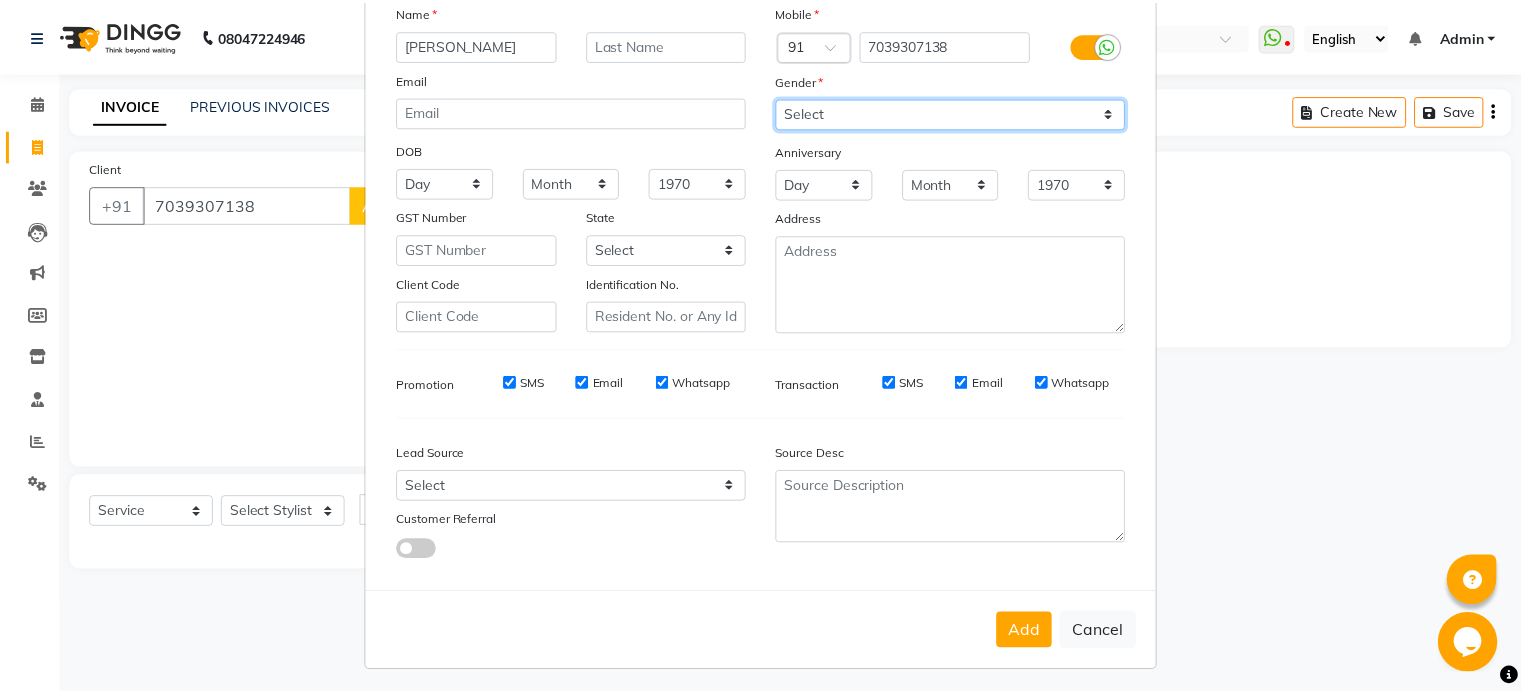 scroll, scrollTop: 161, scrollLeft: 0, axis: vertical 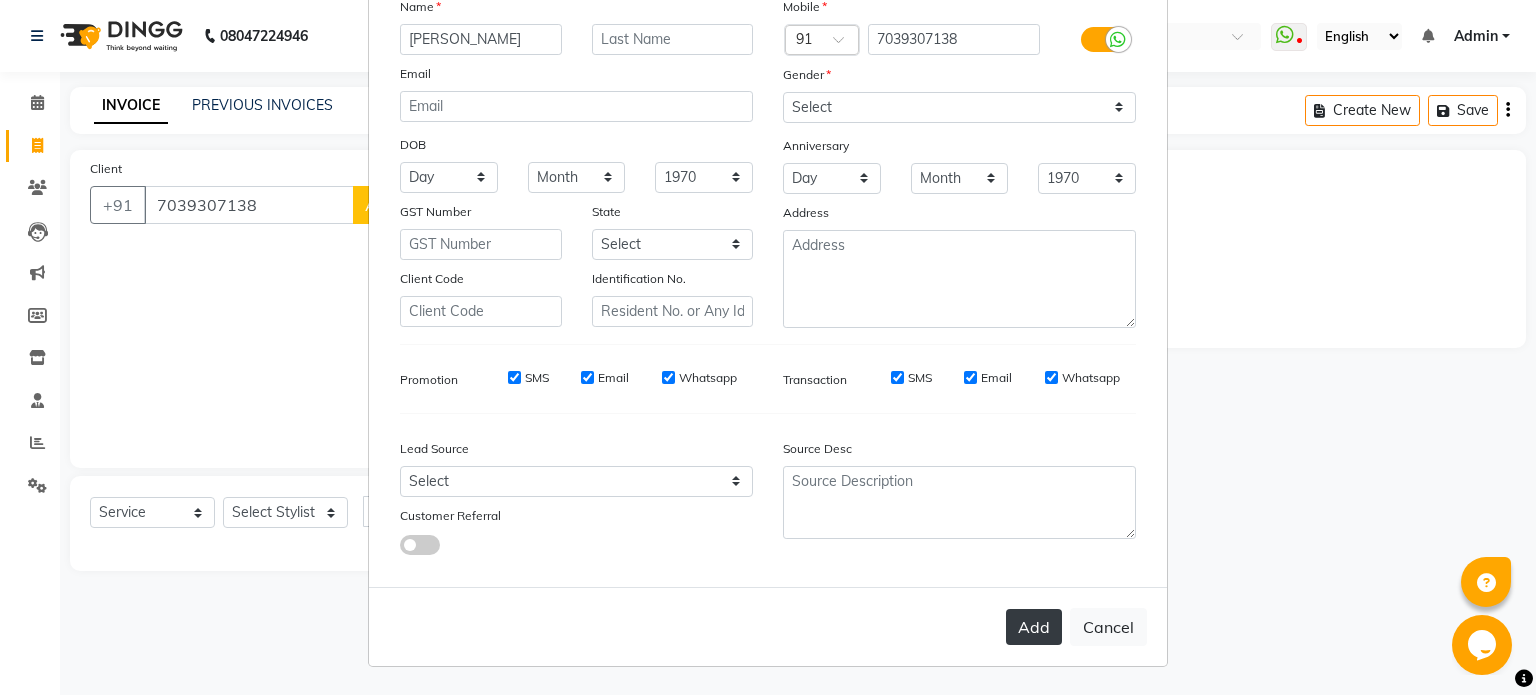 click on "Add" at bounding box center [1034, 627] 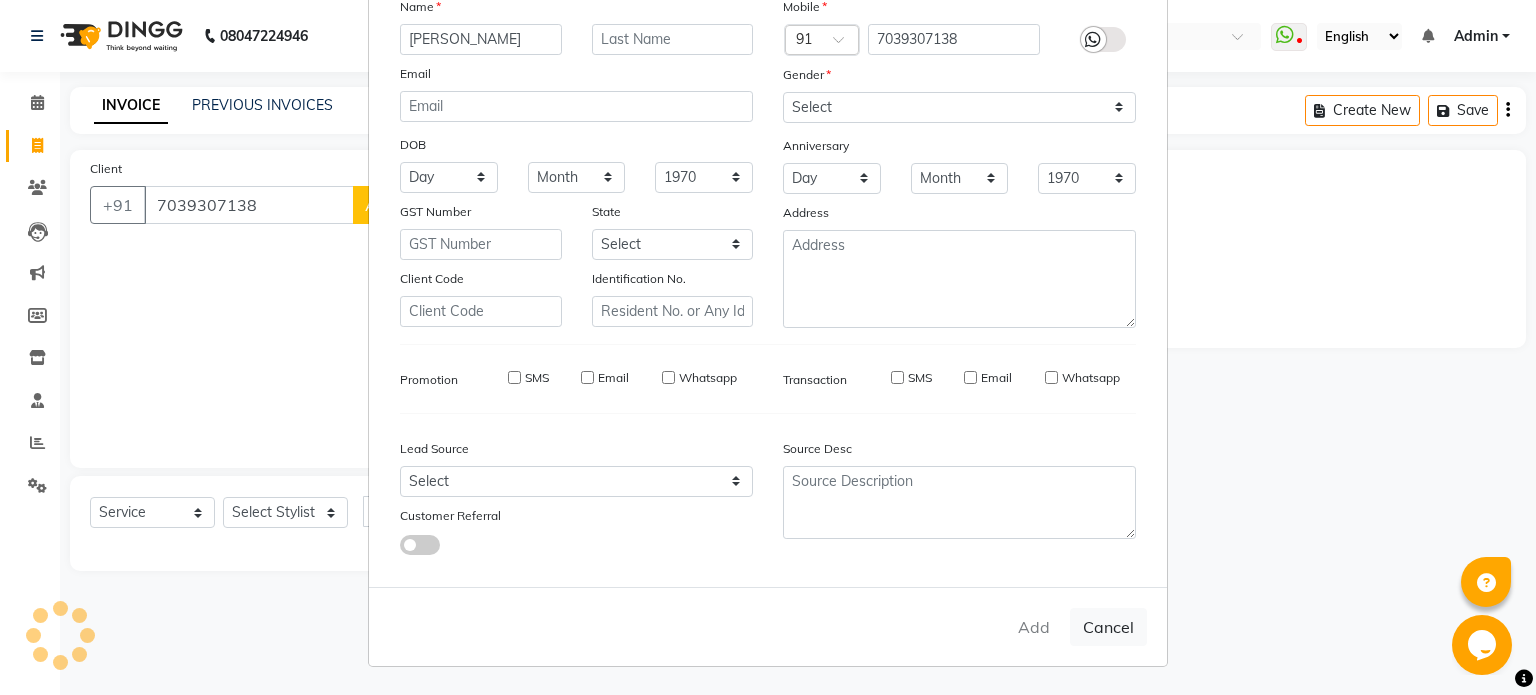 type 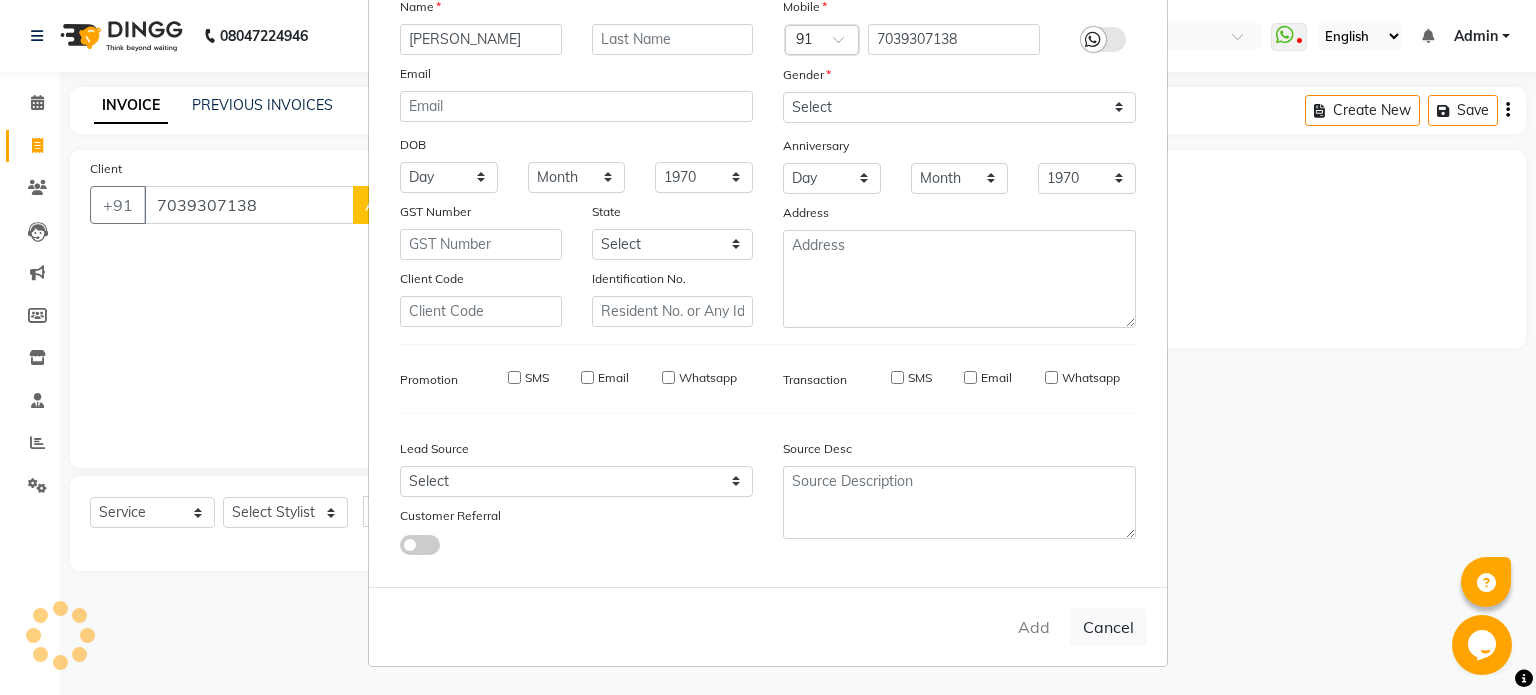 select 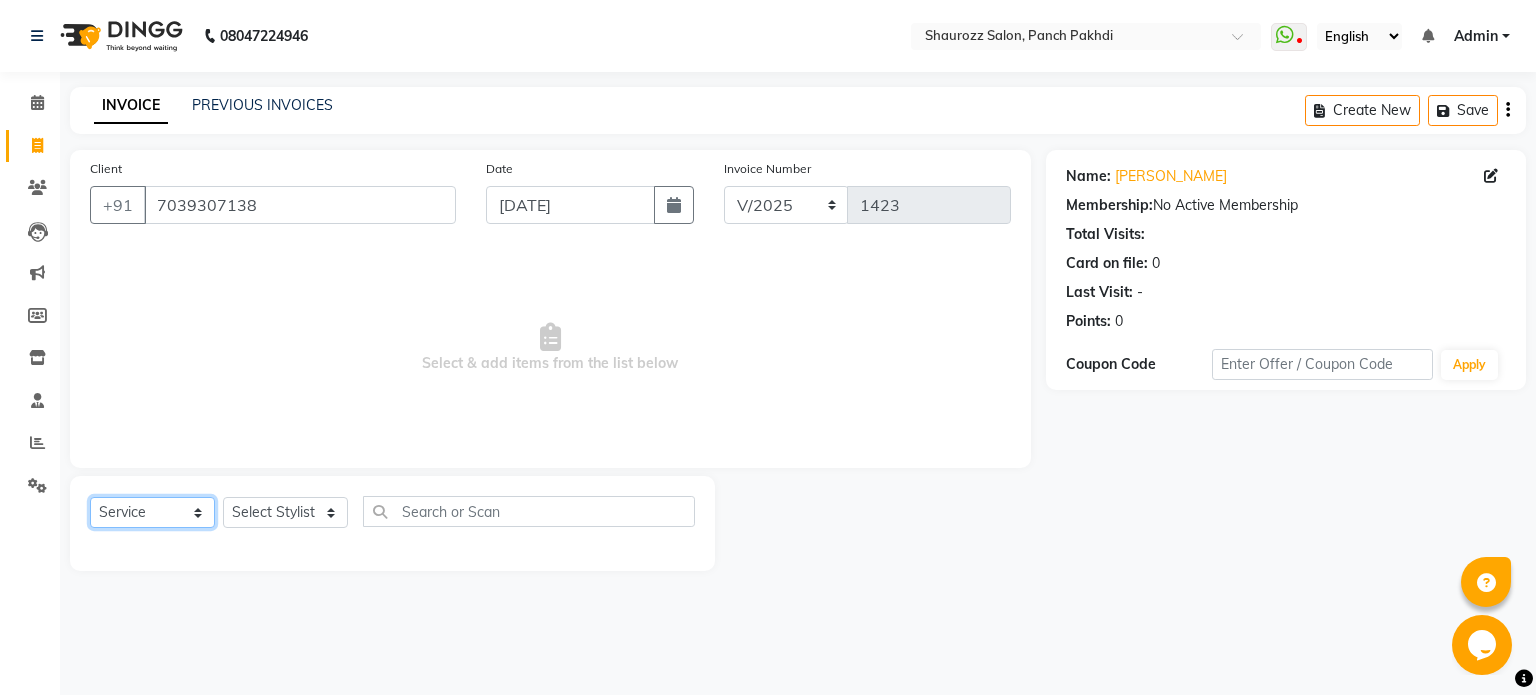 click on "Select  Service  Product  Membership  Package Voucher Prepaid Gift Card" 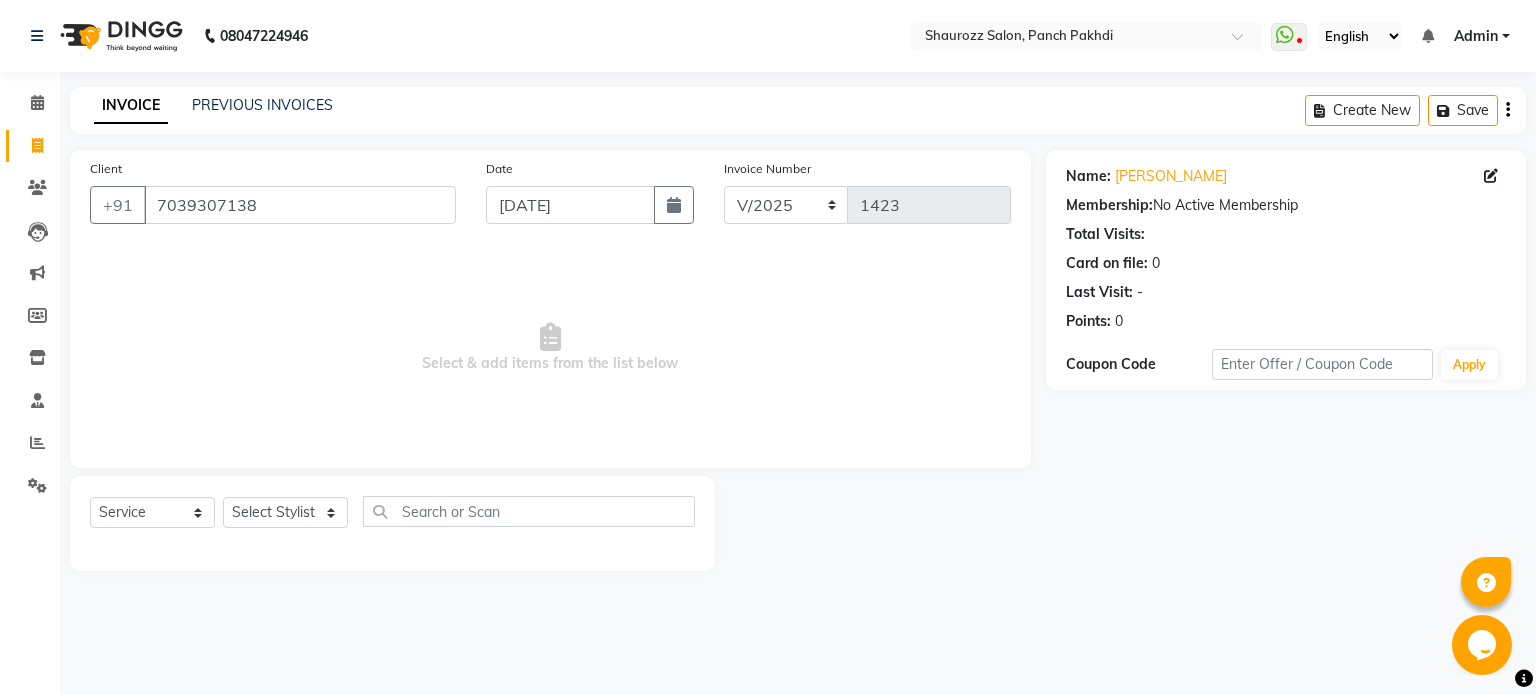 click on "Select & add items from the list below" at bounding box center [550, 348] 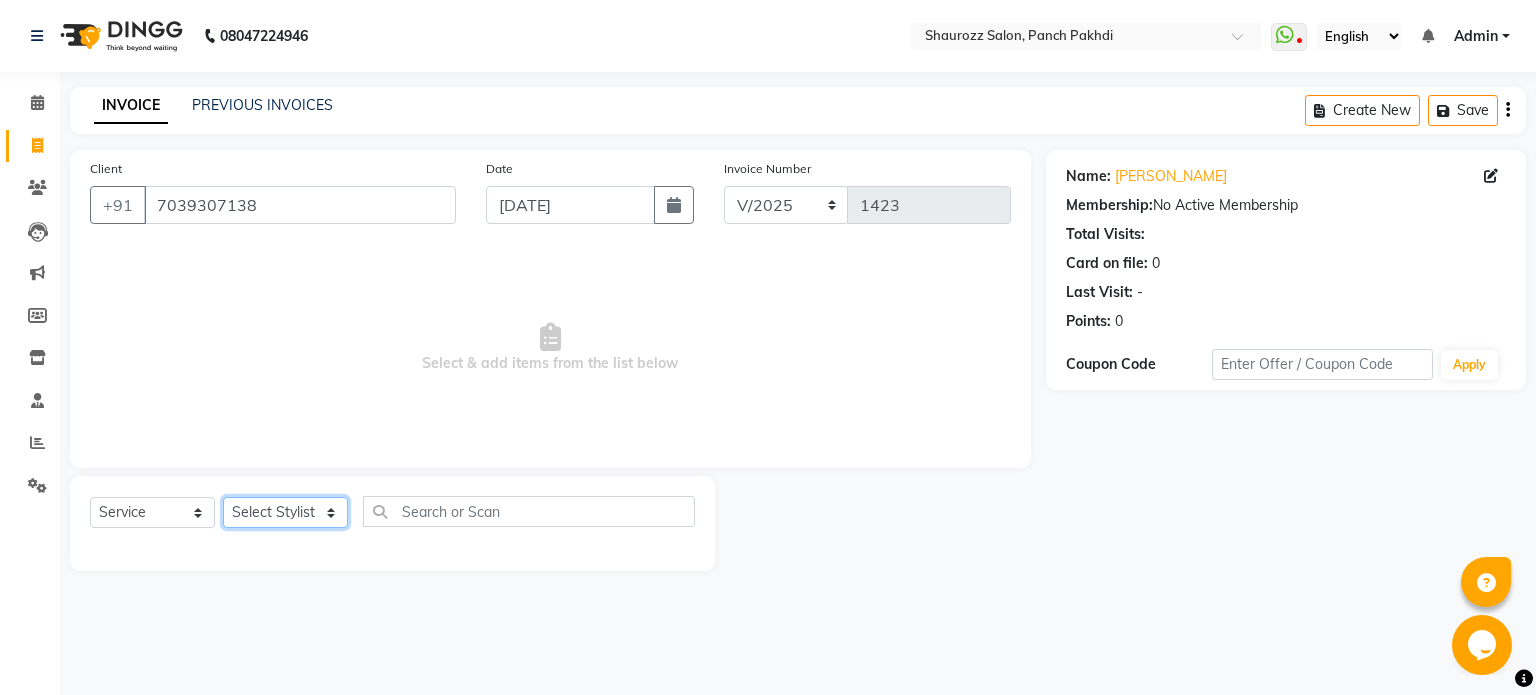 click on "Select Stylist [PERSON_NAME] [PERSON_NAME] [PERSON_NAME]  [PERSON_NAME] [PERSON_NAME] Salon Samseer [PERSON_NAME] [PERSON_NAME]" 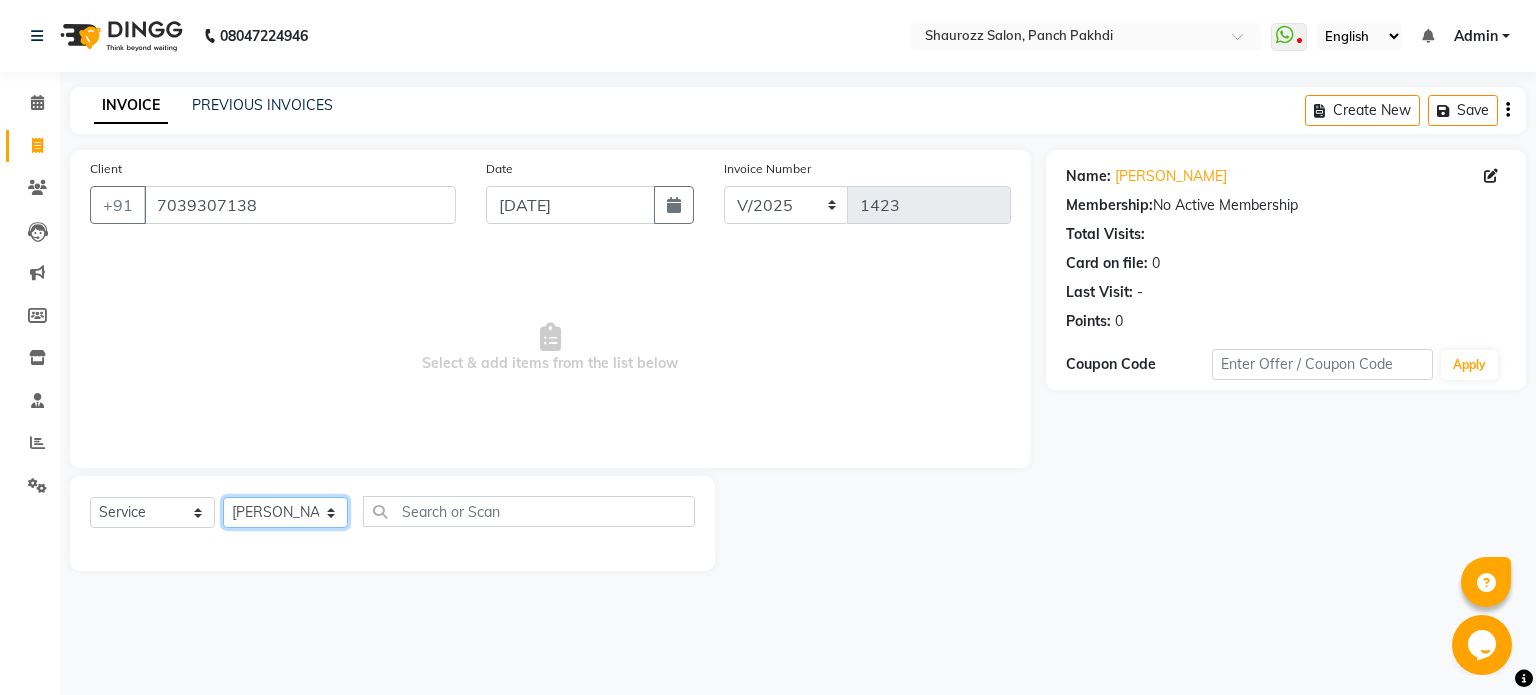 click on "Select Stylist [PERSON_NAME] [PERSON_NAME] [PERSON_NAME]  [PERSON_NAME] [PERSON_NAME] Salon Samseer [PERSON_NAME] [PERSON_NAME]" 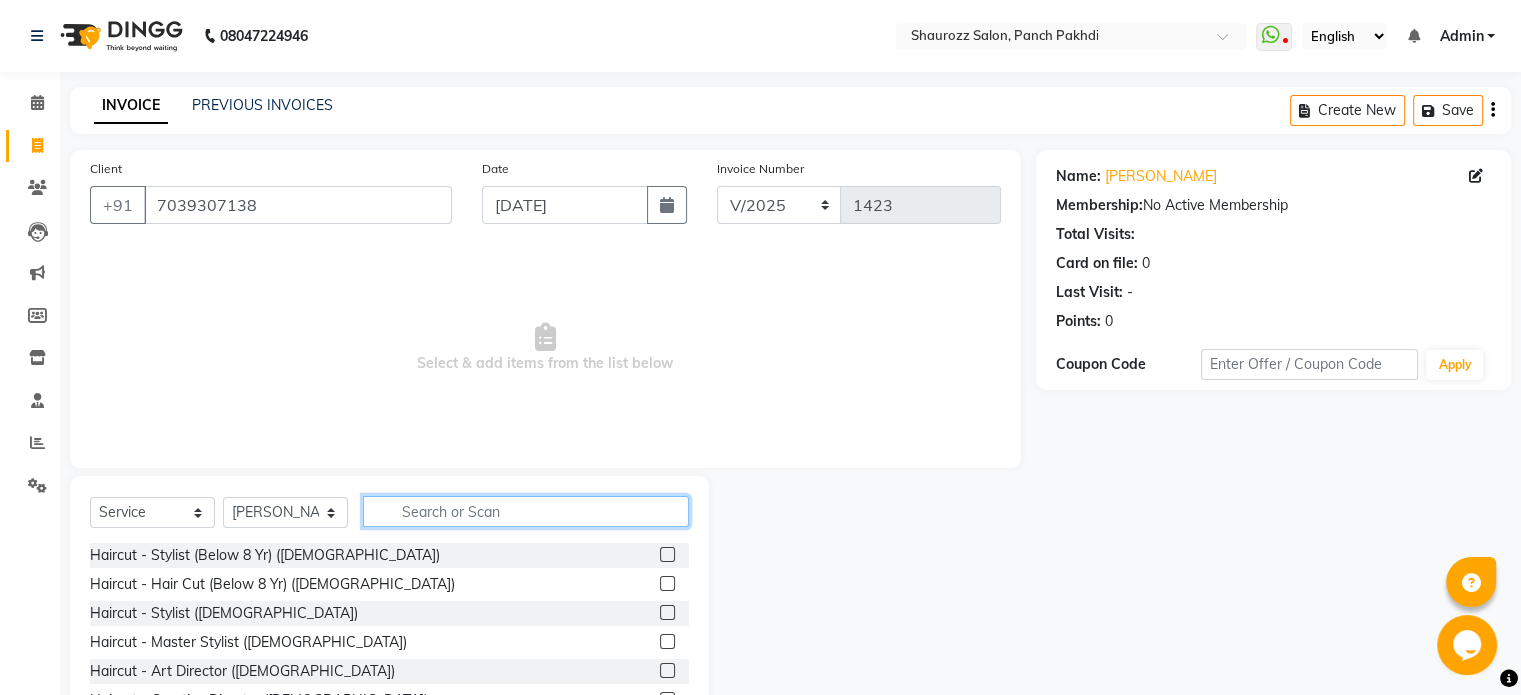 click 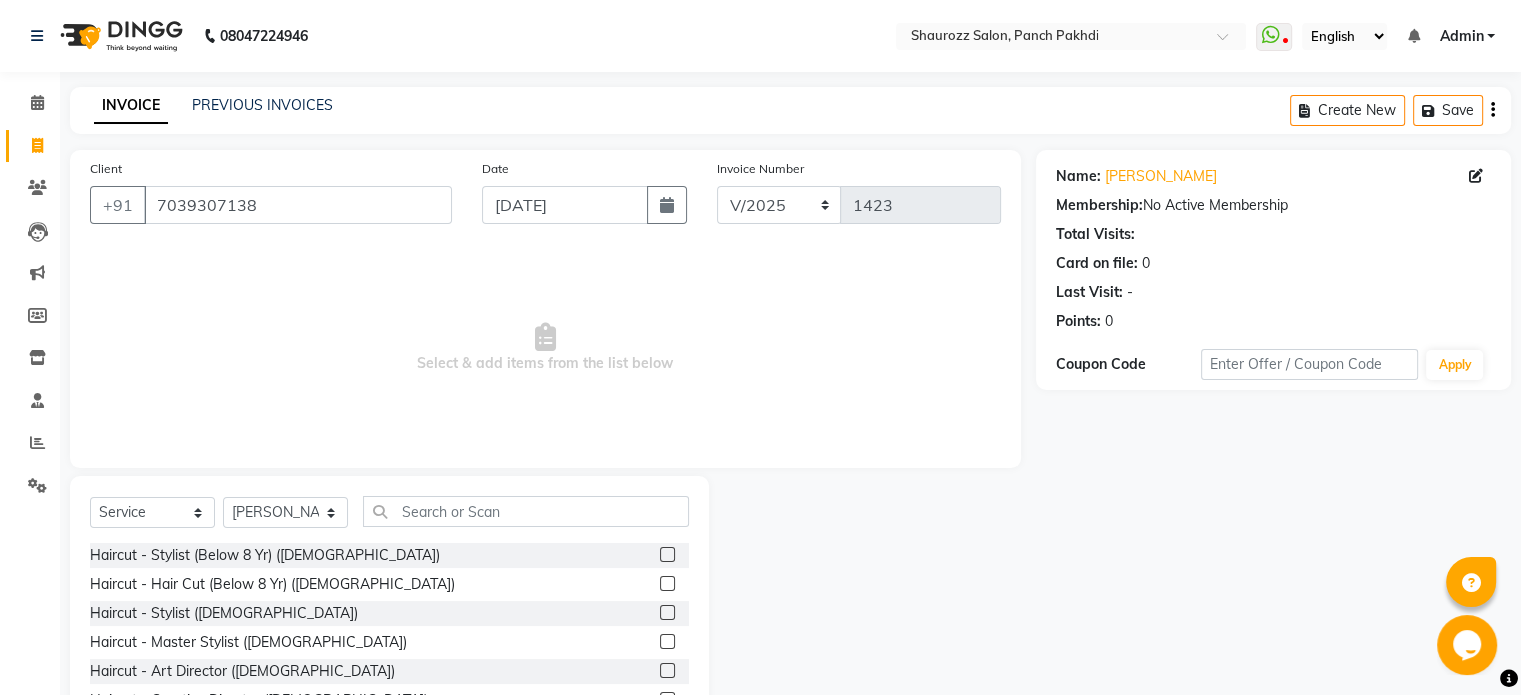 click 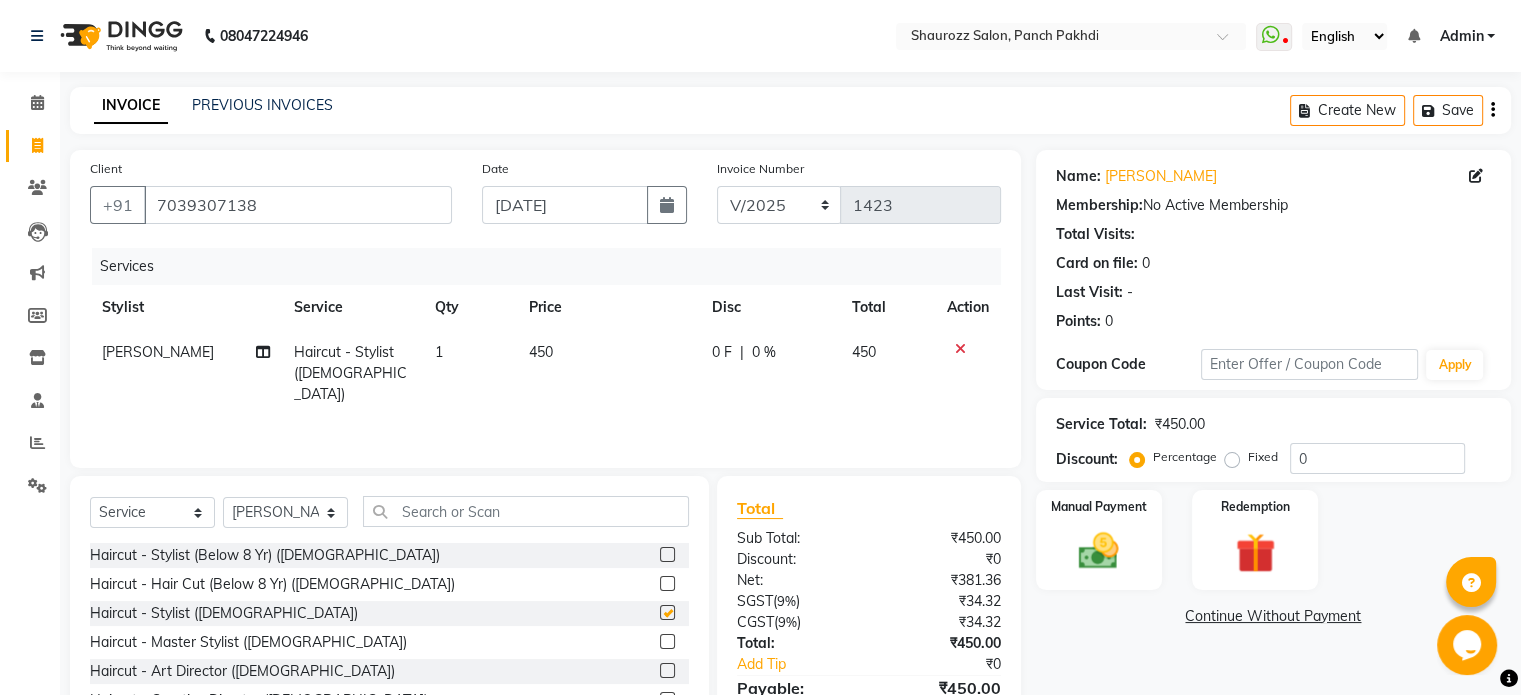 checkbox on "false" 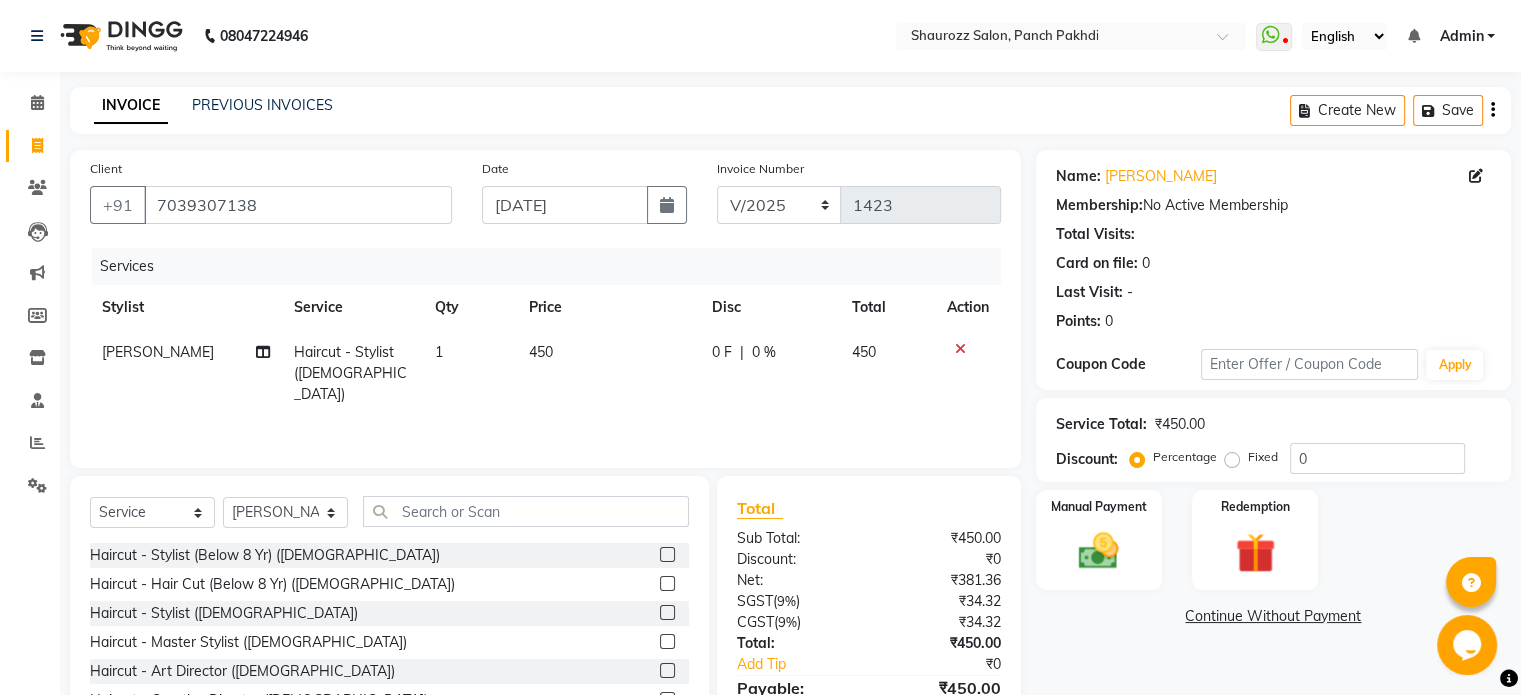 click on "450" 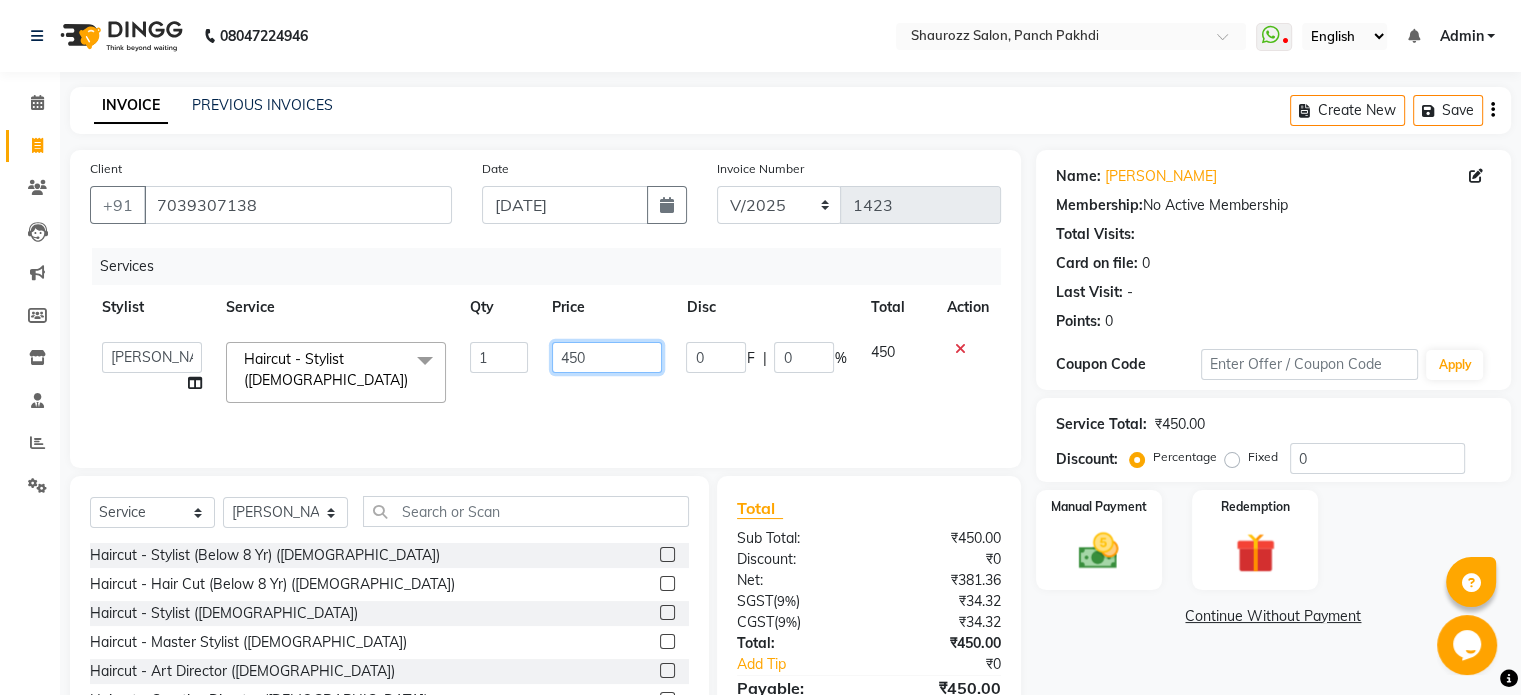 click on "450" 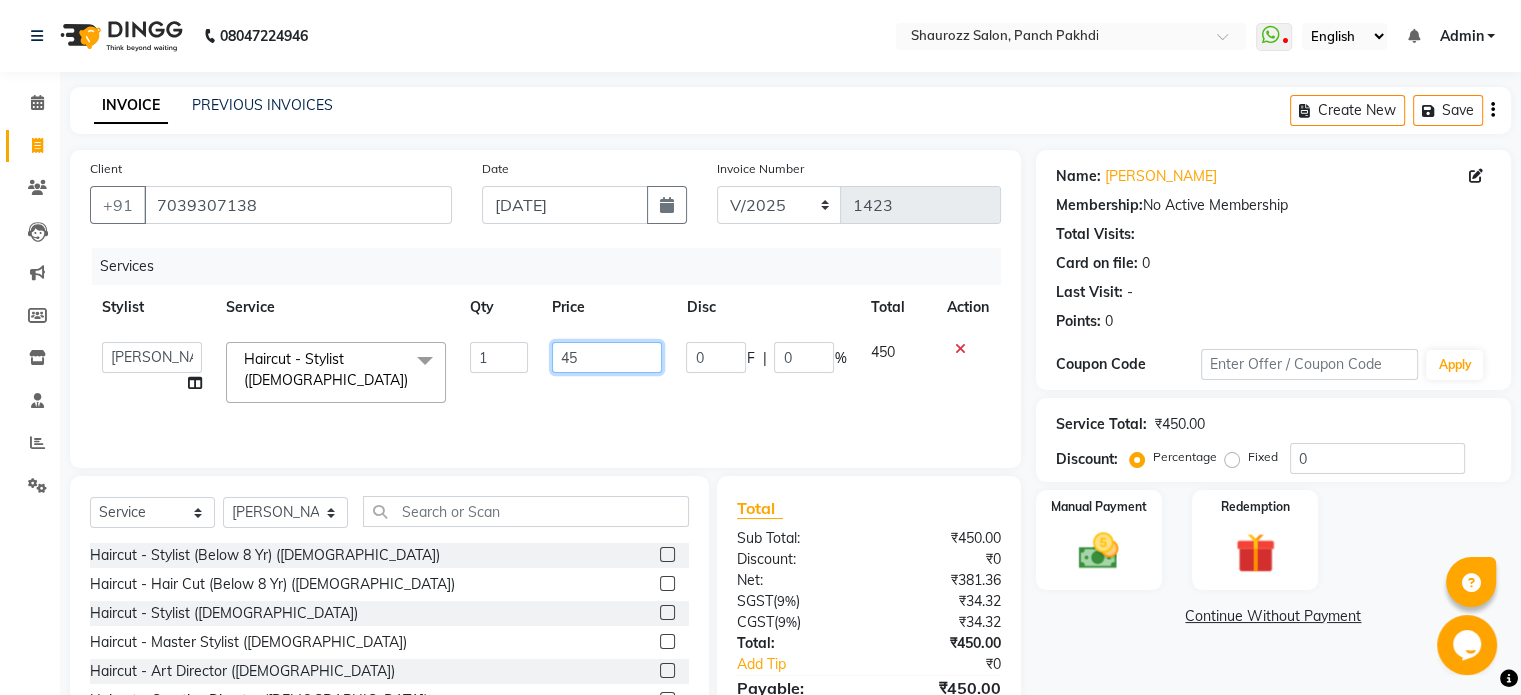 type on "4" 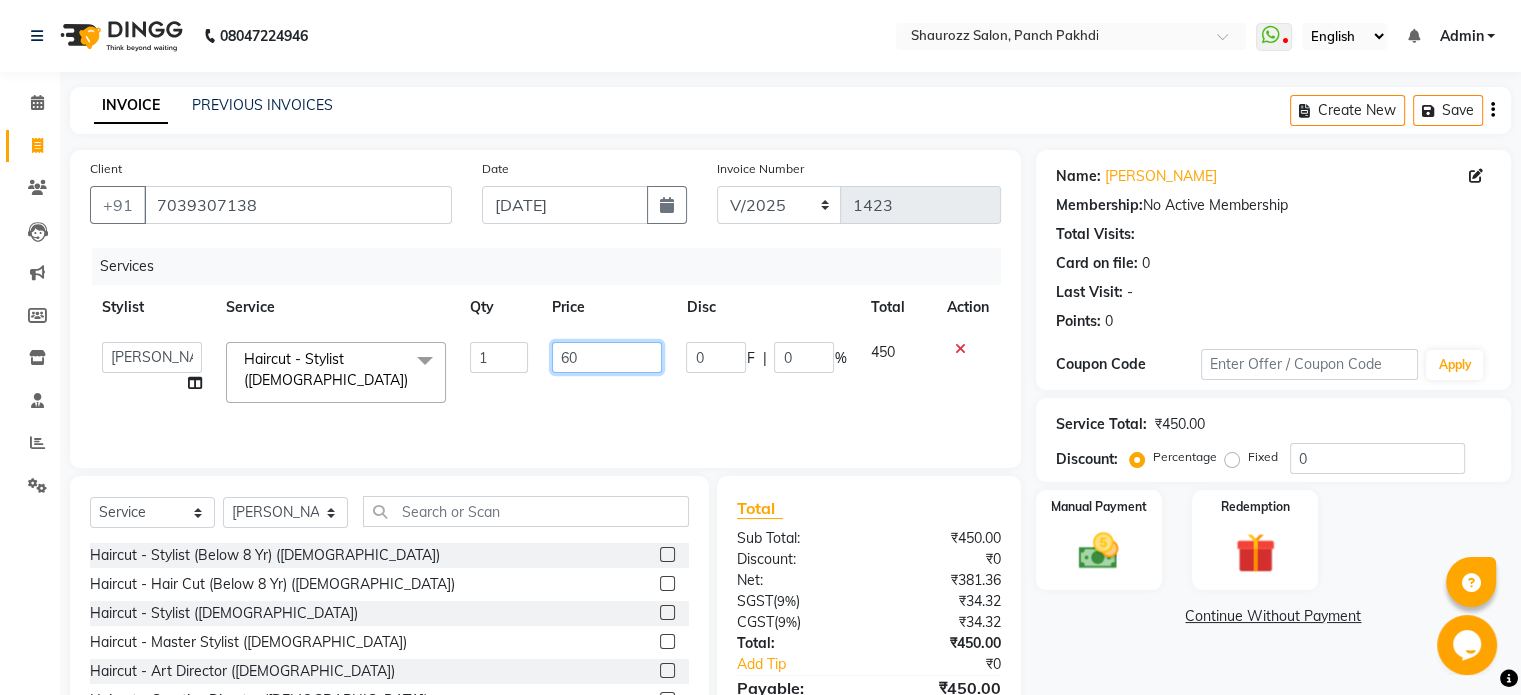 type on "600" 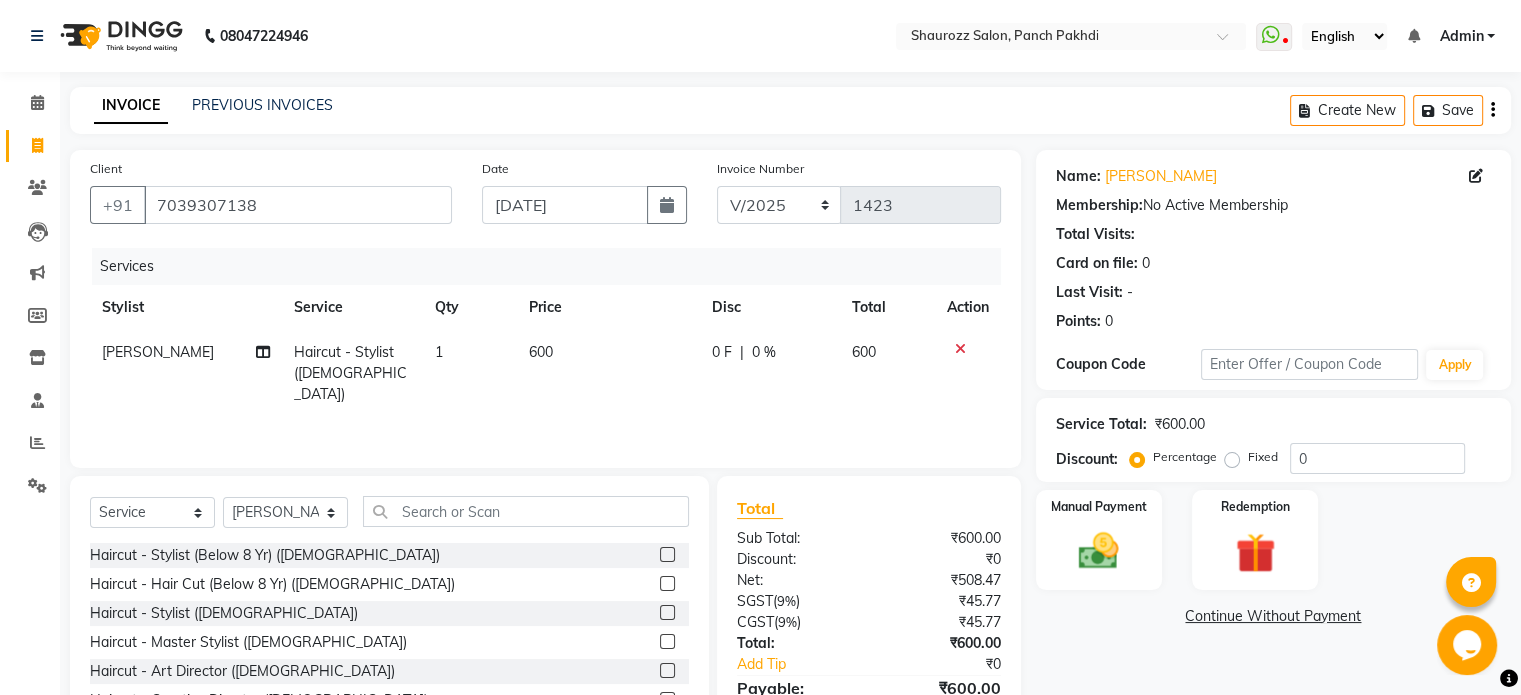 click on "₹508.47" 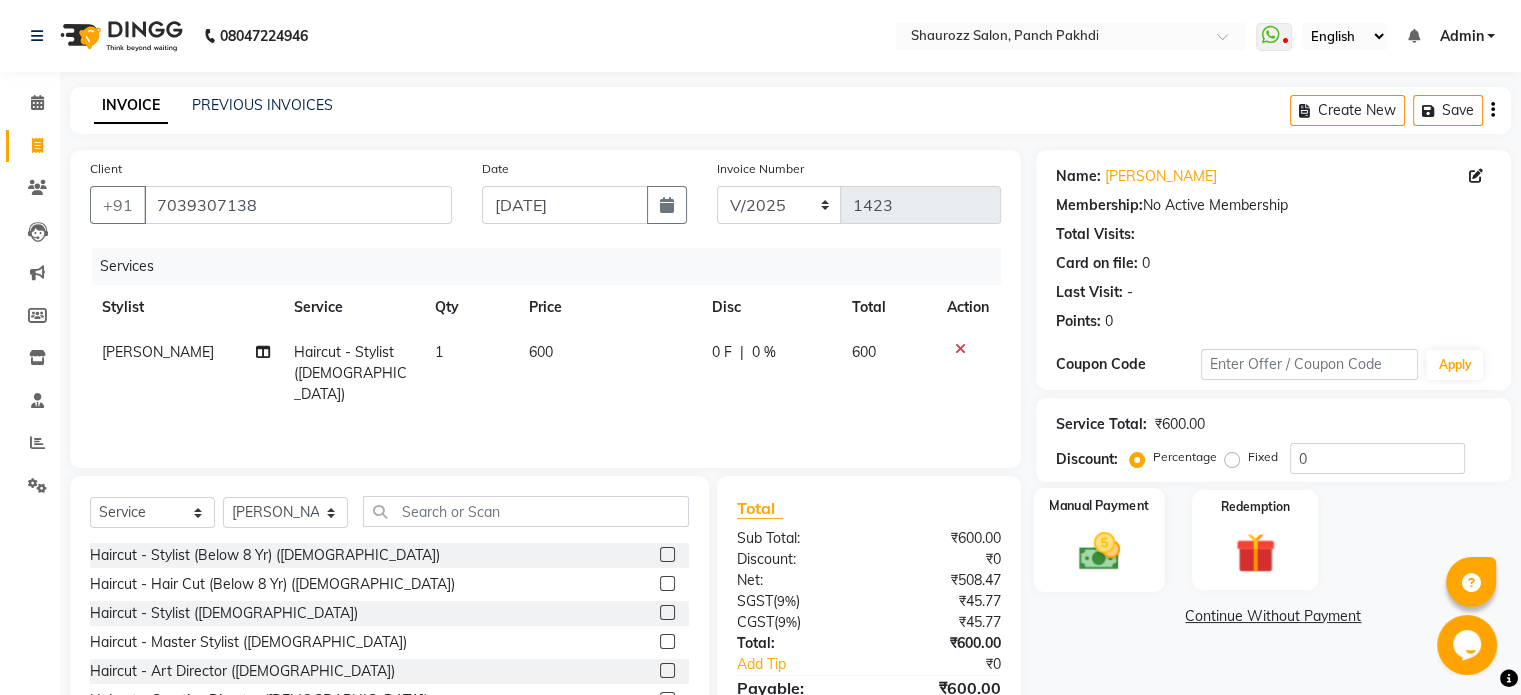 click 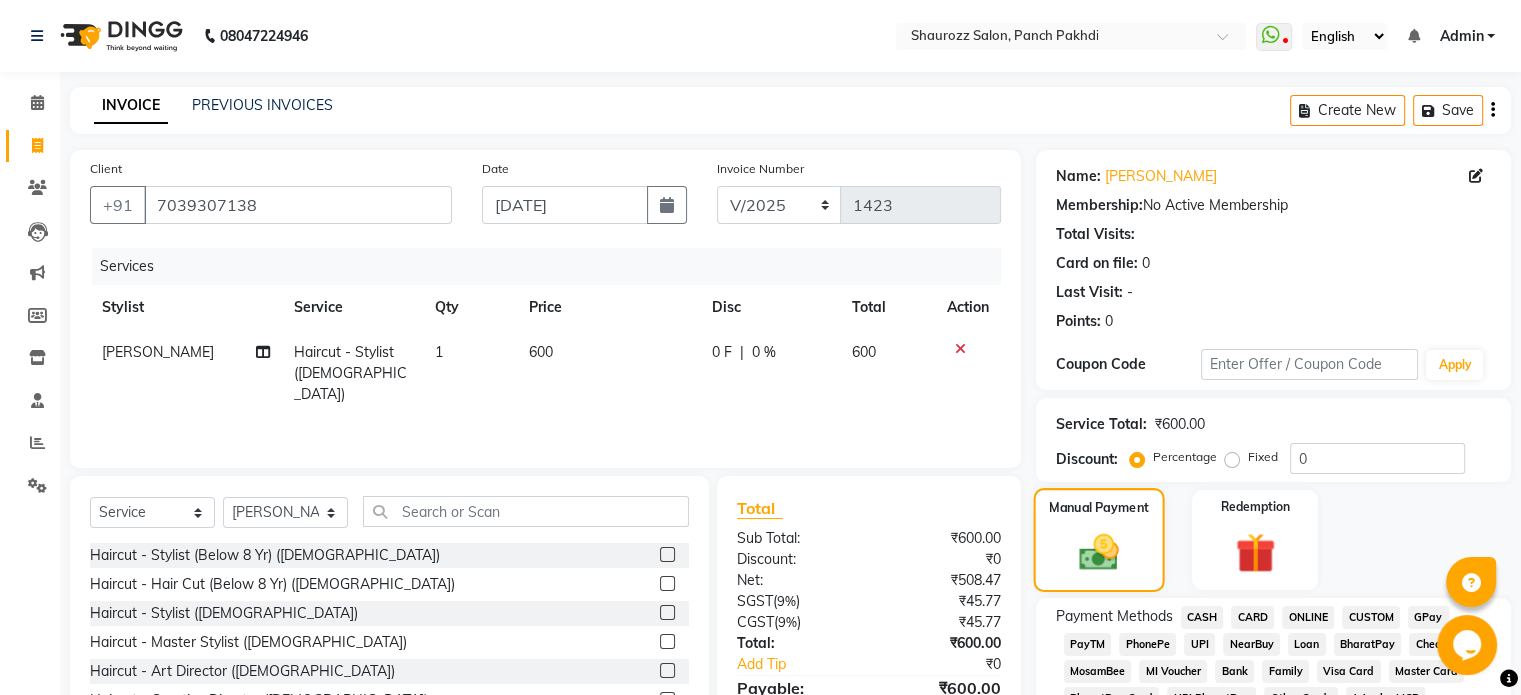 scroll, scrollTop: 250, scrollLeft: 0, axis: vertical 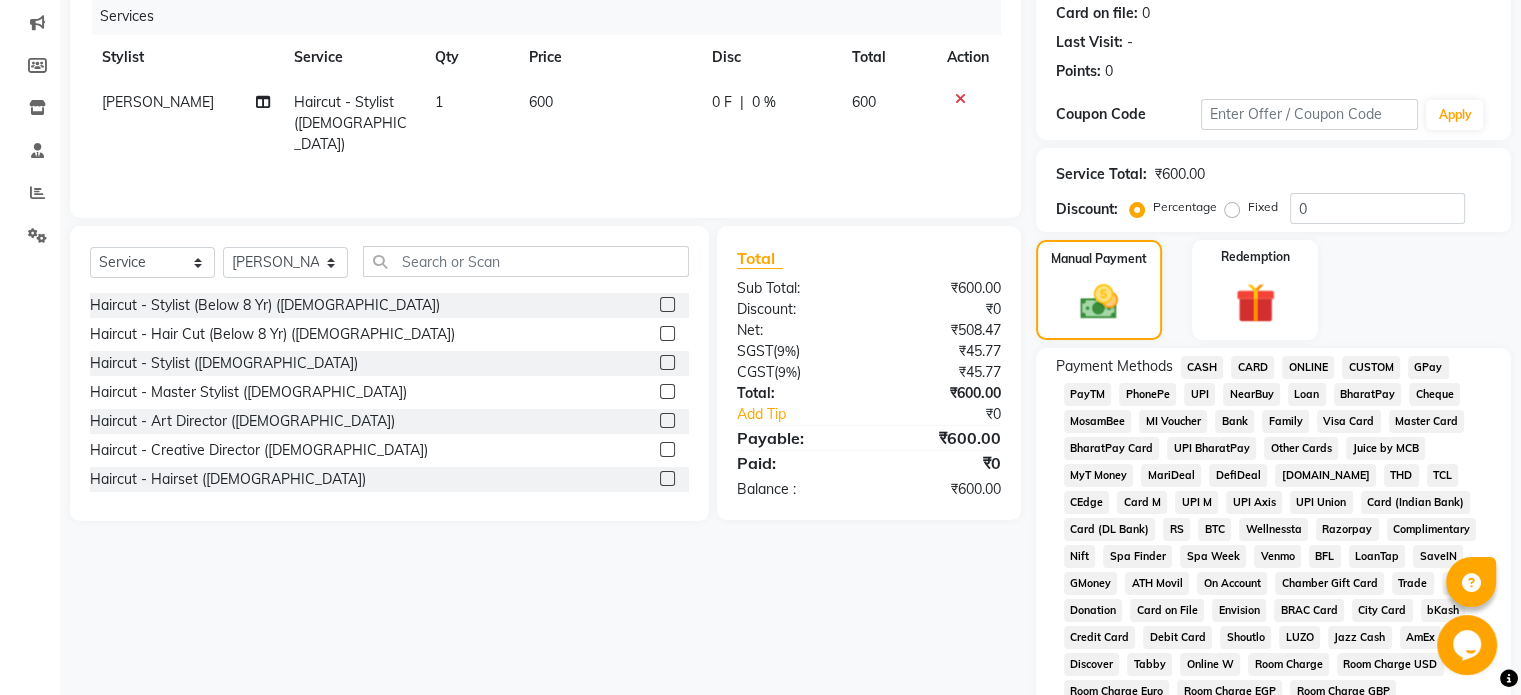 click on "GPay" 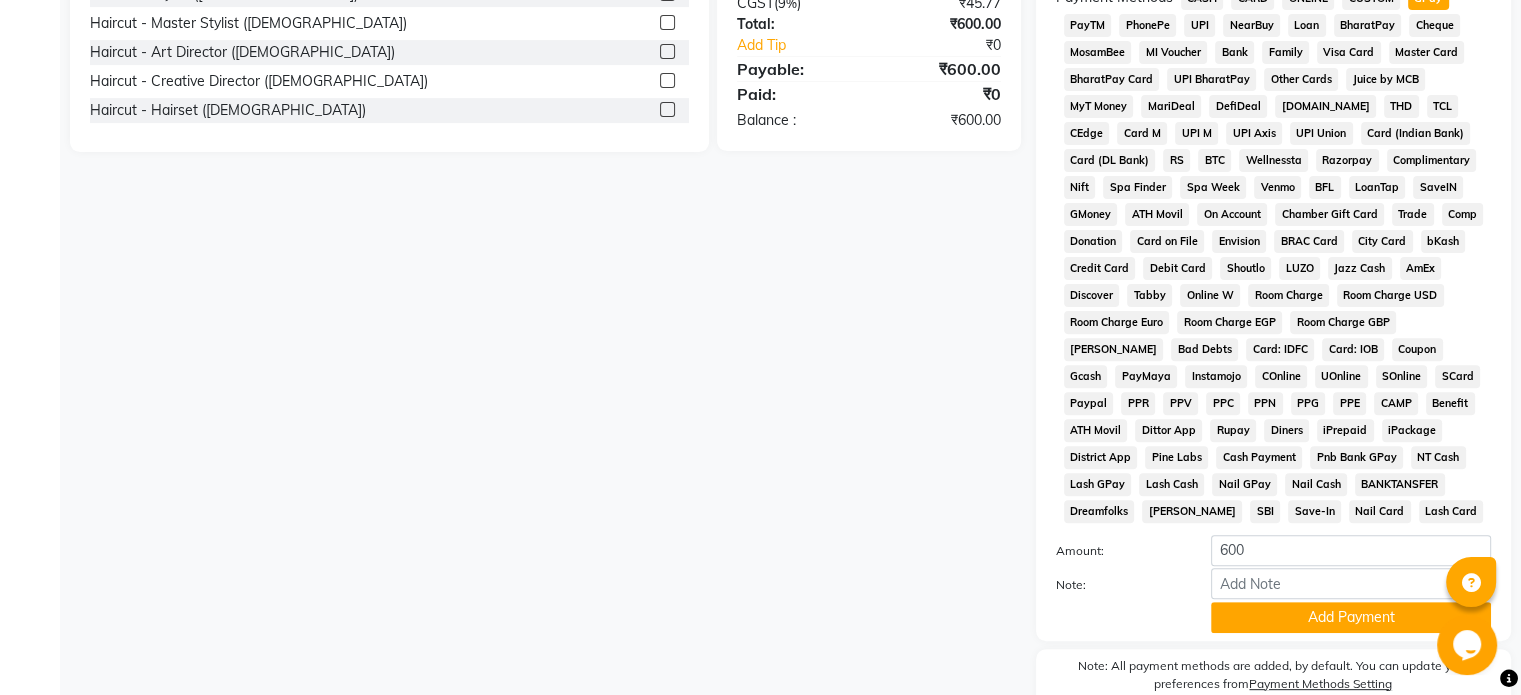 scroll, scrollTop: 620, scrollLeft: 0, axis: vertical 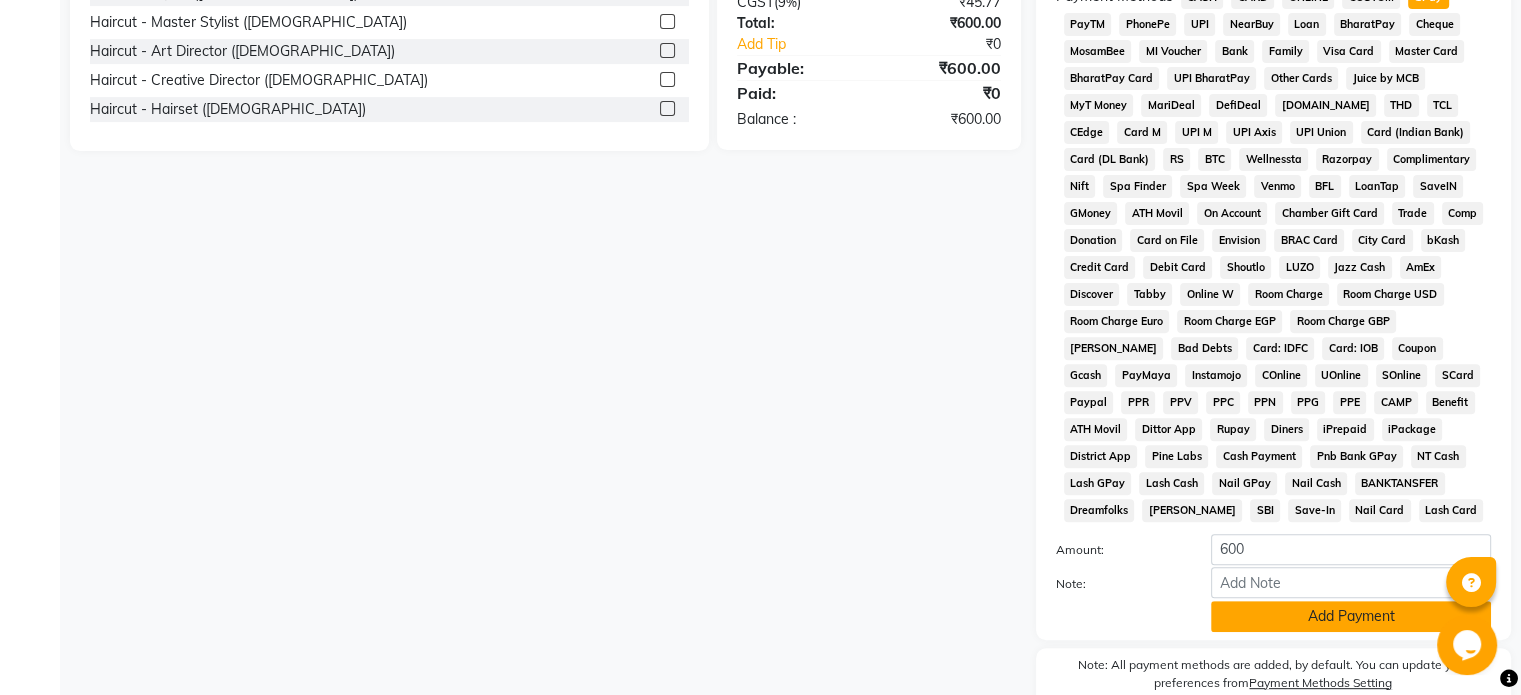 click on "Add Payment" 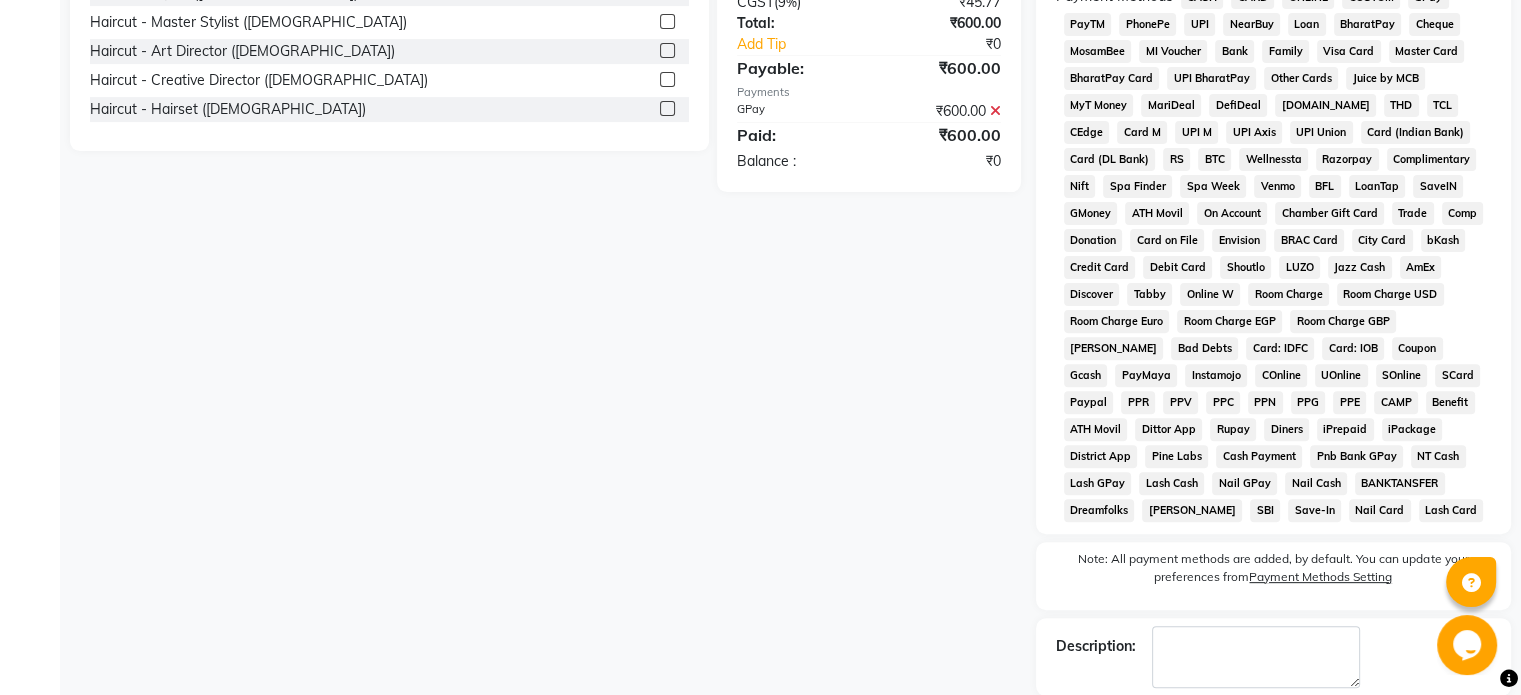 scroll, scrollTop: 733, scrollLeft: 0, axis: vertical 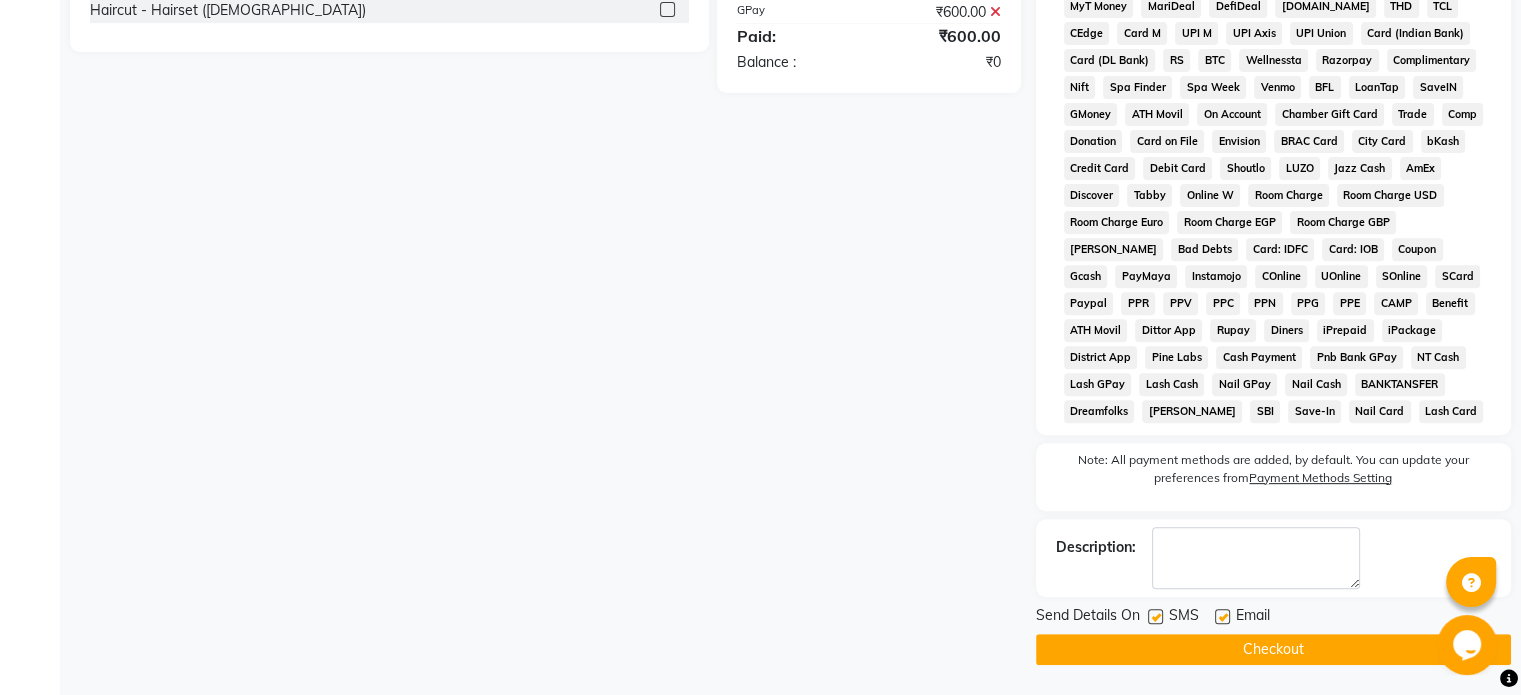 click on "Checkout" 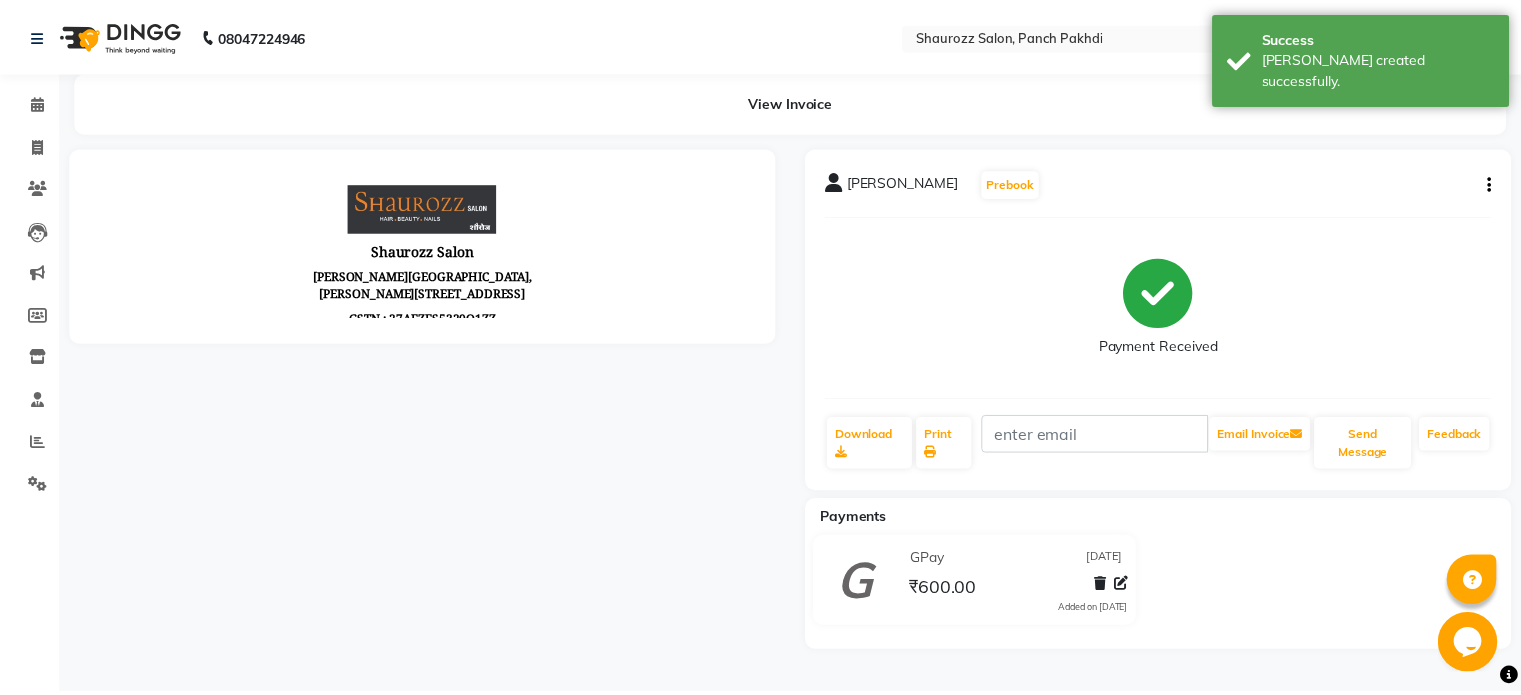 scroll, scrollTop: 0, scrollLeft: 0, axis: both 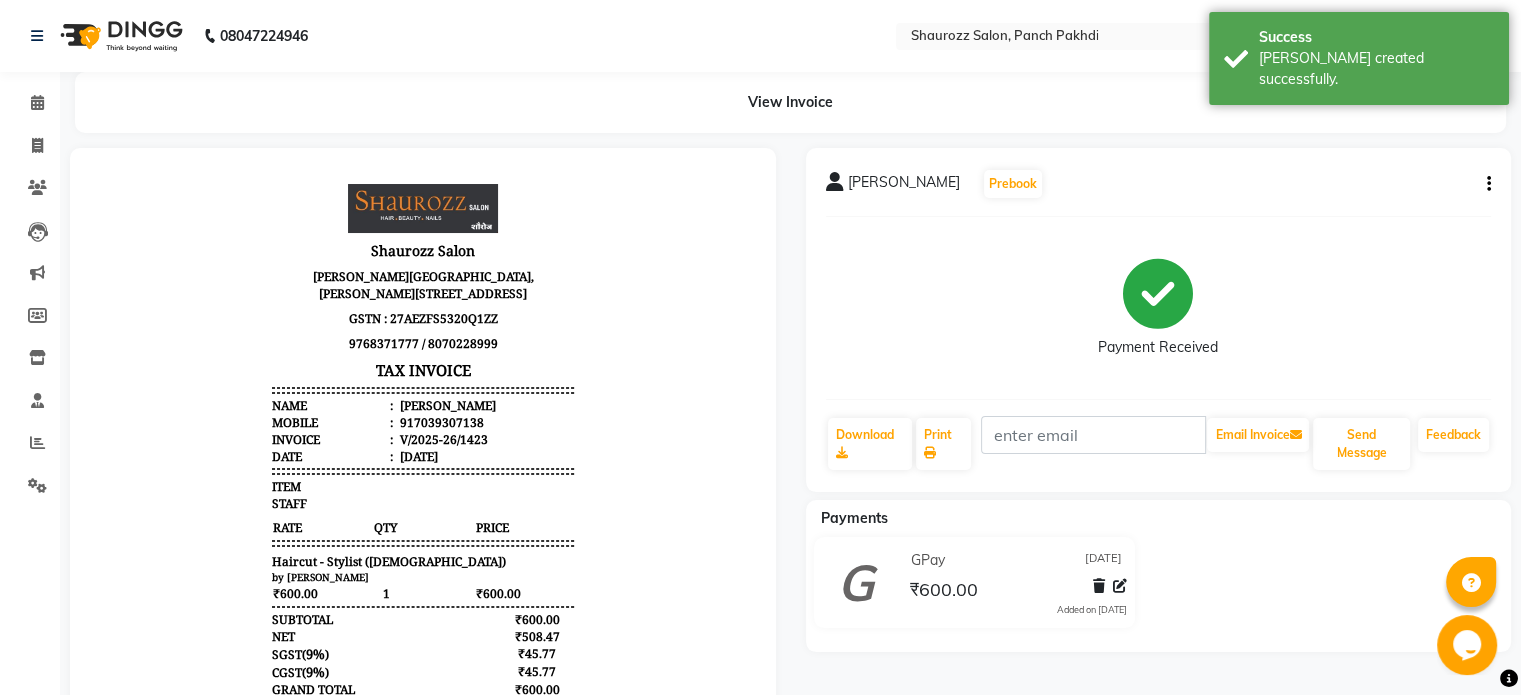 select on "service" 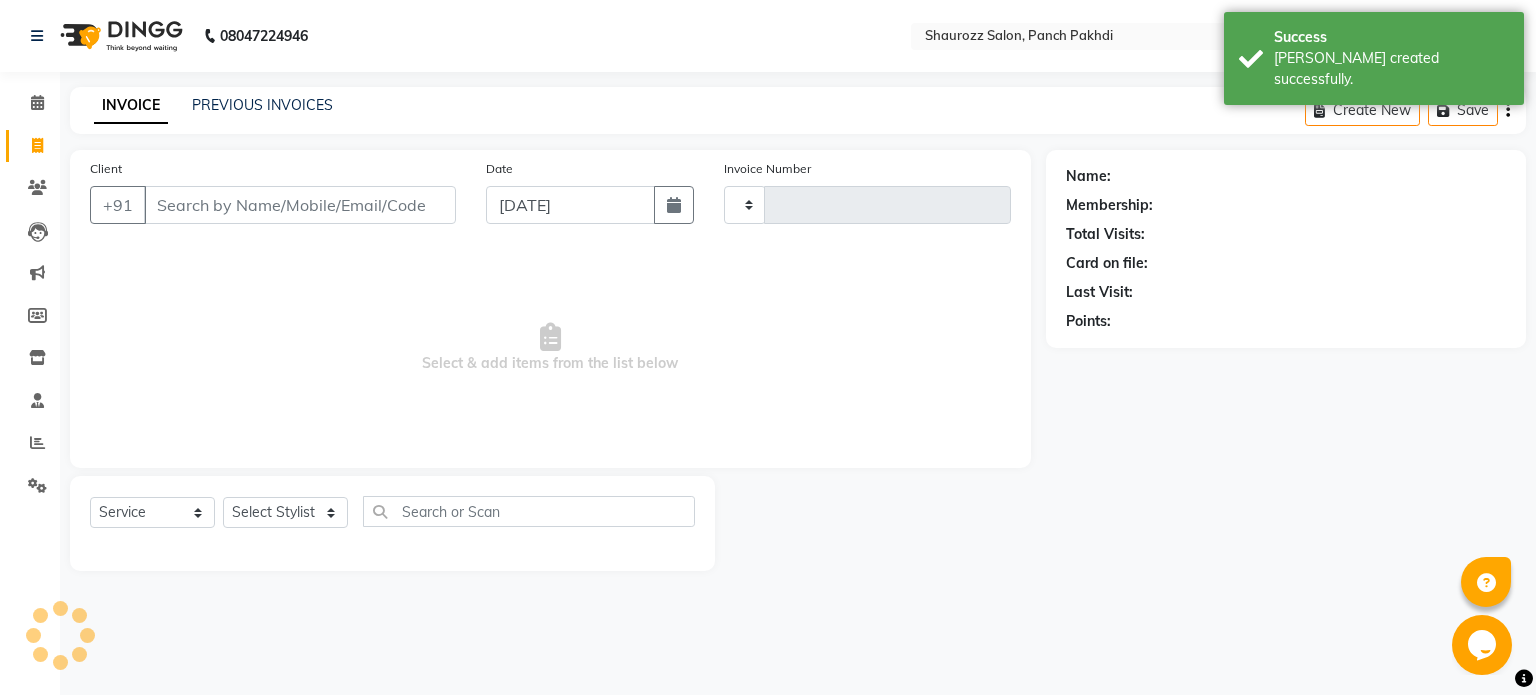 type on "1424" 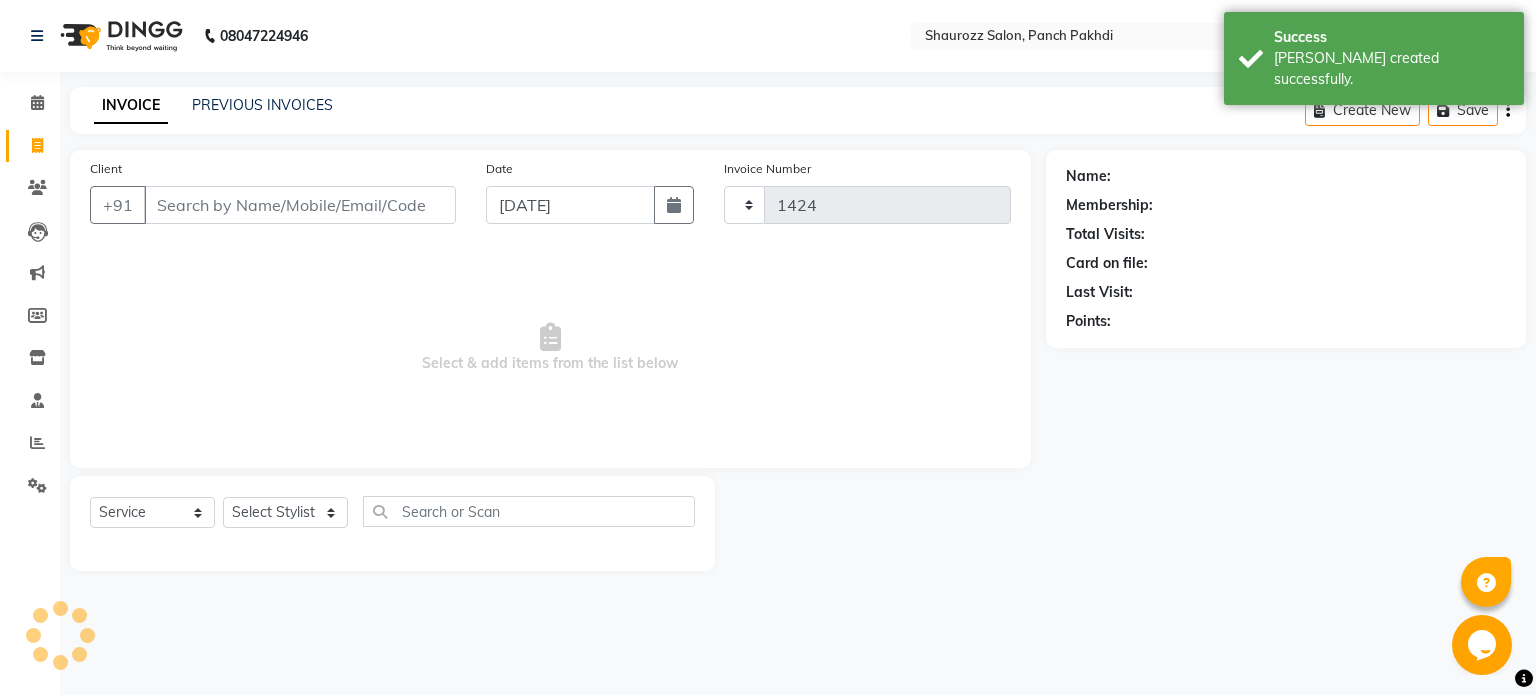 select on "485" 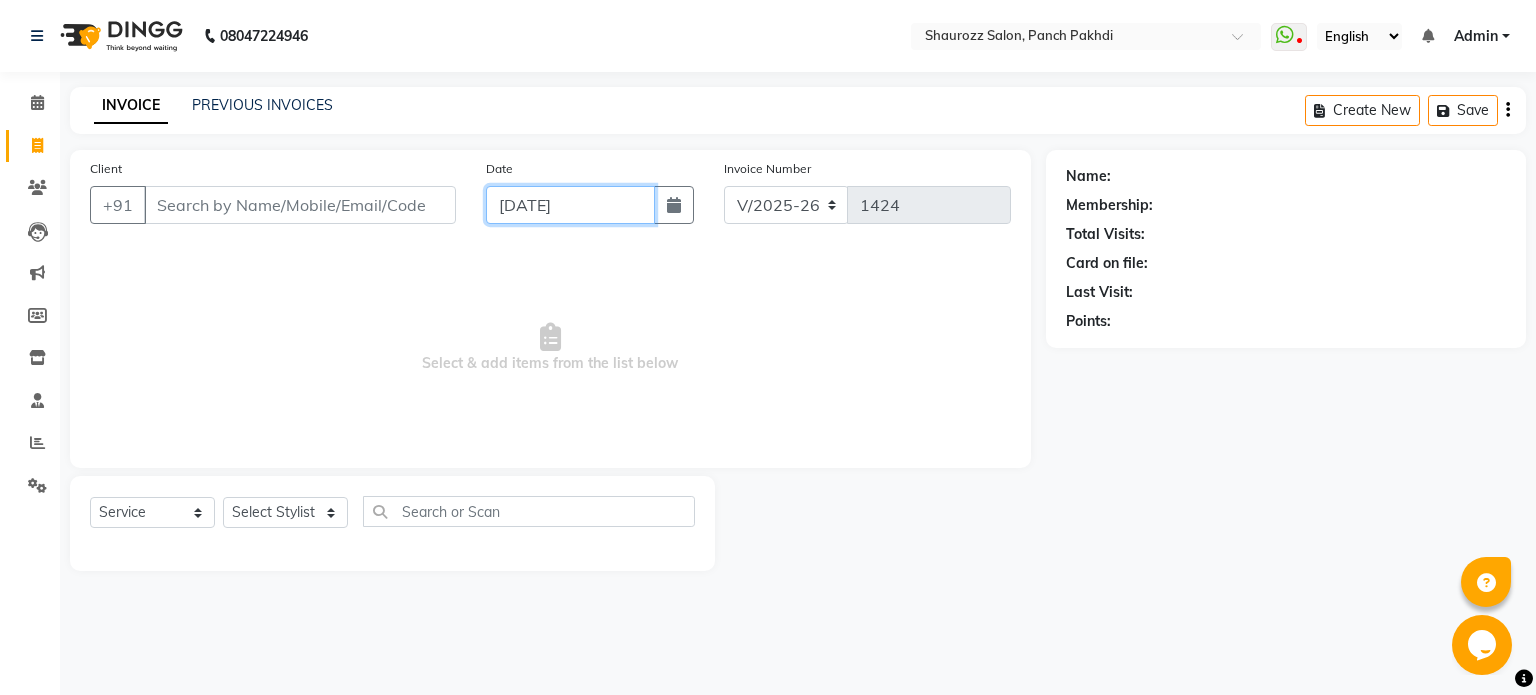 click on "[DATE]" 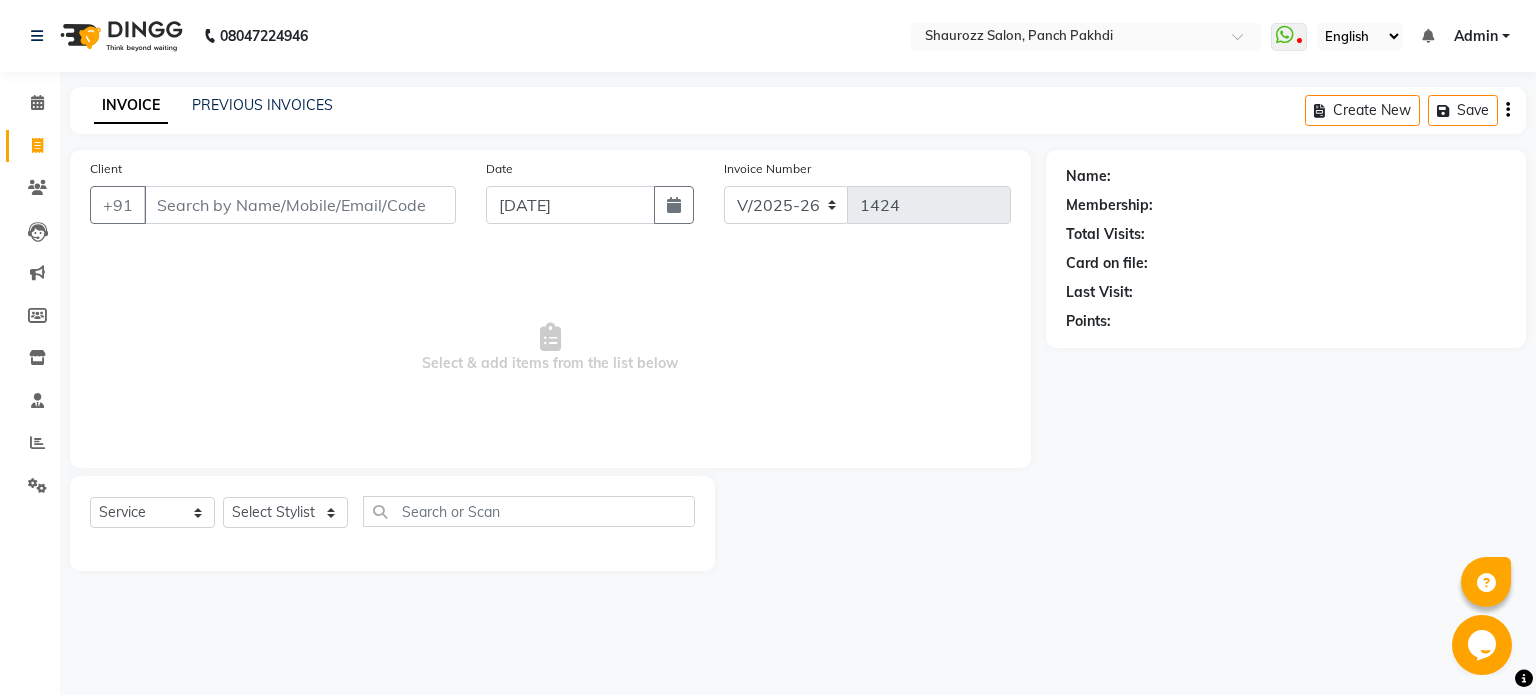 select on "7" 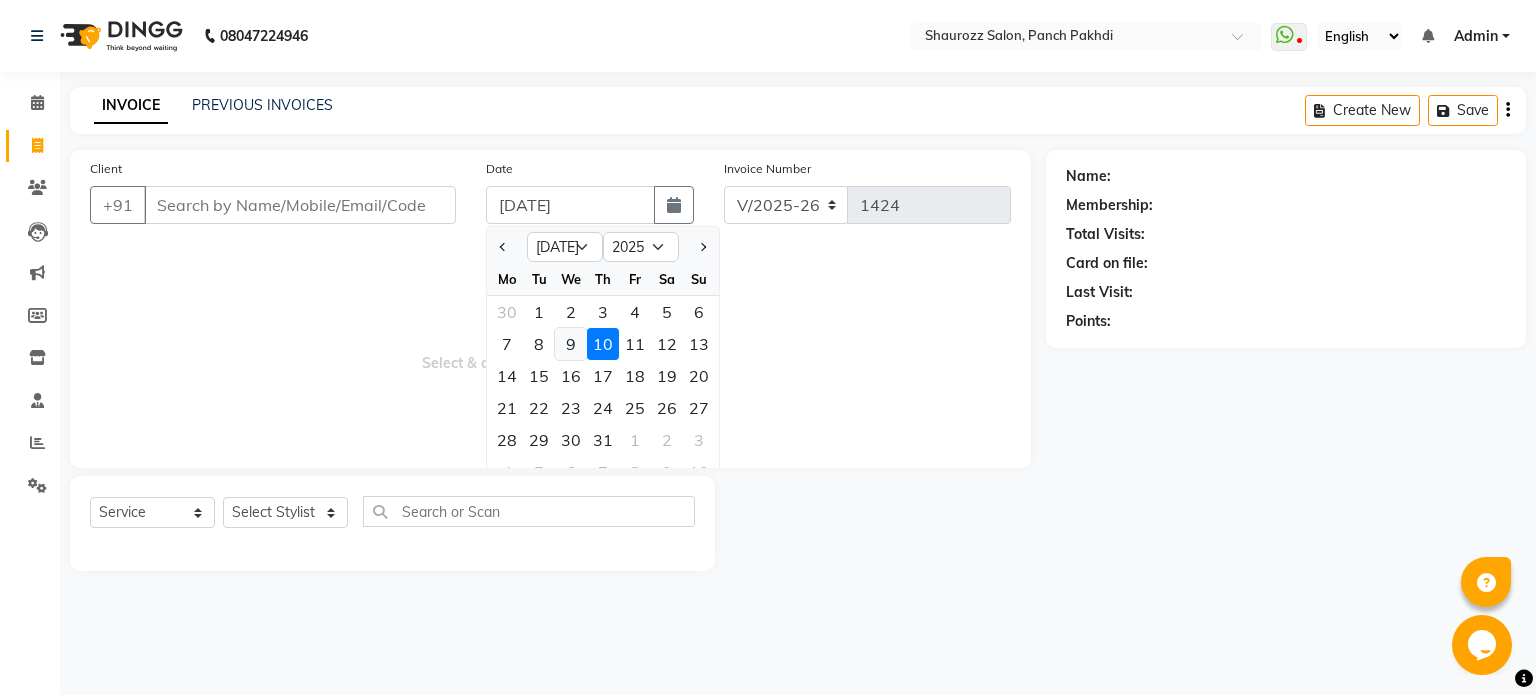 click on "9" 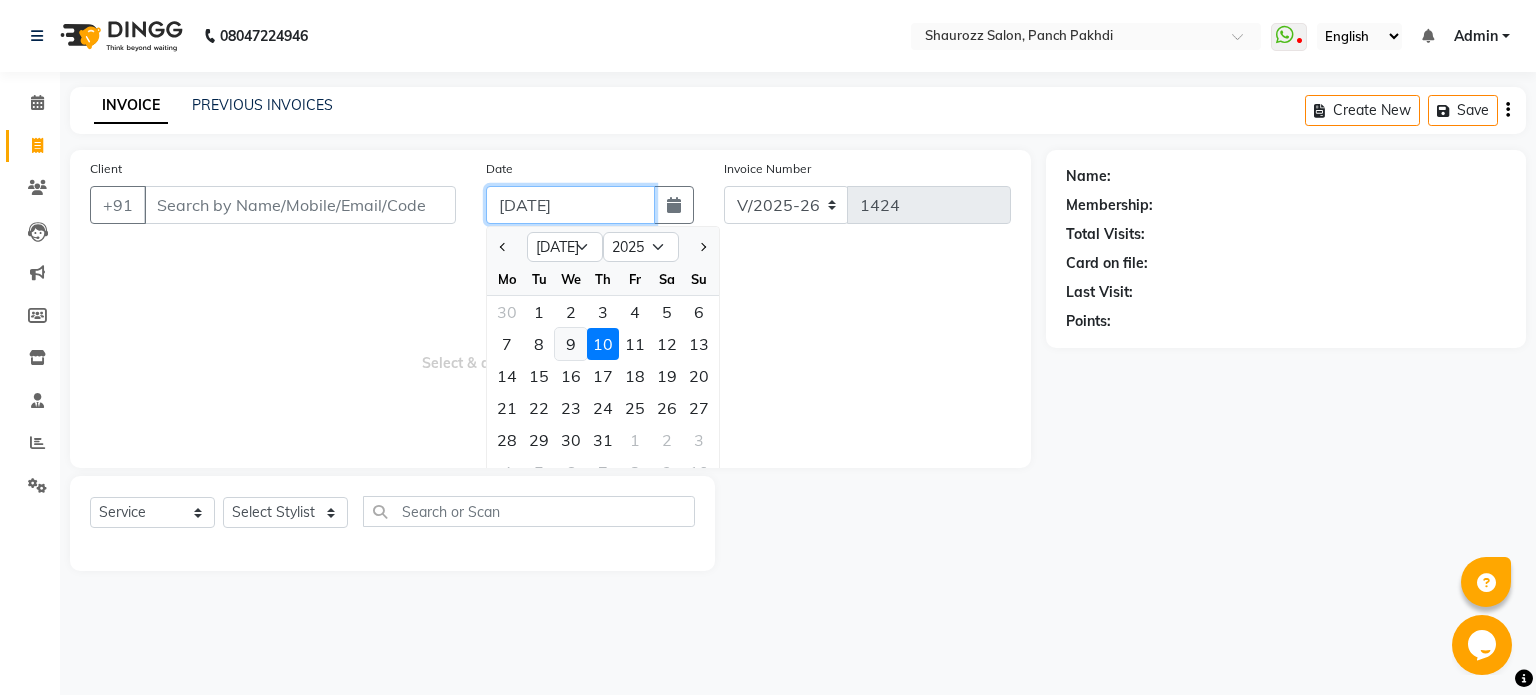 type on "[DATE]" 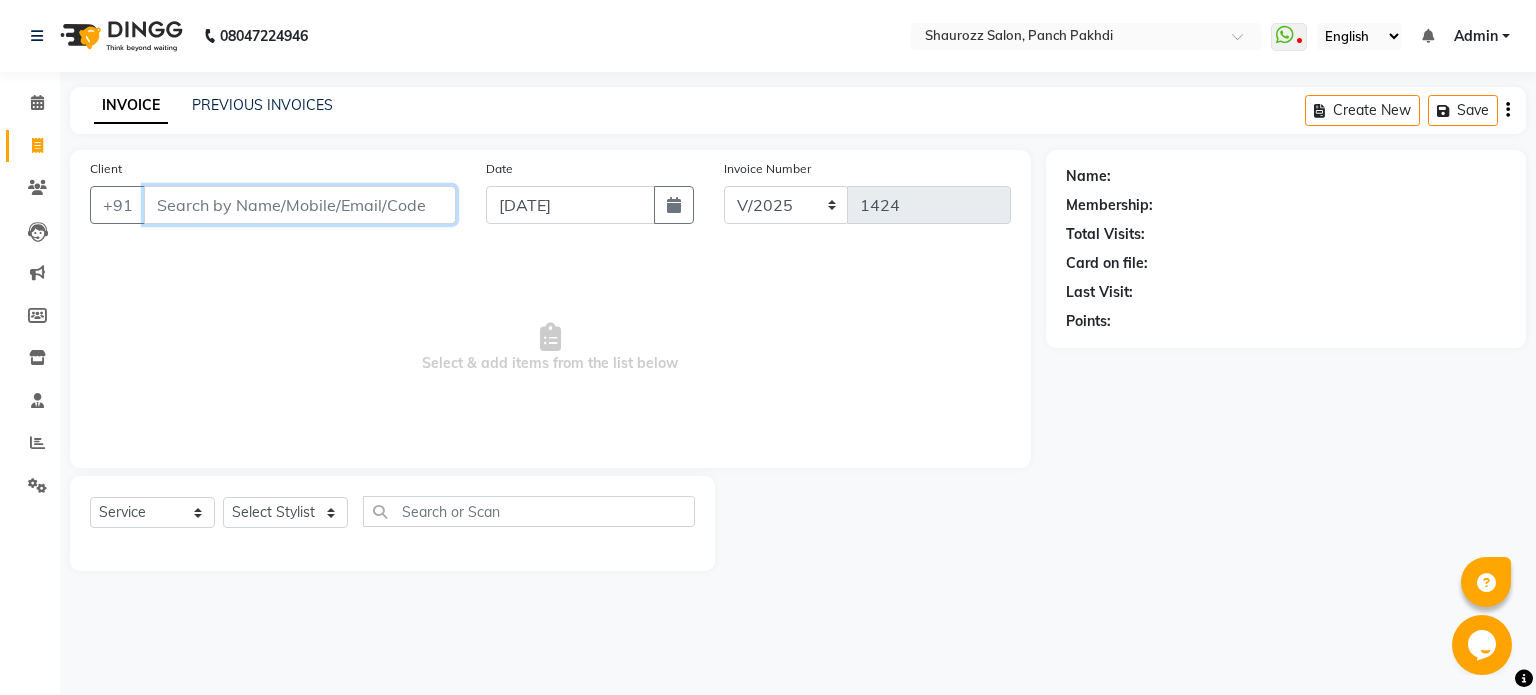 click on "Client" at bounding box center (300, 205) 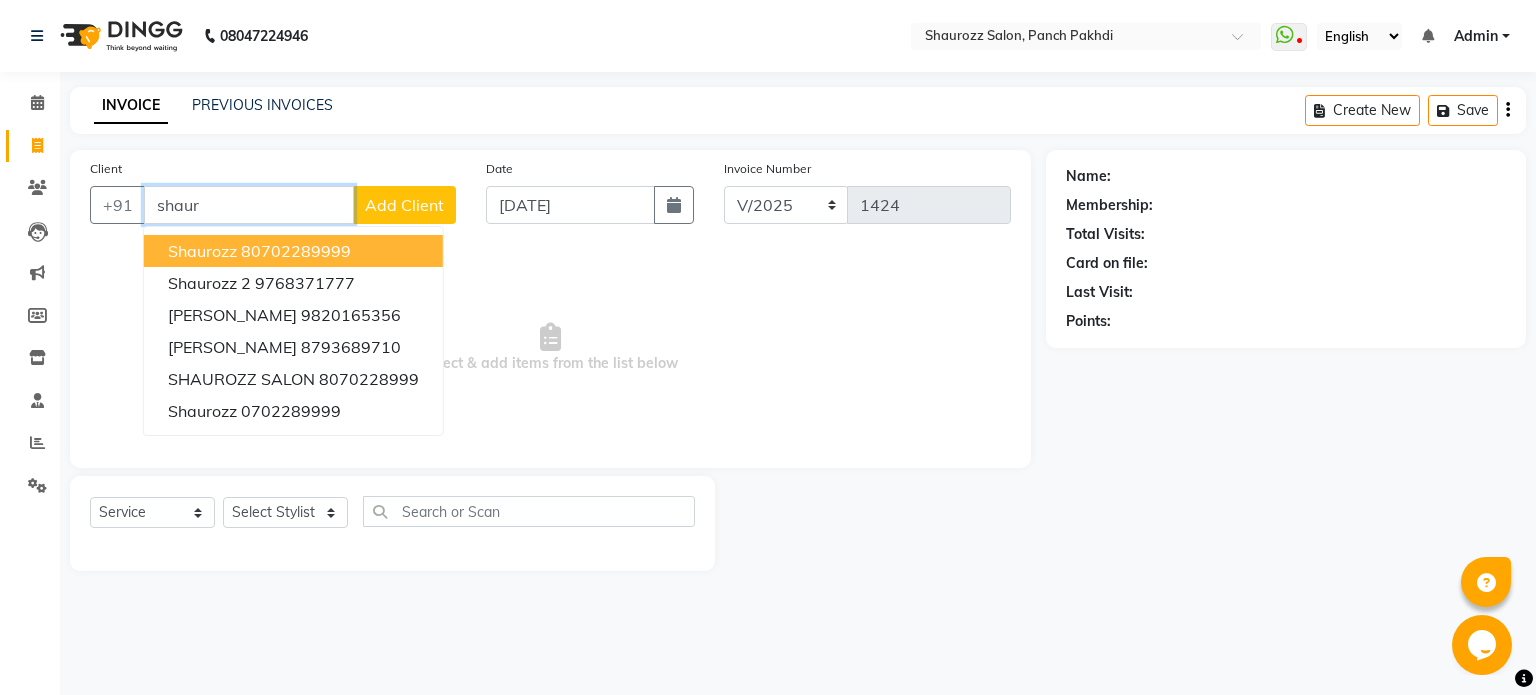 click on "shaurozz  80702289999" at bounding box center (293, 251) 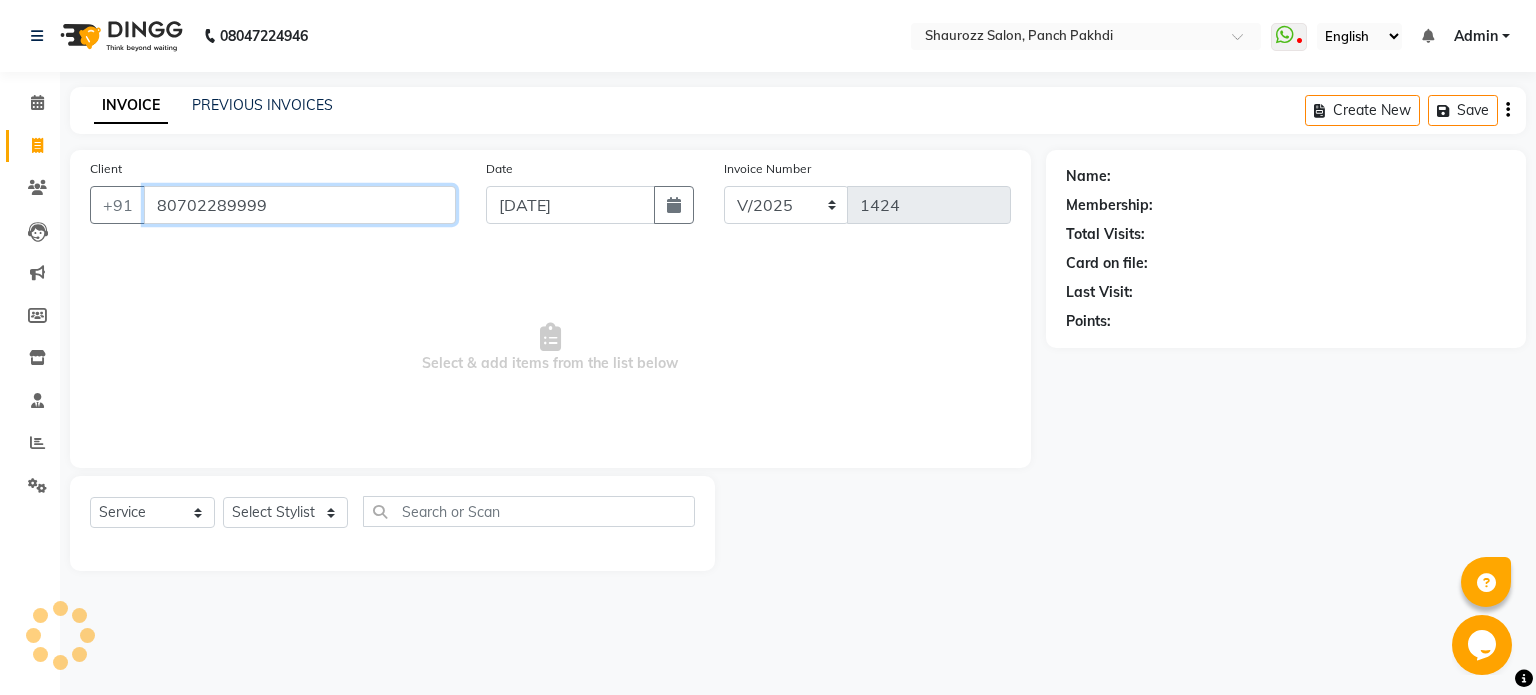 type on "80702289999" 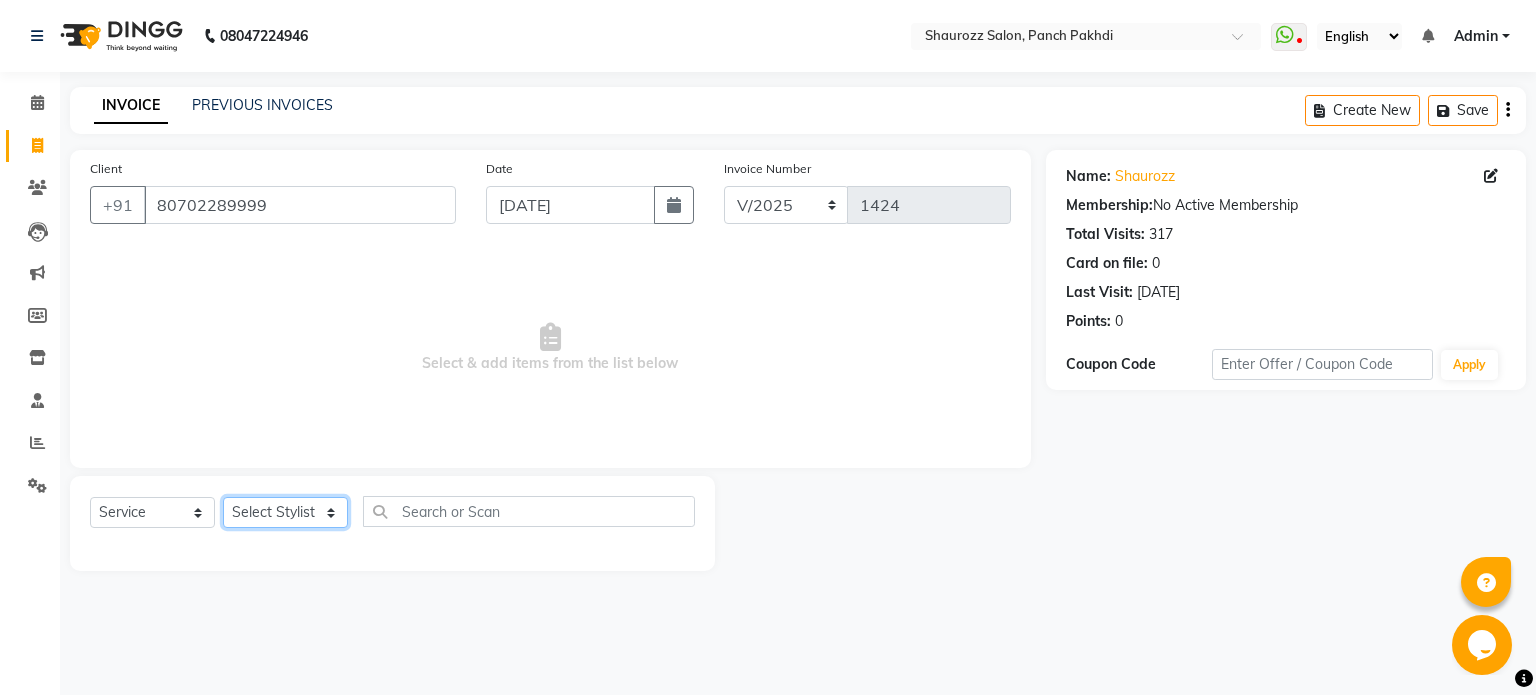 click on "Select Stylist [PERSON_NAME] [PERSON_NAME] [PERSON_NAME]  [PERSON_NAME] [PERSON_NAME] Salon Samseer [PERSON_NAME] [PERSON_NAME]" 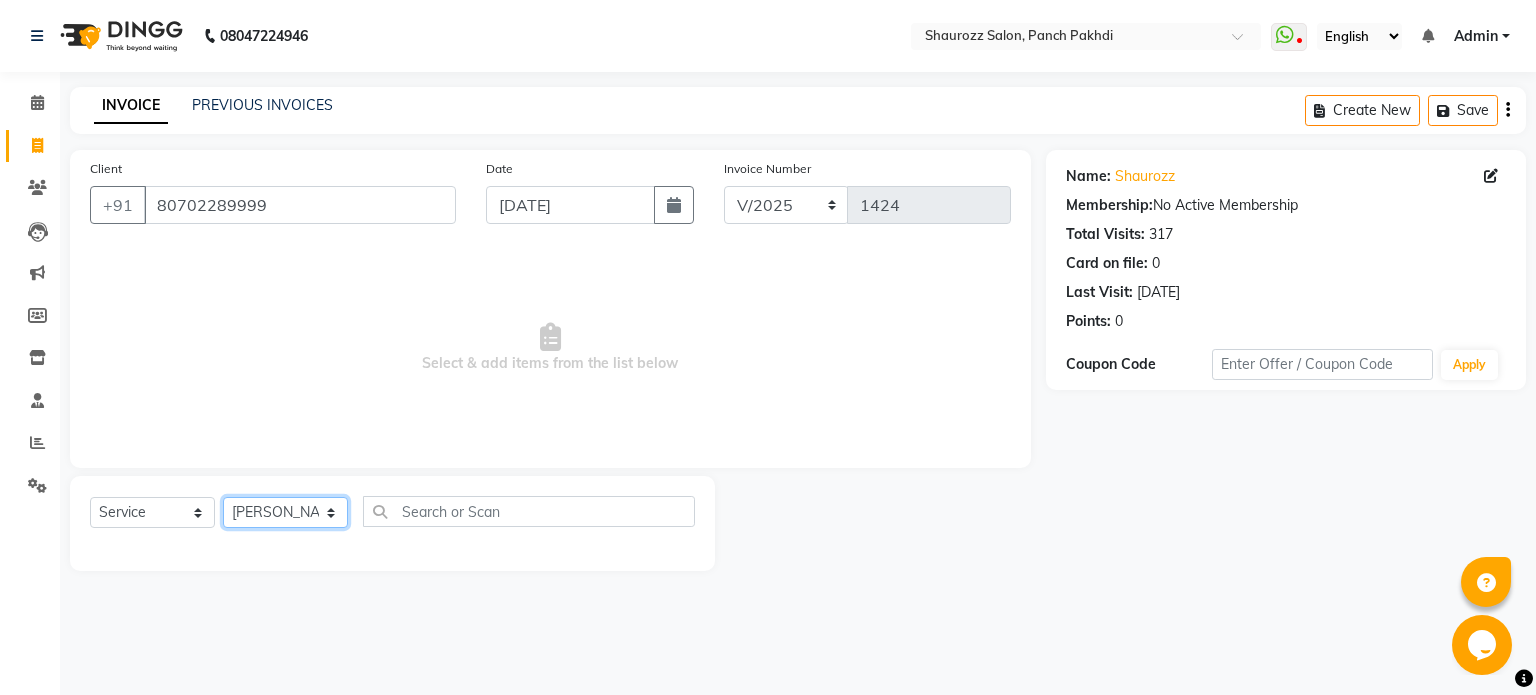 click on "Select Stylist [PERSON_NAME] [PERSON_NAME] [PERSON_NAME]  [PERSON_NAME] [PERSON_NAME] Salon Samseer [PERSON_NAME] [PERSON_NAME]" 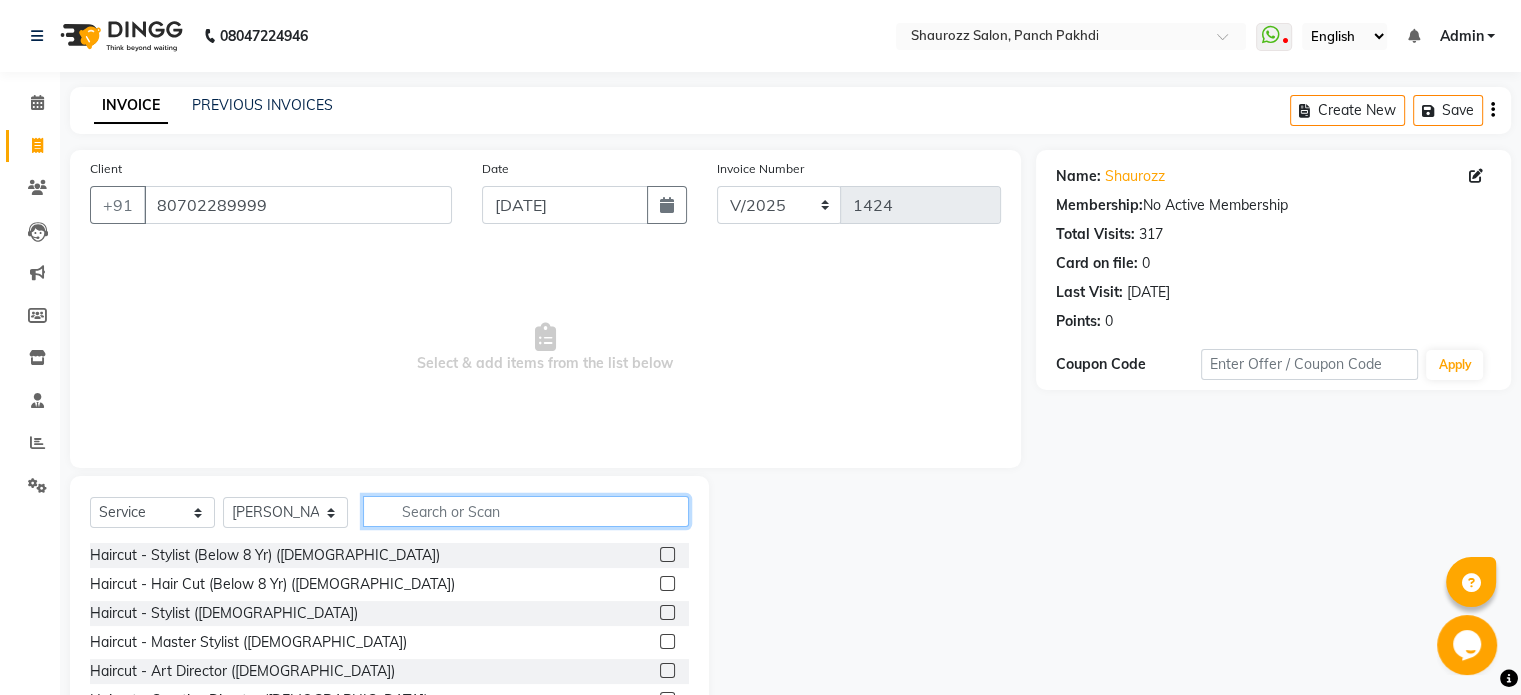 click 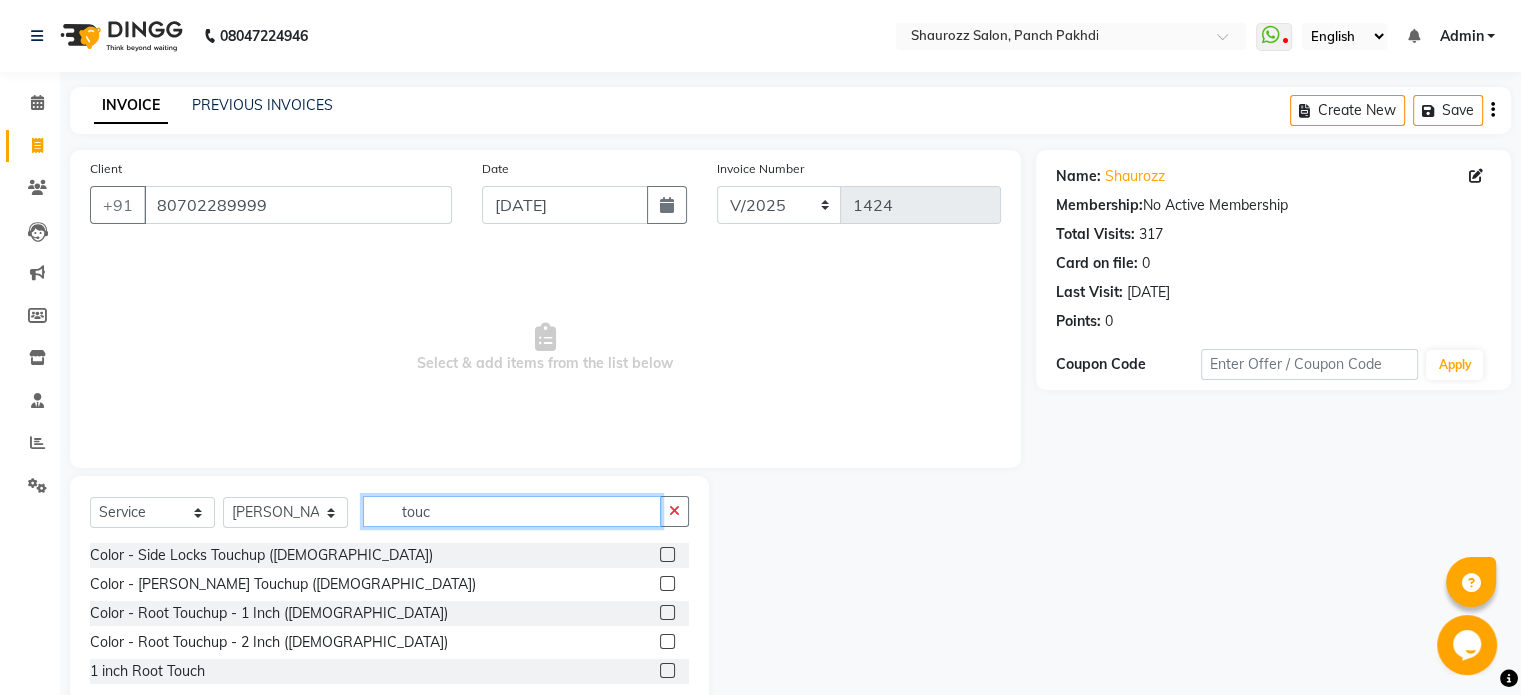 type on "touc" 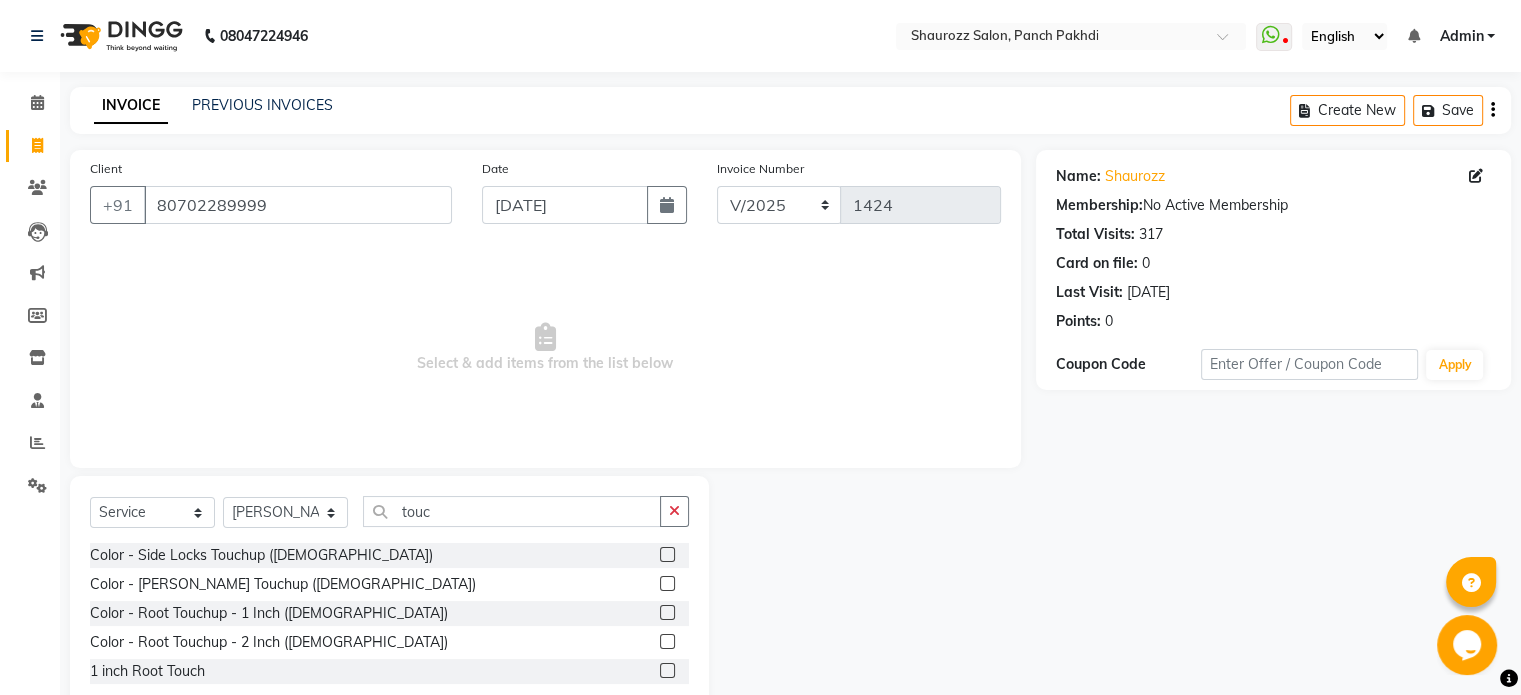 click 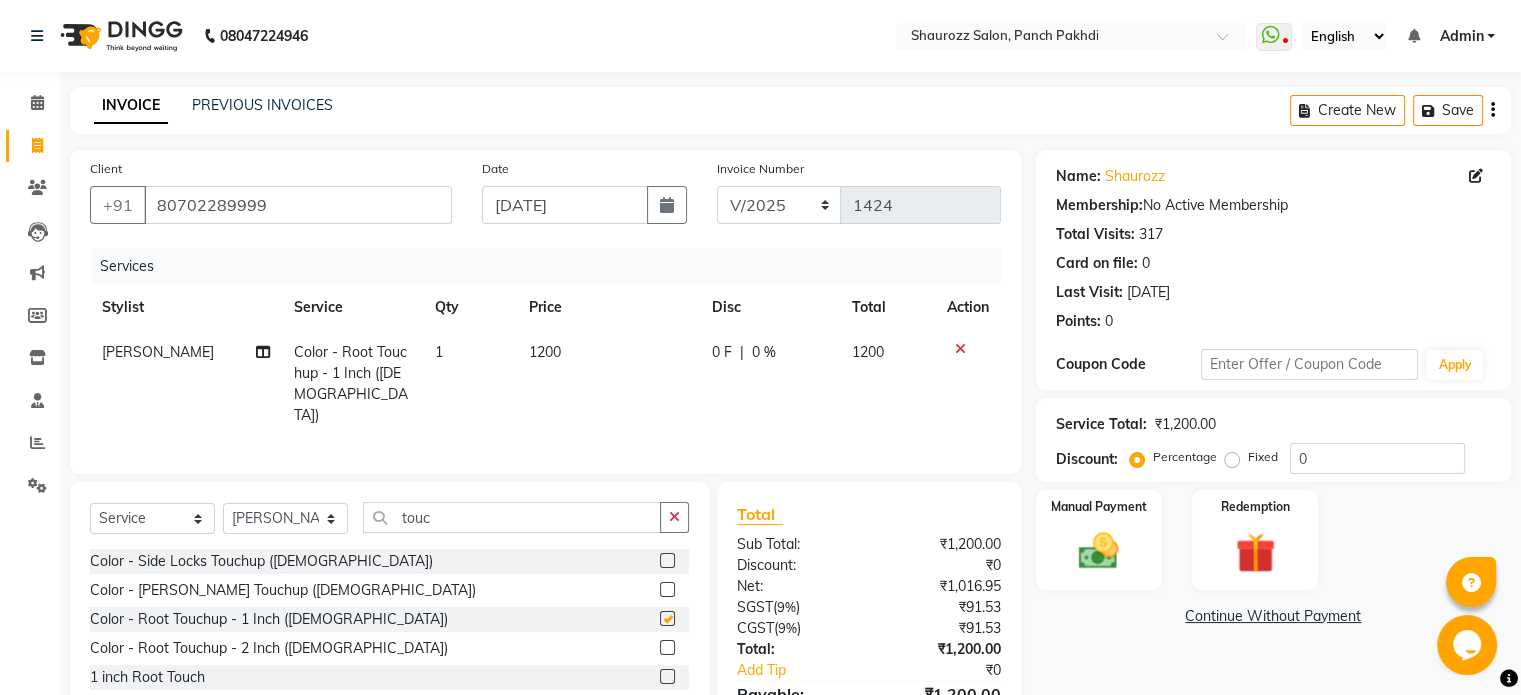 checkbox on "false" 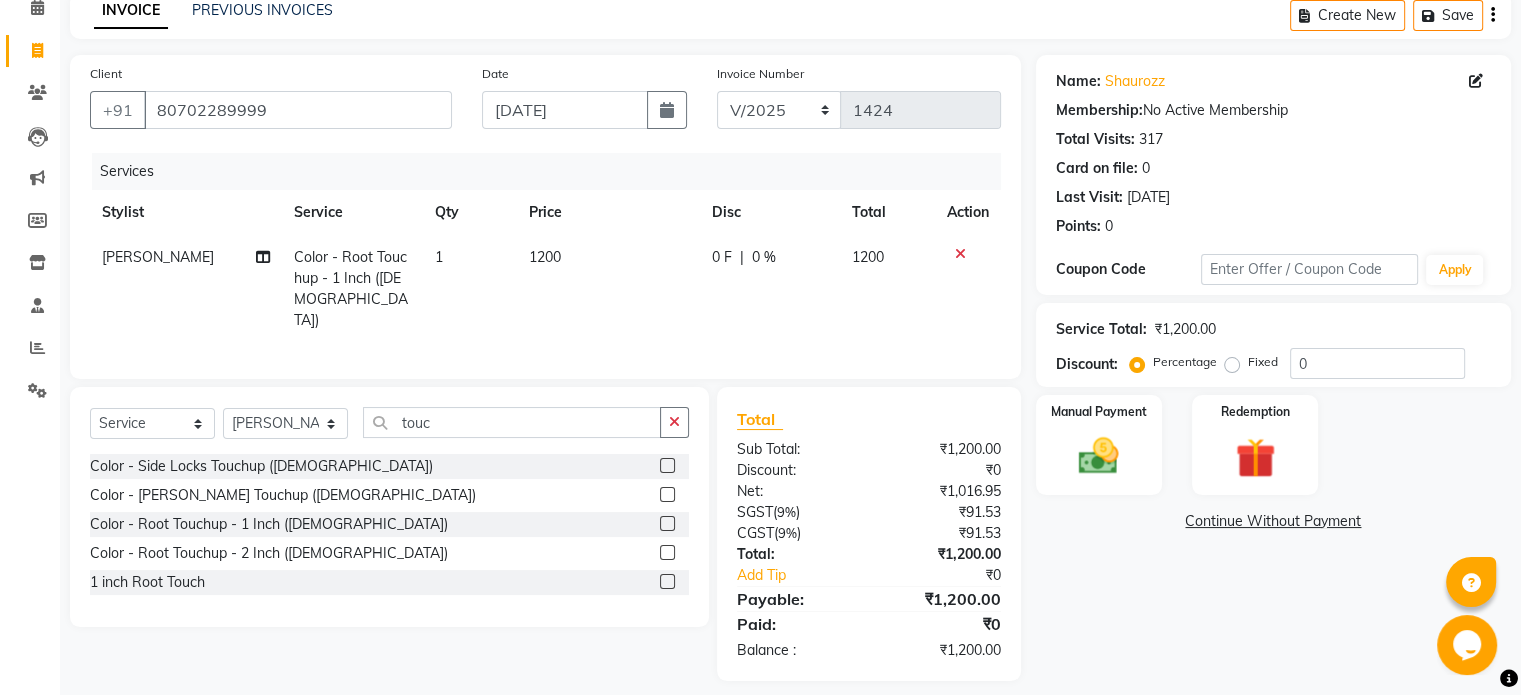 scroll, scrollTop: 105, scrollLeft: 0, axis: vertical 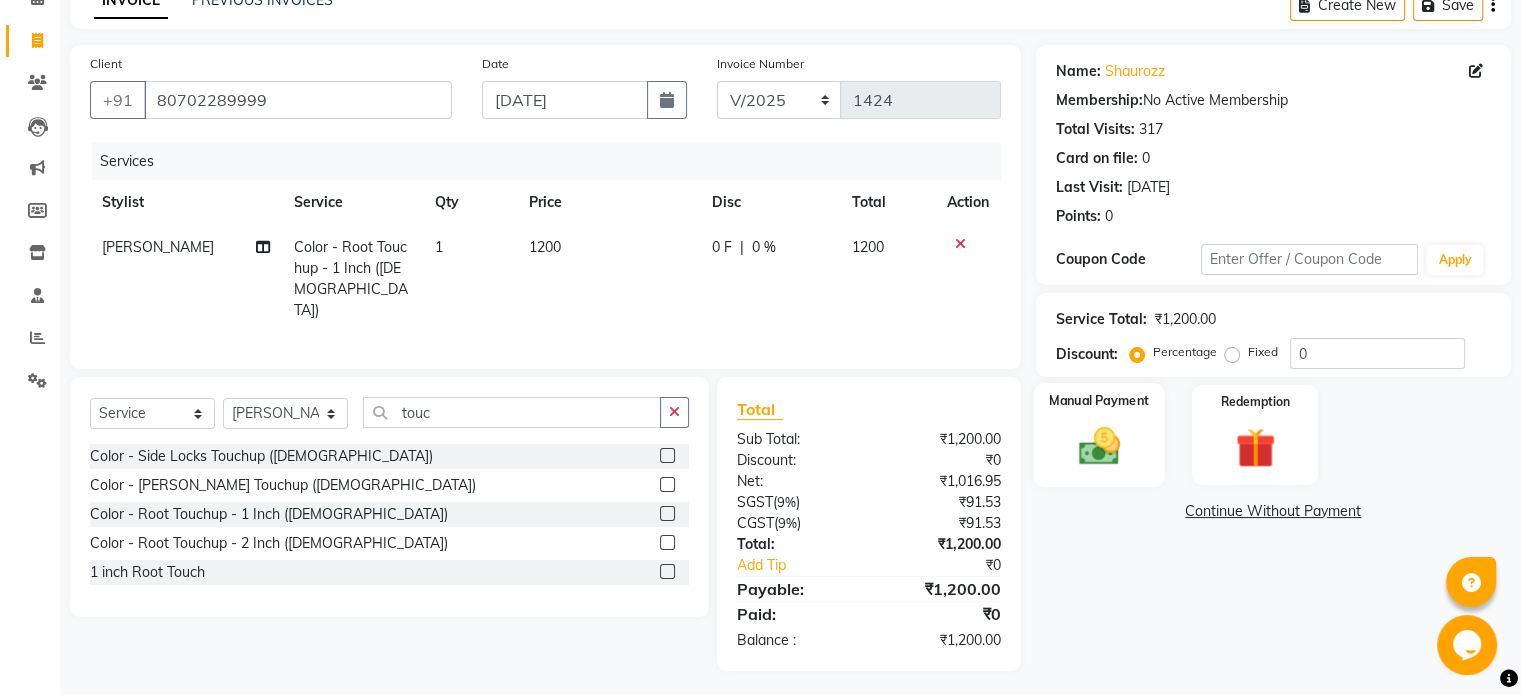 click 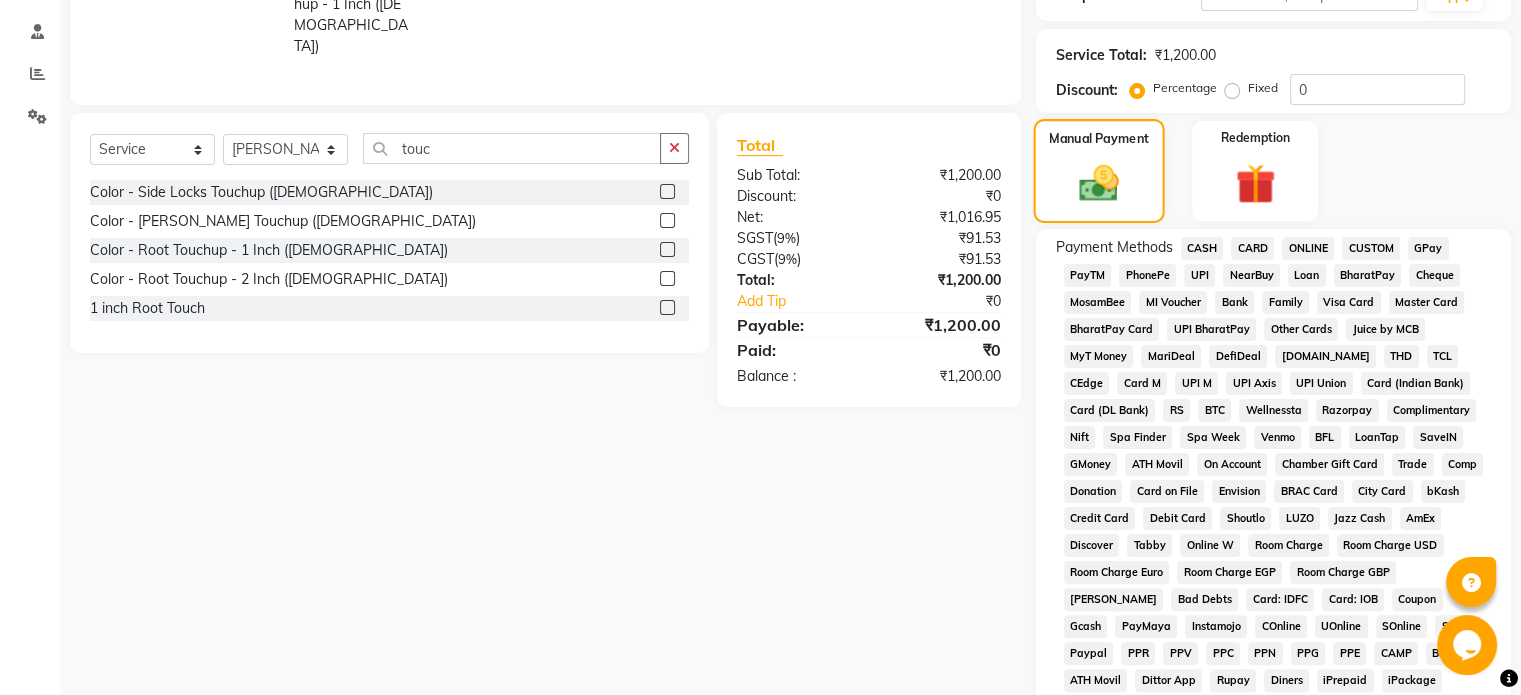 scroll, scrollTop: 370, scrollLeft: 0, axis: vertical 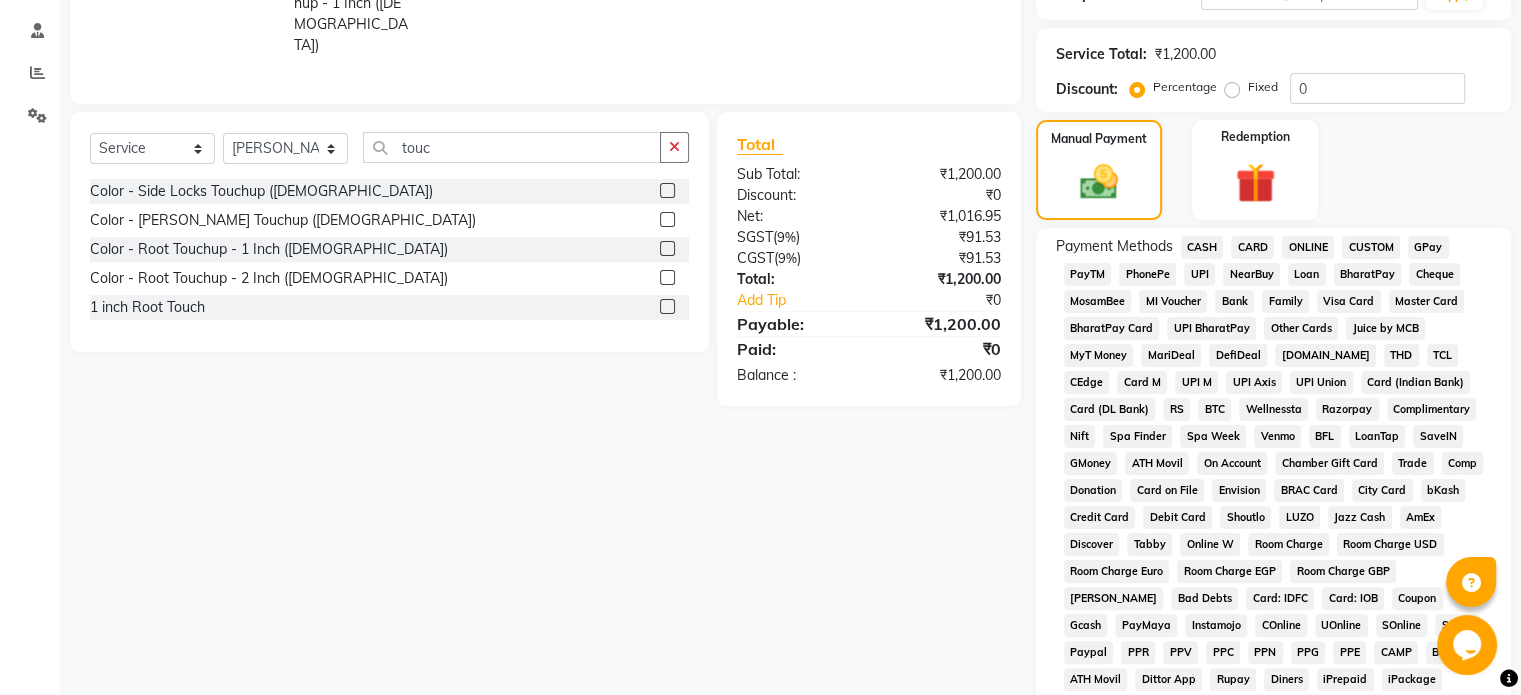 click on "GPay" 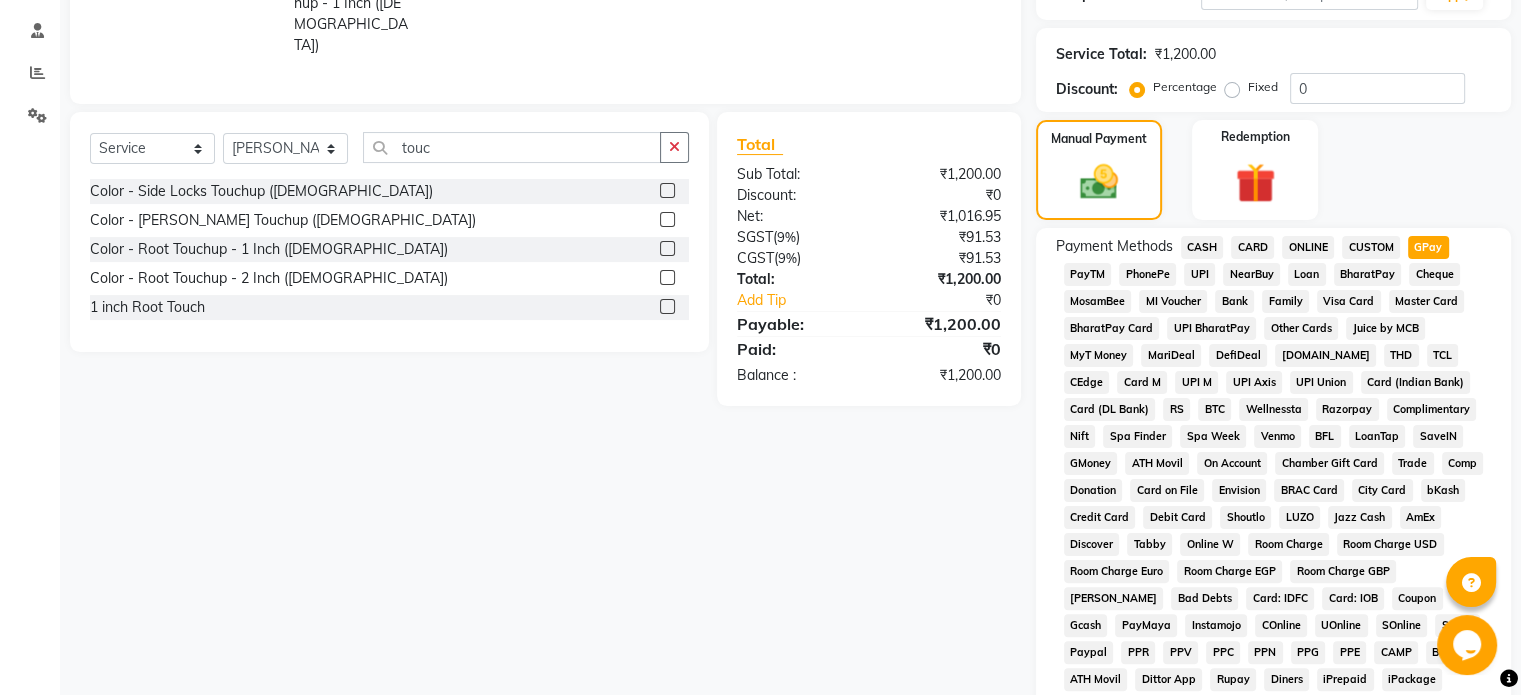 scroll, scrollTop: 728, scrollLeft: 0, axis: vertical 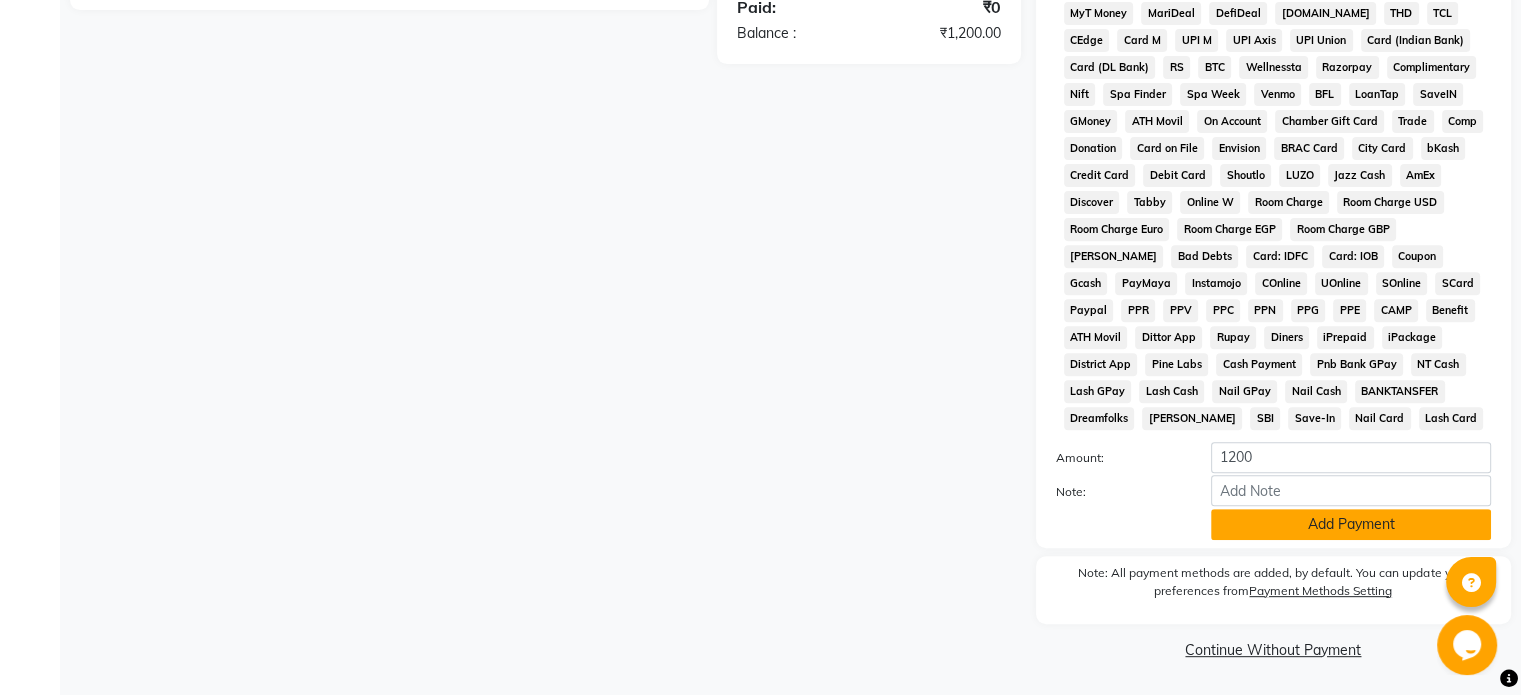 click on "Add Payment" 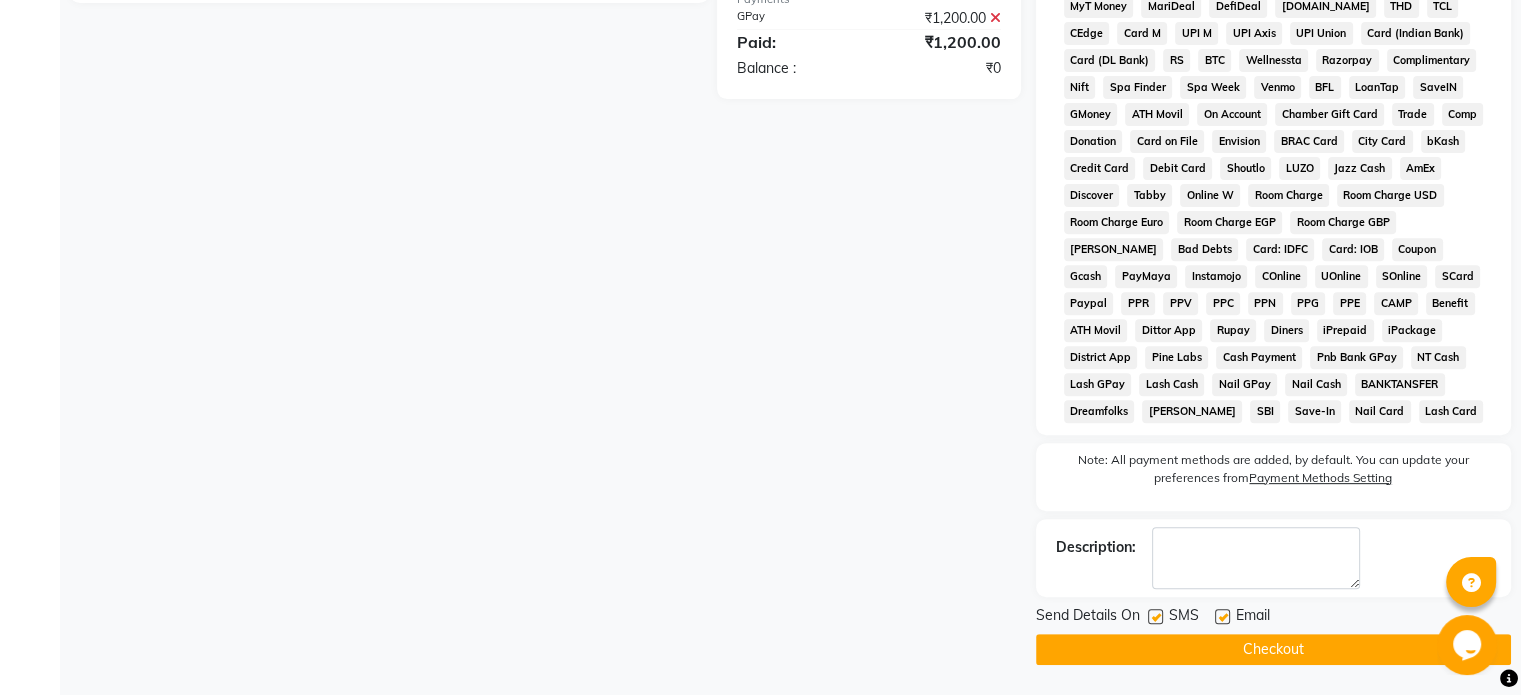 scroll, scrollTop: 733, scrollLeft: 0, axis: vertical 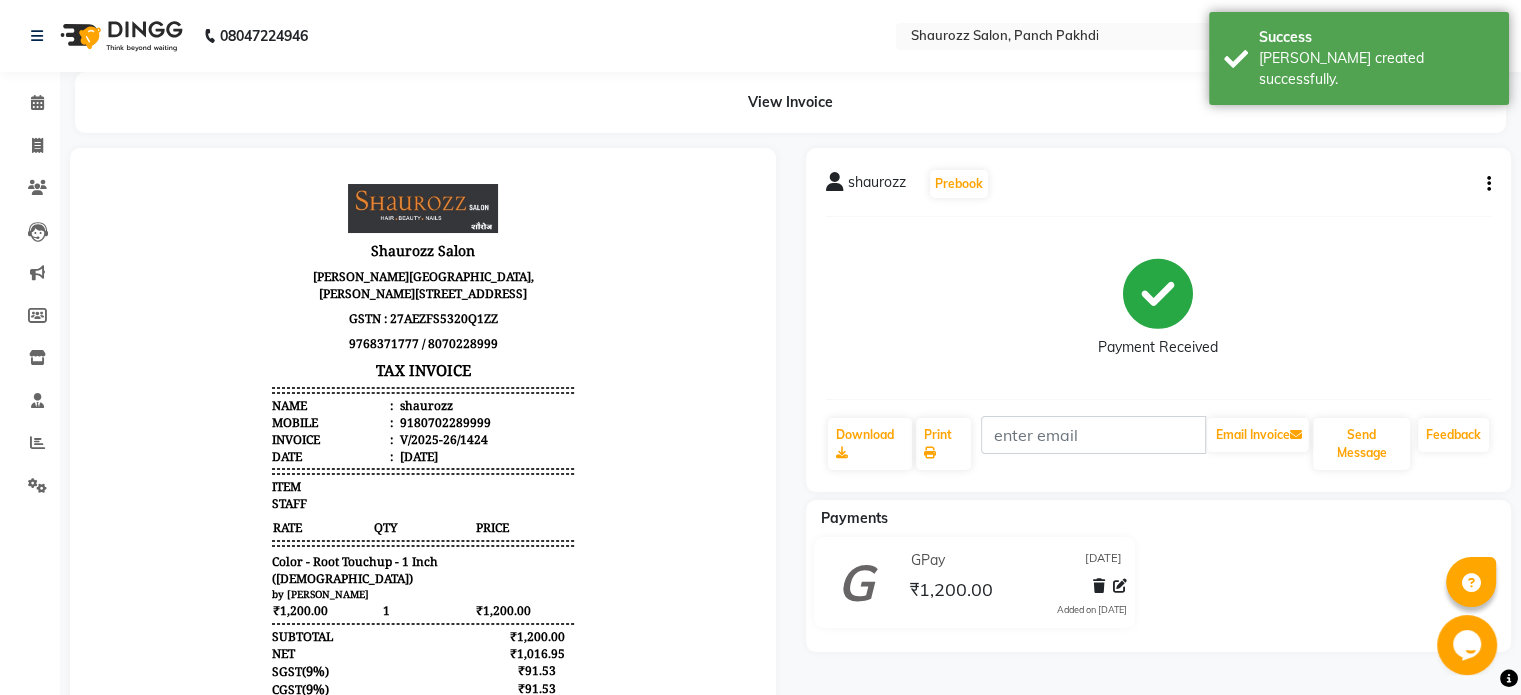 select on "service" 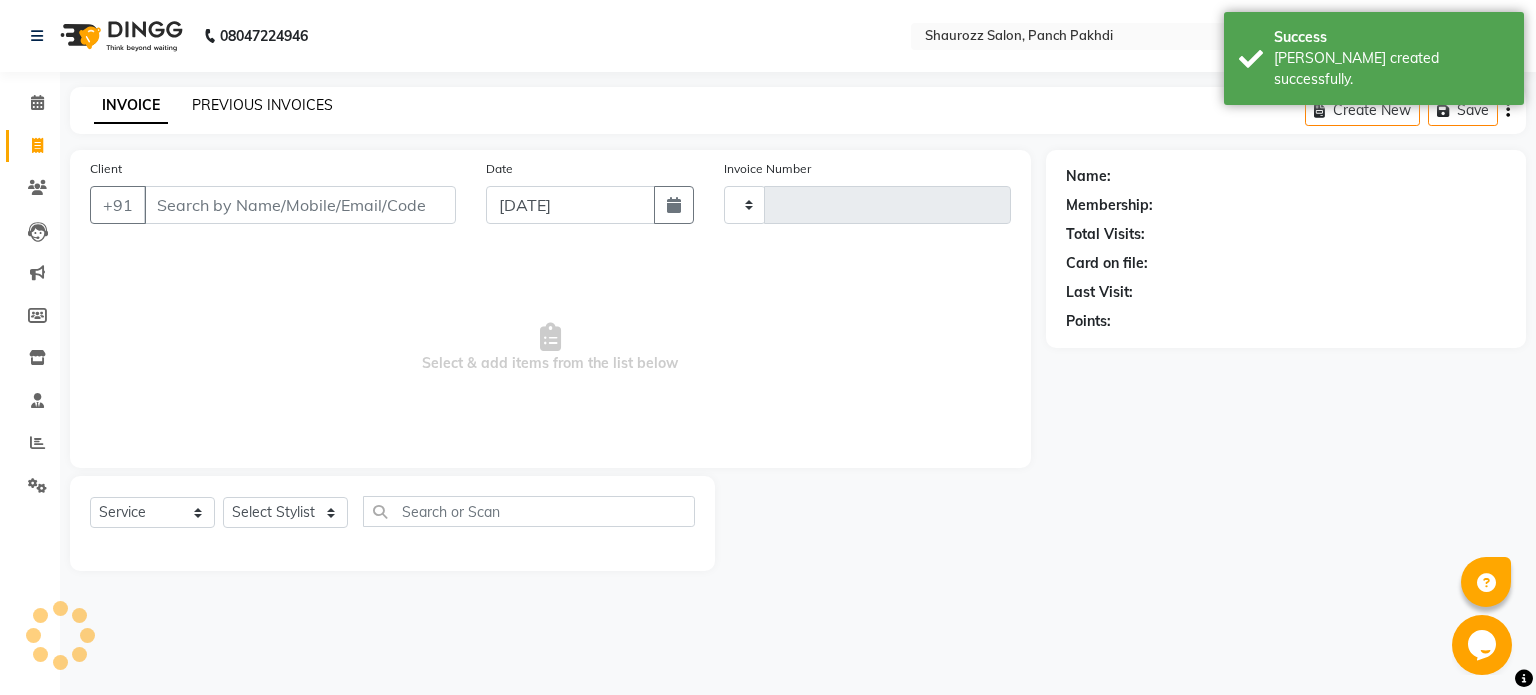 type on "1425" 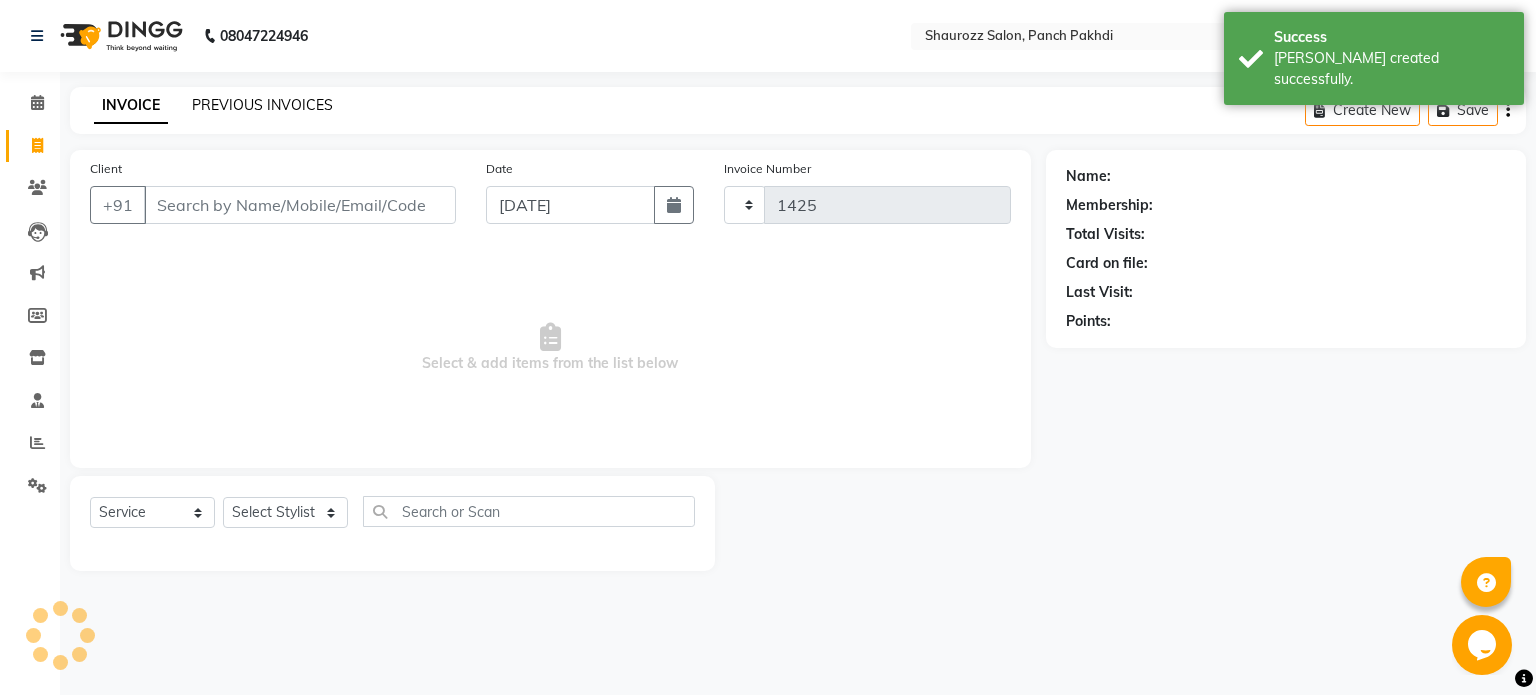 select on "485" 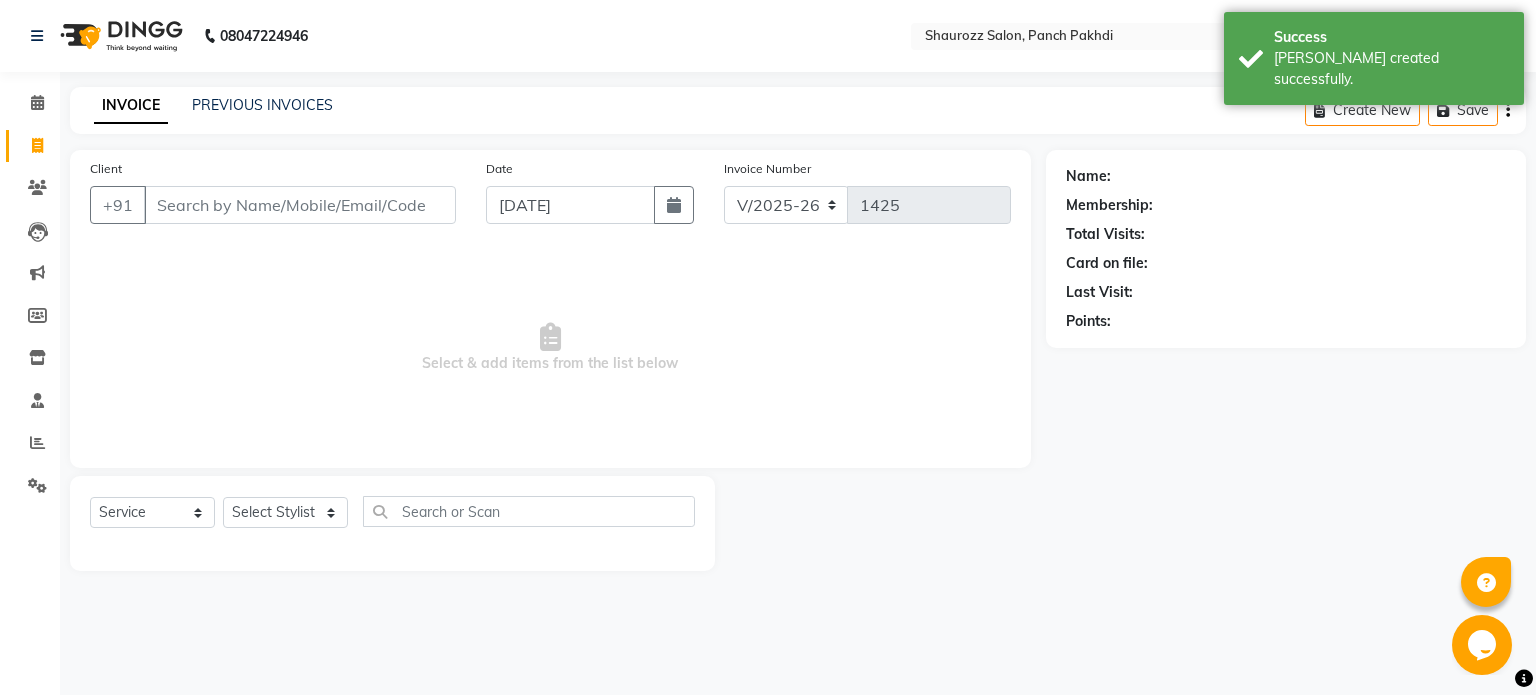 click on "Client" at bounding box center [300, 205] 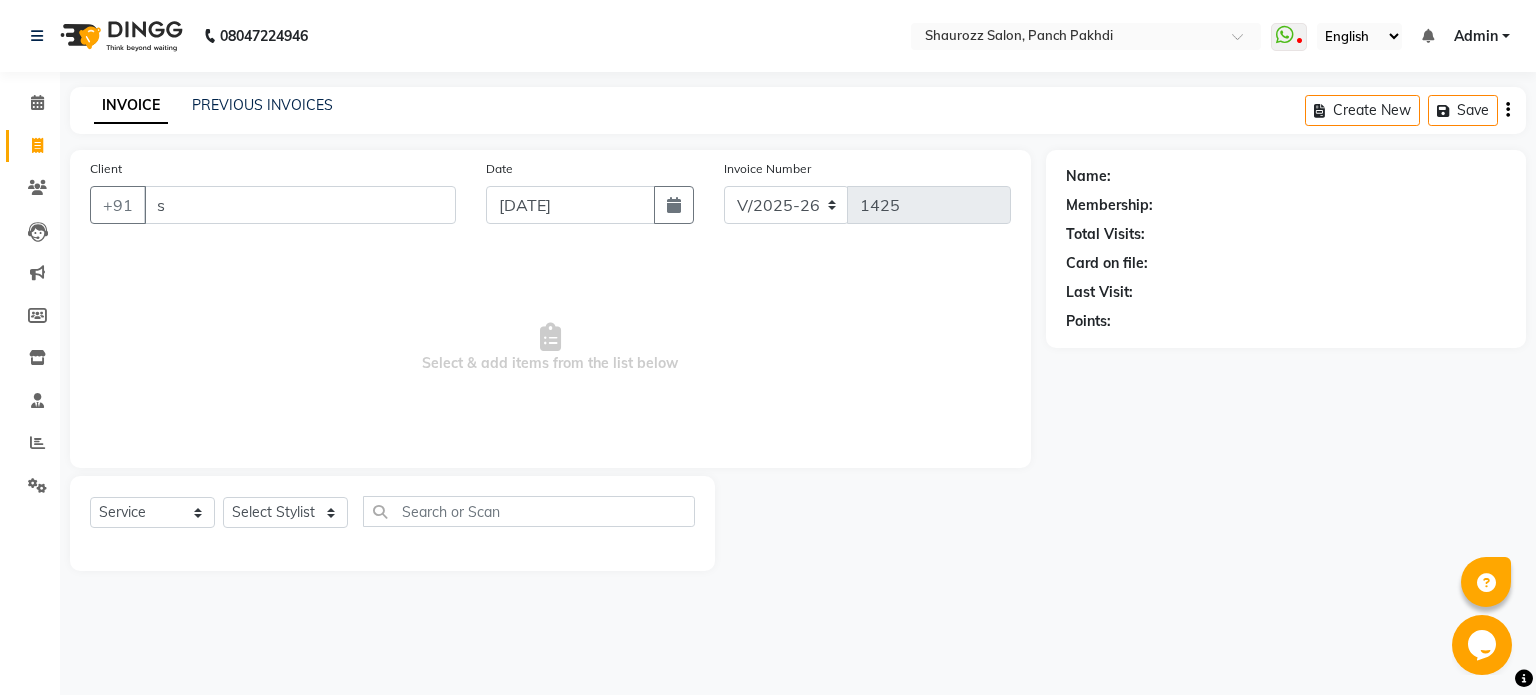 type on "s" 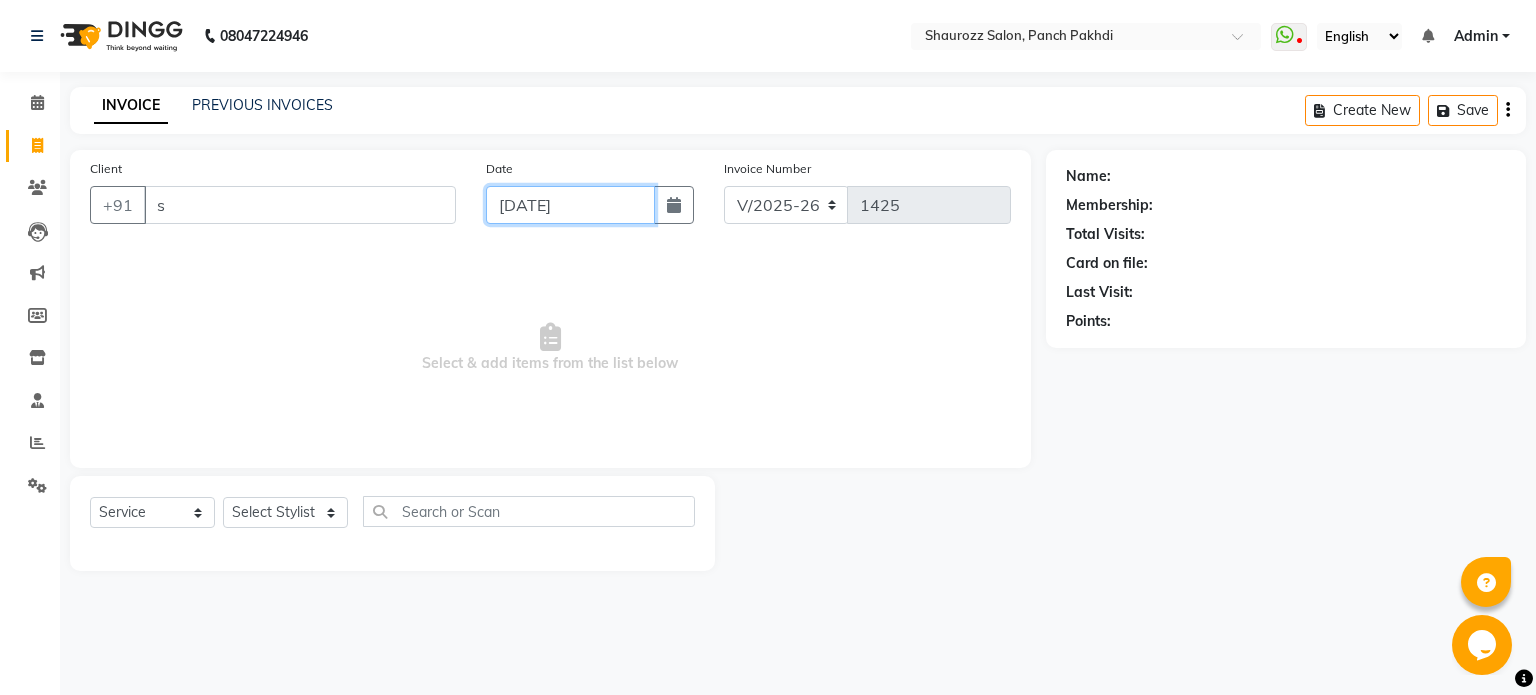click on "[DATE]" 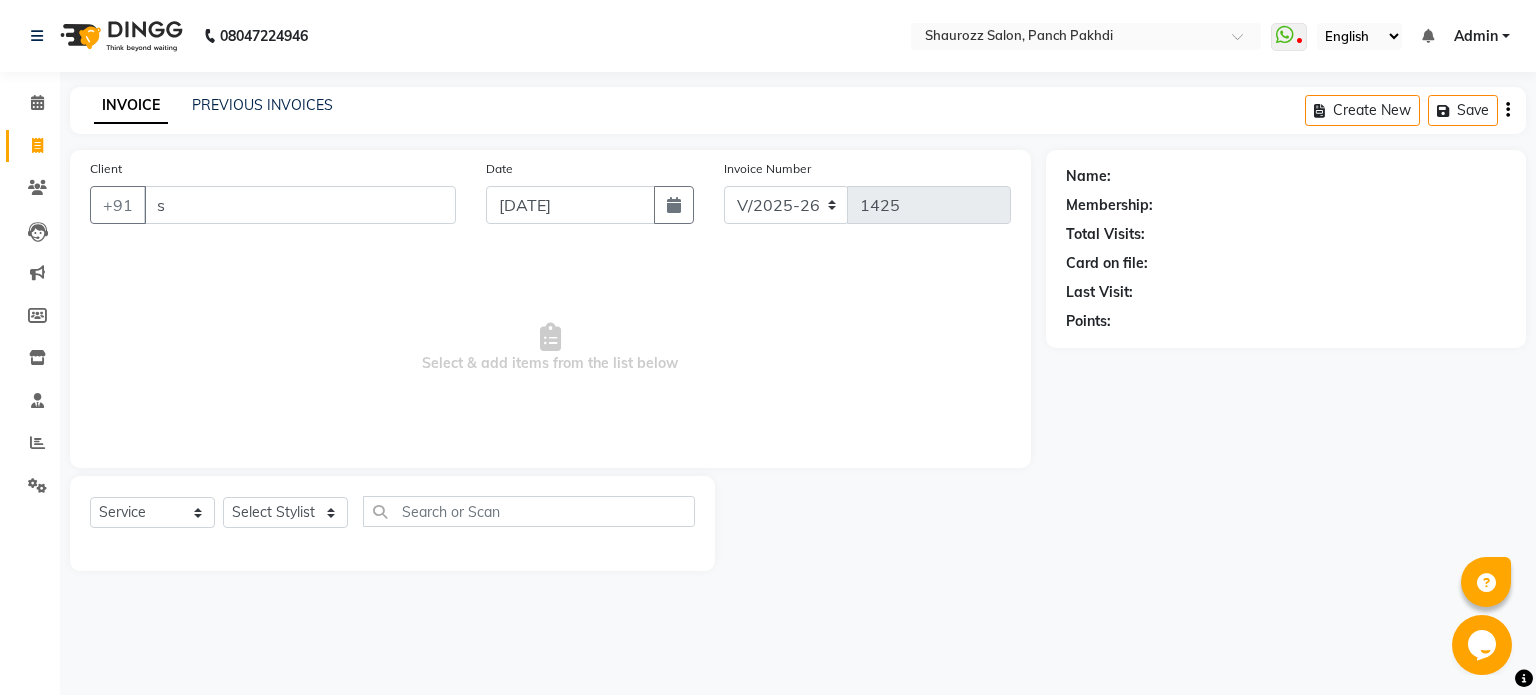 select on "7" 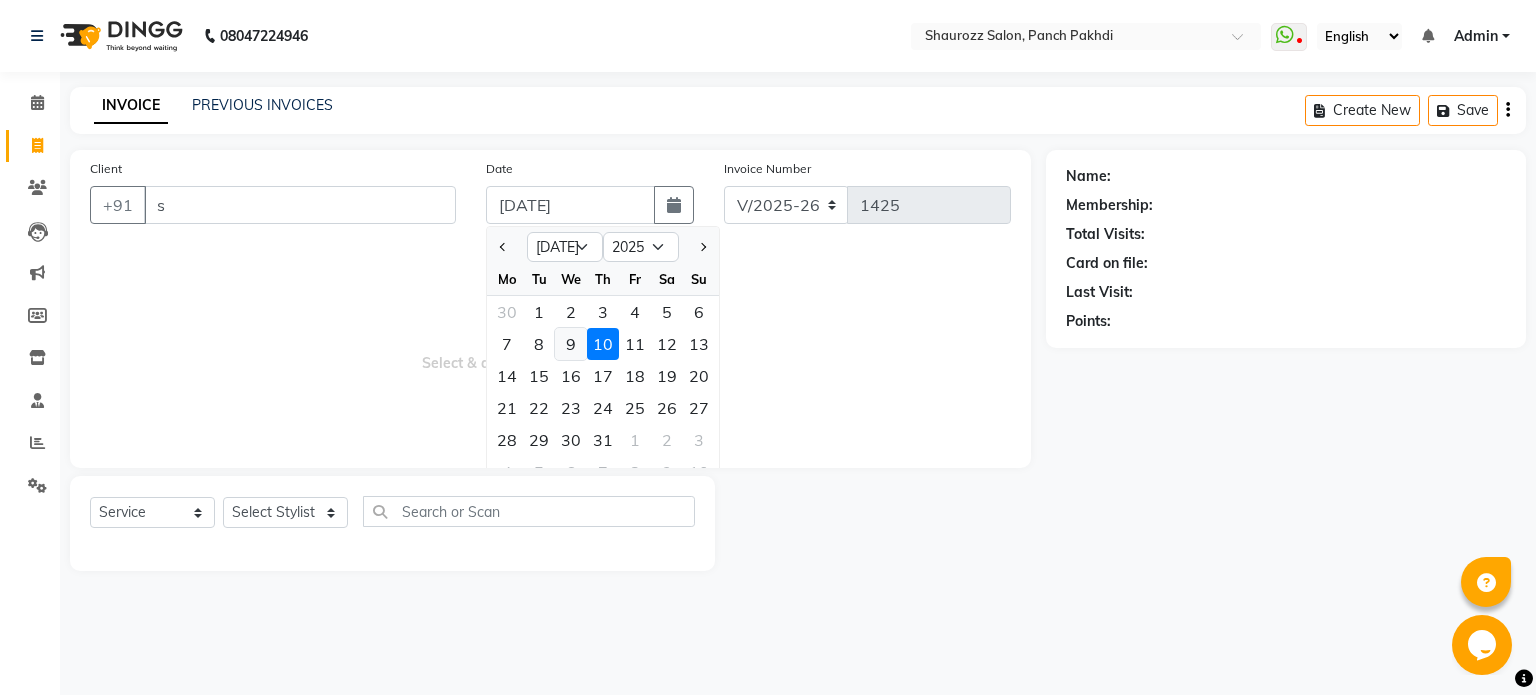 click on "9" 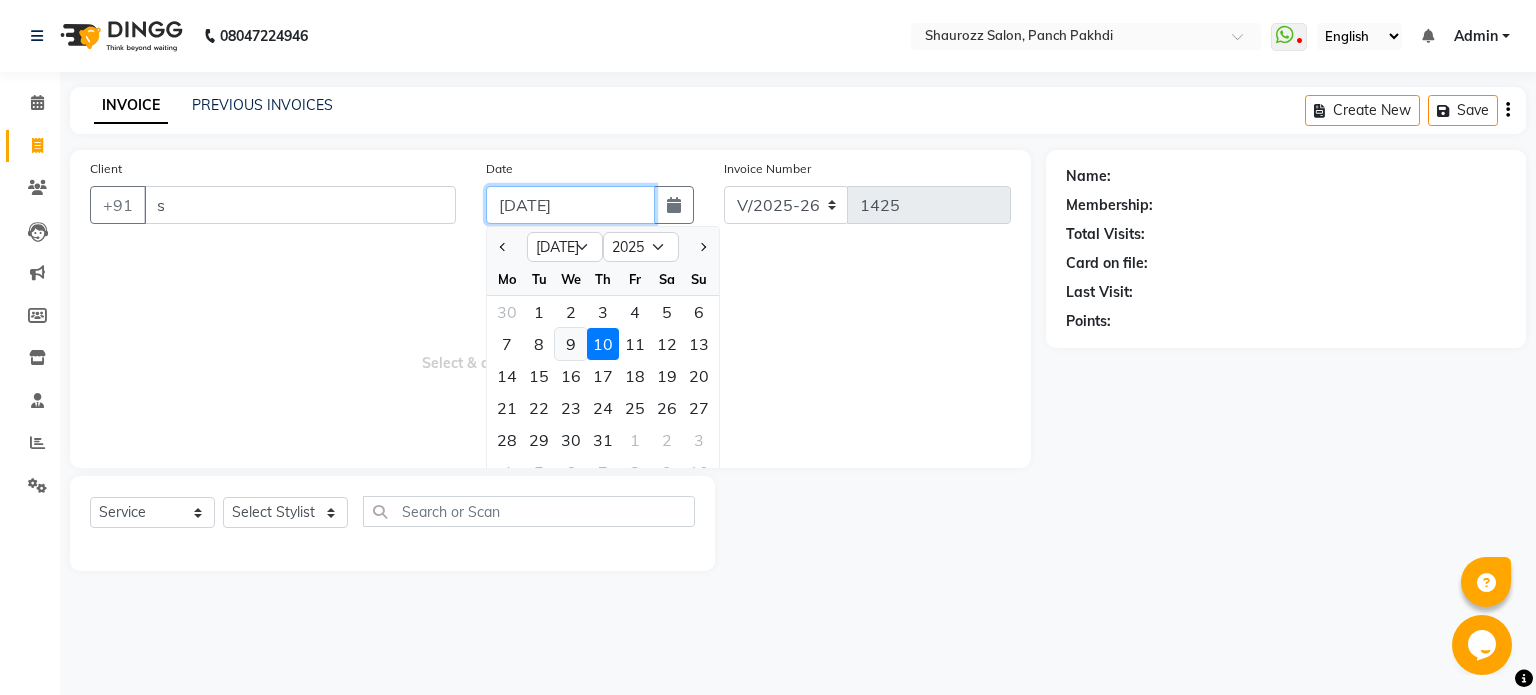 type on "[DATE]" 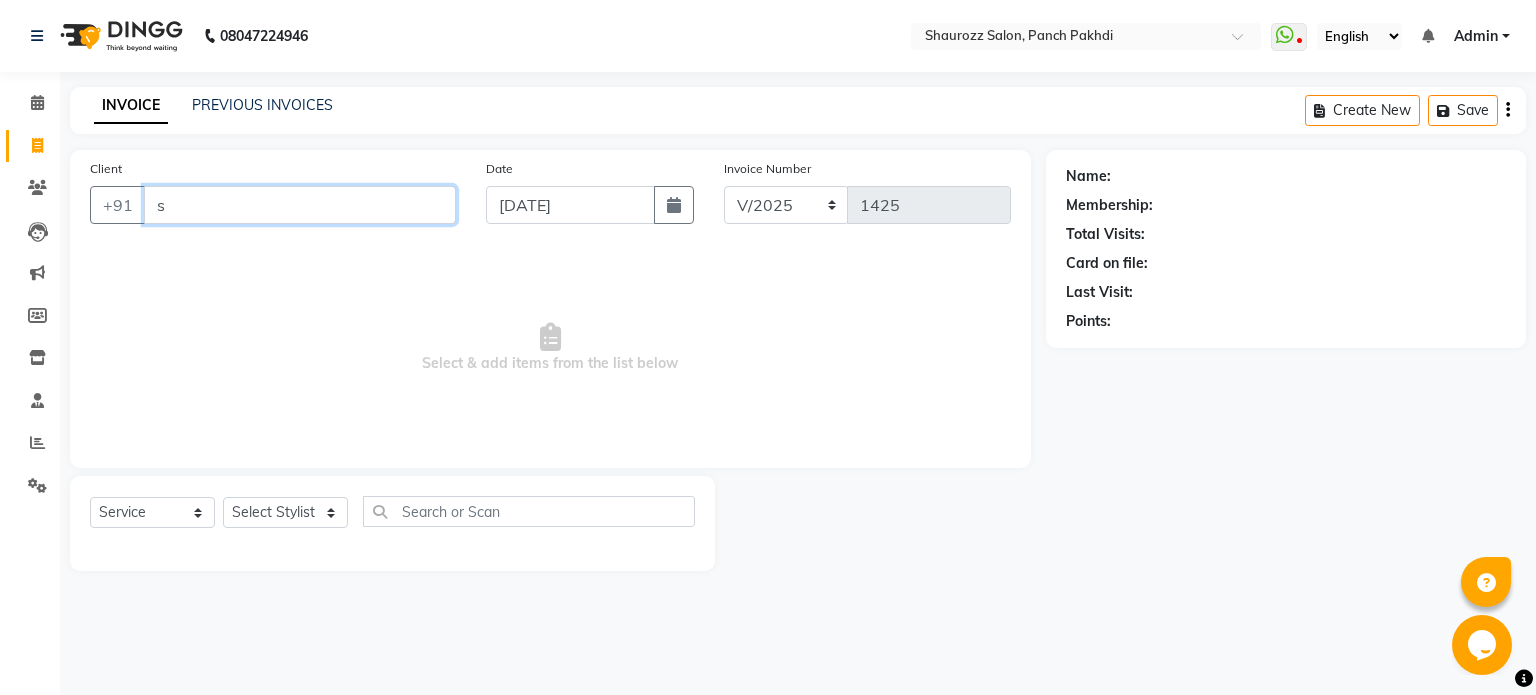 click on "s" at bounding box center [300, 205] 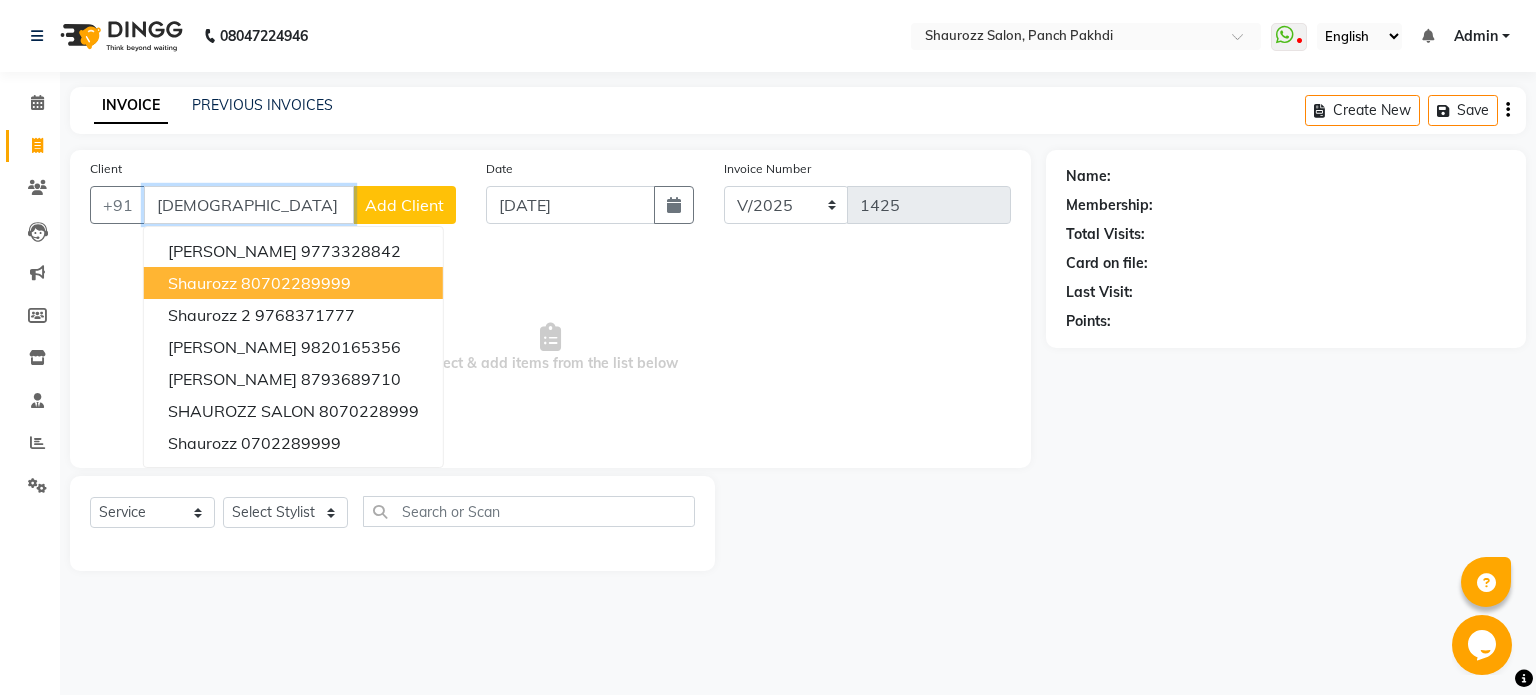 click on "shaurozz  80702289999" at bounding box center [293, 283] 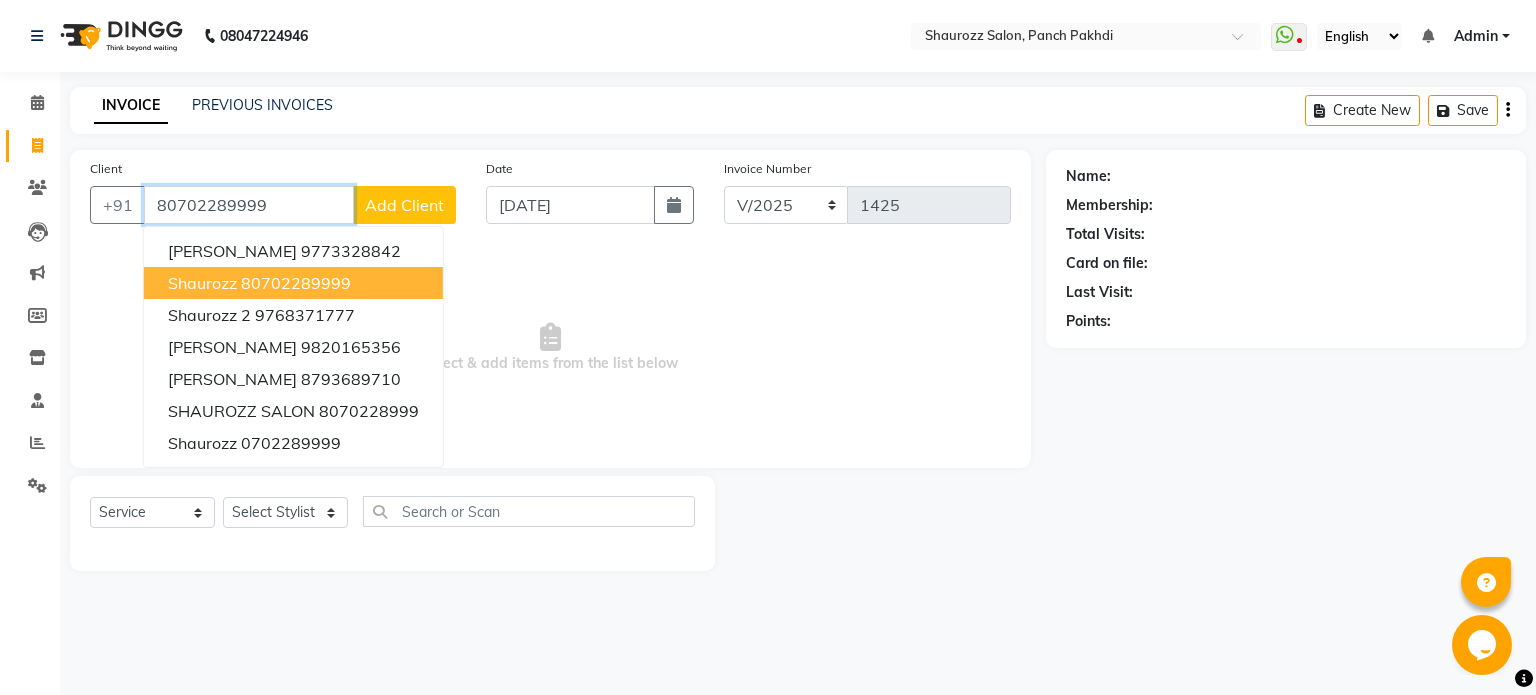type on "80702289999" 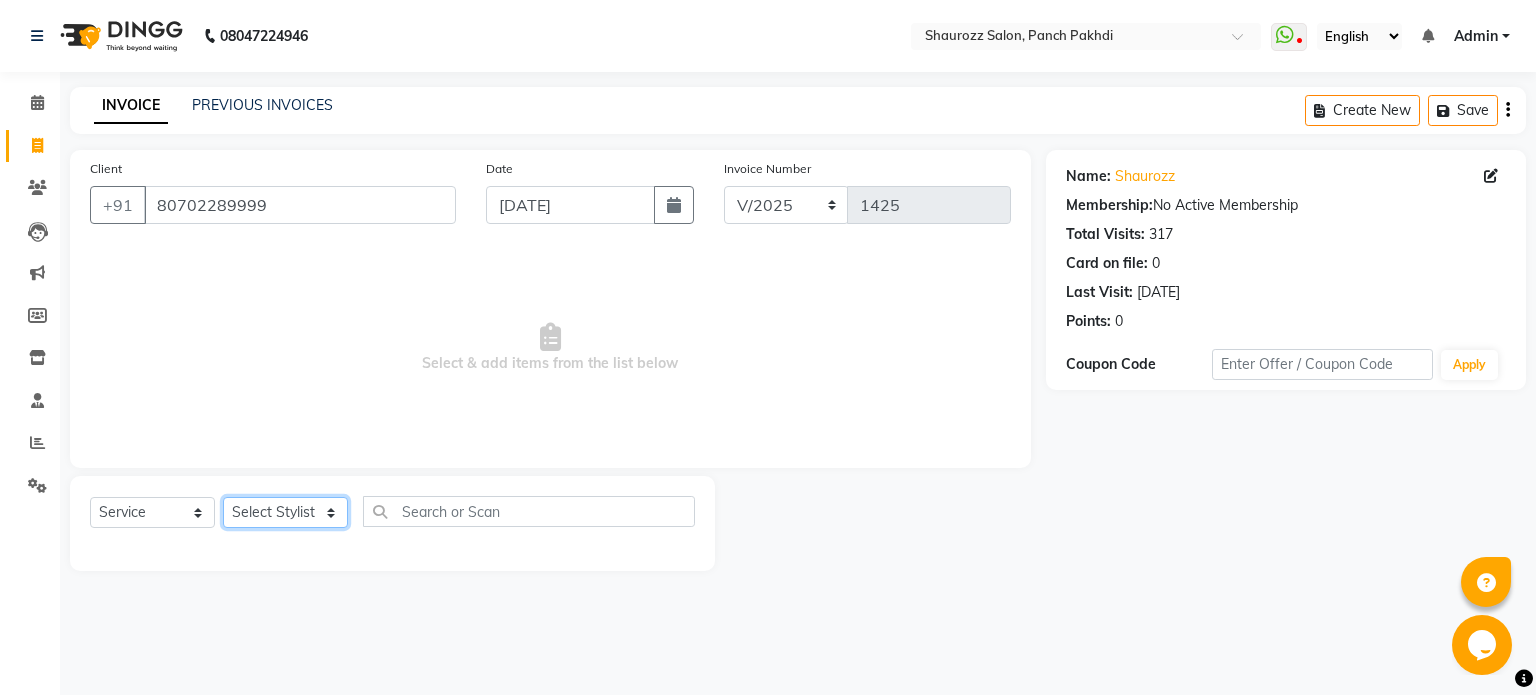 click on "Select Stylist [PERSON_NAME] [PERSON_NAME] [PERSON_NAME]  [PERSON_NAME] [PERSON_NAME] Salon Samseer [PERSON_NAME] [PERSON_NAME]" 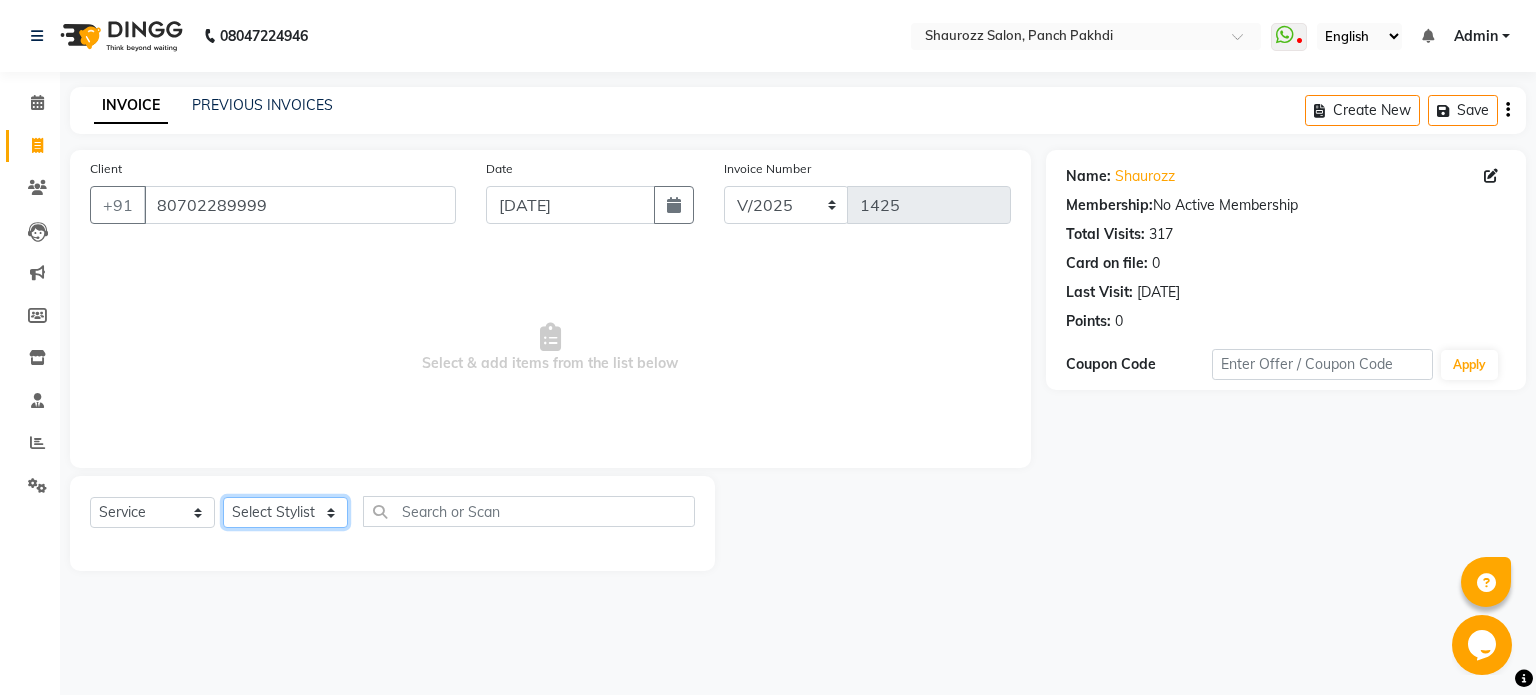 select on "7276" 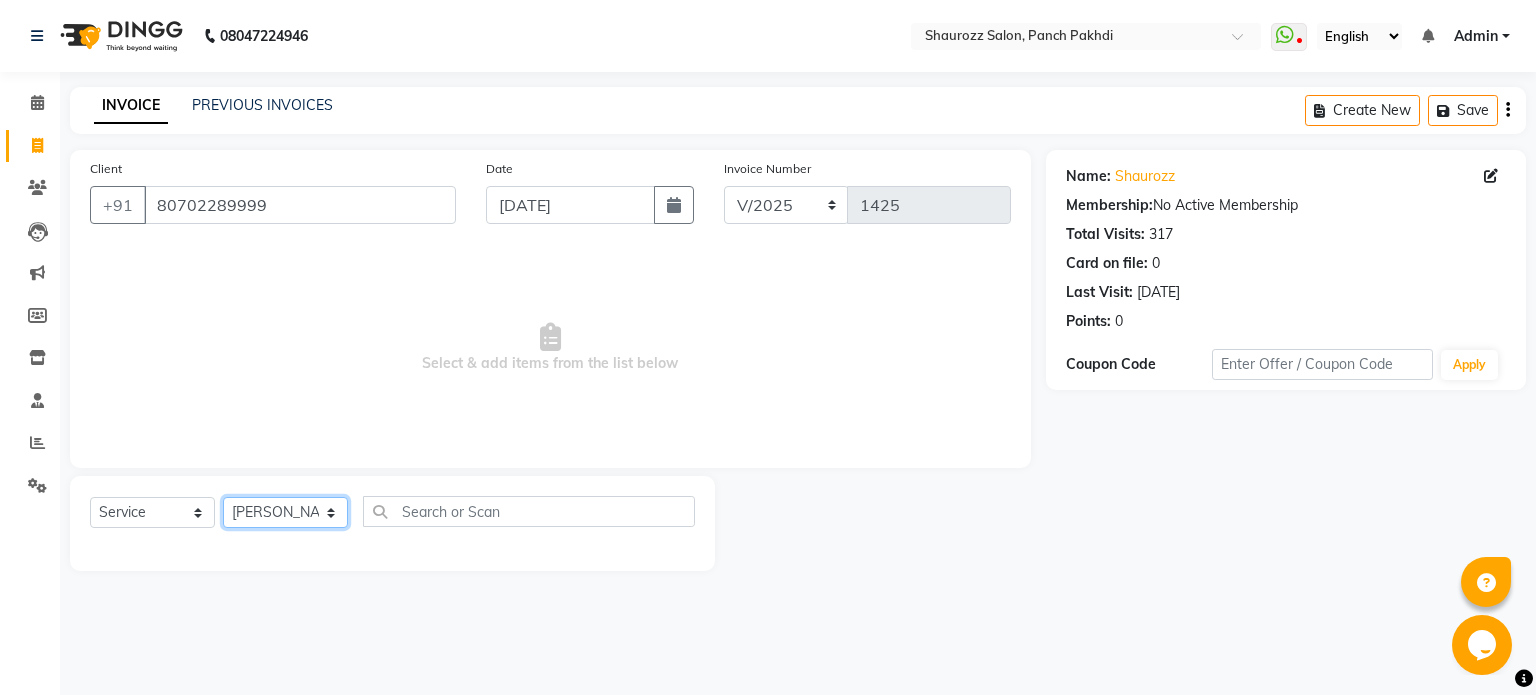 click on "Select Stylist [PERSON_NAME] [PERSON_NAME] [PERSON_NAME]  [PERSON_NAME] [PERSON_NAME] Salon Samseer [PERSON_NAME] [PERSON_NAME]" 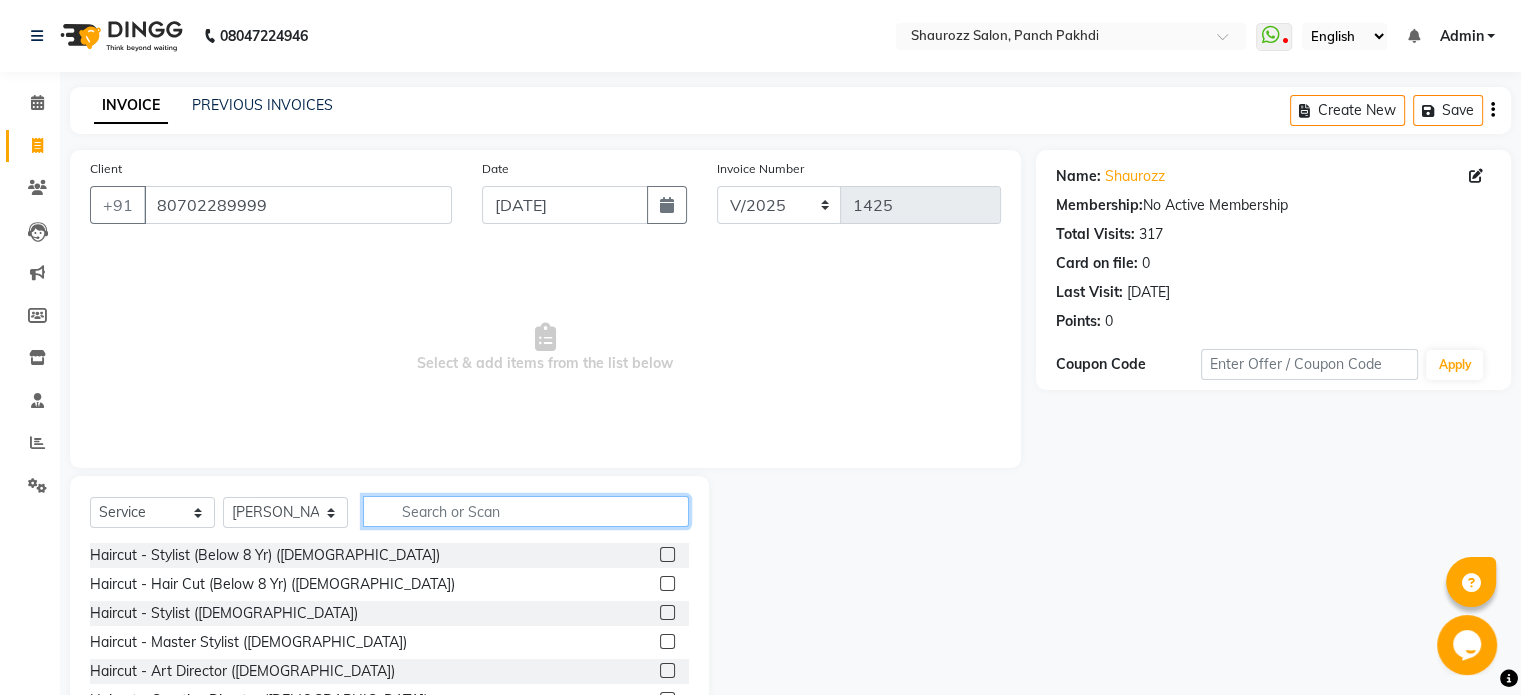 click 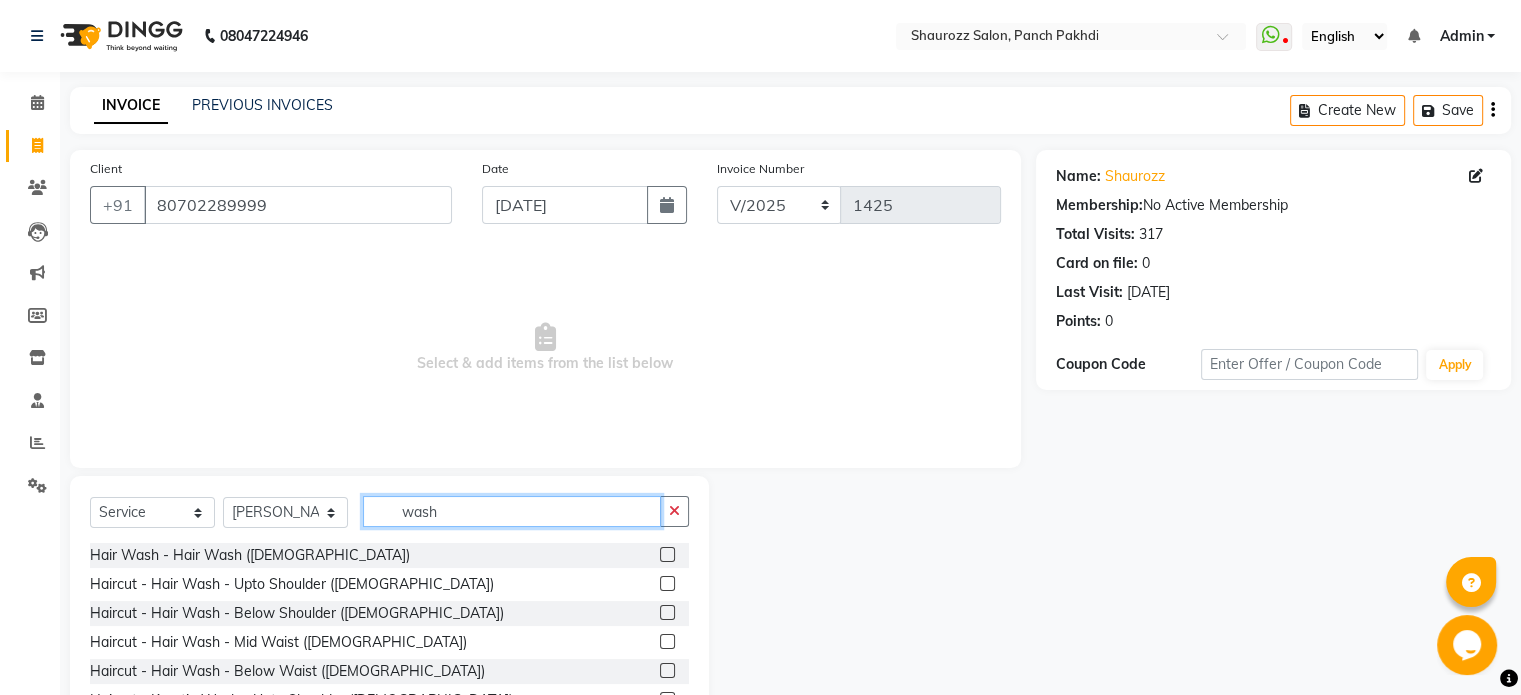 type on "wash" 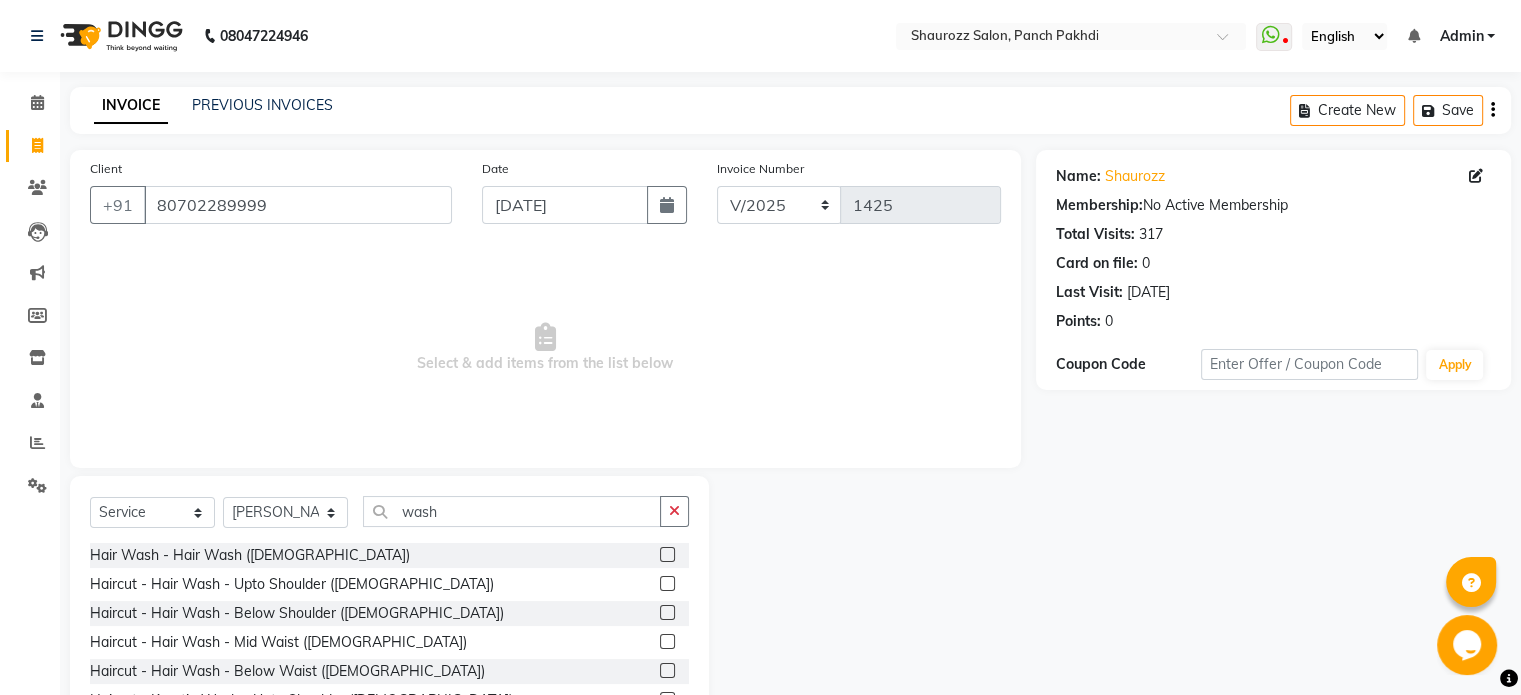 click 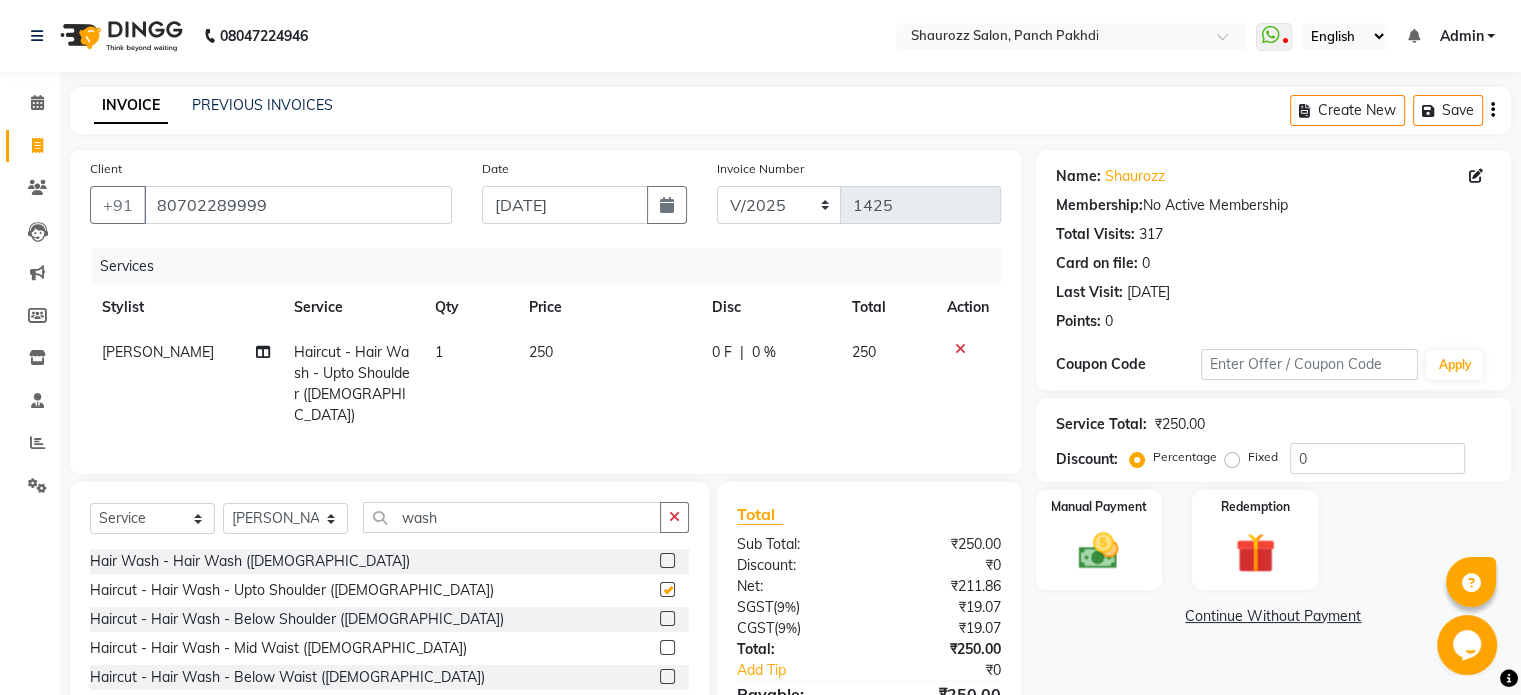 checkbox on "false" 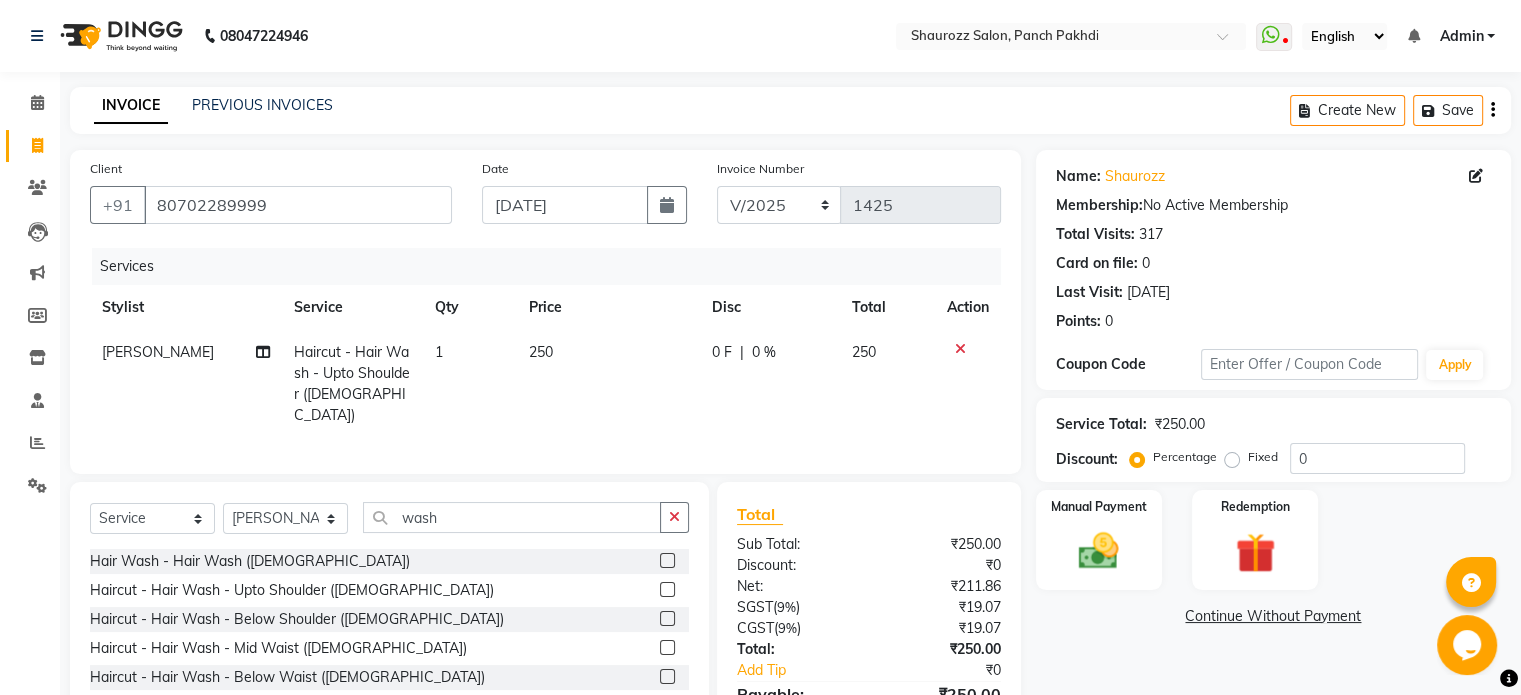 click on "250" 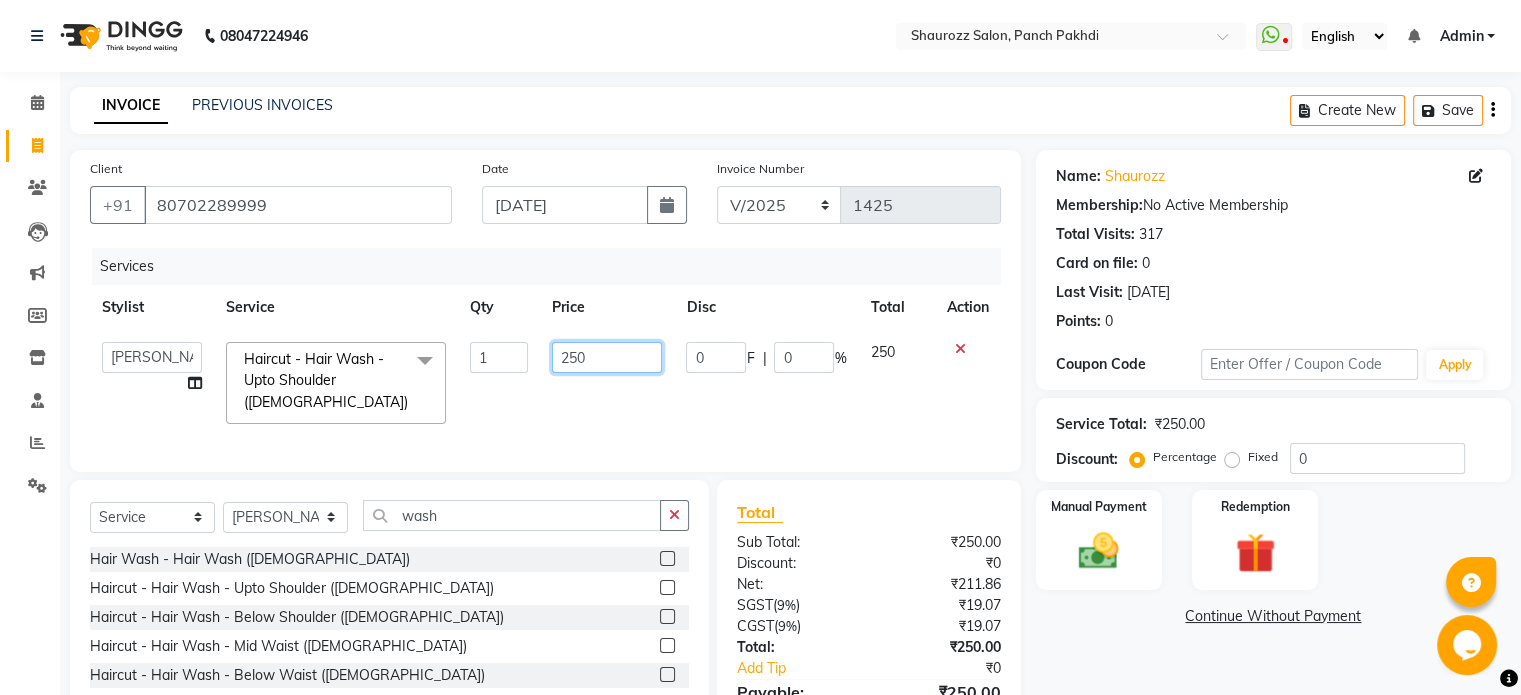 click on "250" 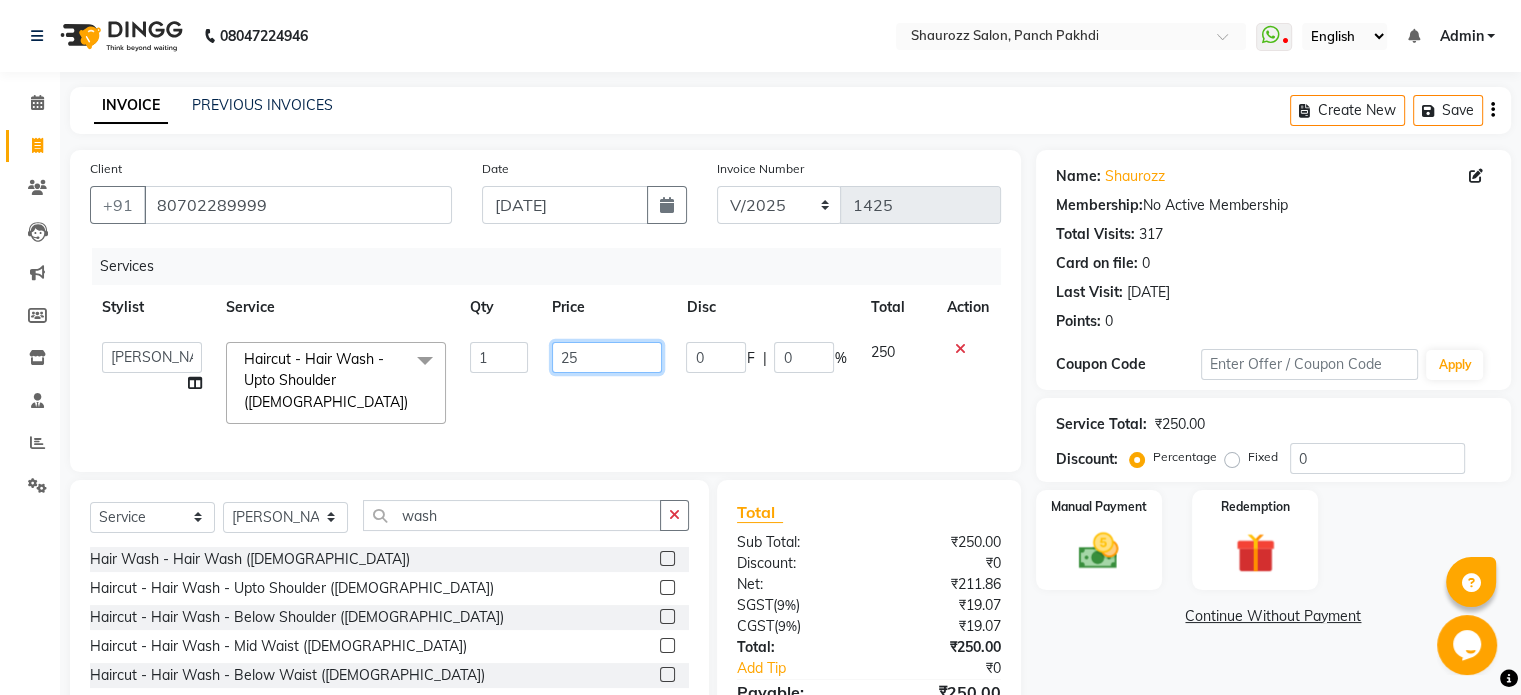 type on "2" 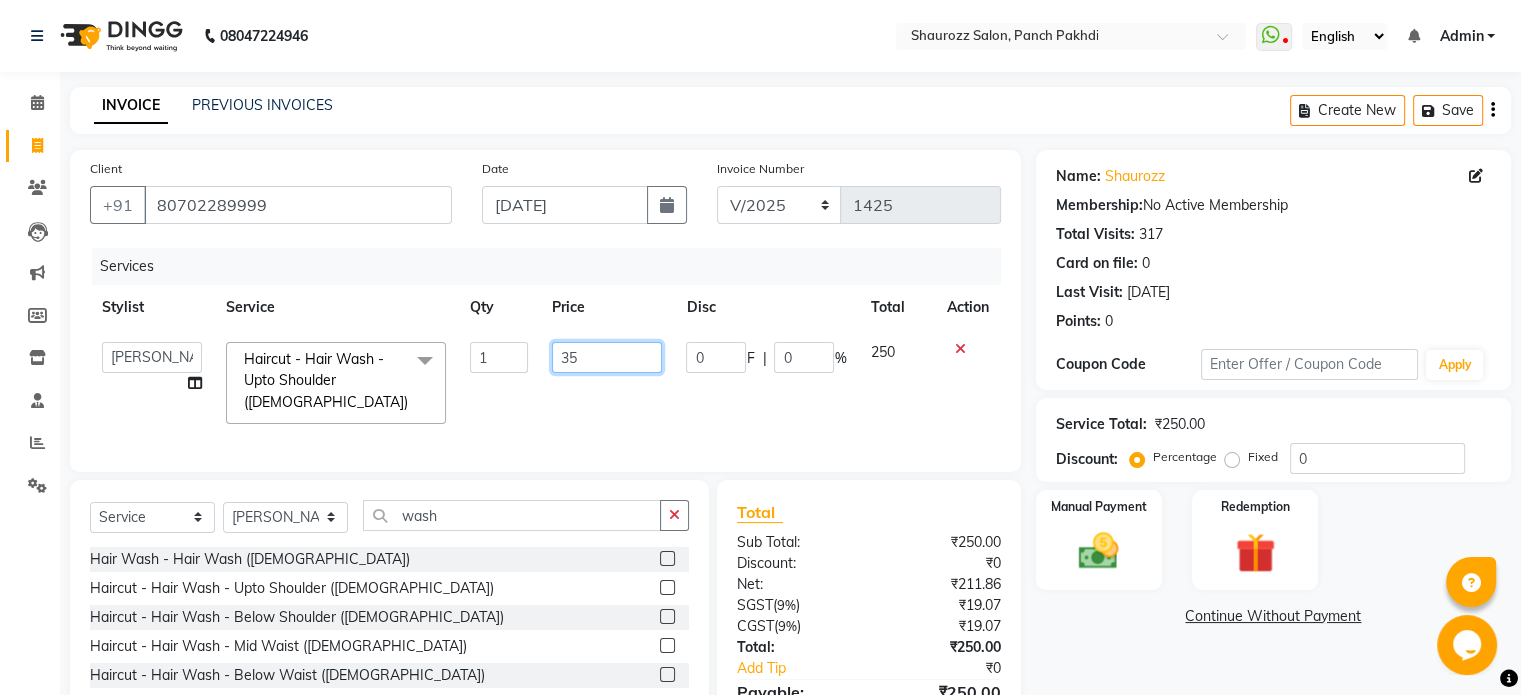 type on "350" 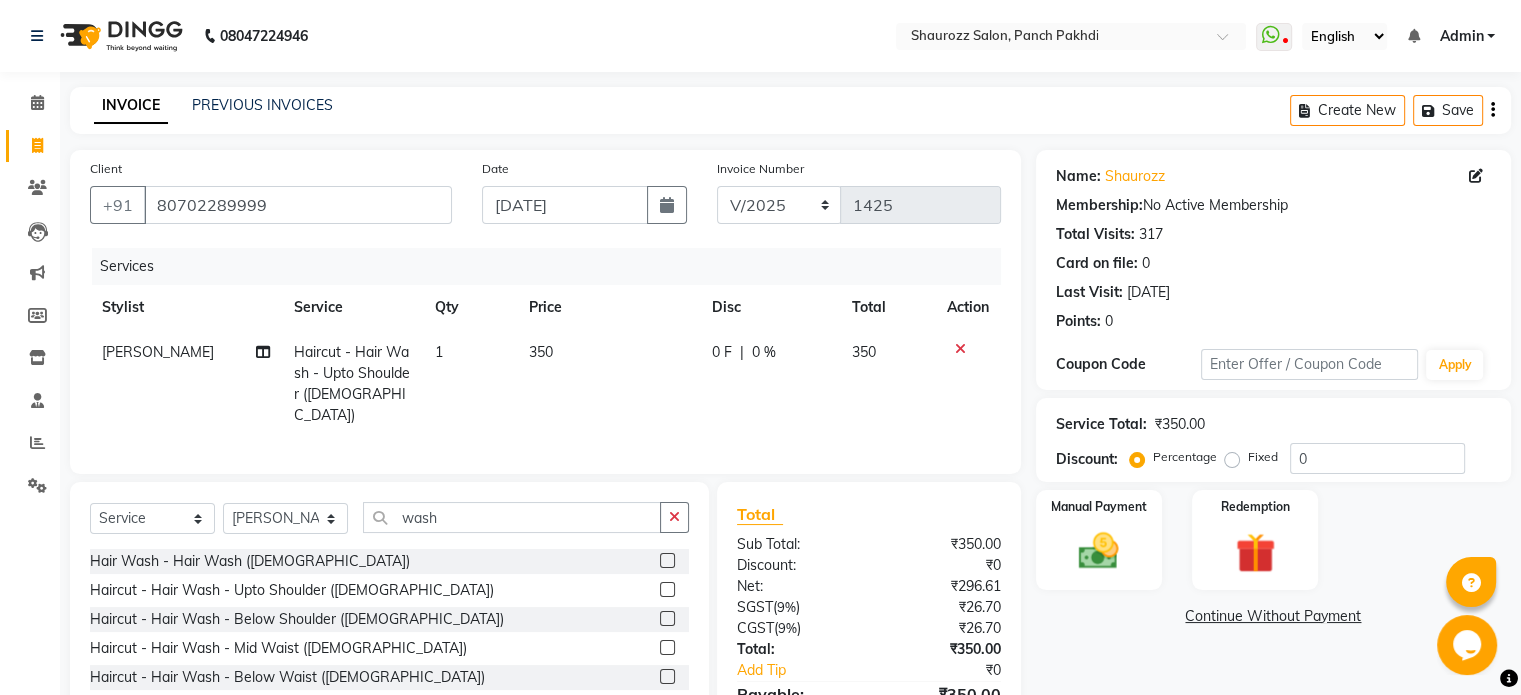 click on "₹296.61" 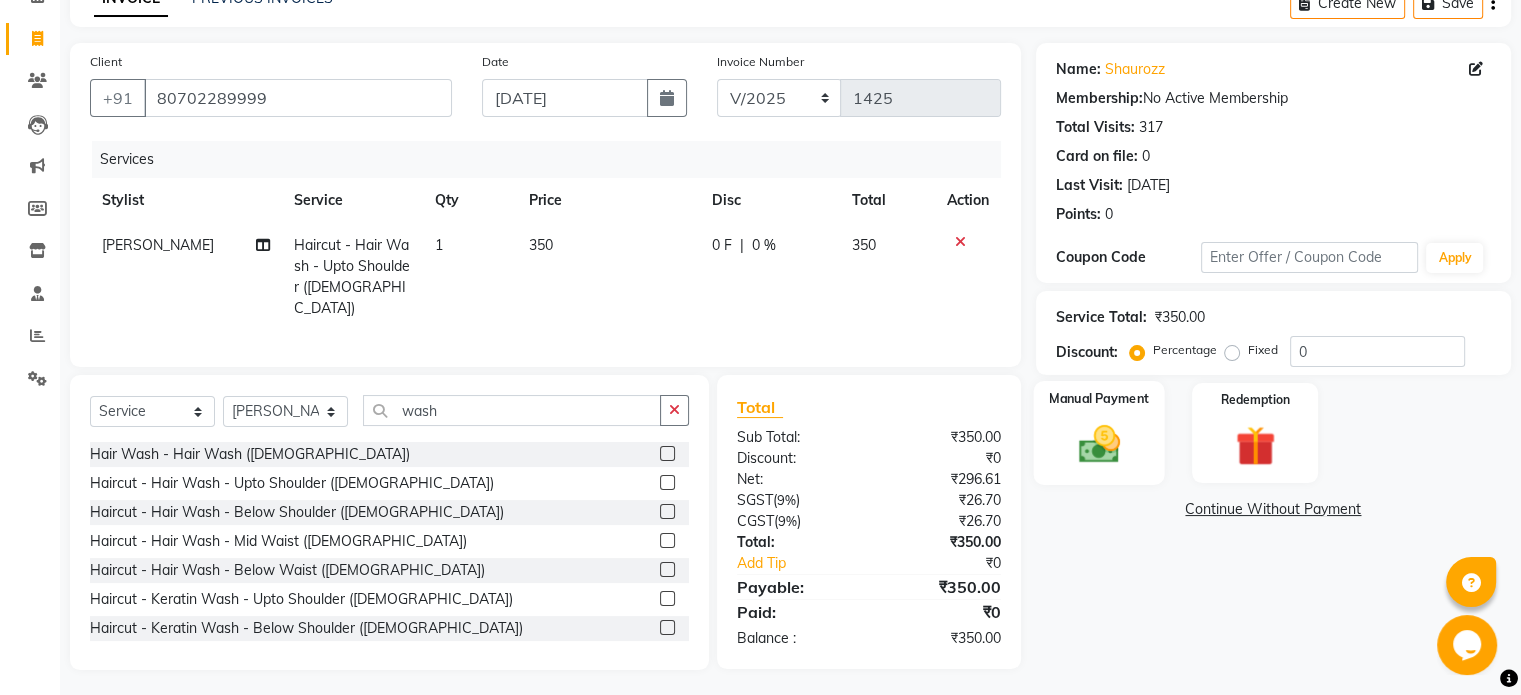 click 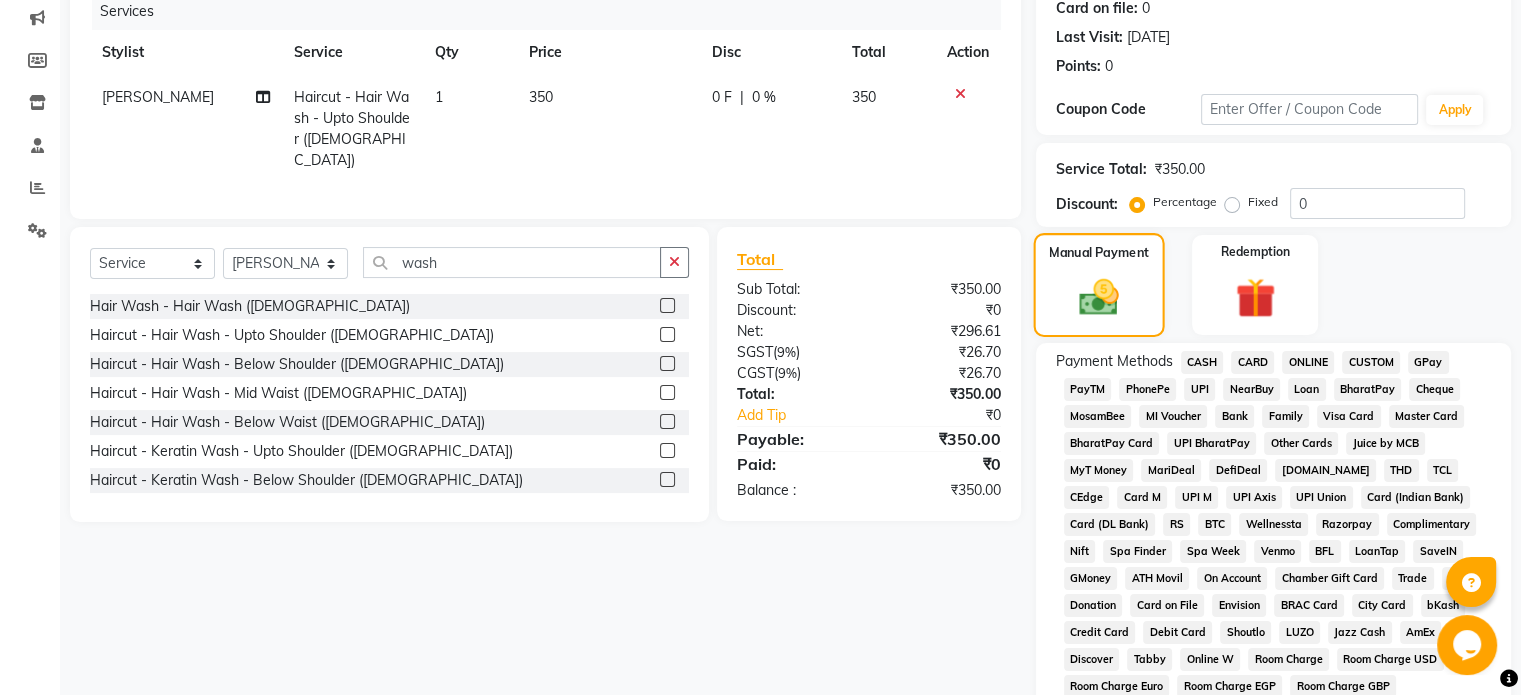 scroll, scrollTop: 275, scrollLeft: 0, axis: vertical 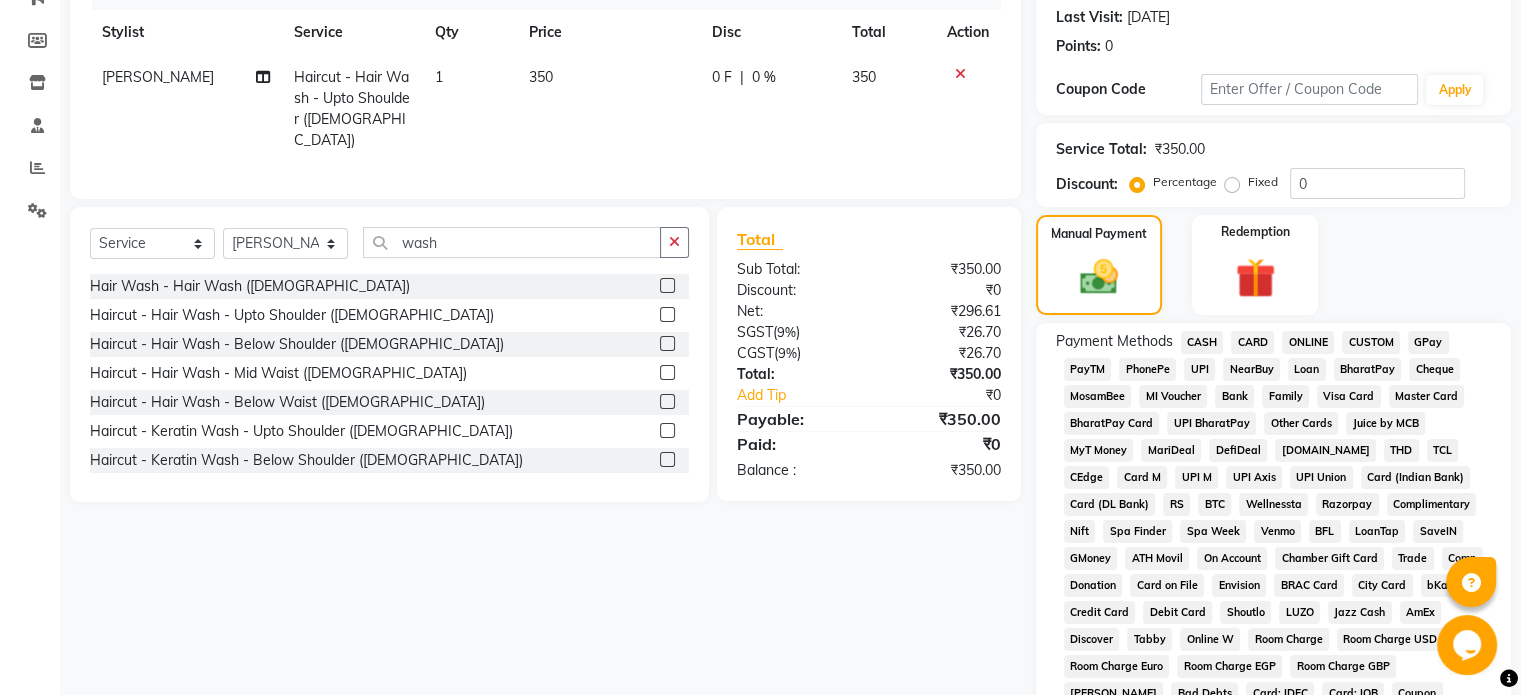 click on "GPay" 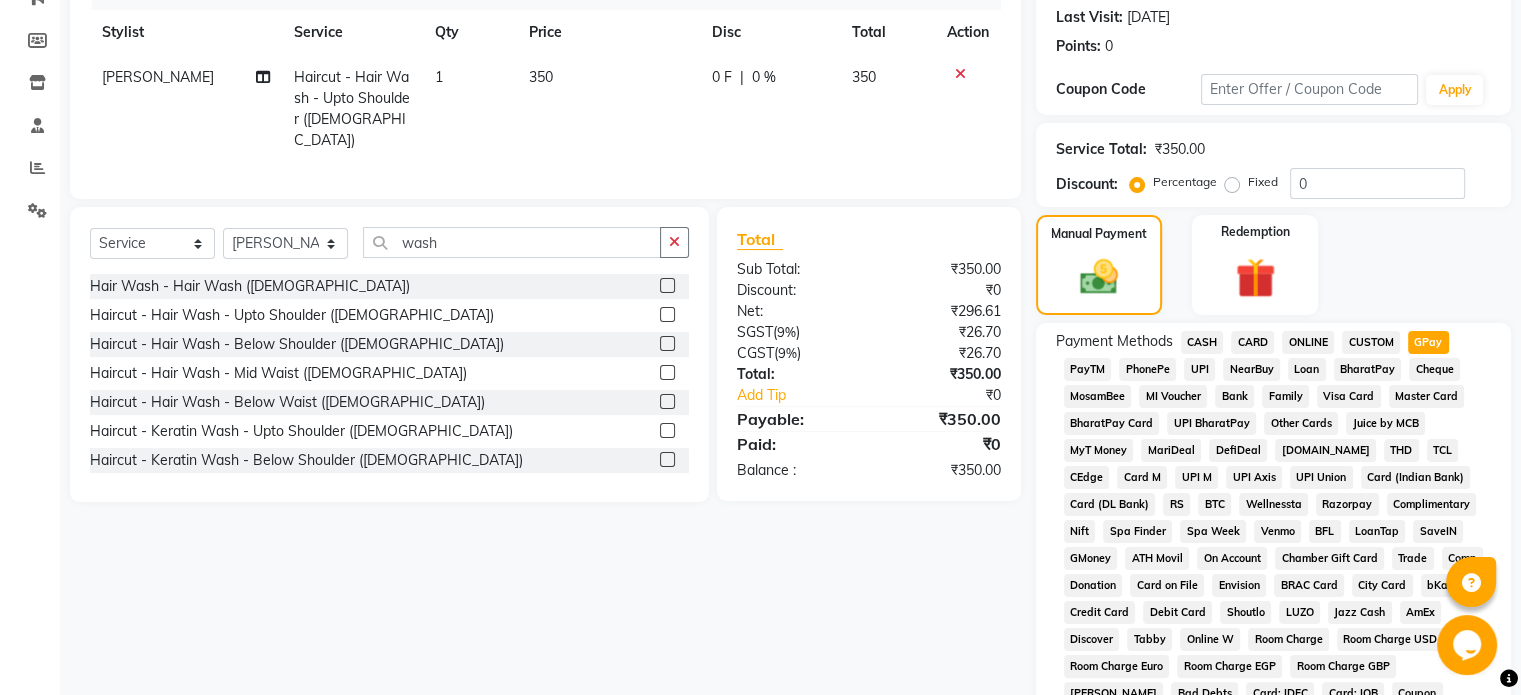 scroll, scrollTop: 728, scrollLeft: 0, axis: vertical 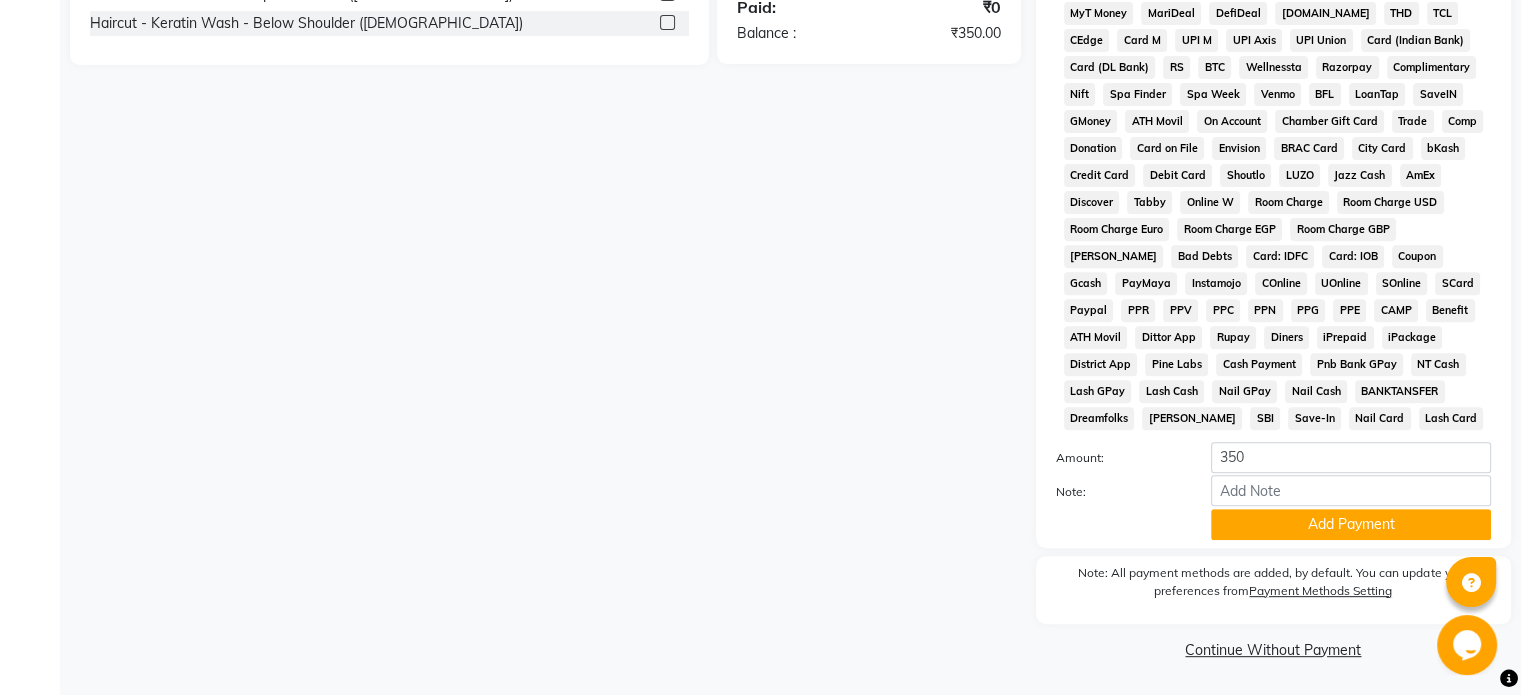 click on "Note:" 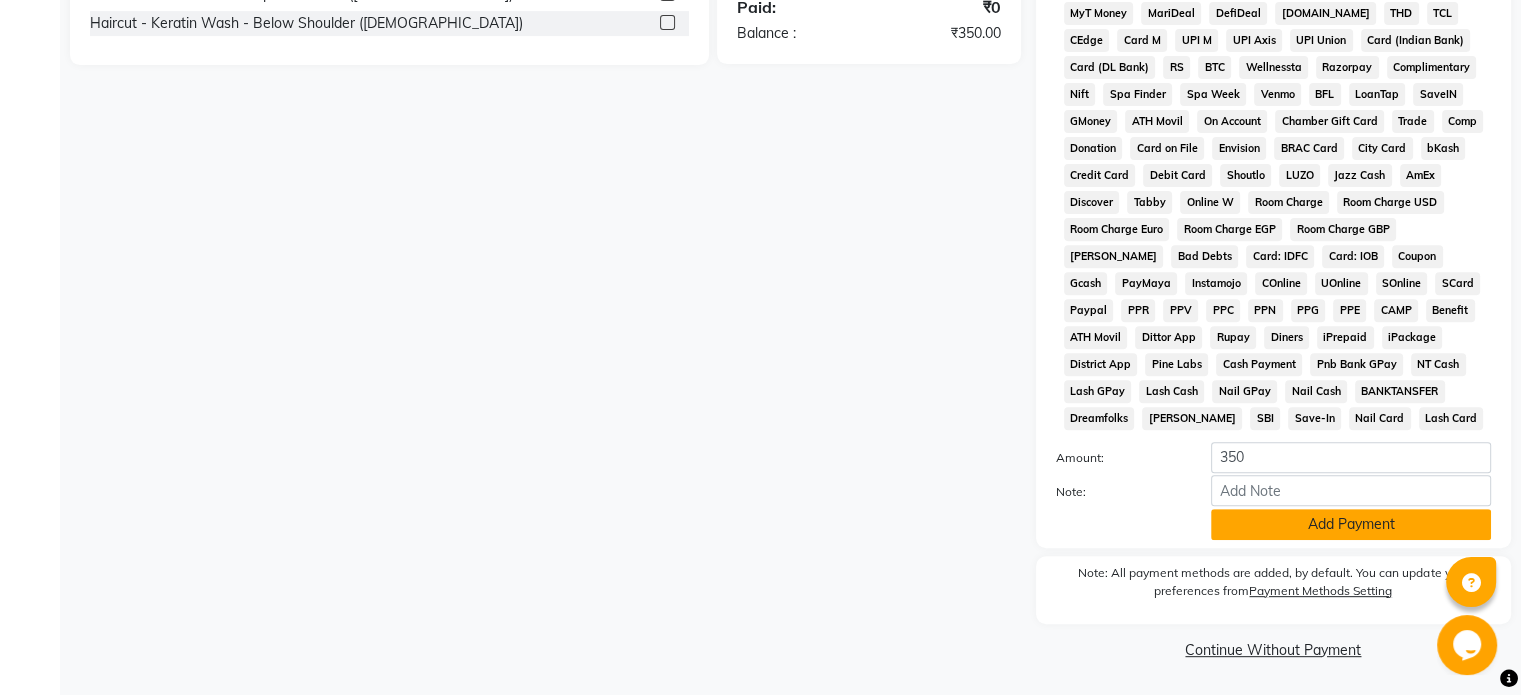 click on "Add Payment" 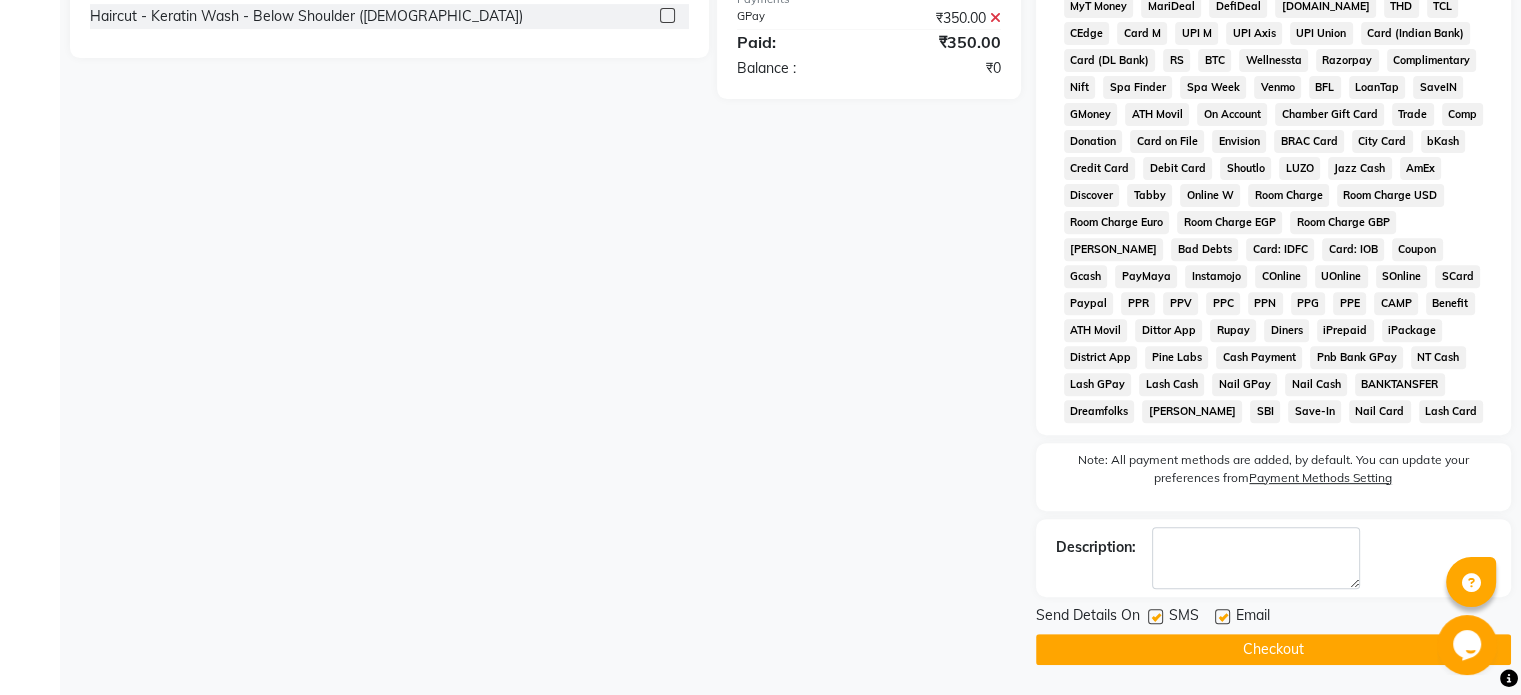 scroll, scrollTop: 733, scrollLeft: 0, axis: vertical 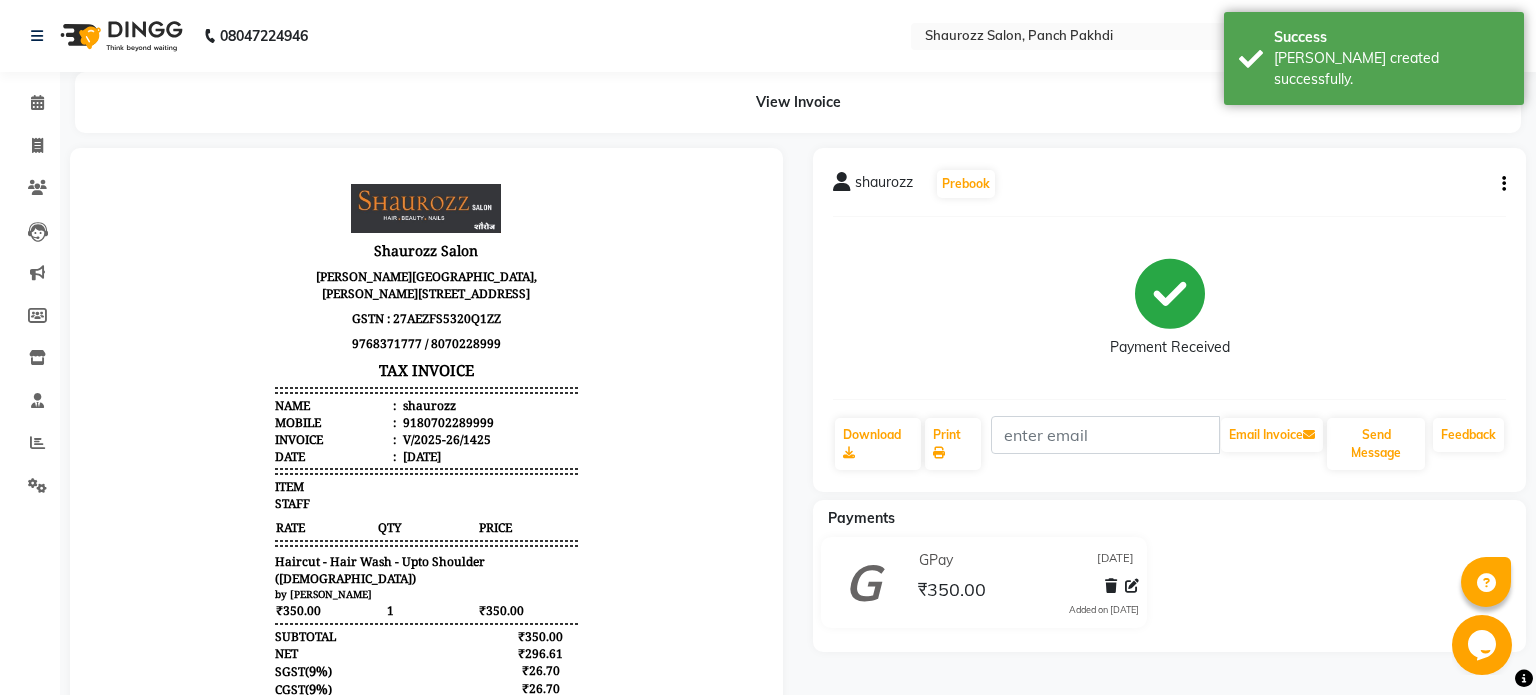 select on "service" 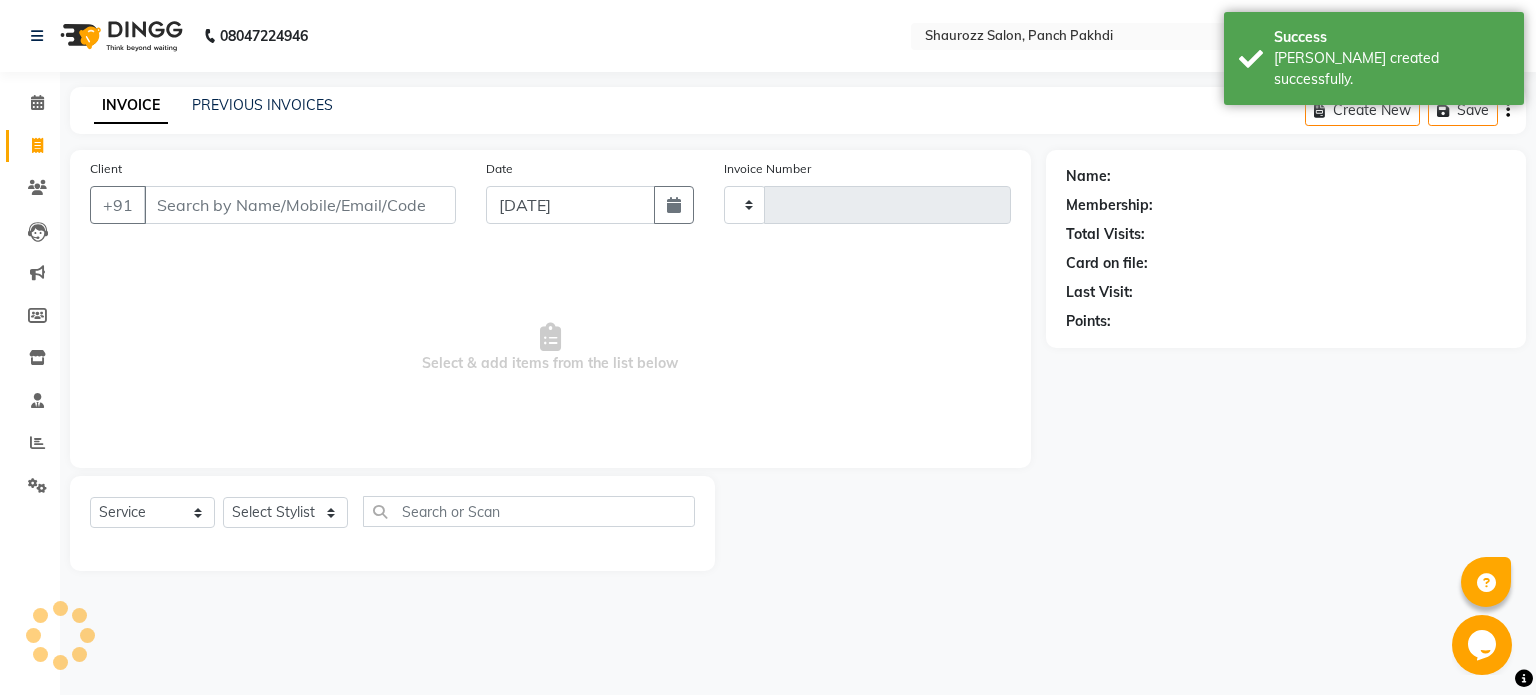 type on "1426" 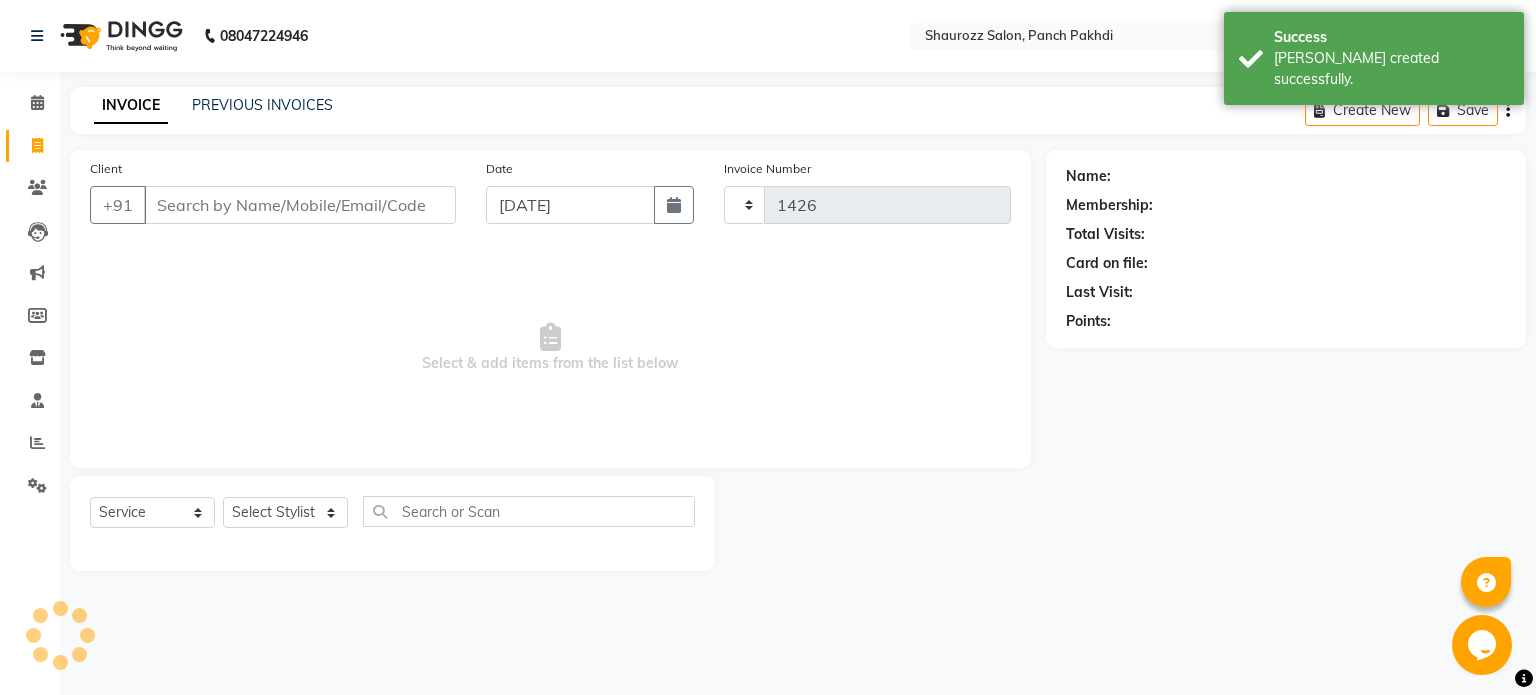 select on "485" 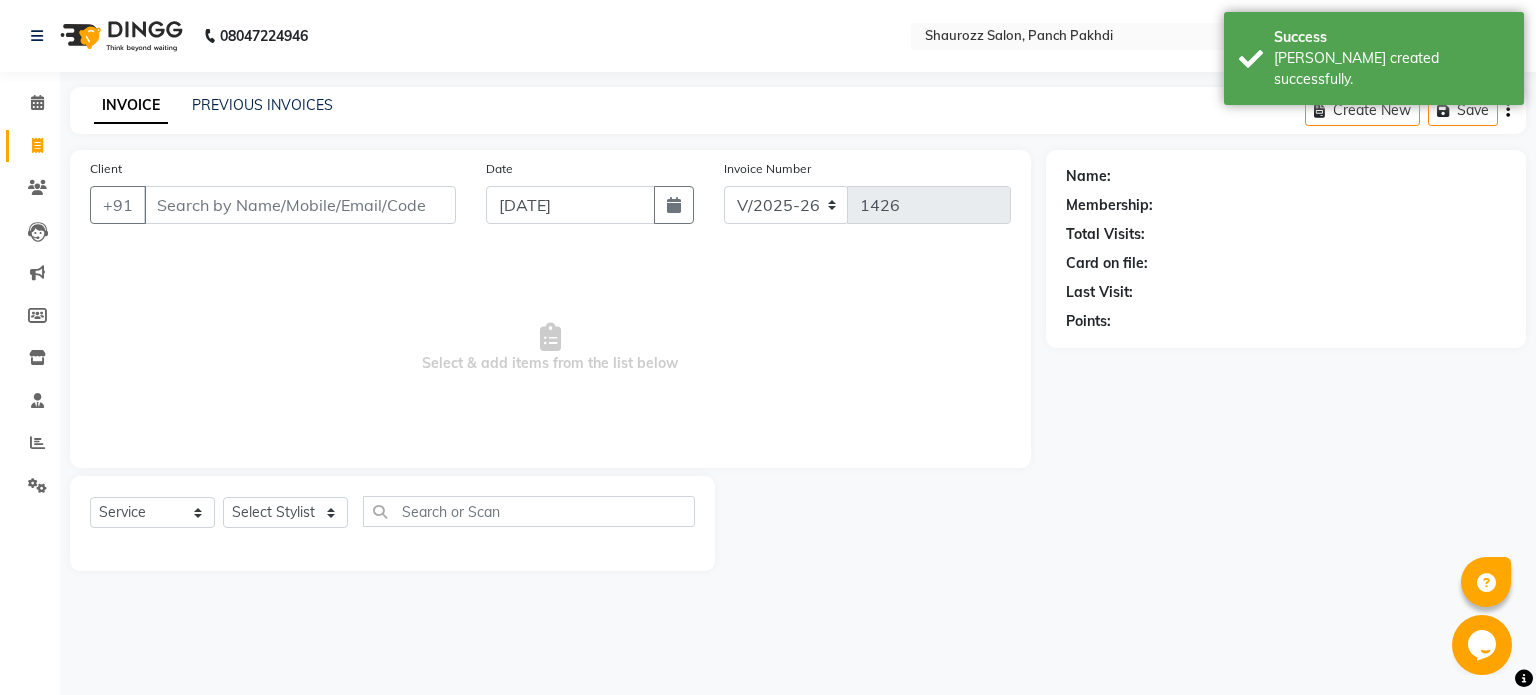 click on "Client" at bounding box center (300, 205) 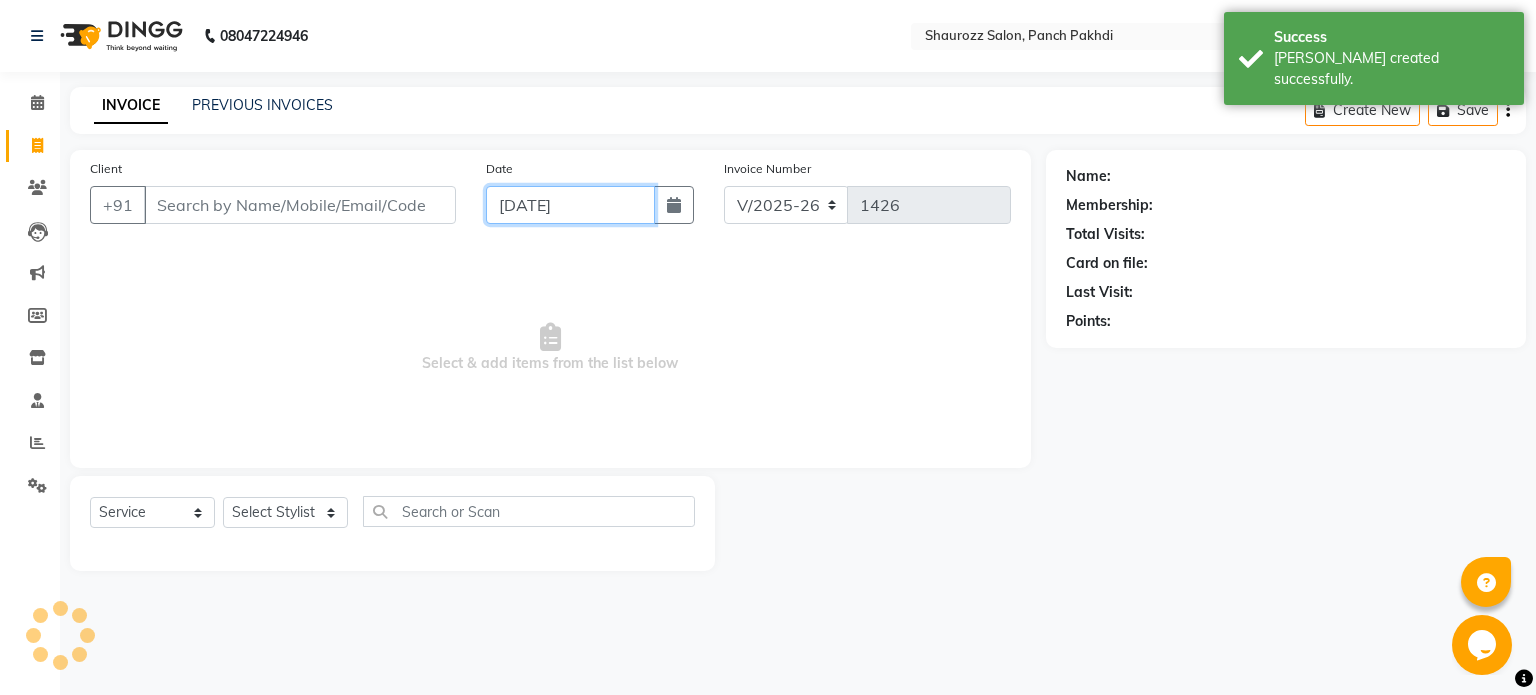 click on "[DATE]" 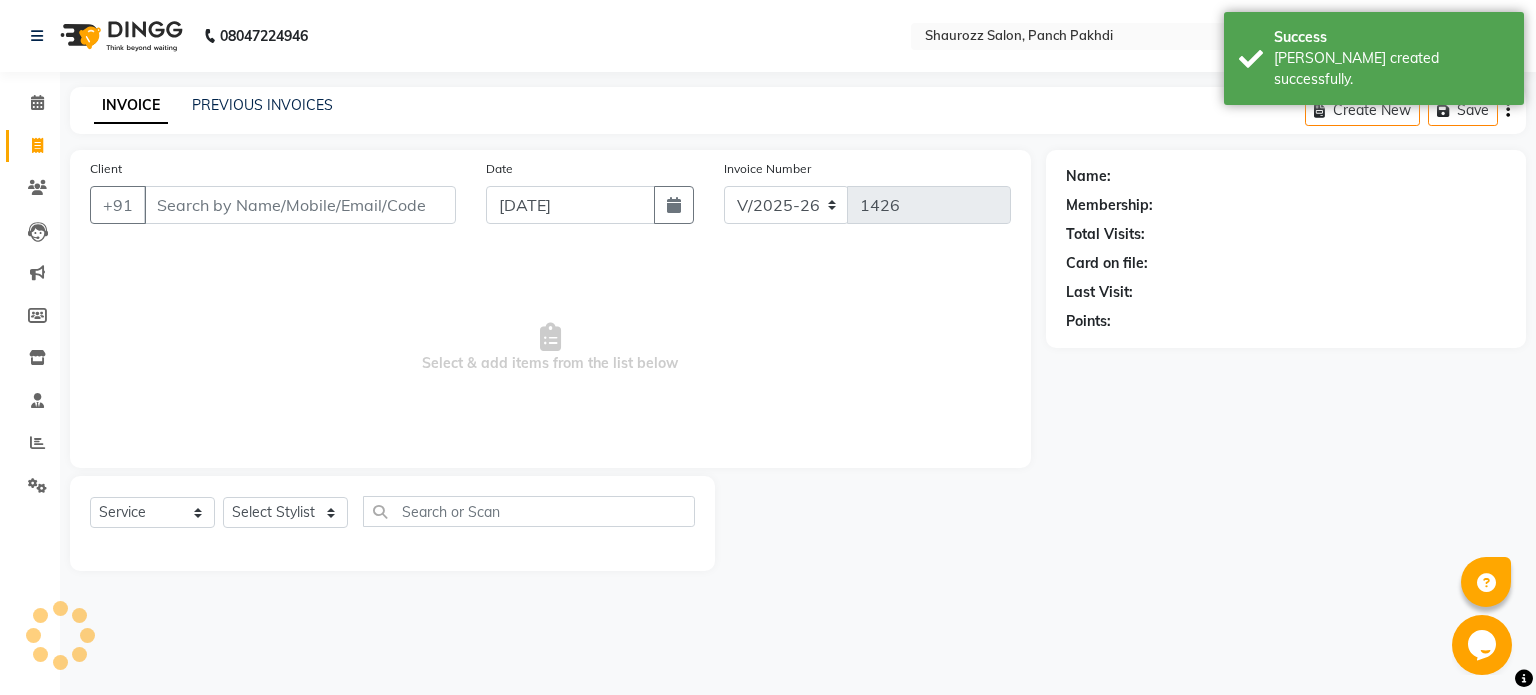 select on "7" 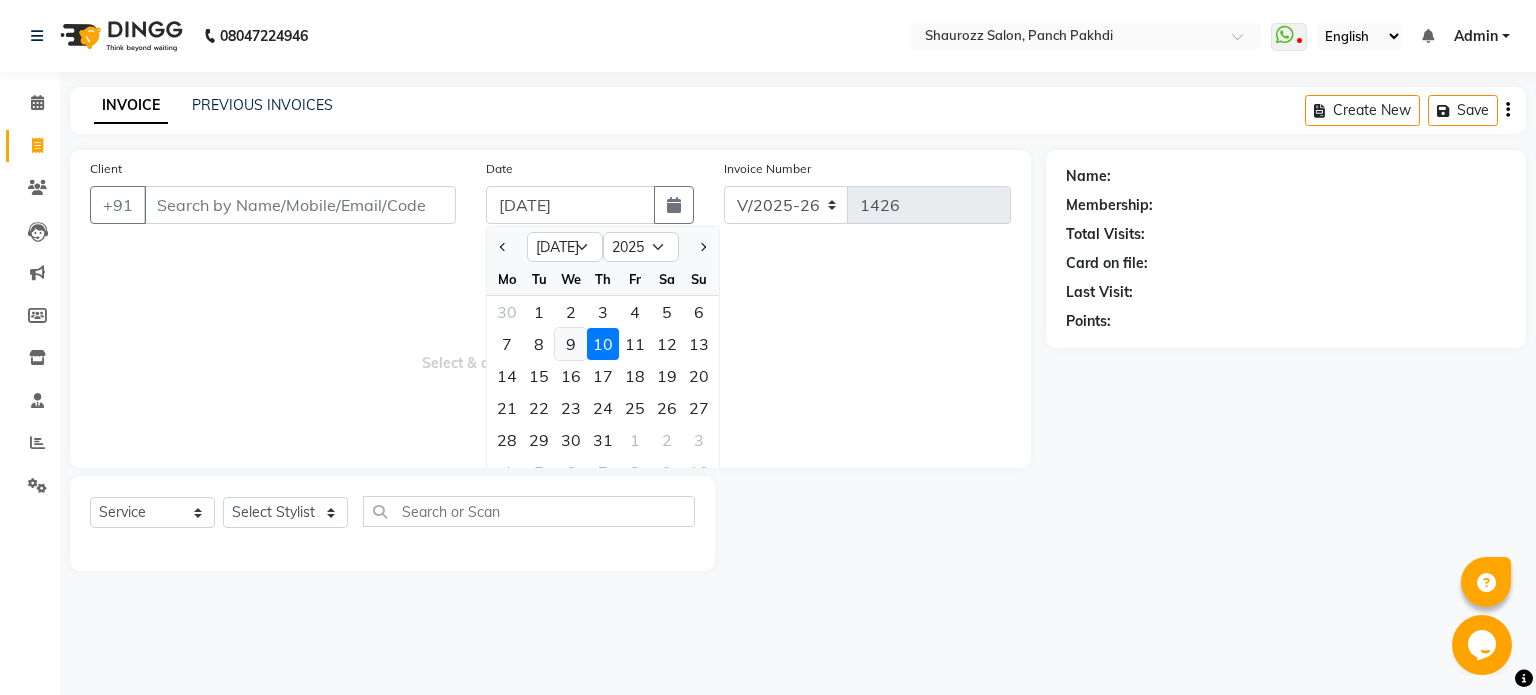 click on "9" 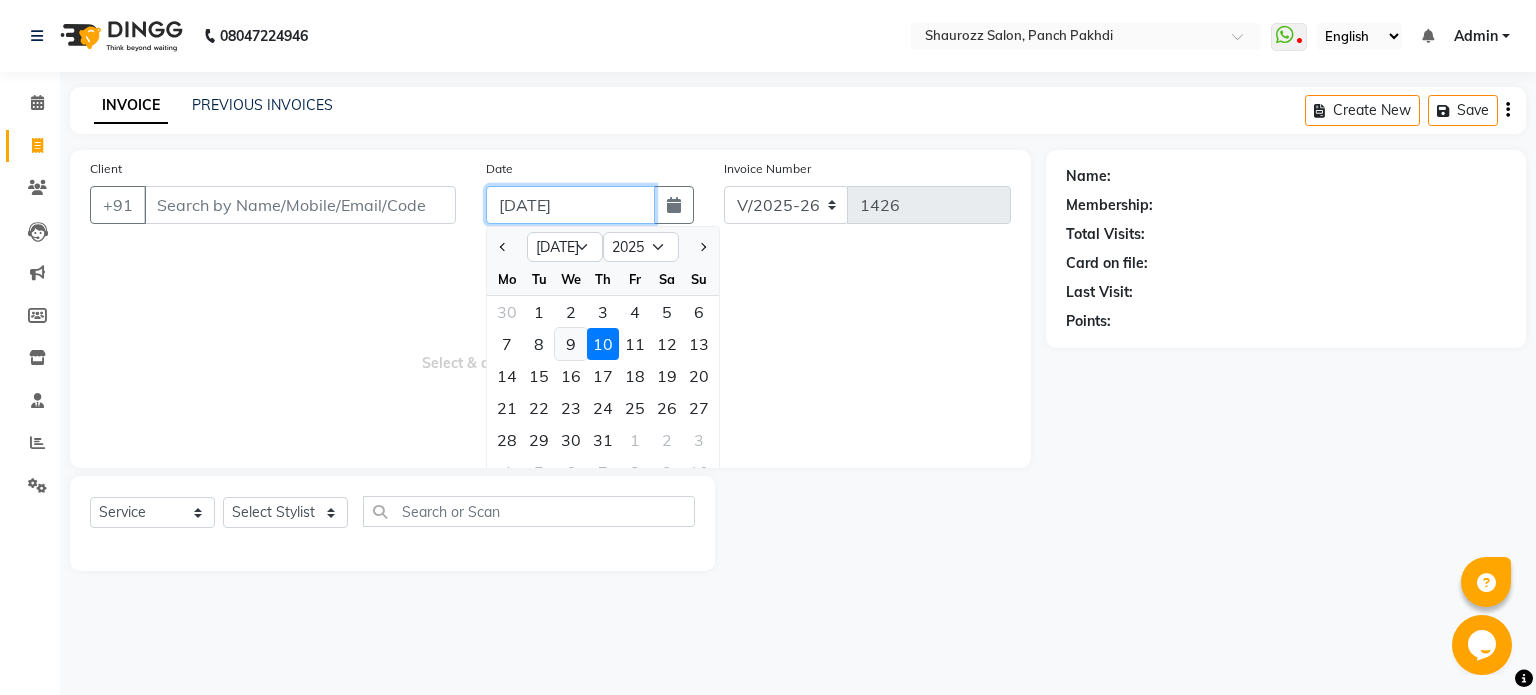 type on "[DATE]" 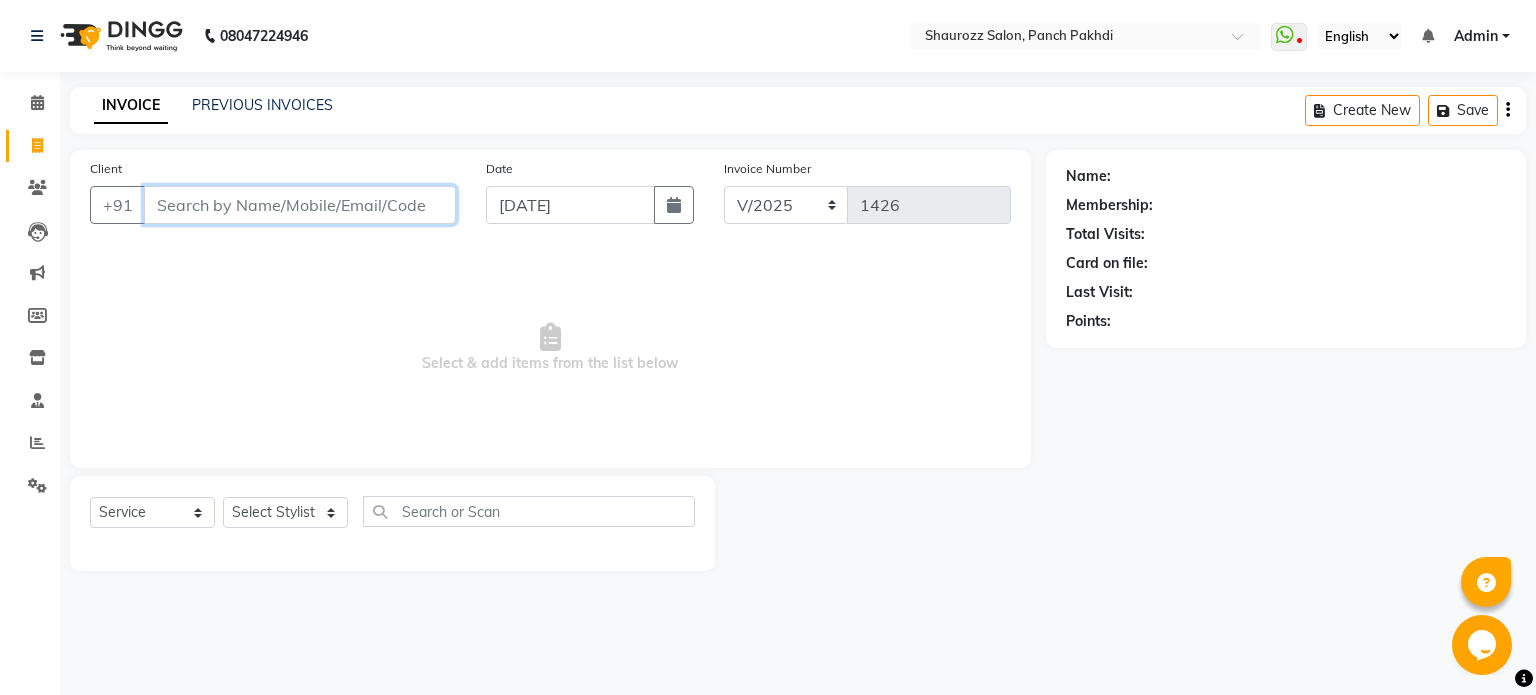 click on "Client" at bounding box center [300, 205] 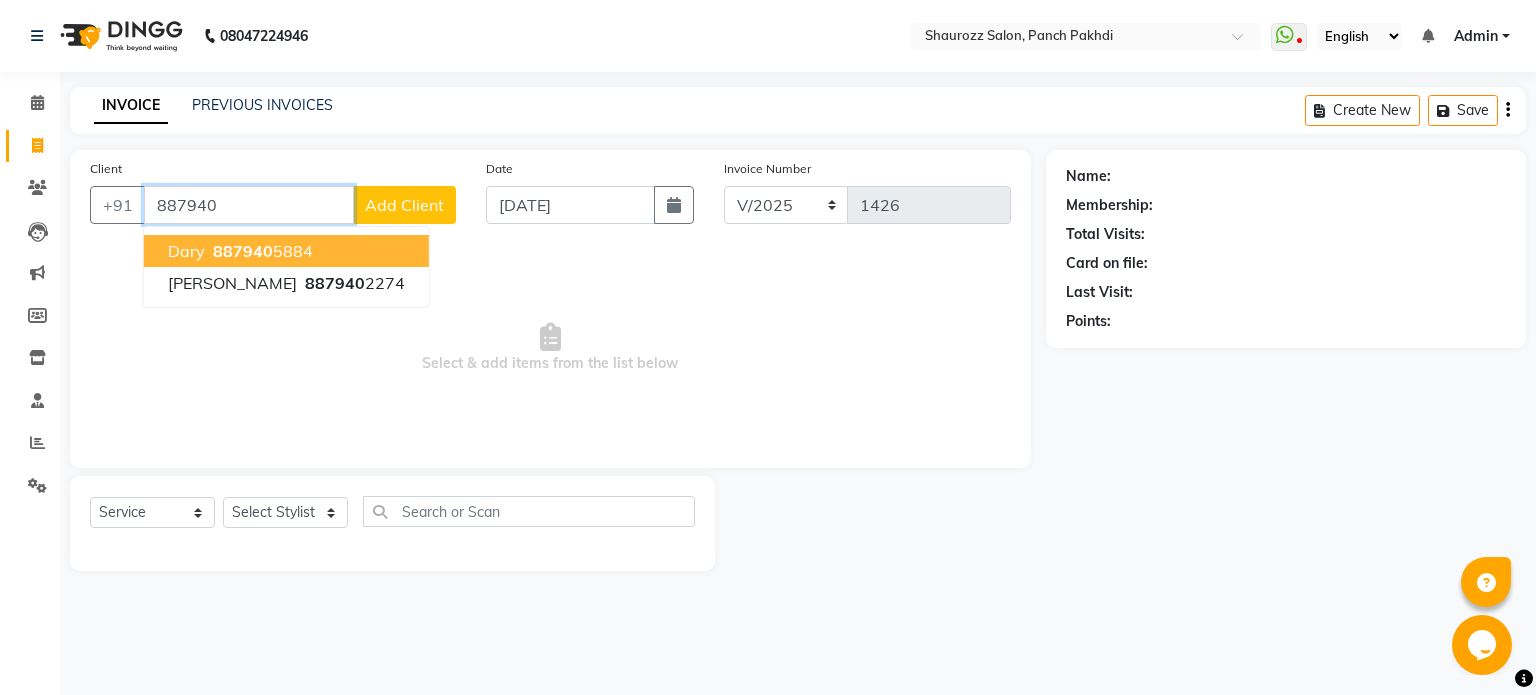 click on "887940 5884" at bounding box center (261, 251) 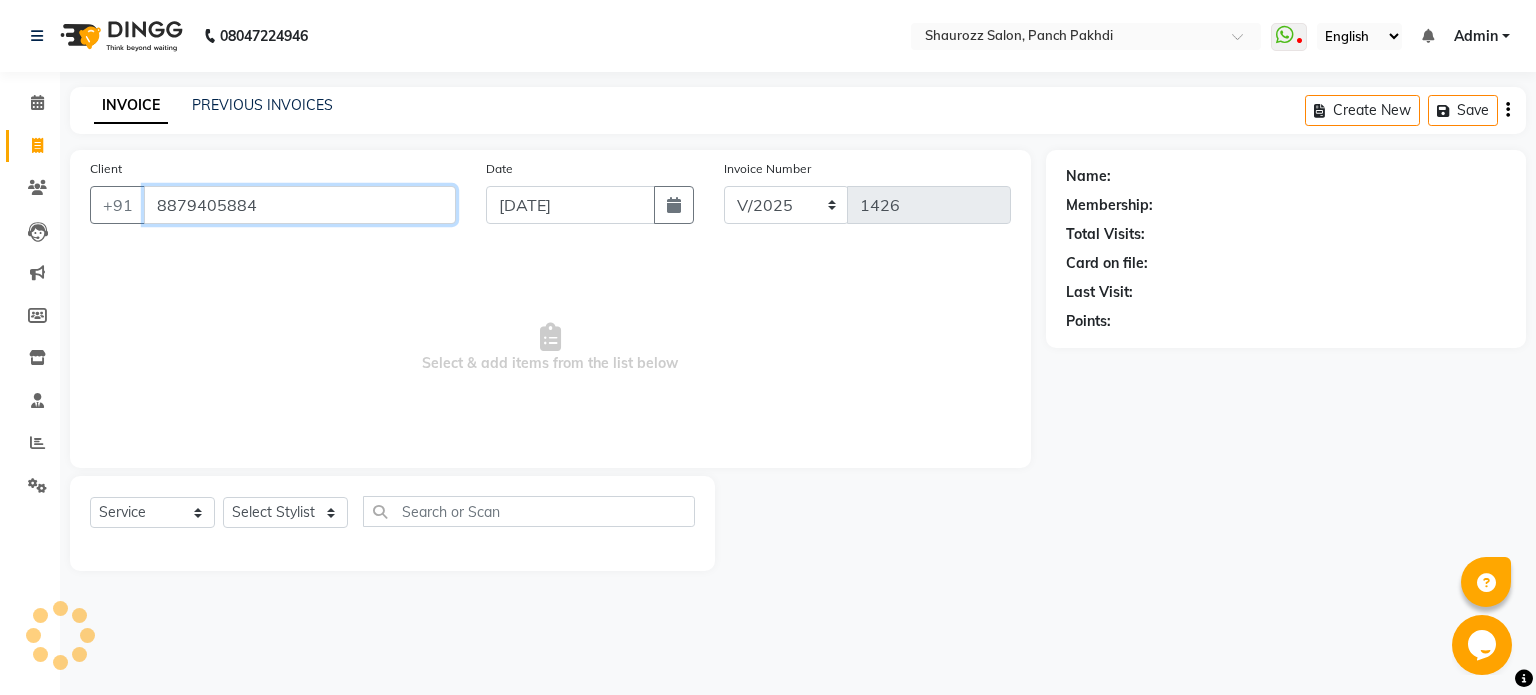 type on "8879405884" 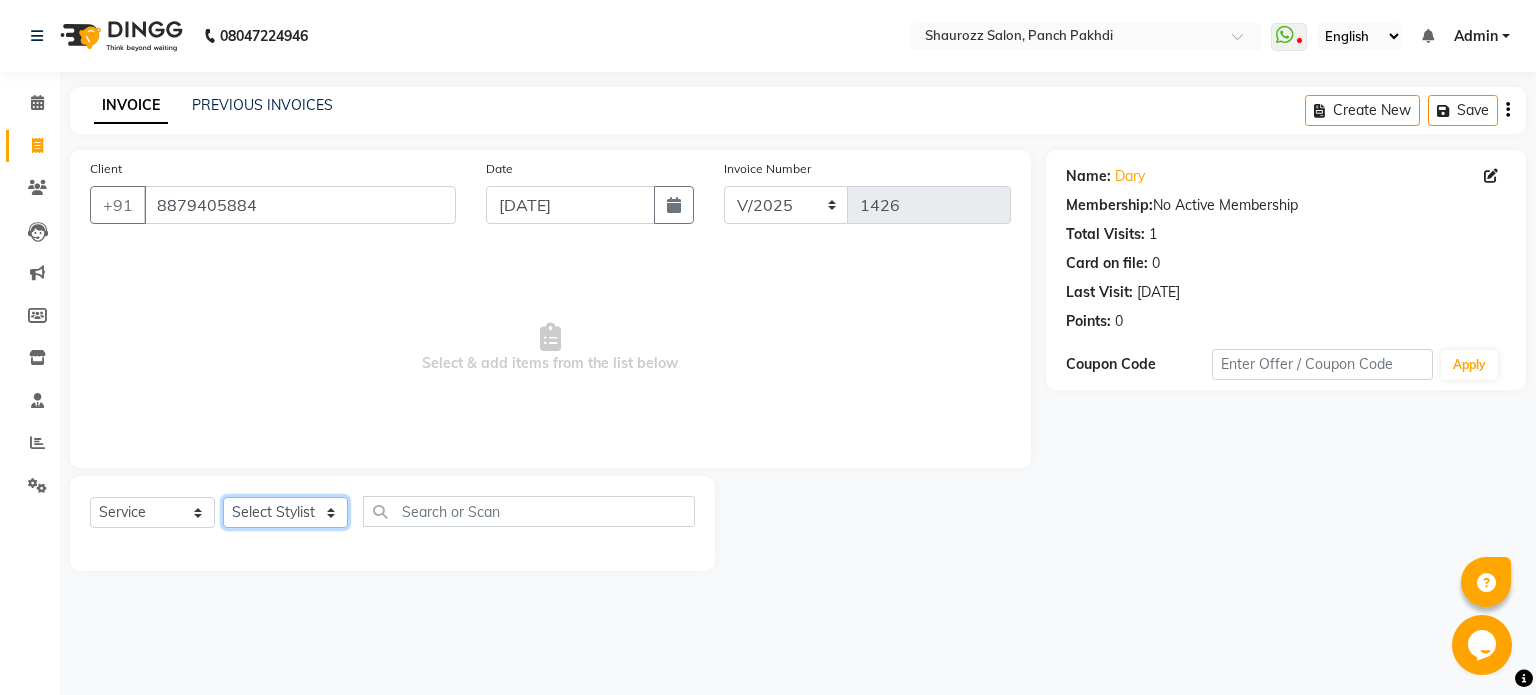 click on "Select Stylist [PERSON_NAME] [PERSON_NAME] [PERSON_NAME]  [PERSON_NAME] [PERSON_NAME] Salon Samseer [PERSON_NAME] [PERSON_NAME]" 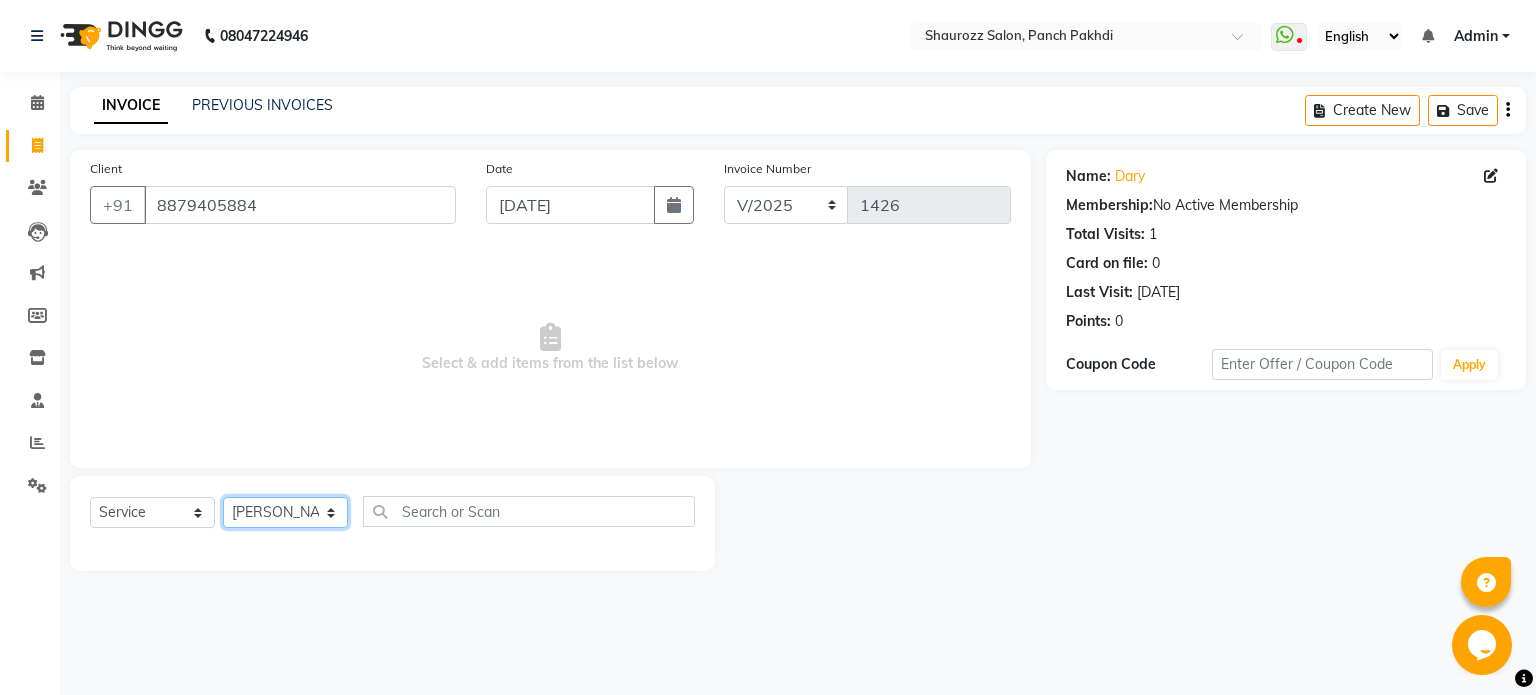 click on "Select Stylist [PERSON_NAME] [PERSON_NAME] [PERSON_NAME]  [PERSON_NAME] [PERSON_NAME] Salon Samseer [PERSON_NAME] [PERSON_NAME]" 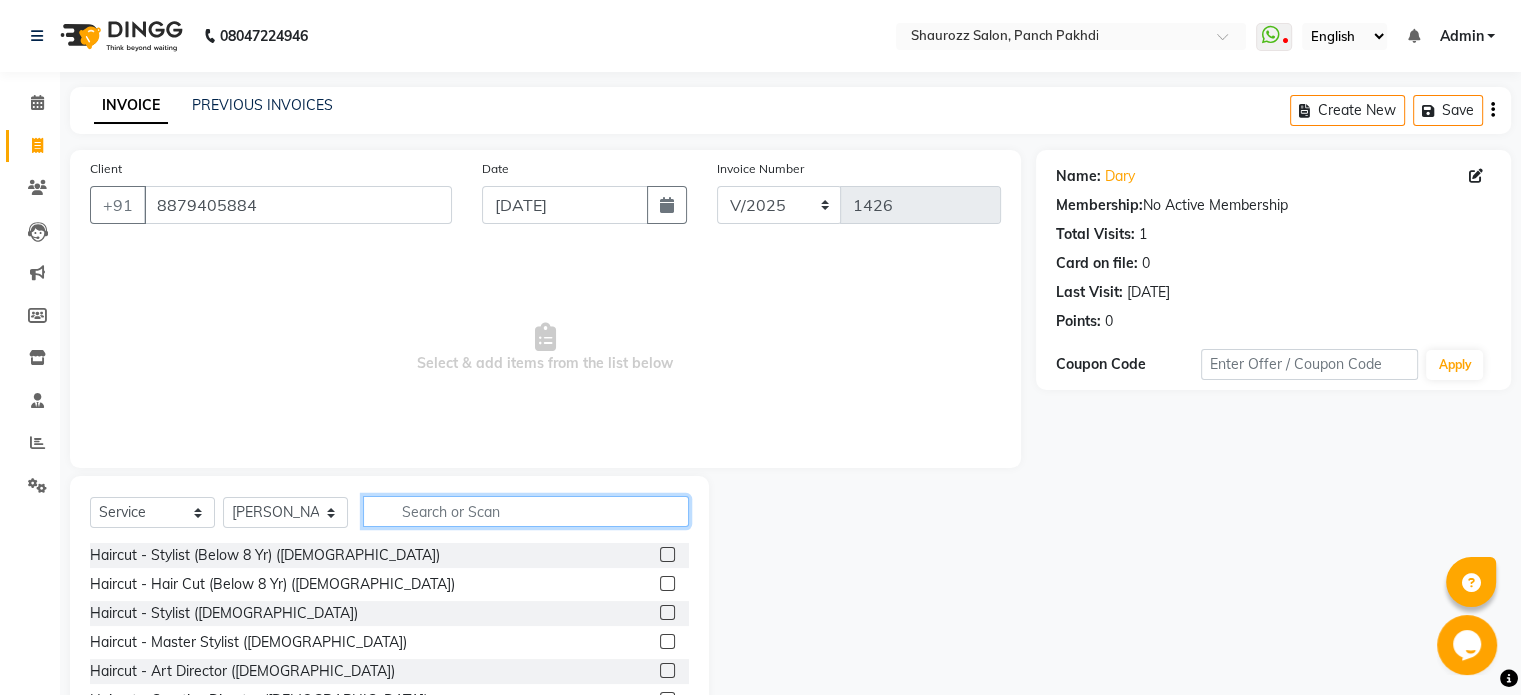 click 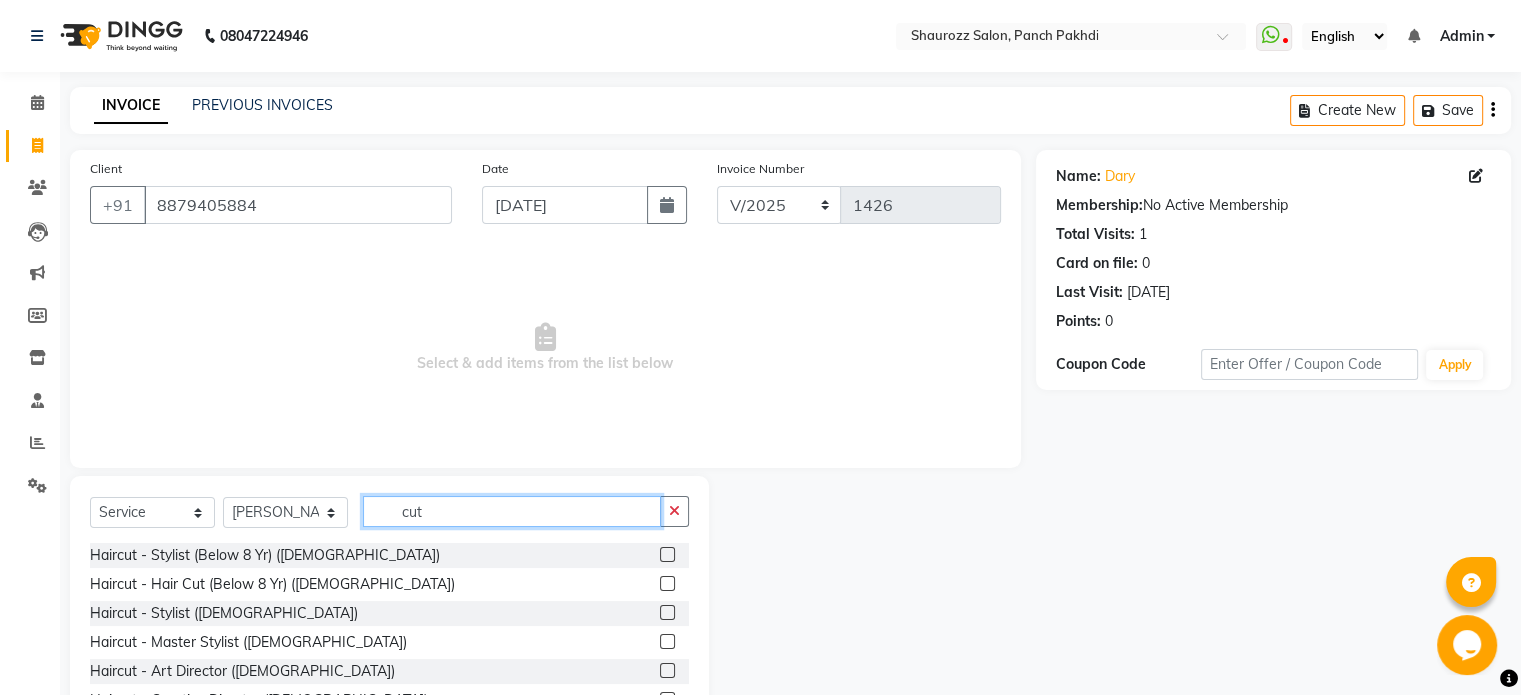 type on "cut" 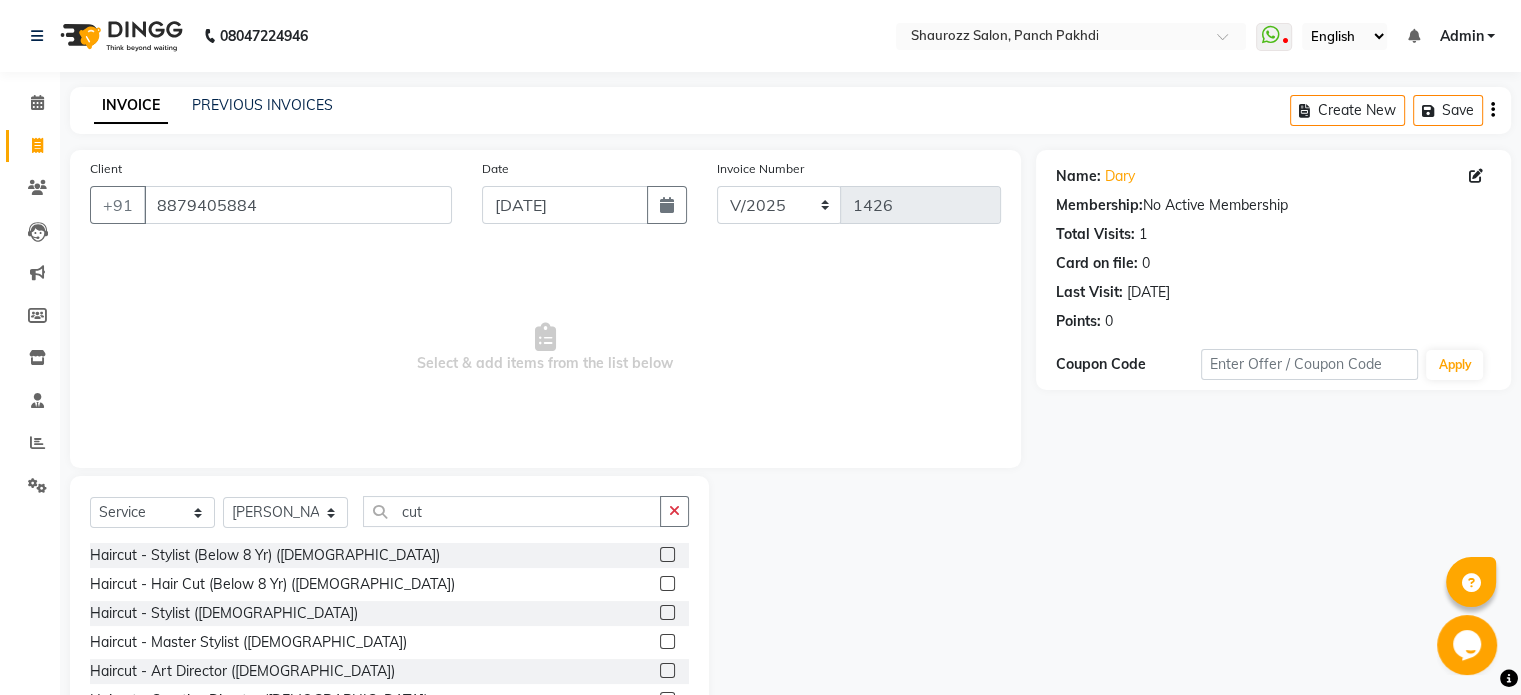 click 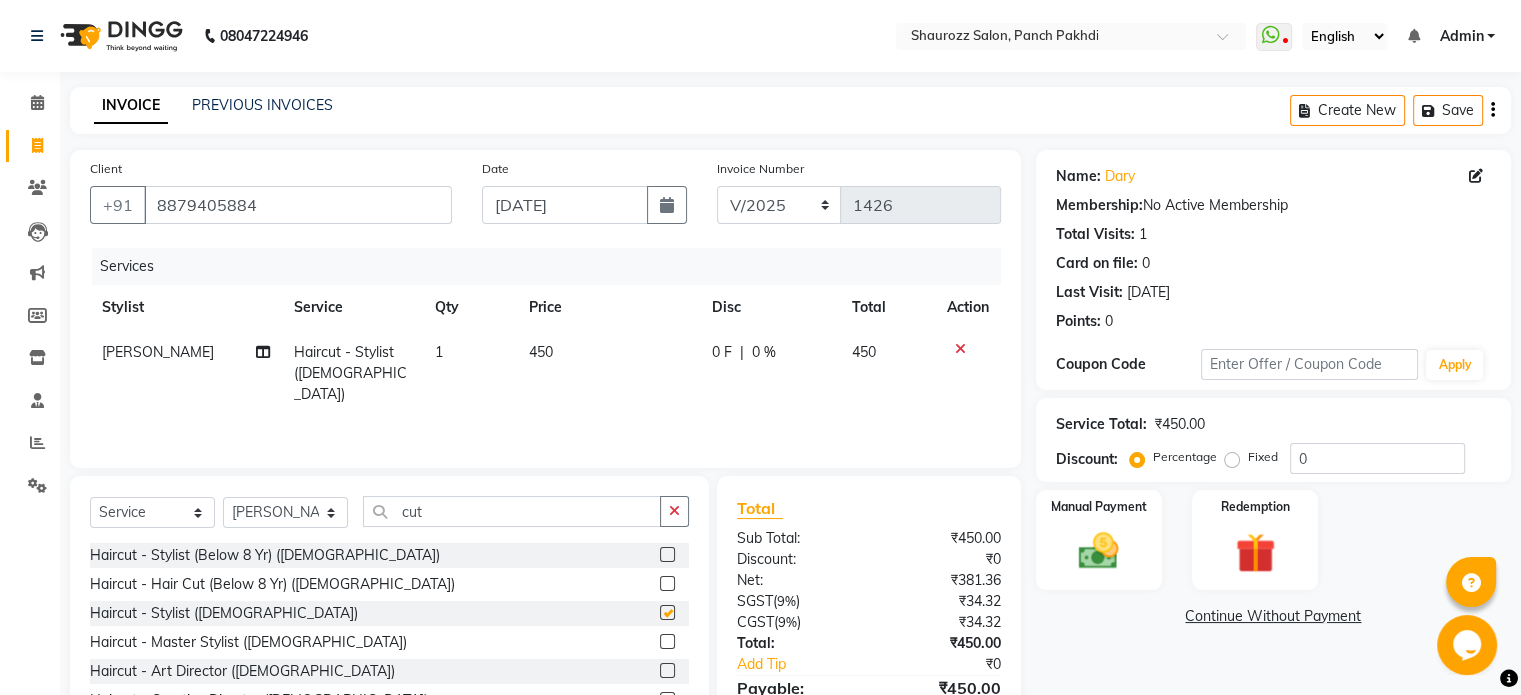 checkbox on "false" 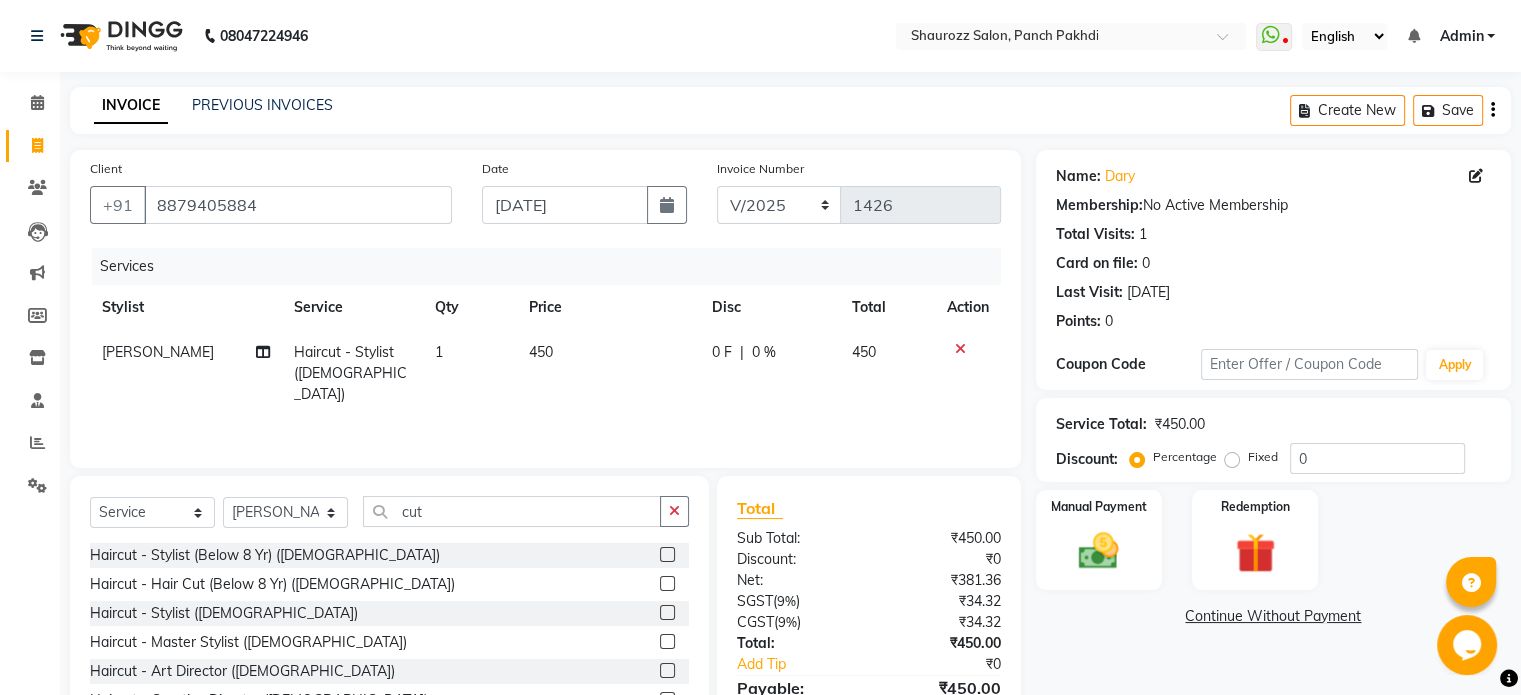 click on "450" 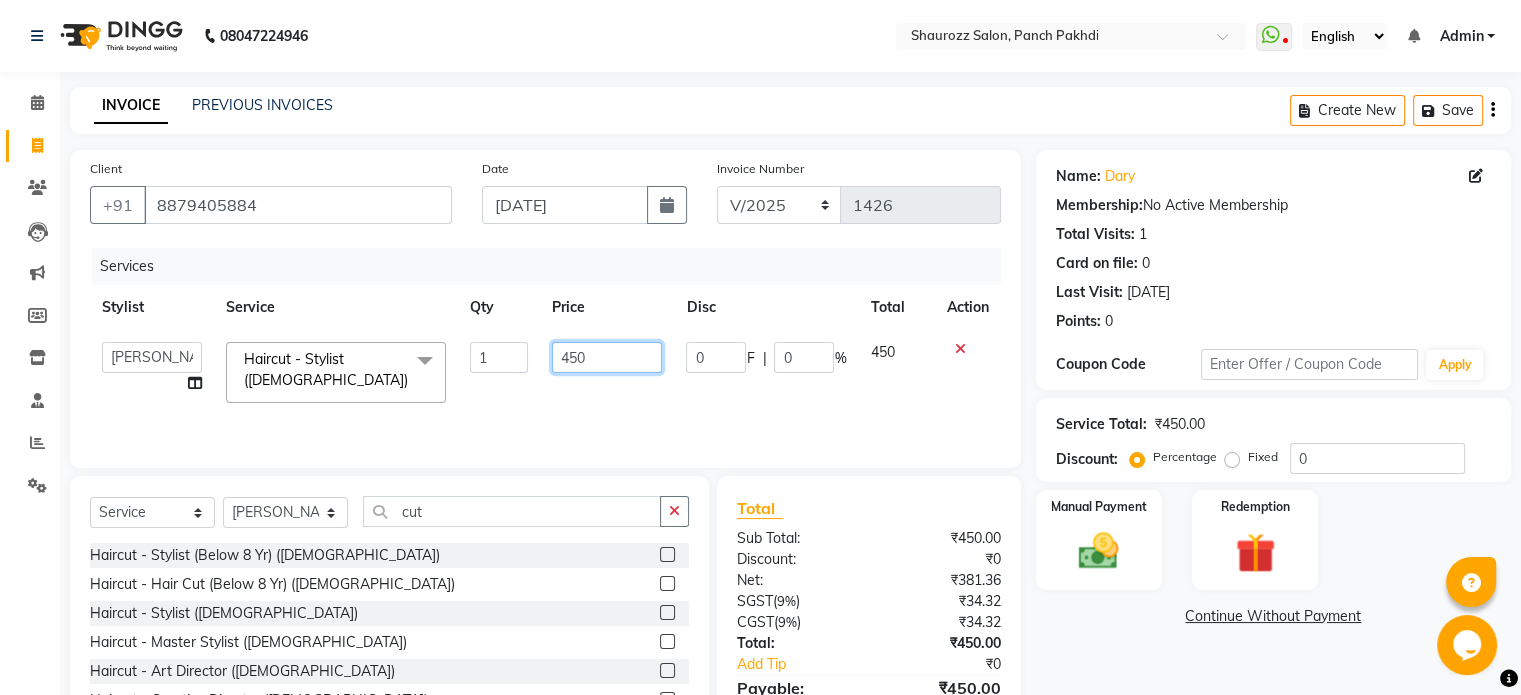 click on "450" 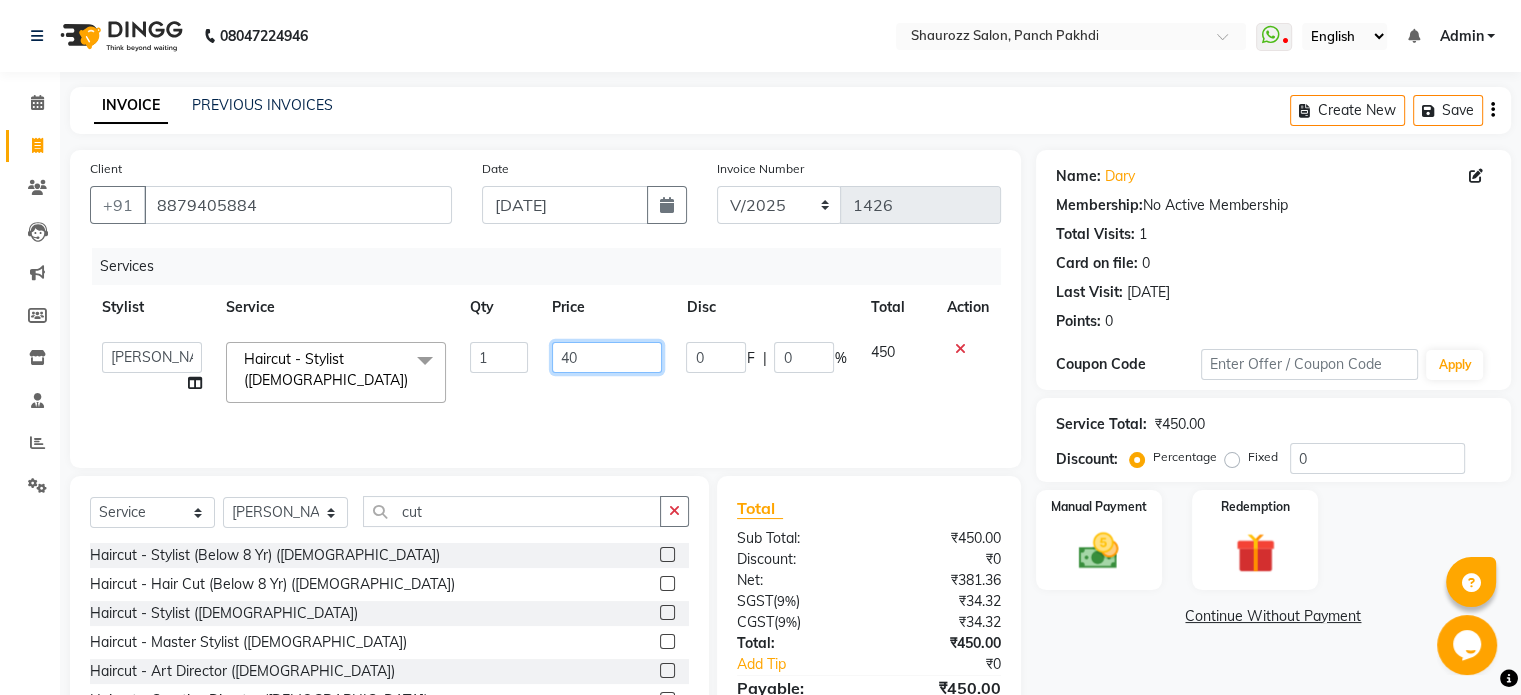 type on "400" 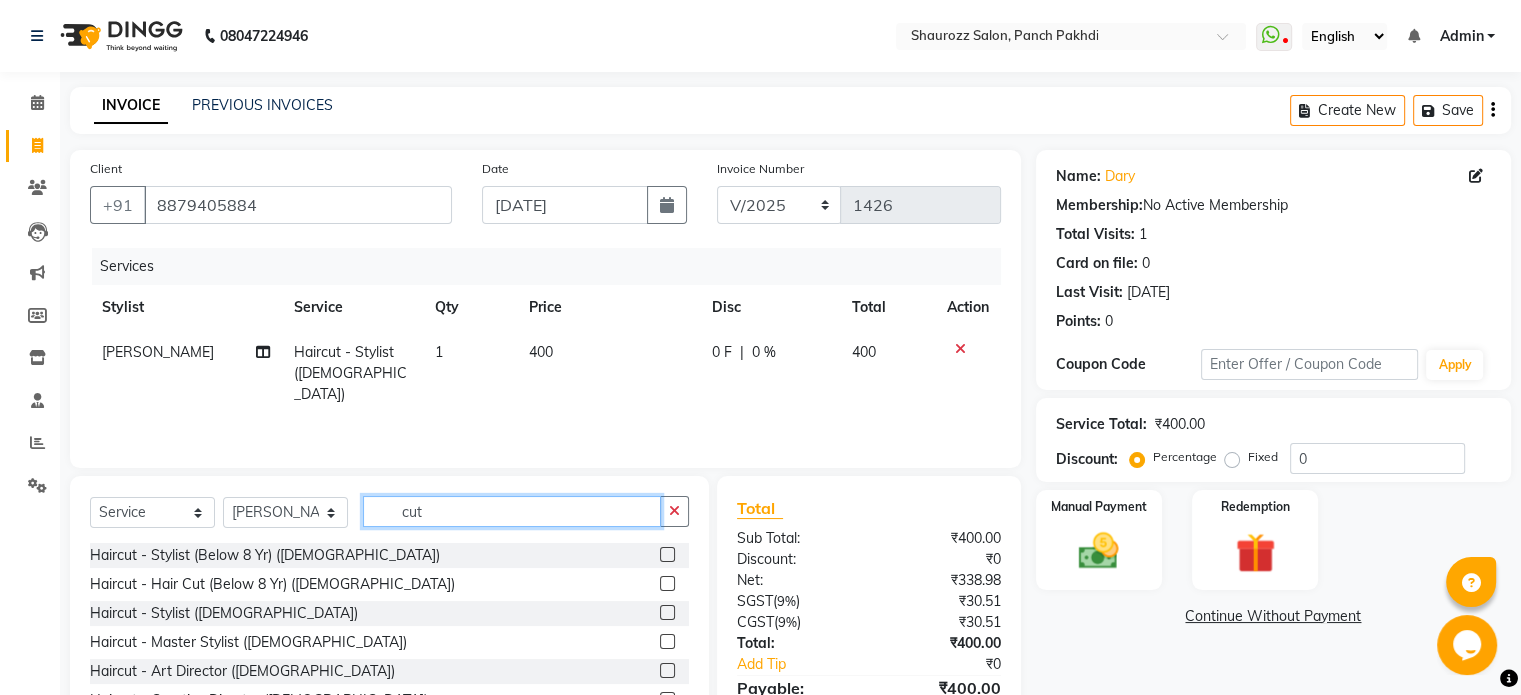 click on "cut" 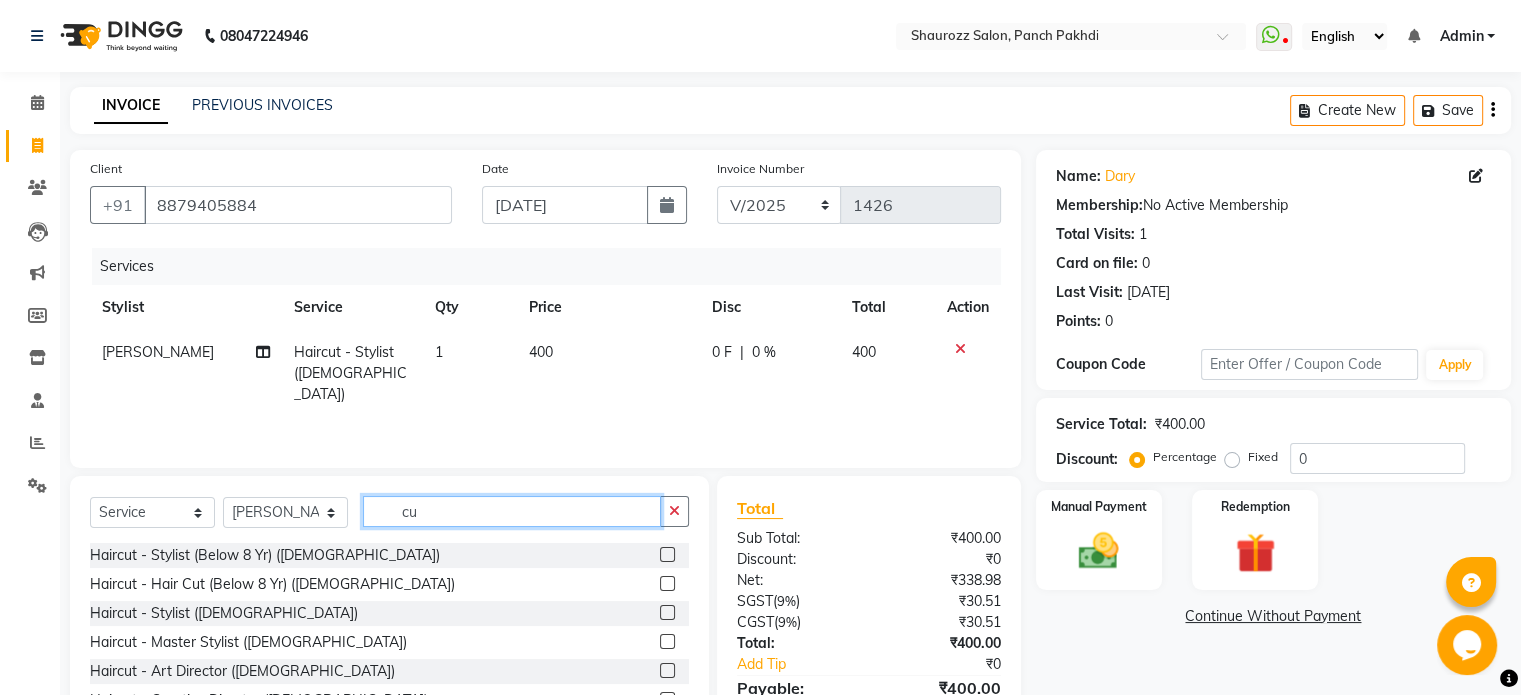 type on "c" 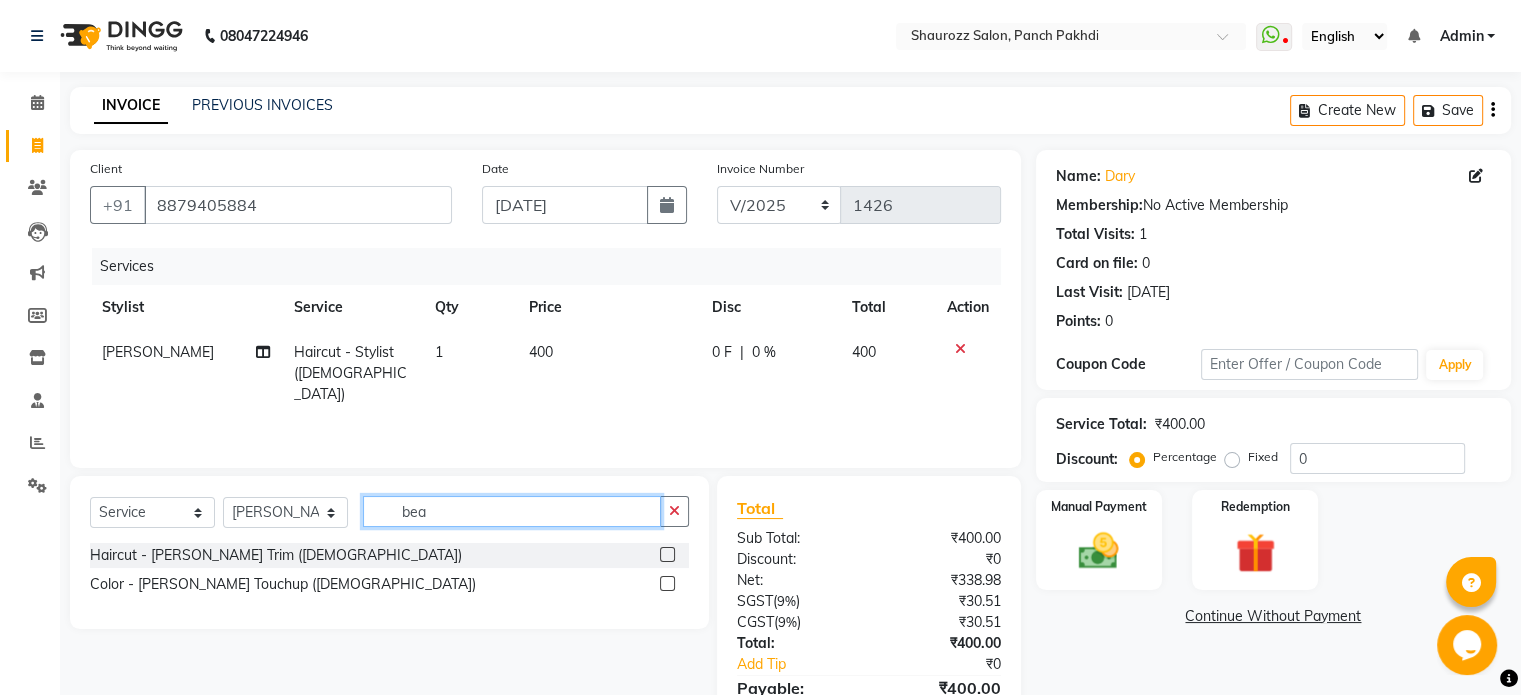 type on "bea" 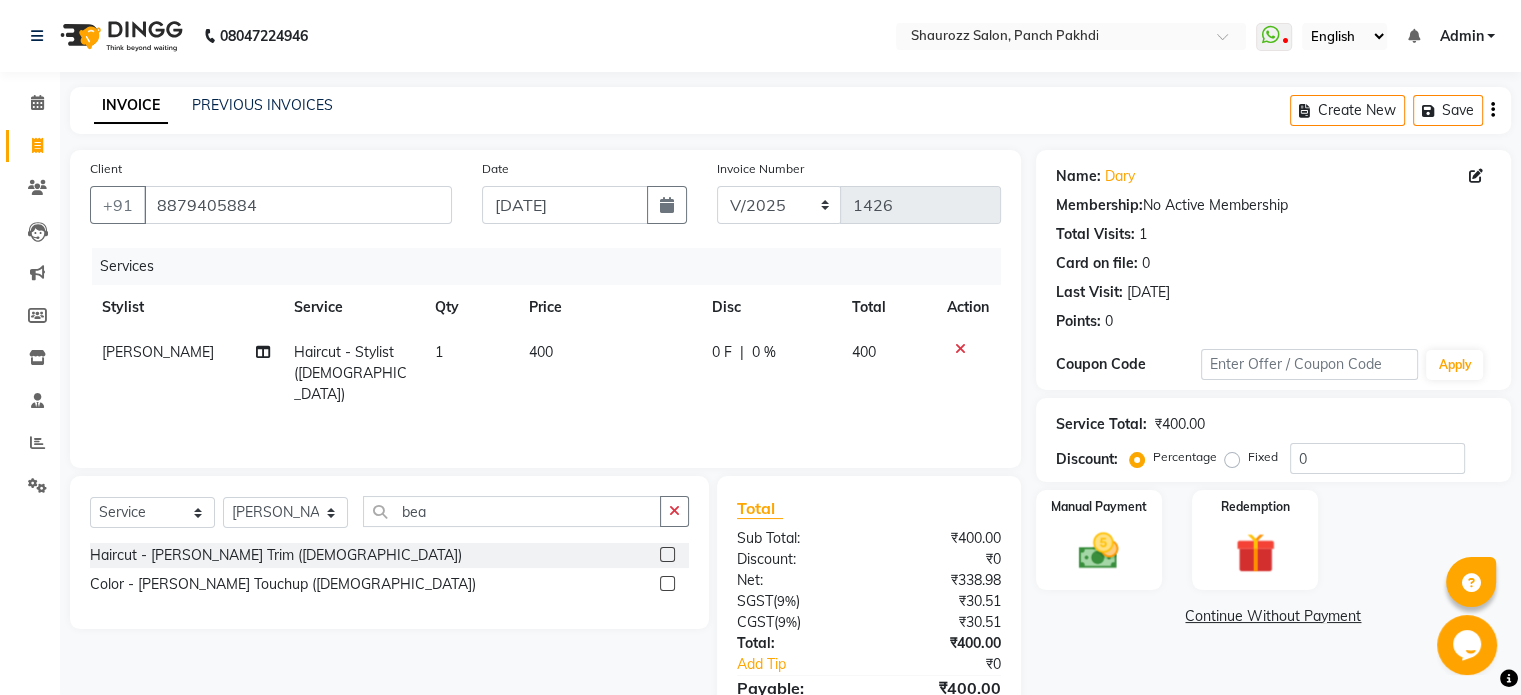 click 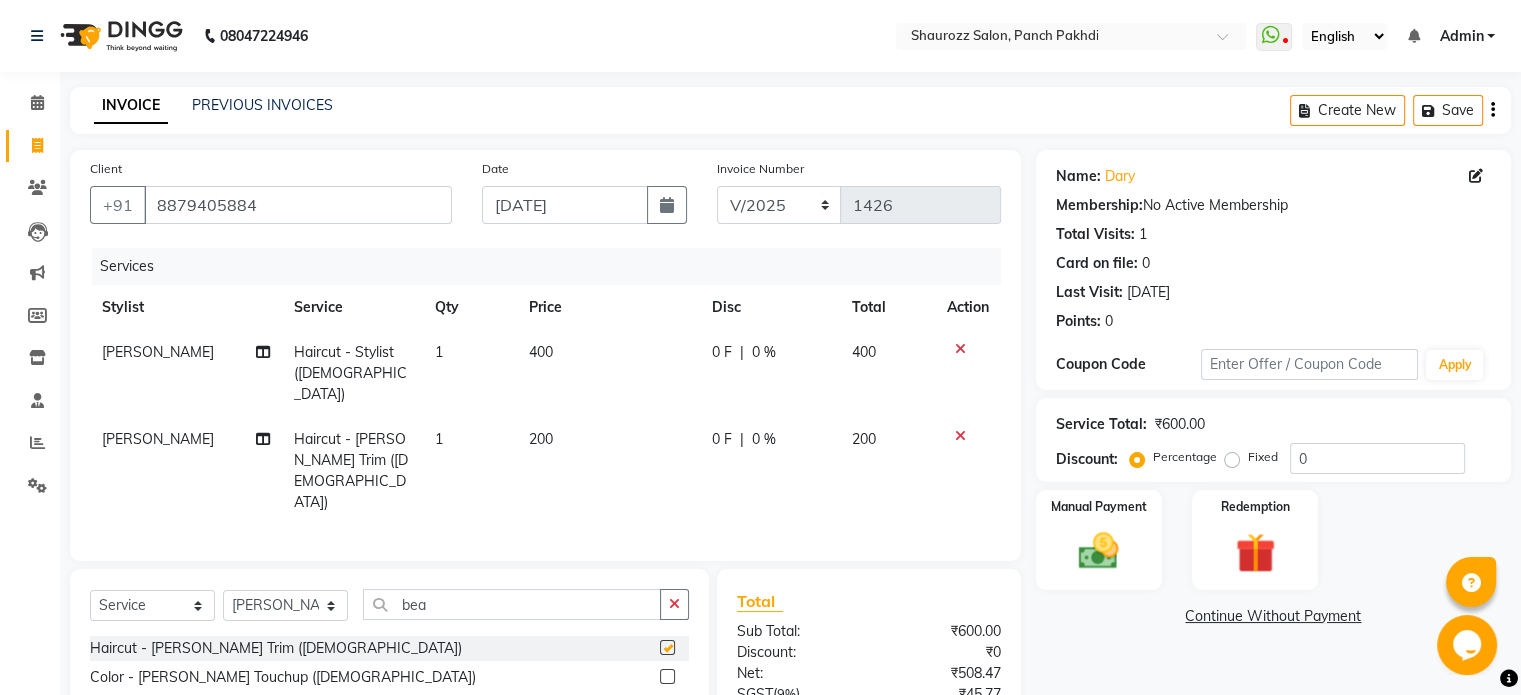 checkbox on "false" 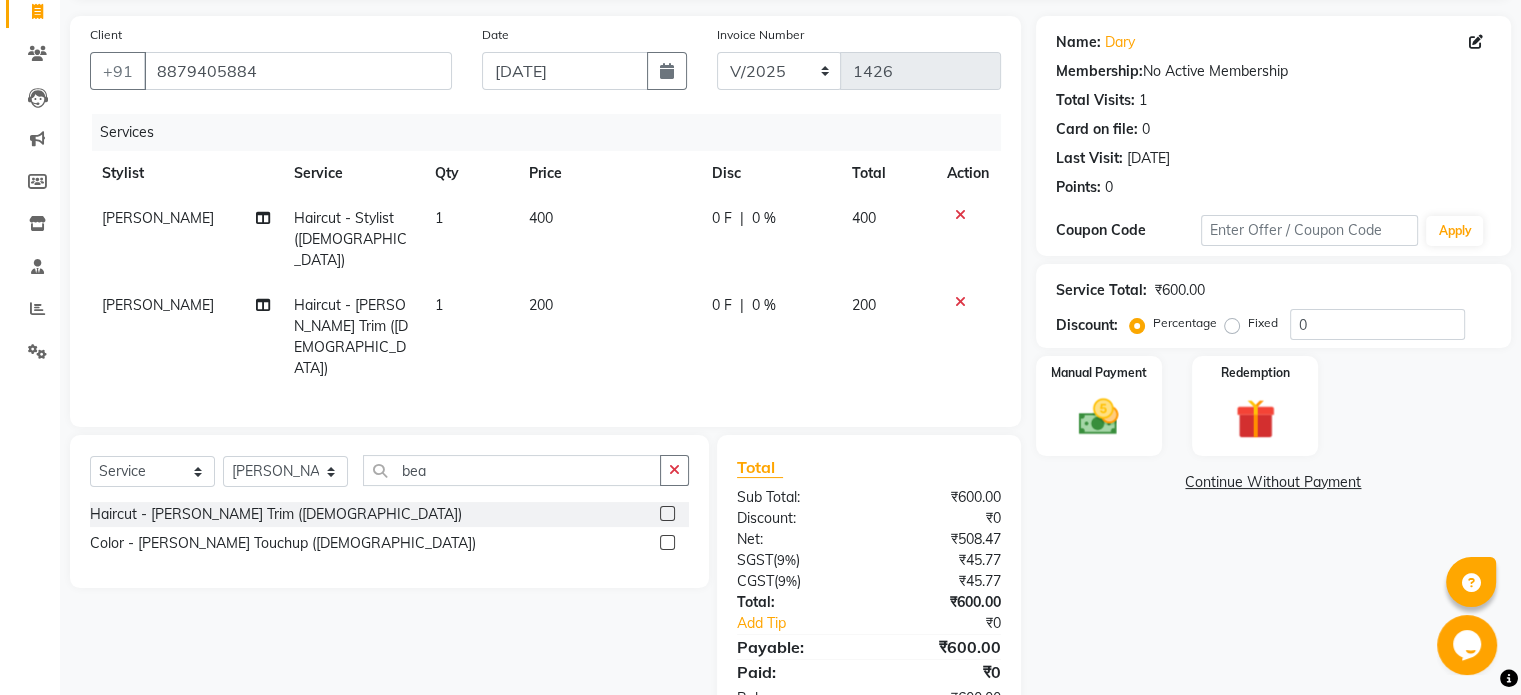 scroll, scrollTop: 150, scrollLeft: 0, axis: vertical 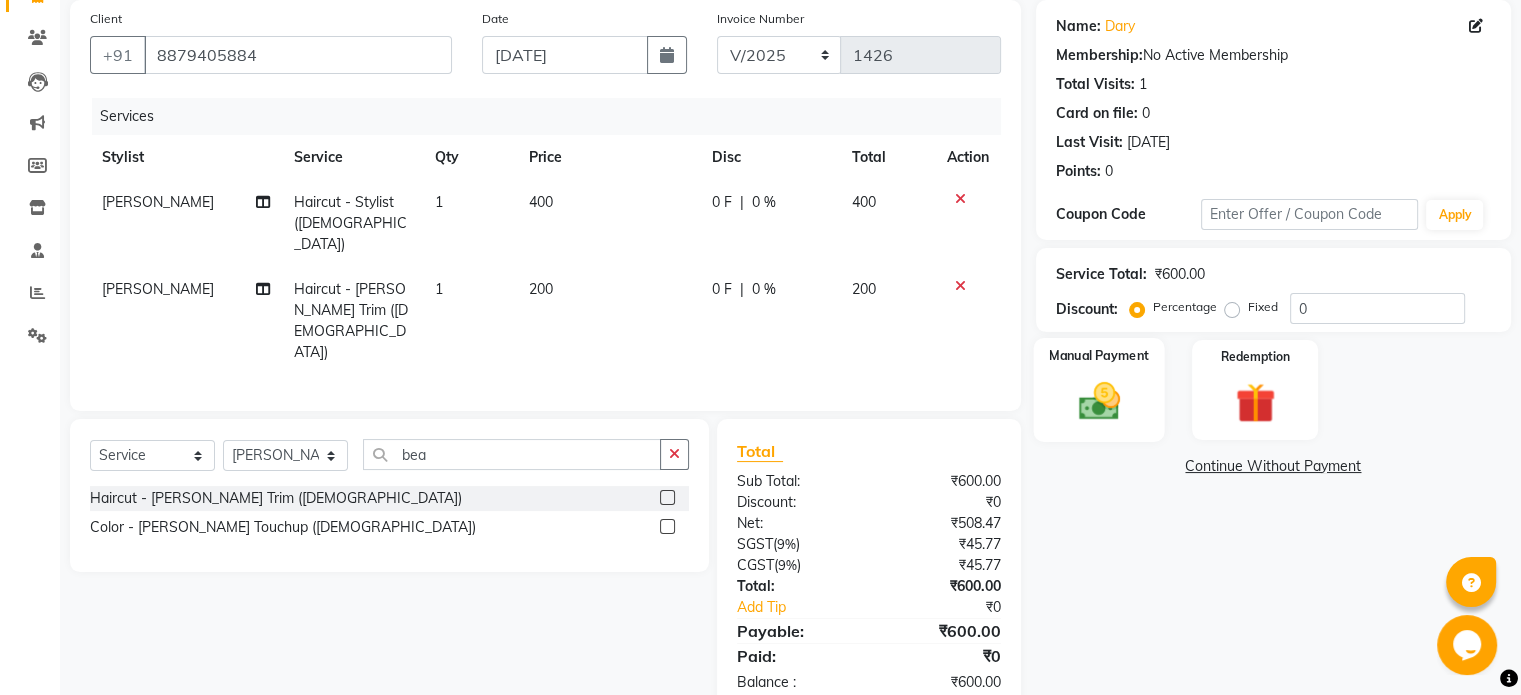 click 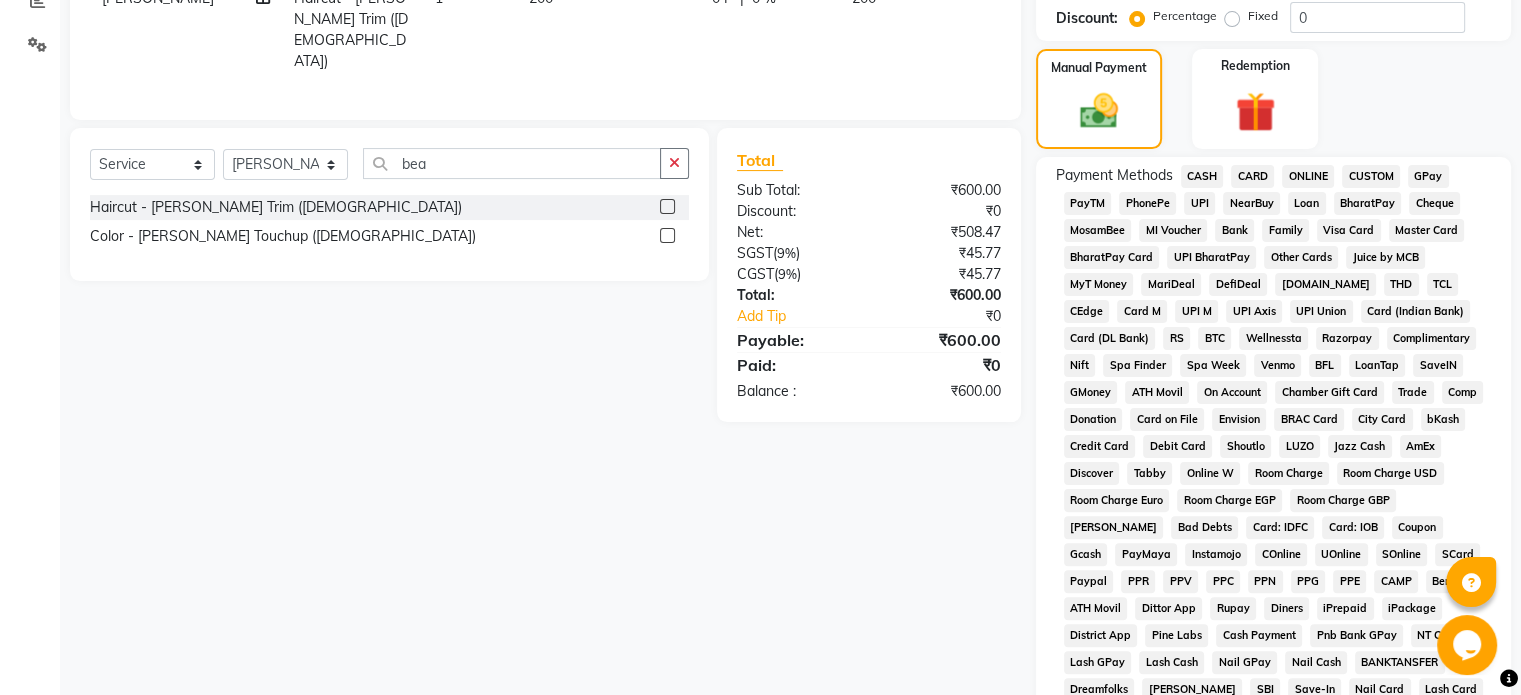 scroll, scrollTop: 442, scrollLeft: 0, axis: vertical 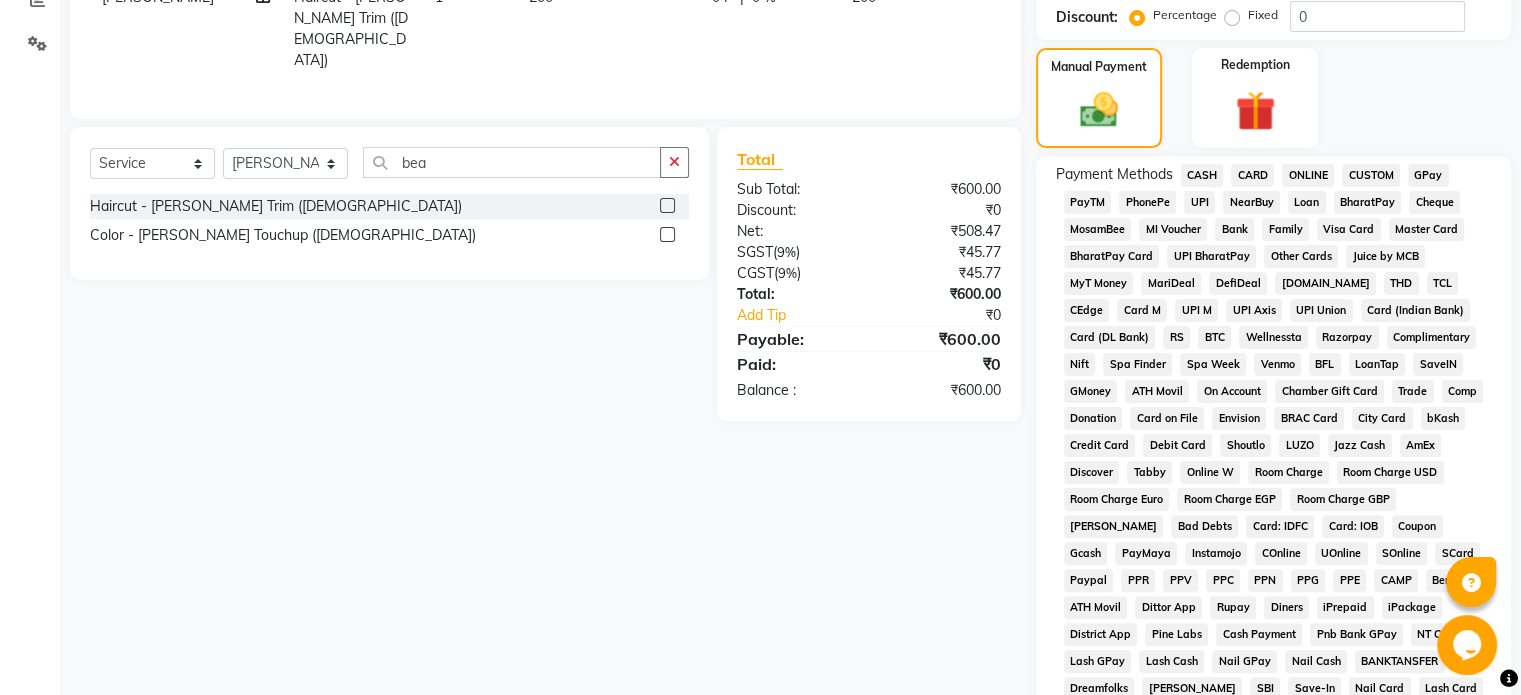 click on "CASH" 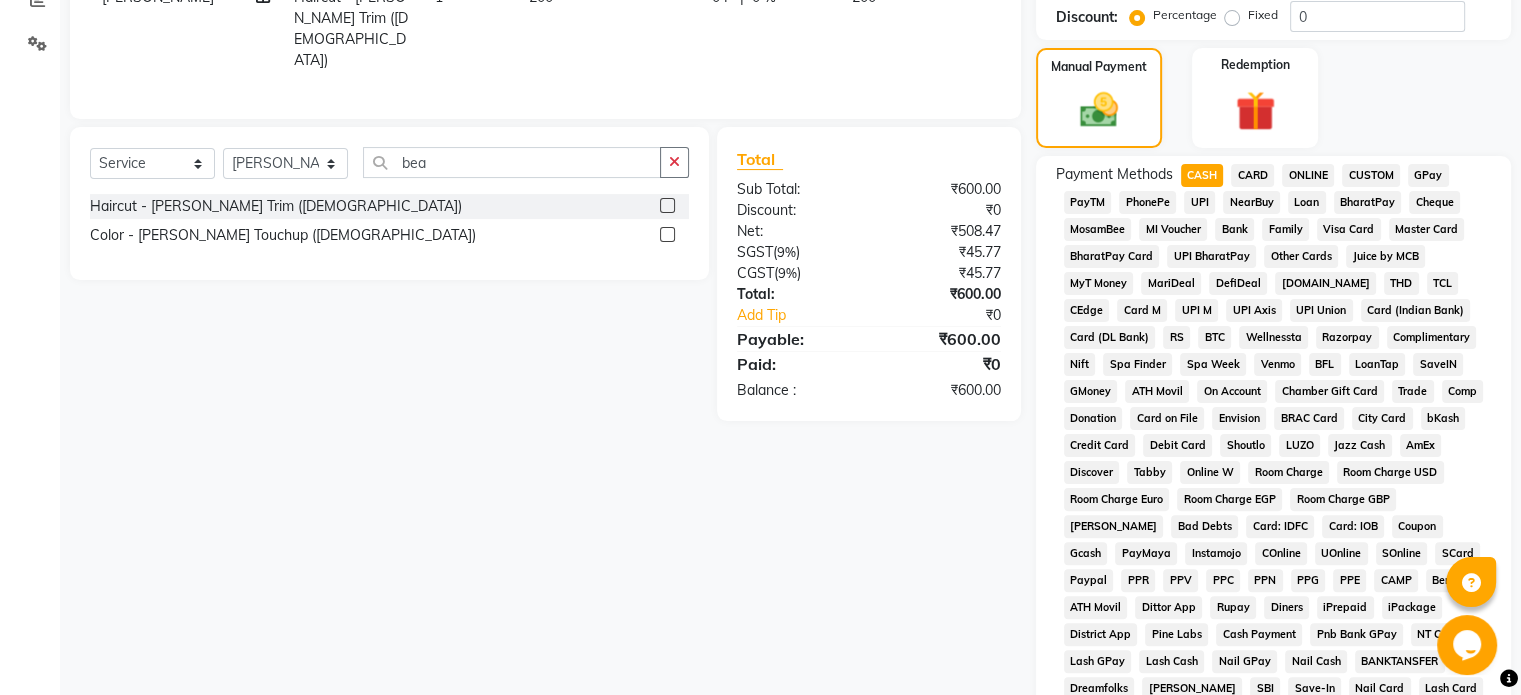 scroll, scrollTop: 728, scrollLeft: 0, axis: vertical 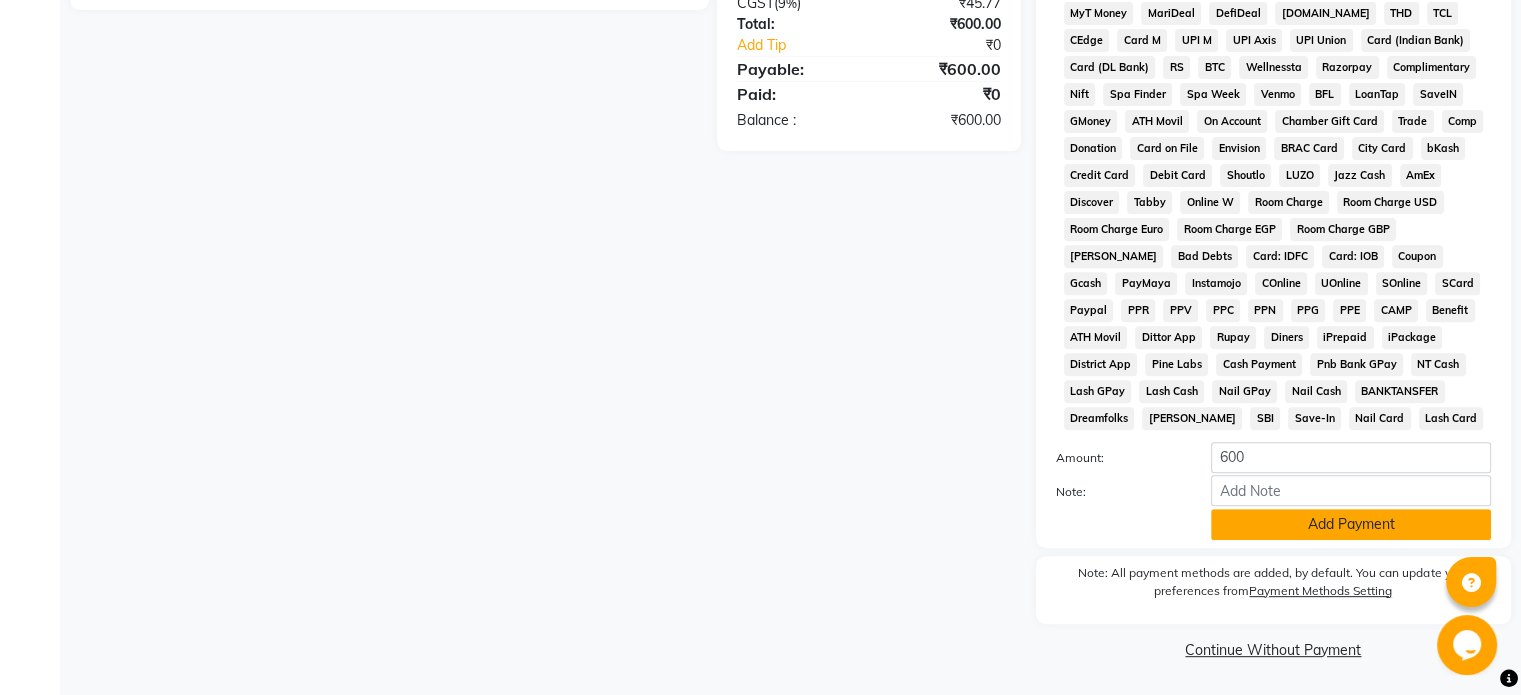 click on "Add Payment" 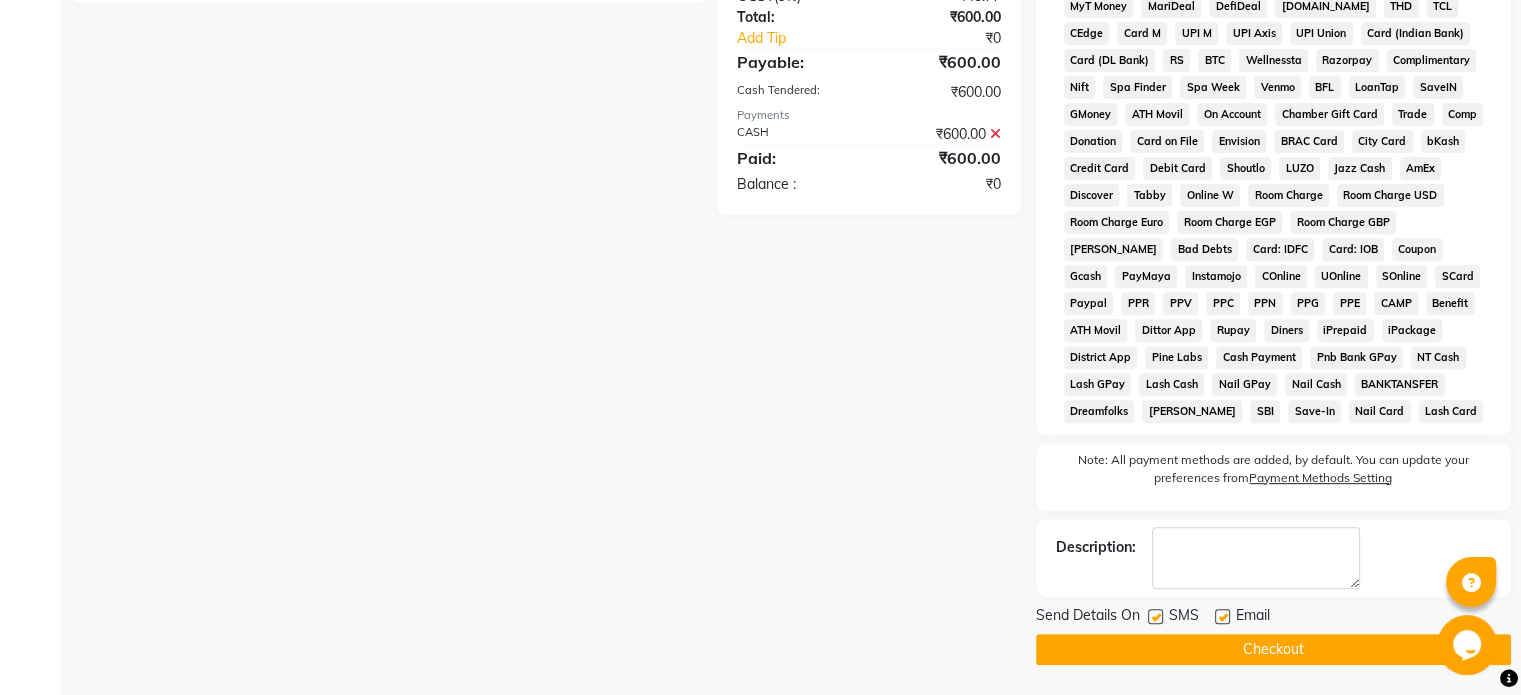 click on "Checkout" 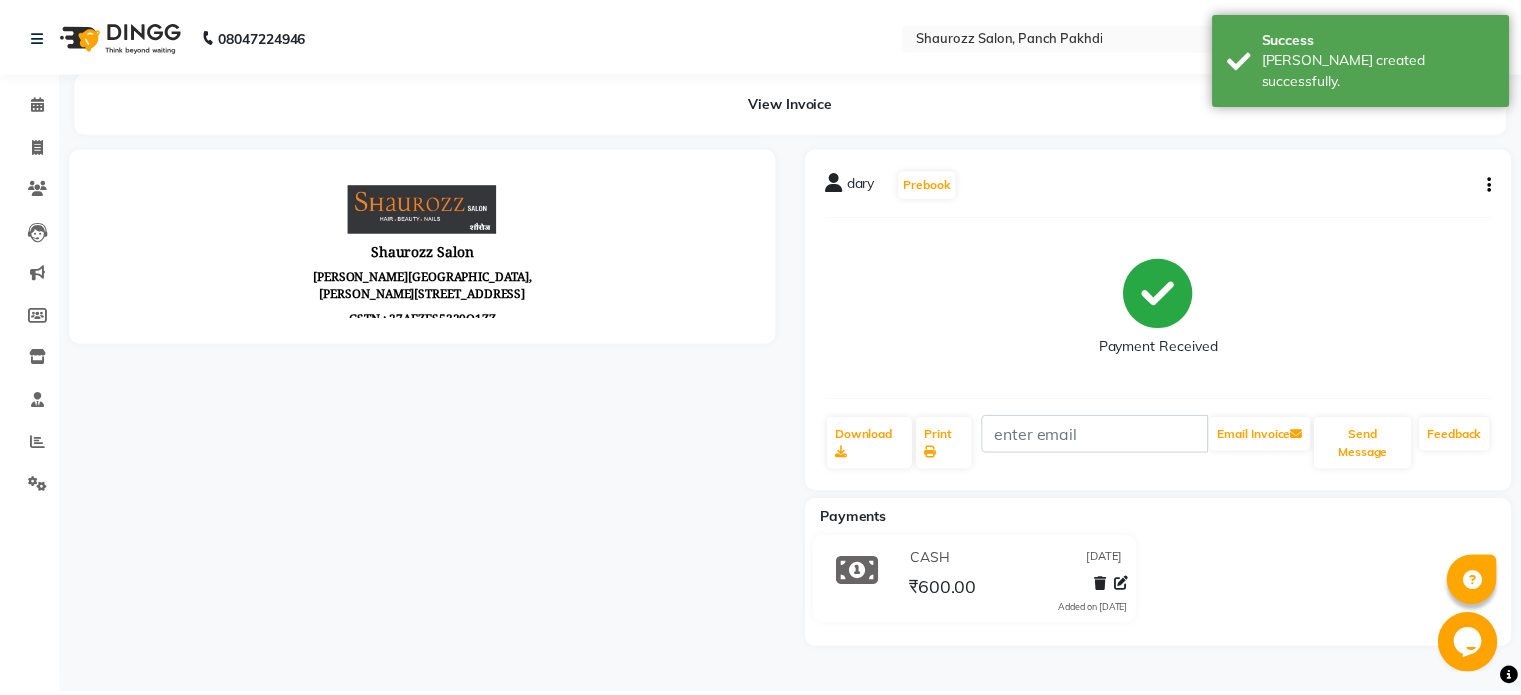 scroll, scrollTop: 0, scrollLeft: 0, axis: both 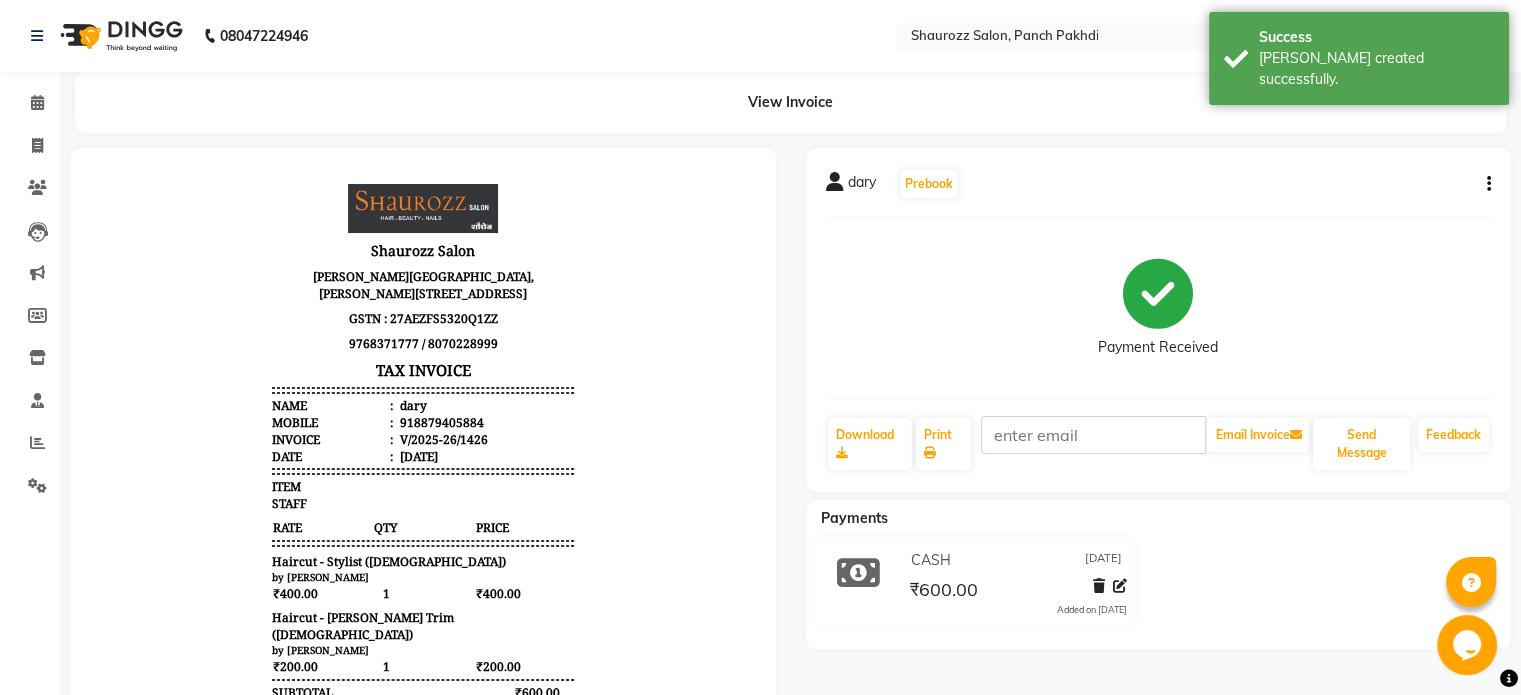 select on "service" 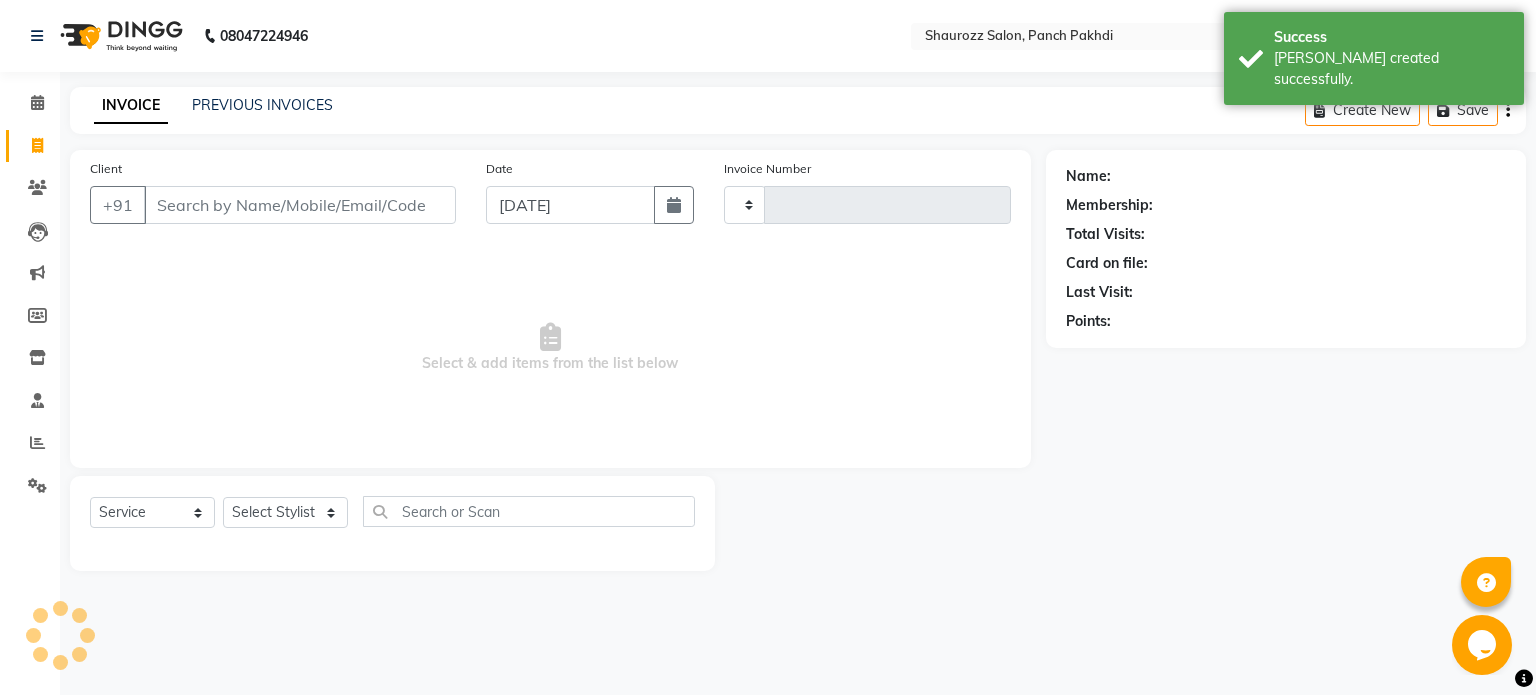 type on "1427" 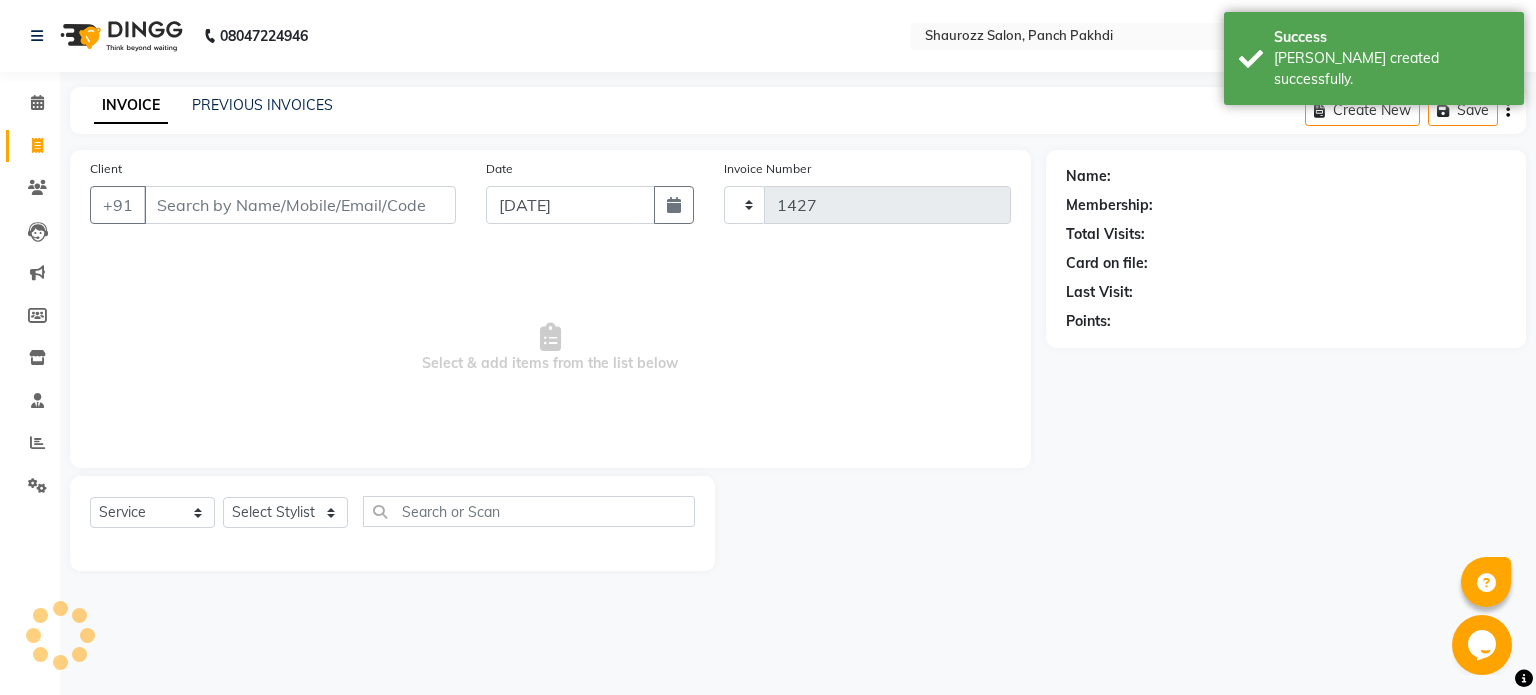 select on "485" 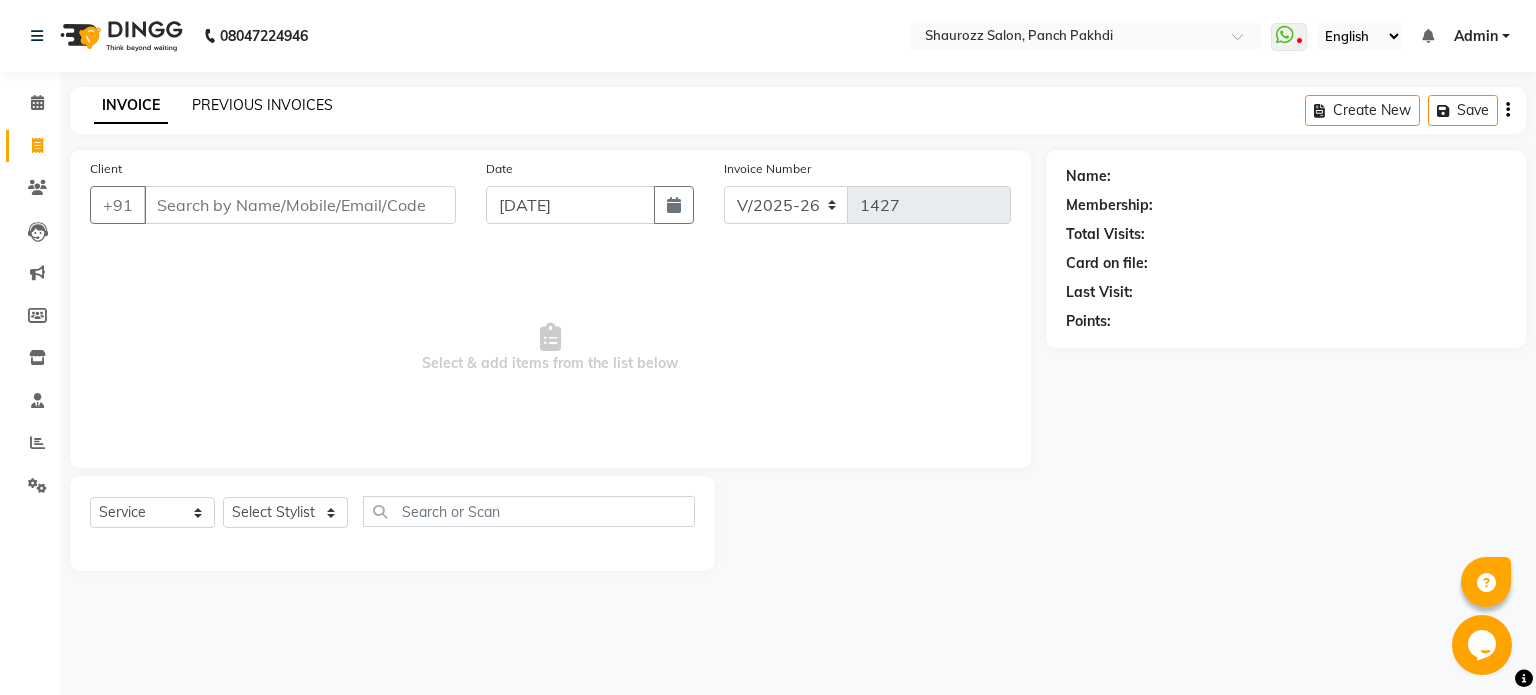 click on "PREVIOUS INVOICES" 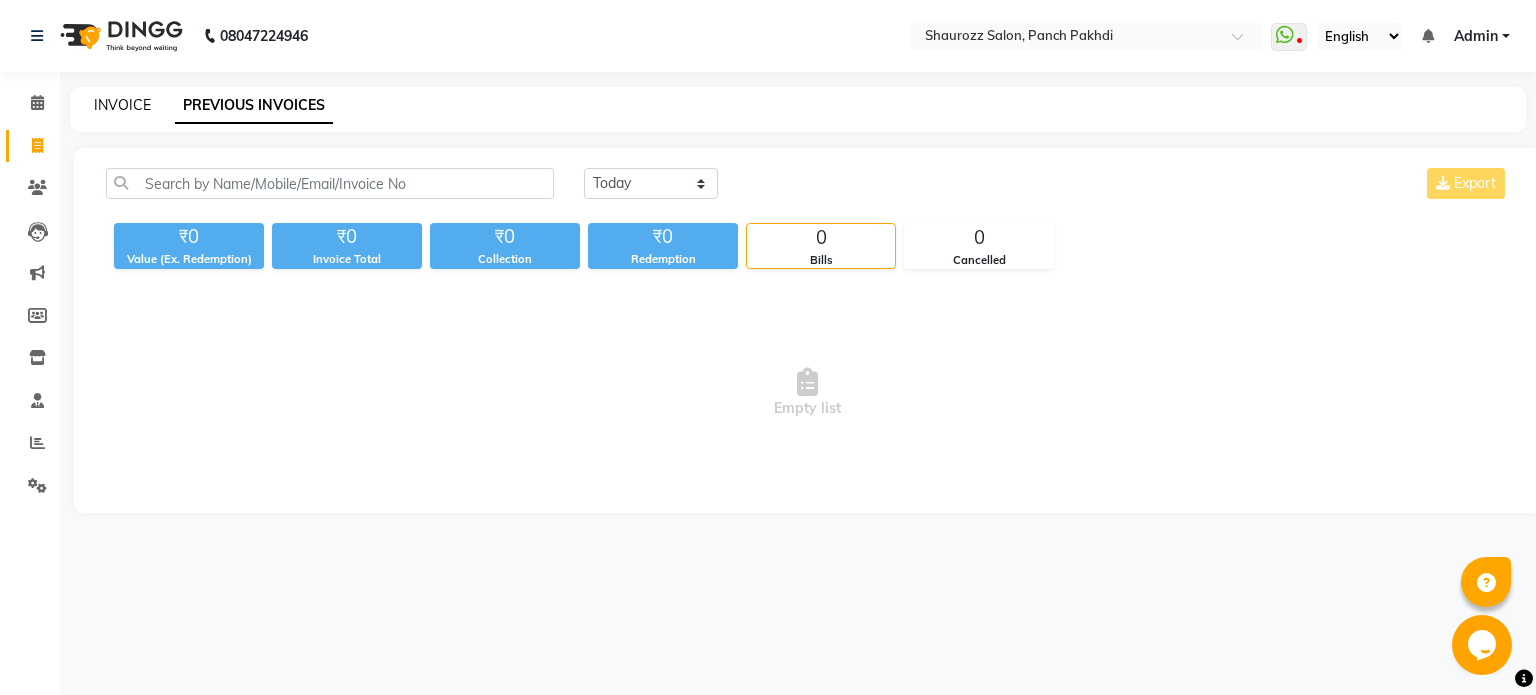 click on "INVOICE" 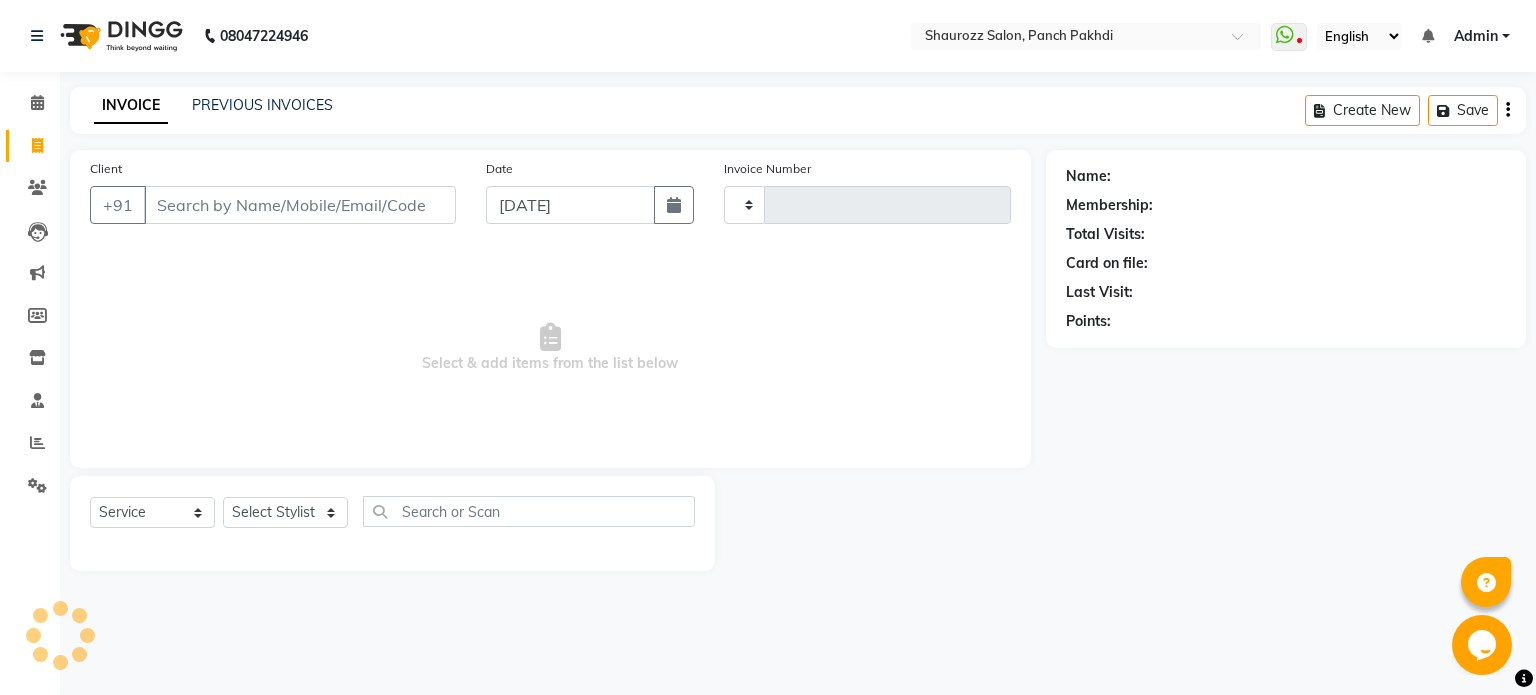 type on "1427" 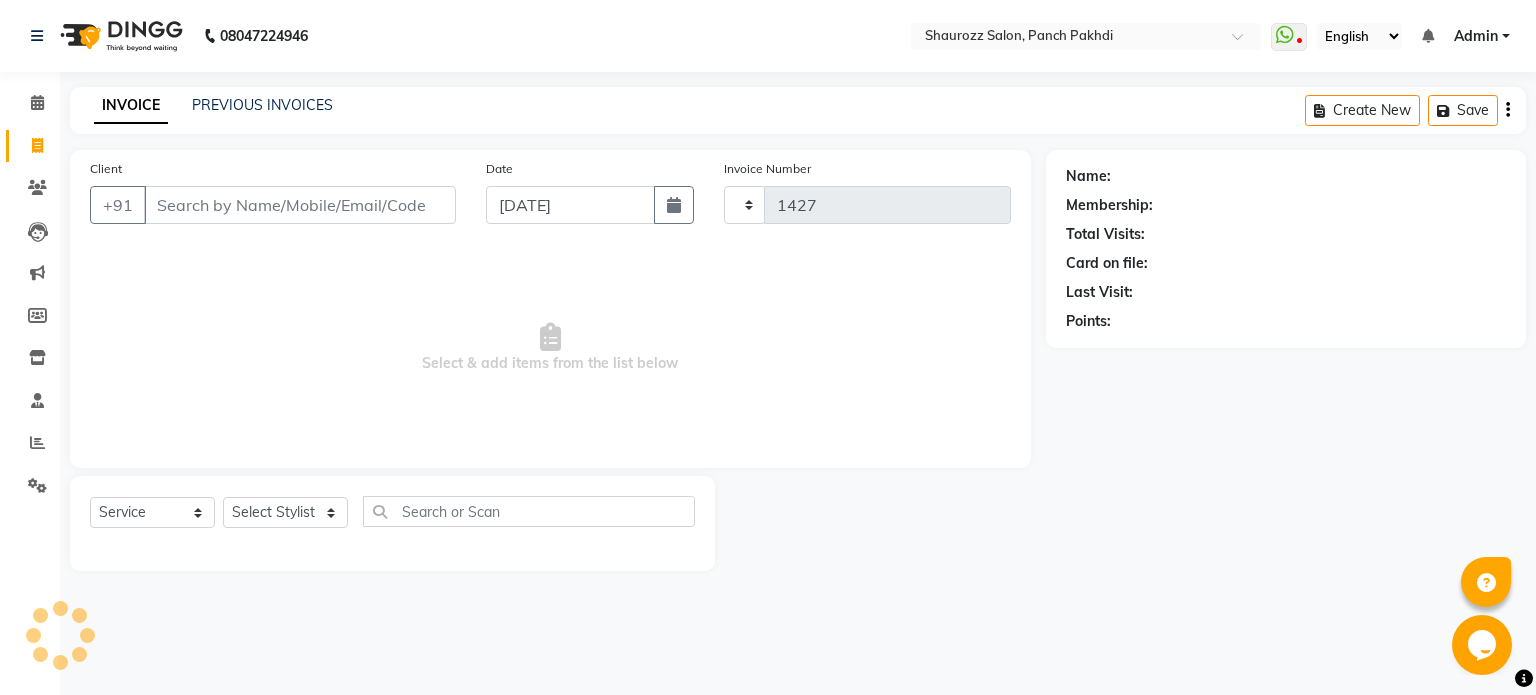 select on "485" 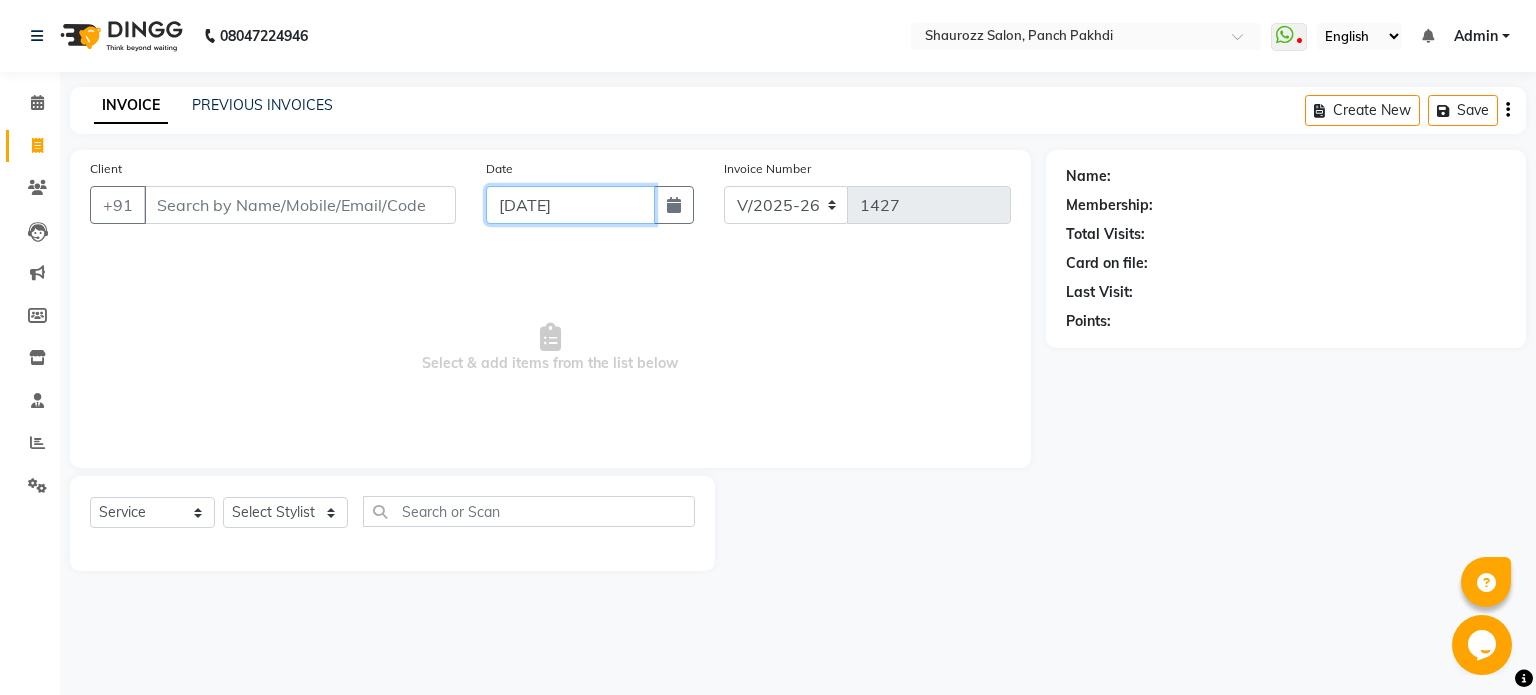 click on "[DATE]" 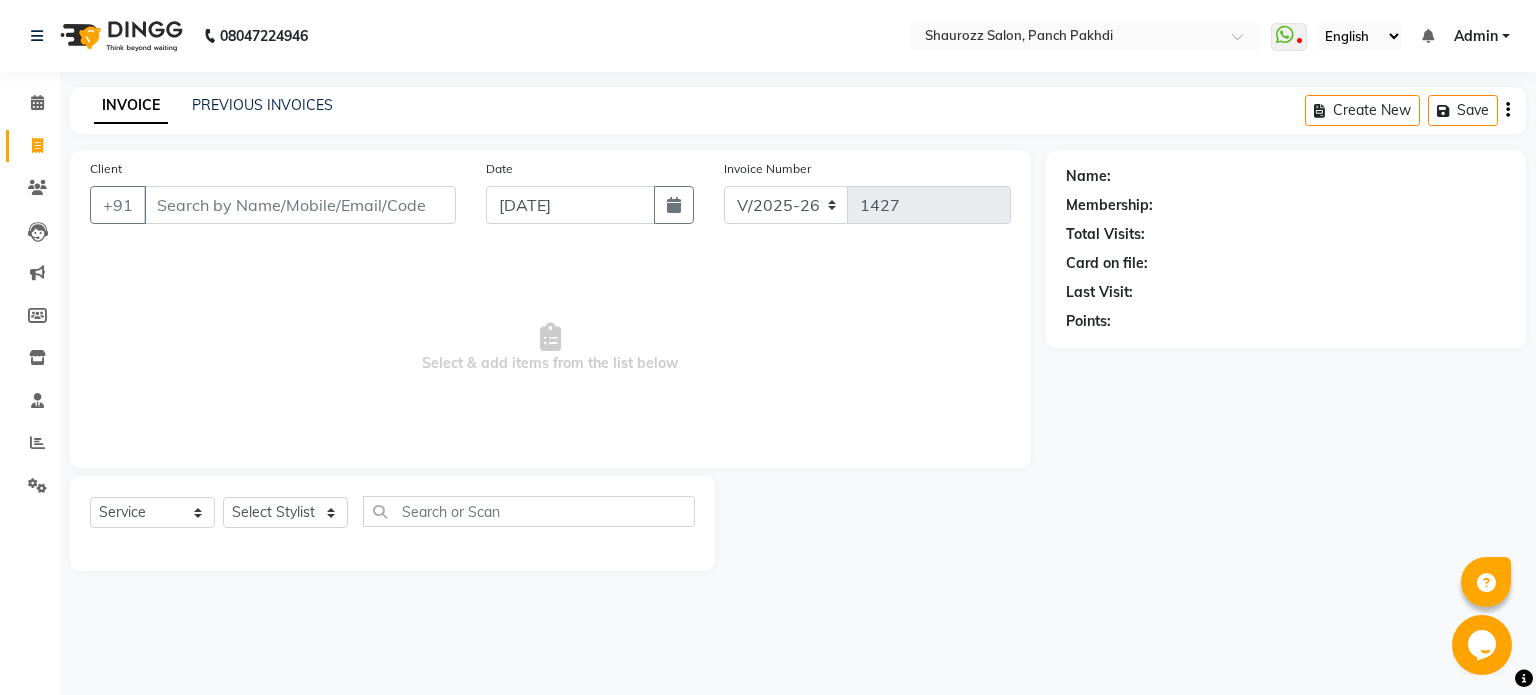 select on "7" 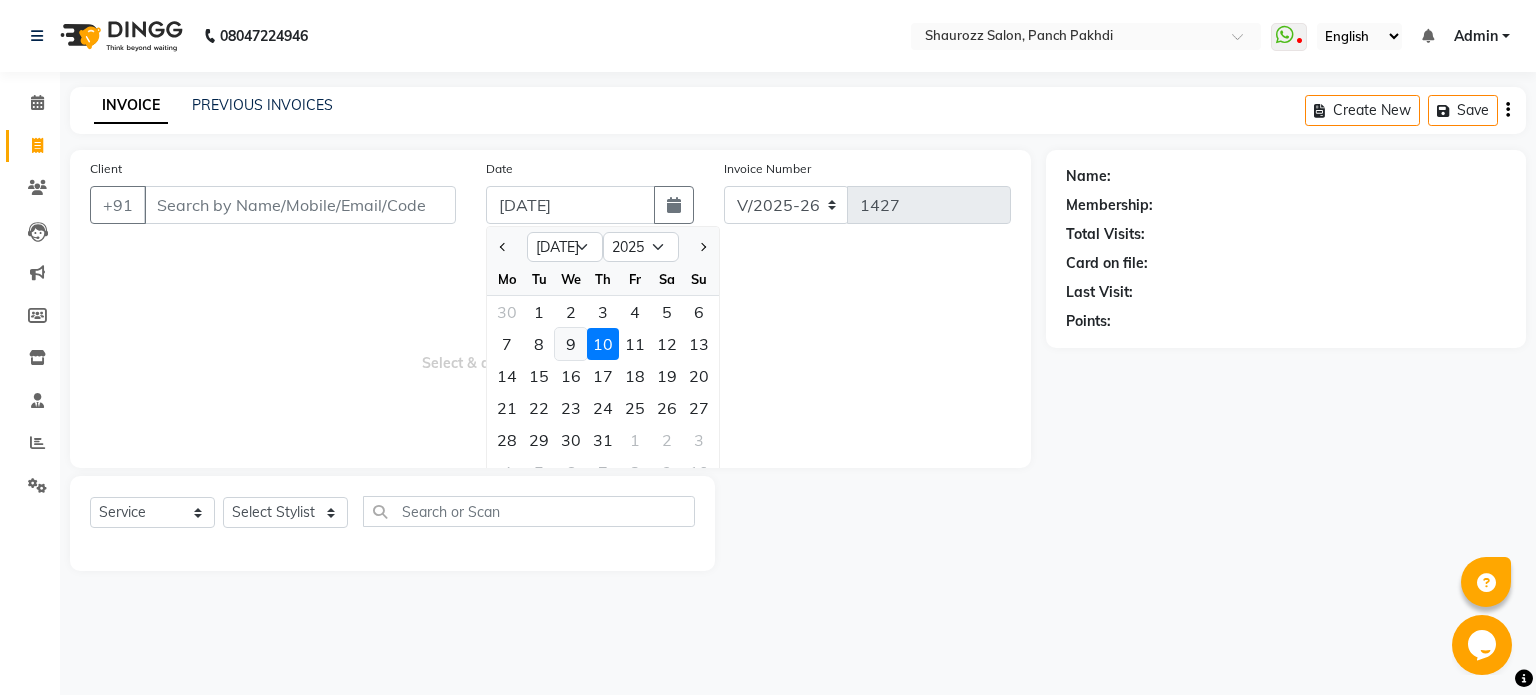 click on "9" 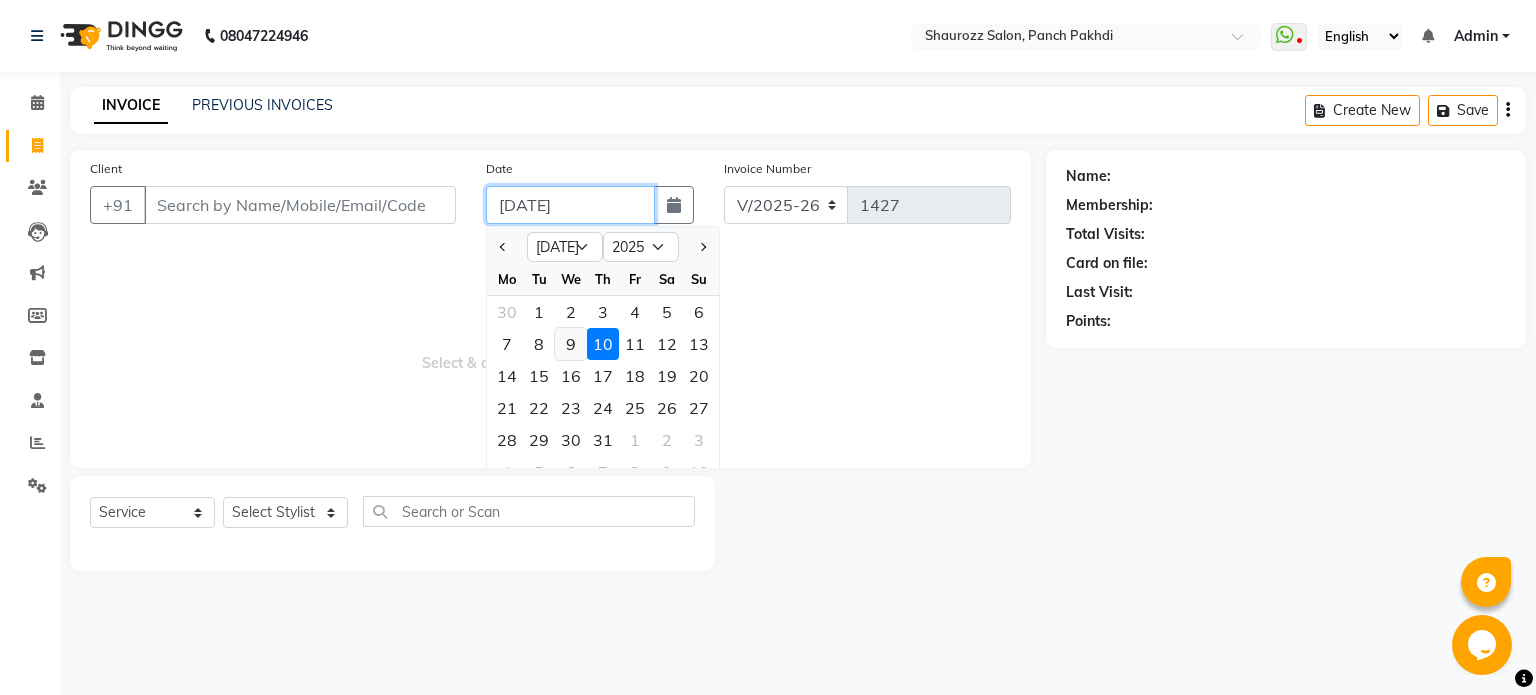 type on "[DATE]" 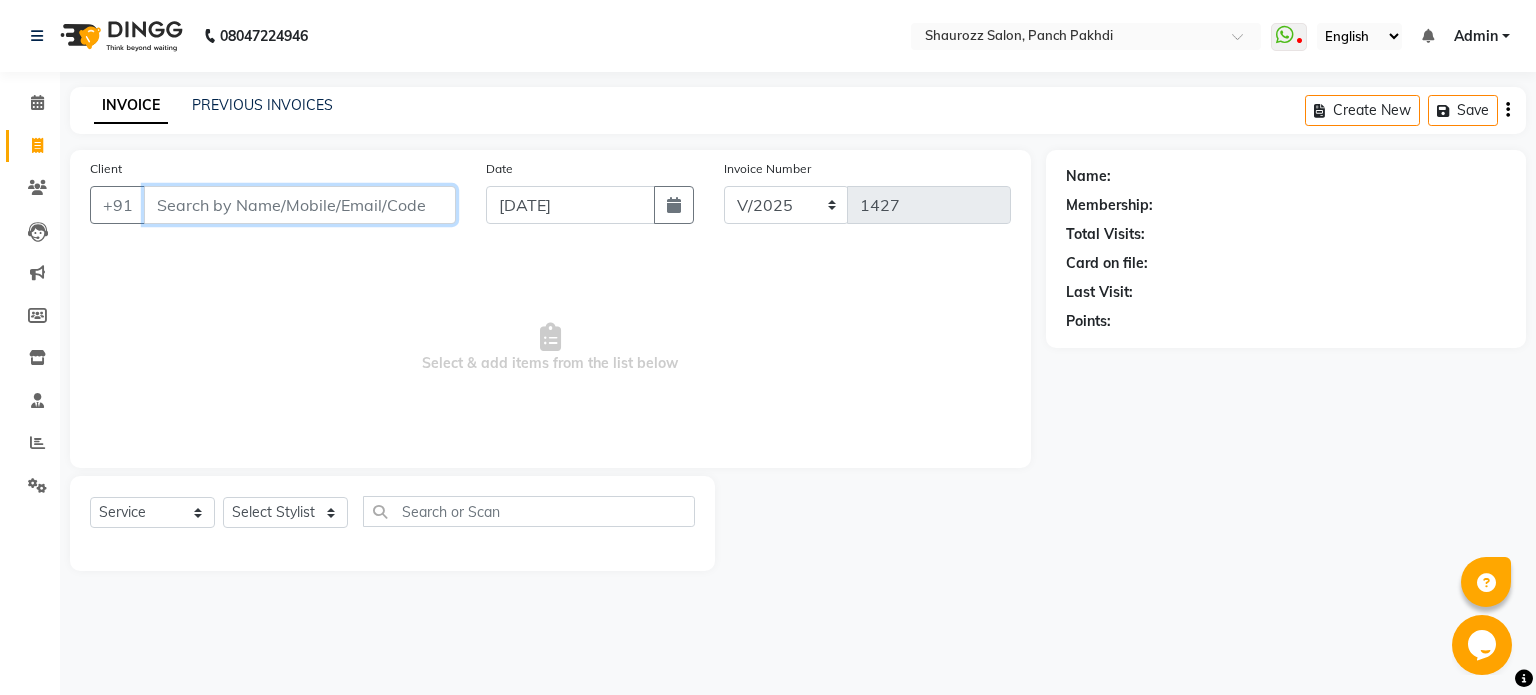 click on "Client" at bounding box center (300, 205) 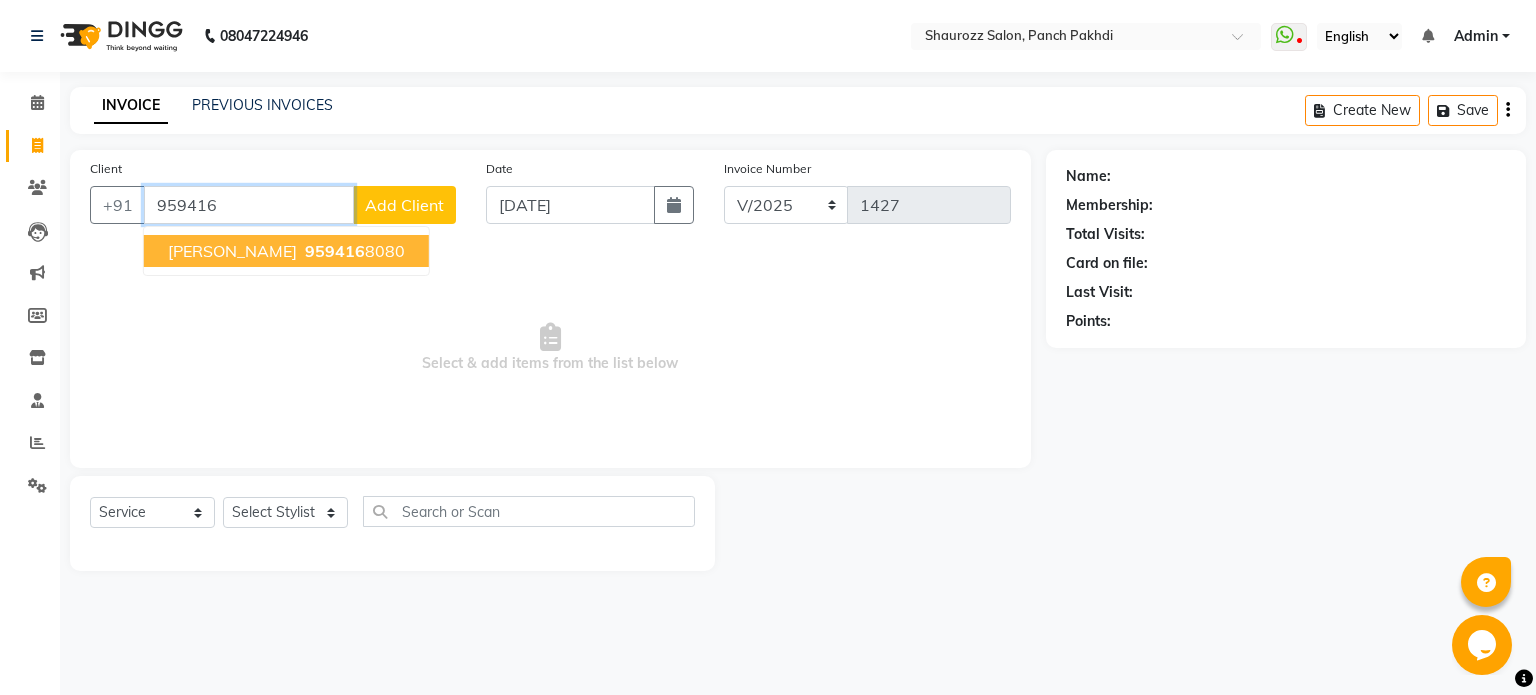 click on "959416 8080" at bounding box center [353, 251] 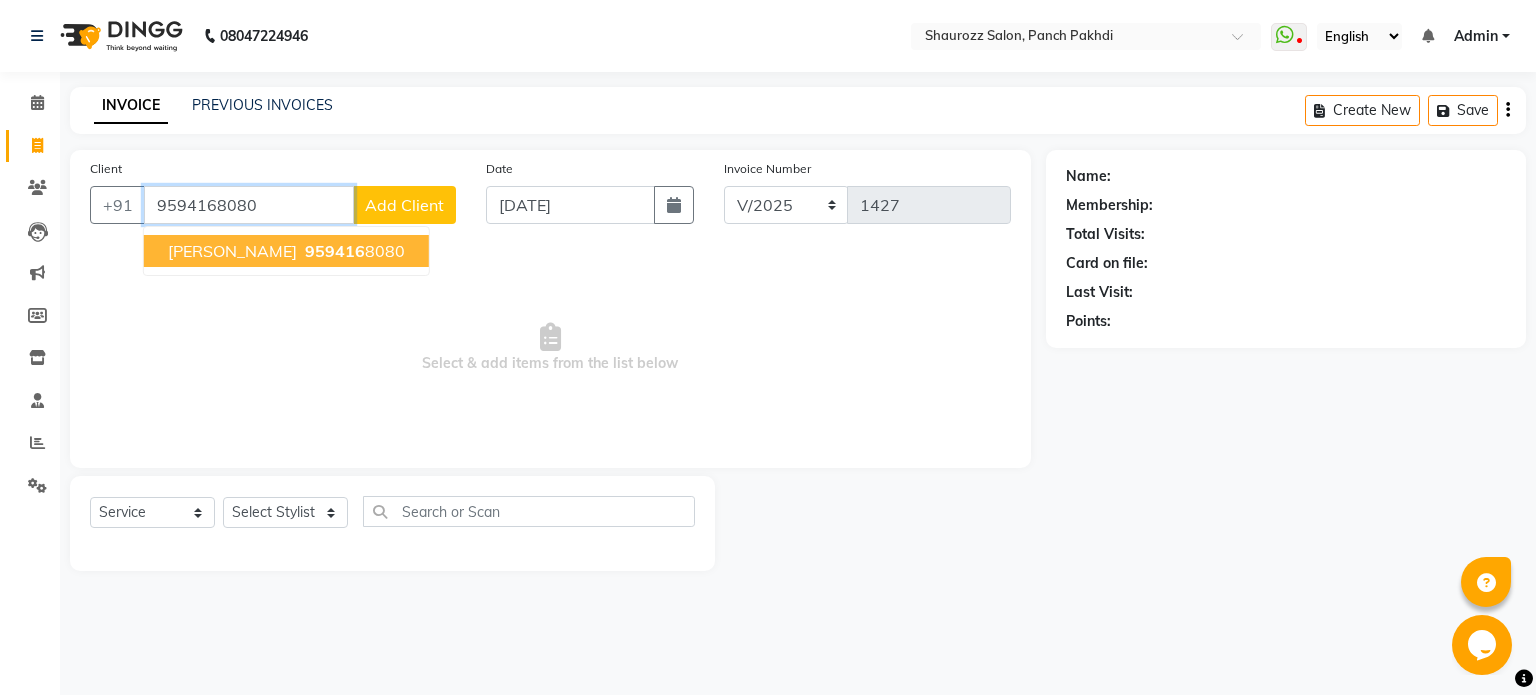 type on "9594168080" 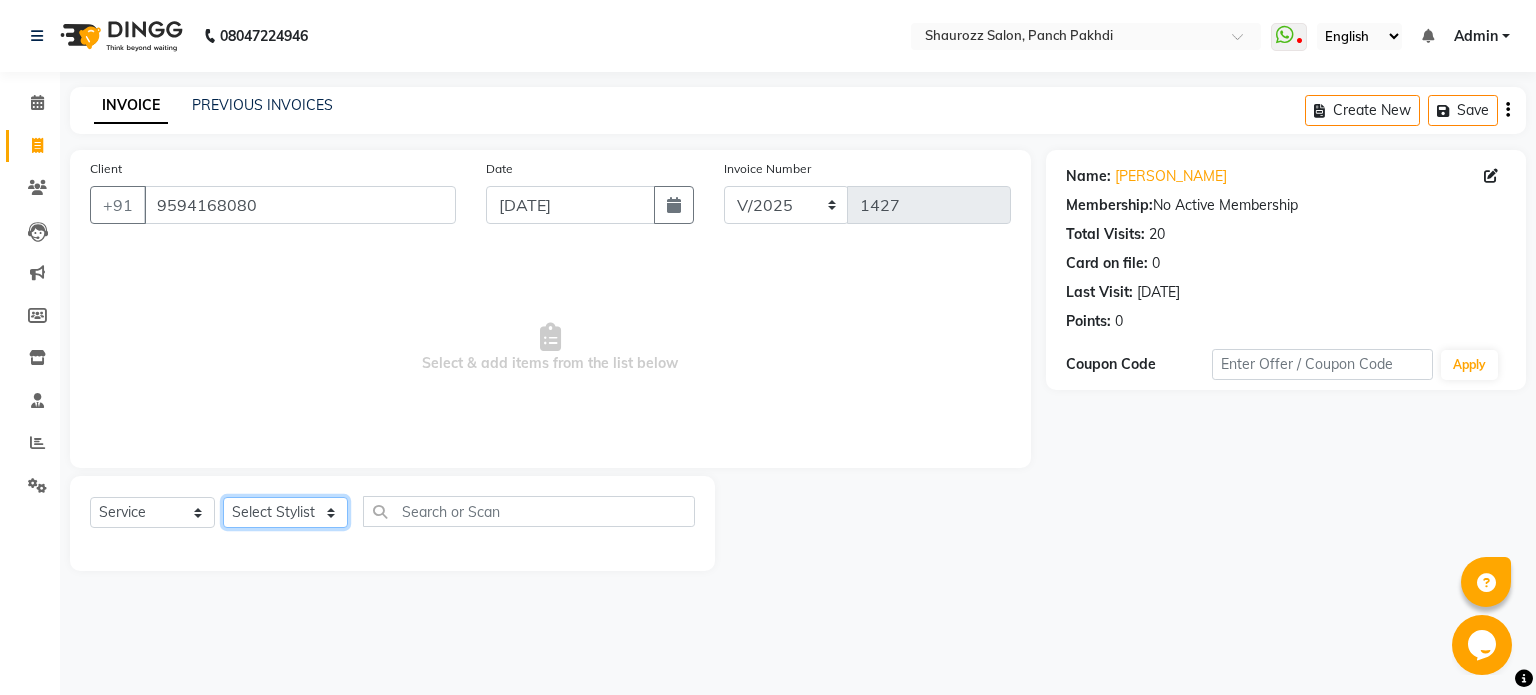 click on "Select Stylist [PERSON_NAME] [PERSON_NAME] [PERSON_NAME]  [PERSON_NAME] [PERSON_NAME] Salon Samseer [PERSON_NAME] [PERSON_NAME]" 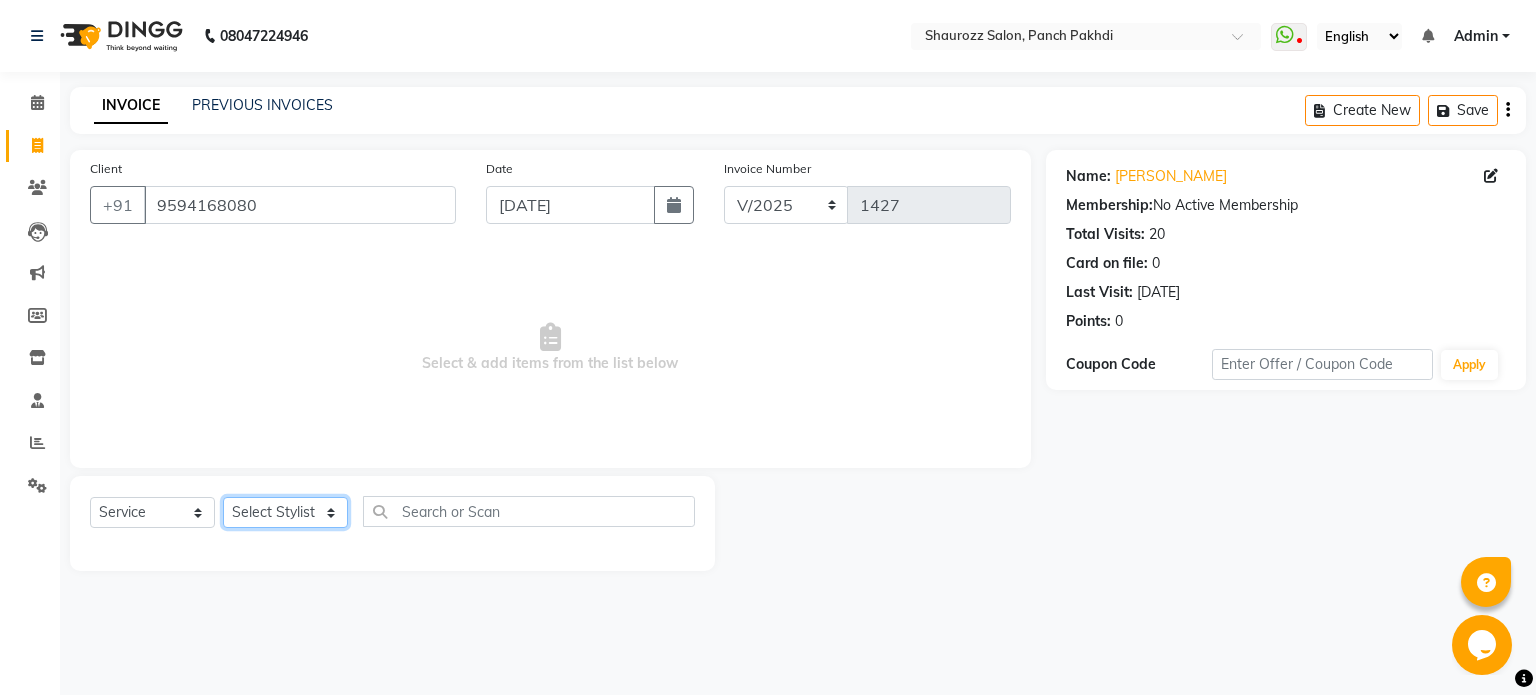 select on "77722" 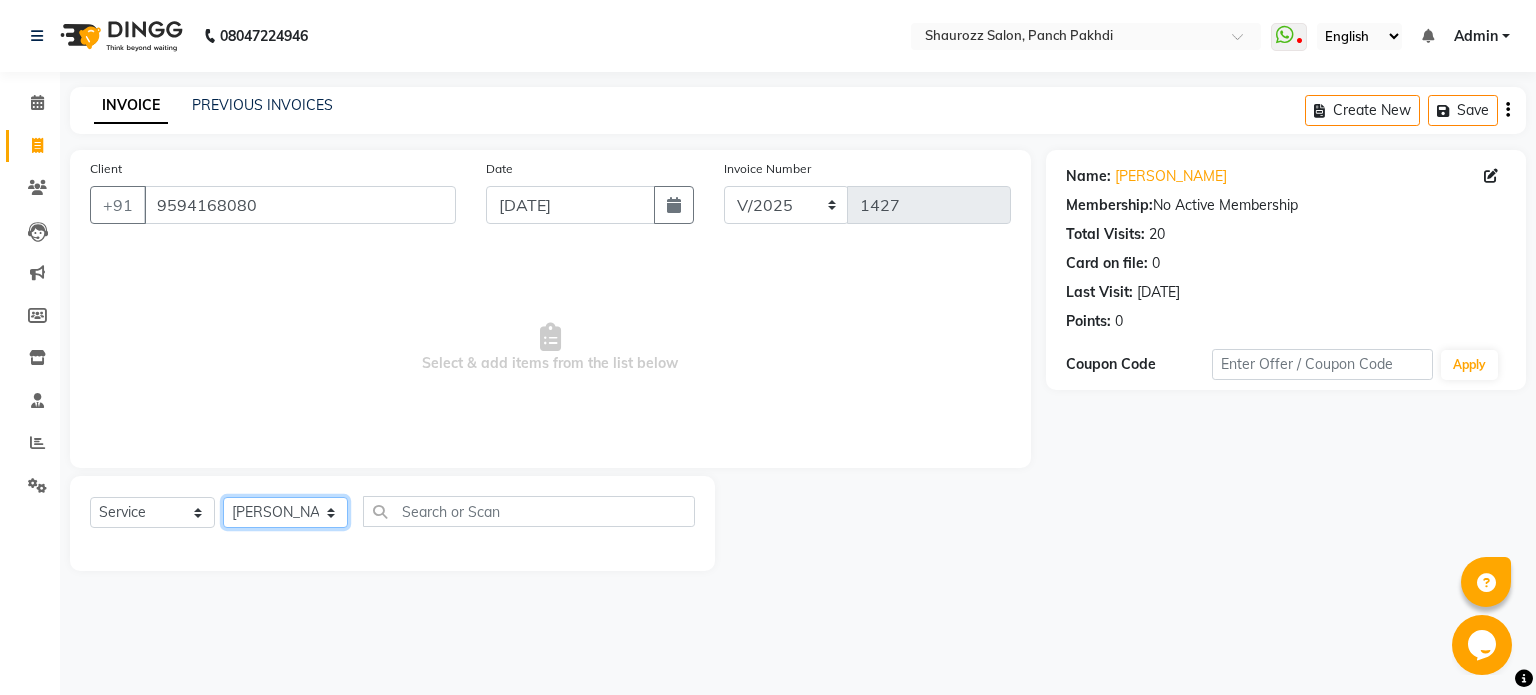 click on "Select Stylist [PERSON_NAME] [PERSON_NAME] [PERSON_NAME]  [PERSON_NAME] [PERSON_NAME] Salon Samseer [PERSON_NAME] [PERSON_NAME]" 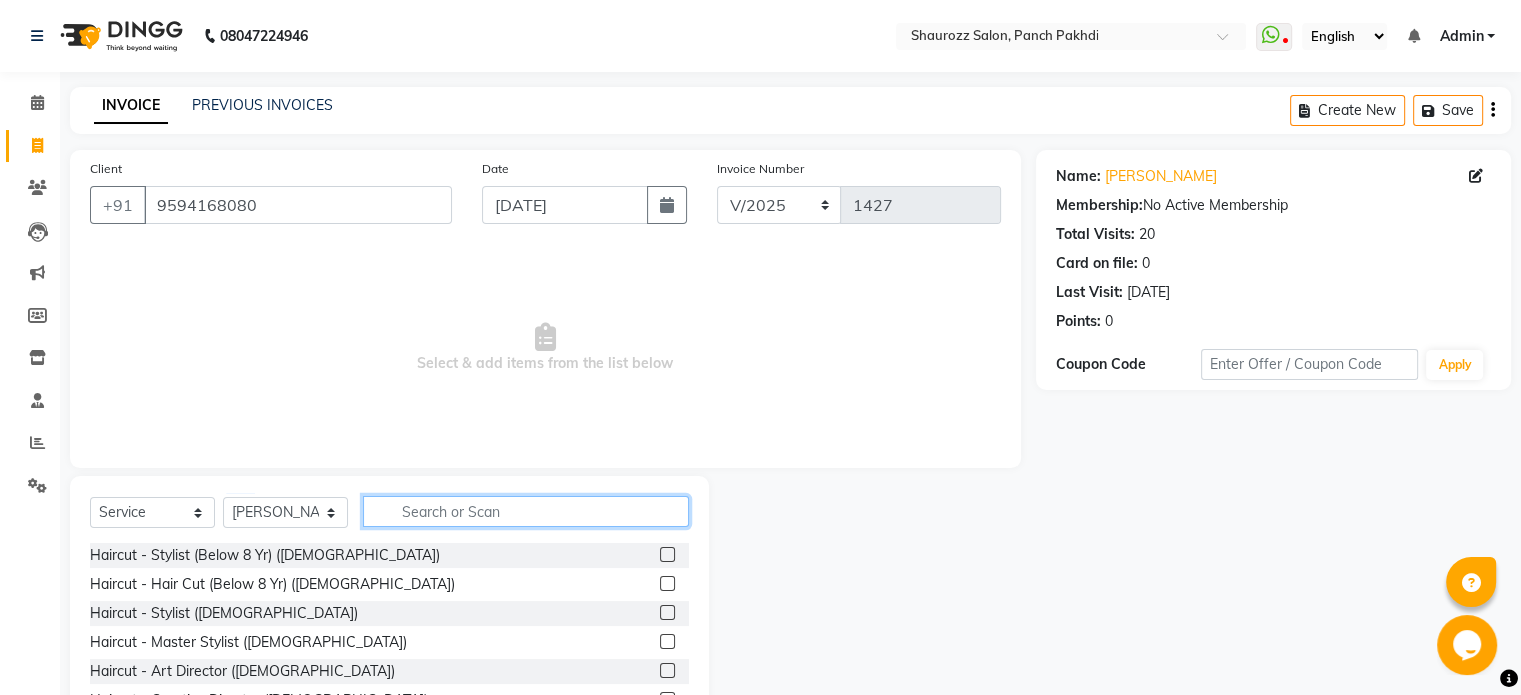 click 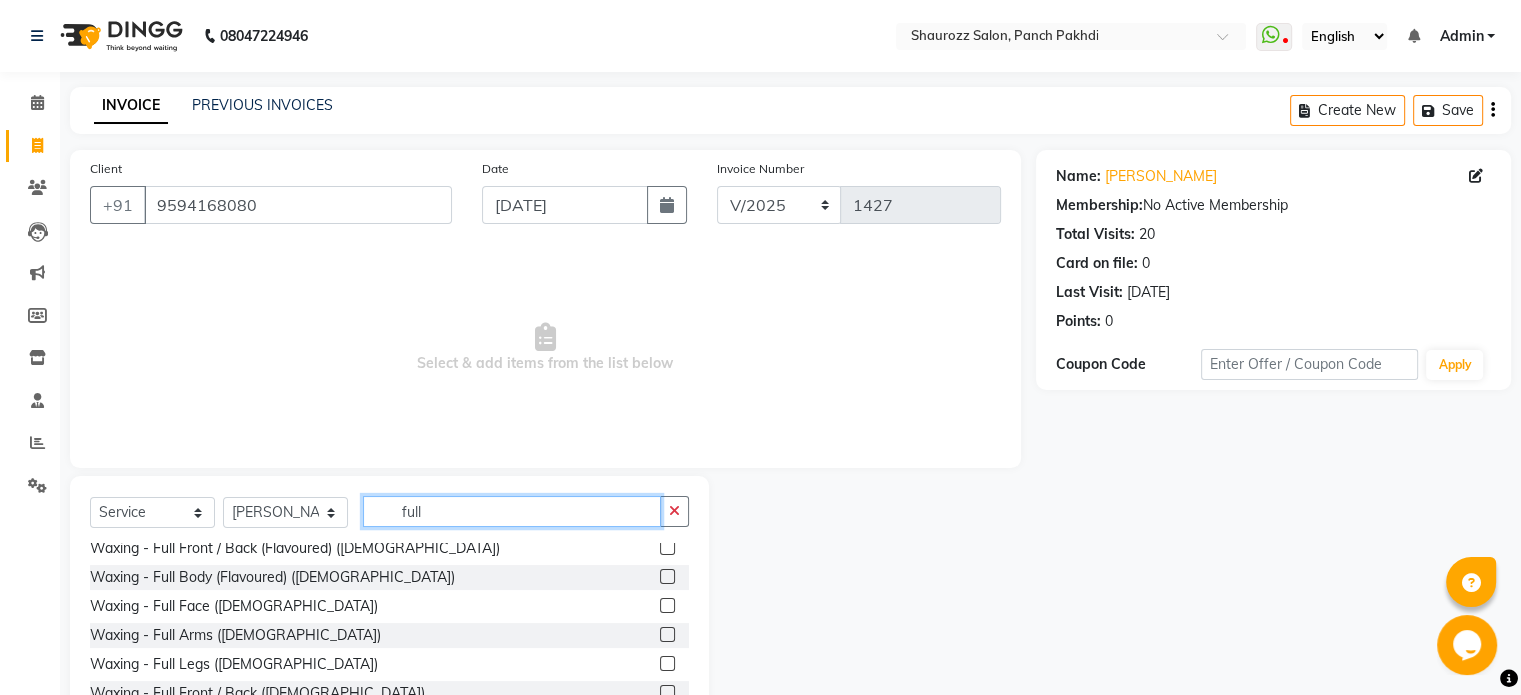 scroll, scrollTop: 270, scrollLeft: 0, axis: vertical 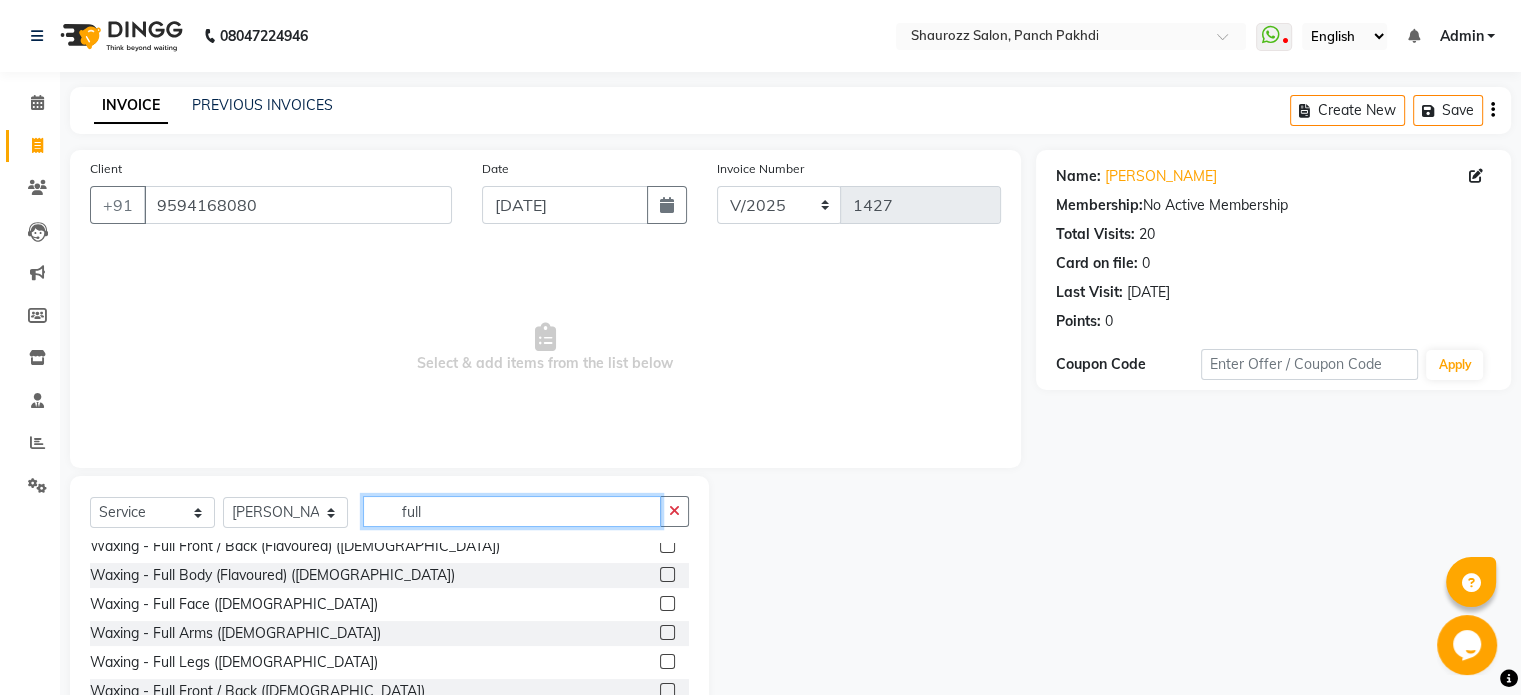 type on "full" 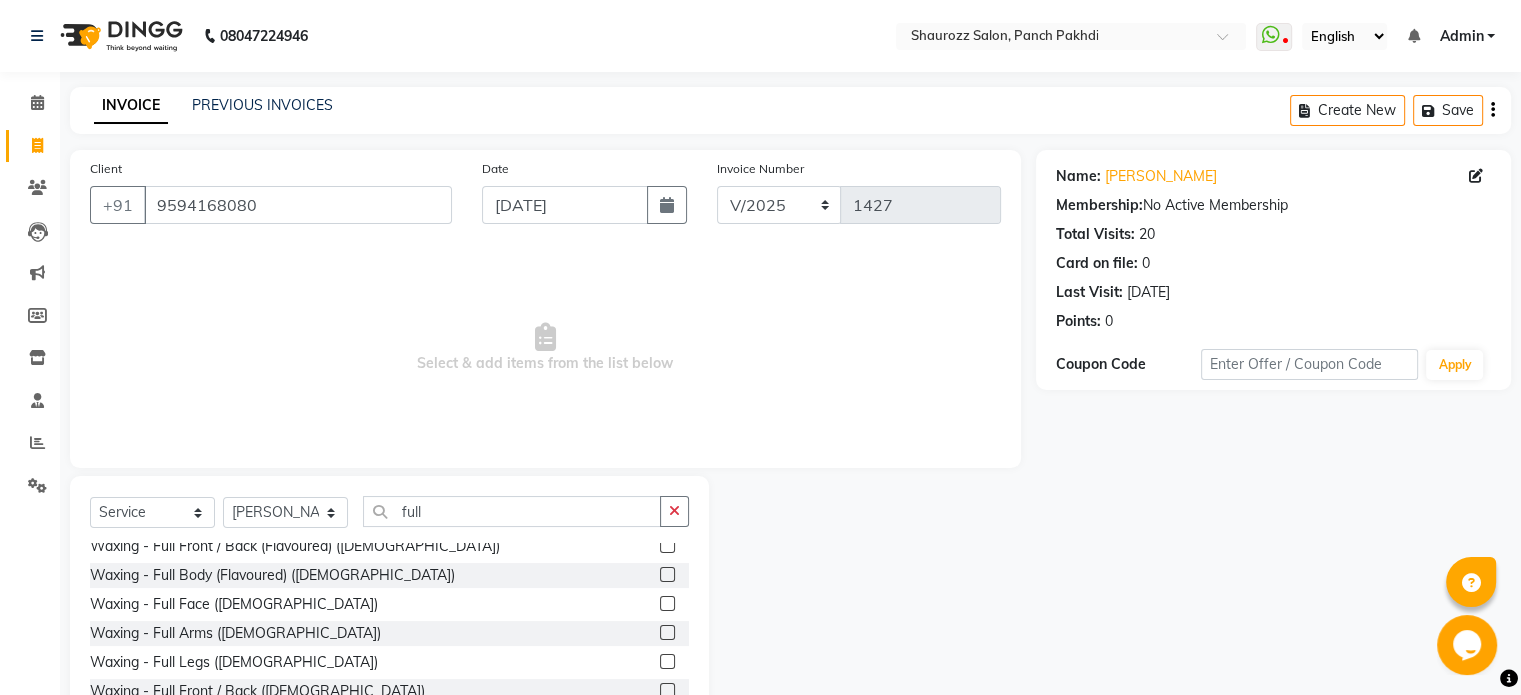 click 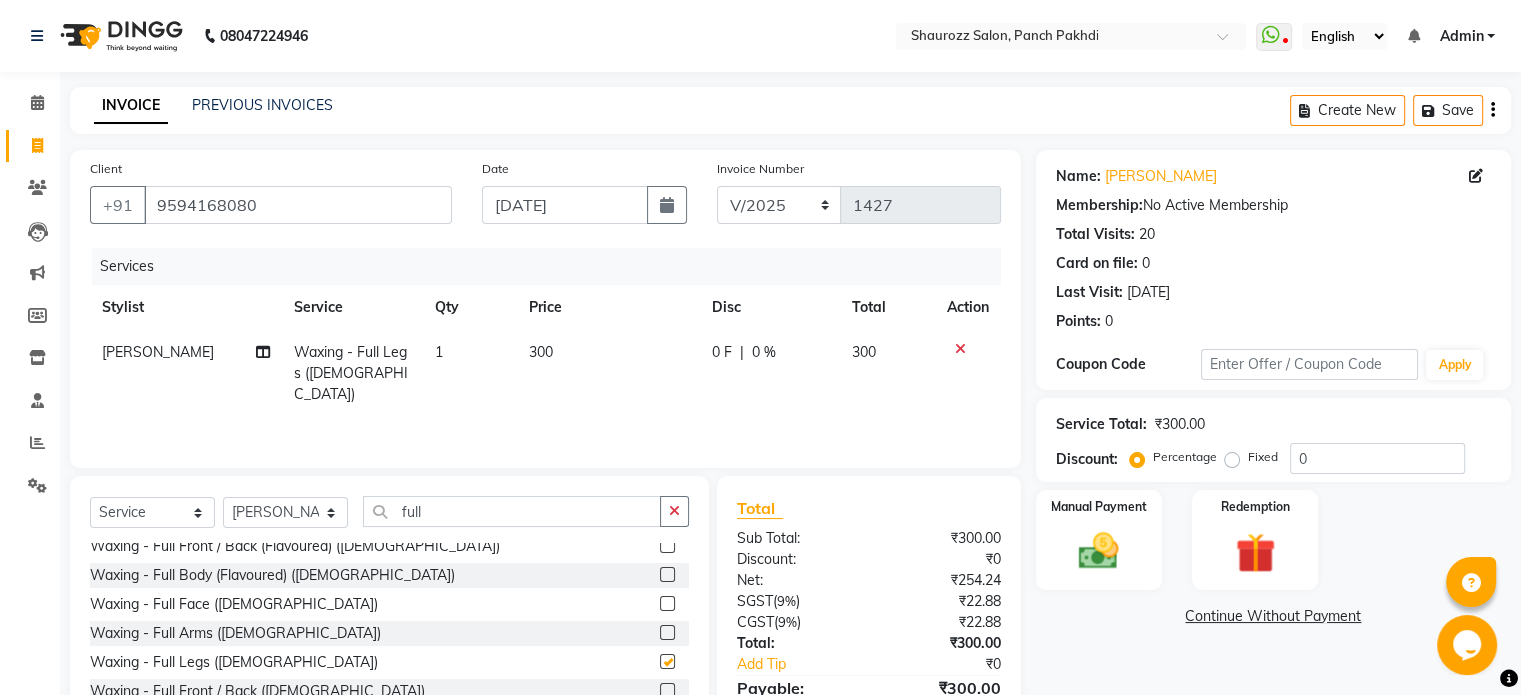 checkbox on "false" 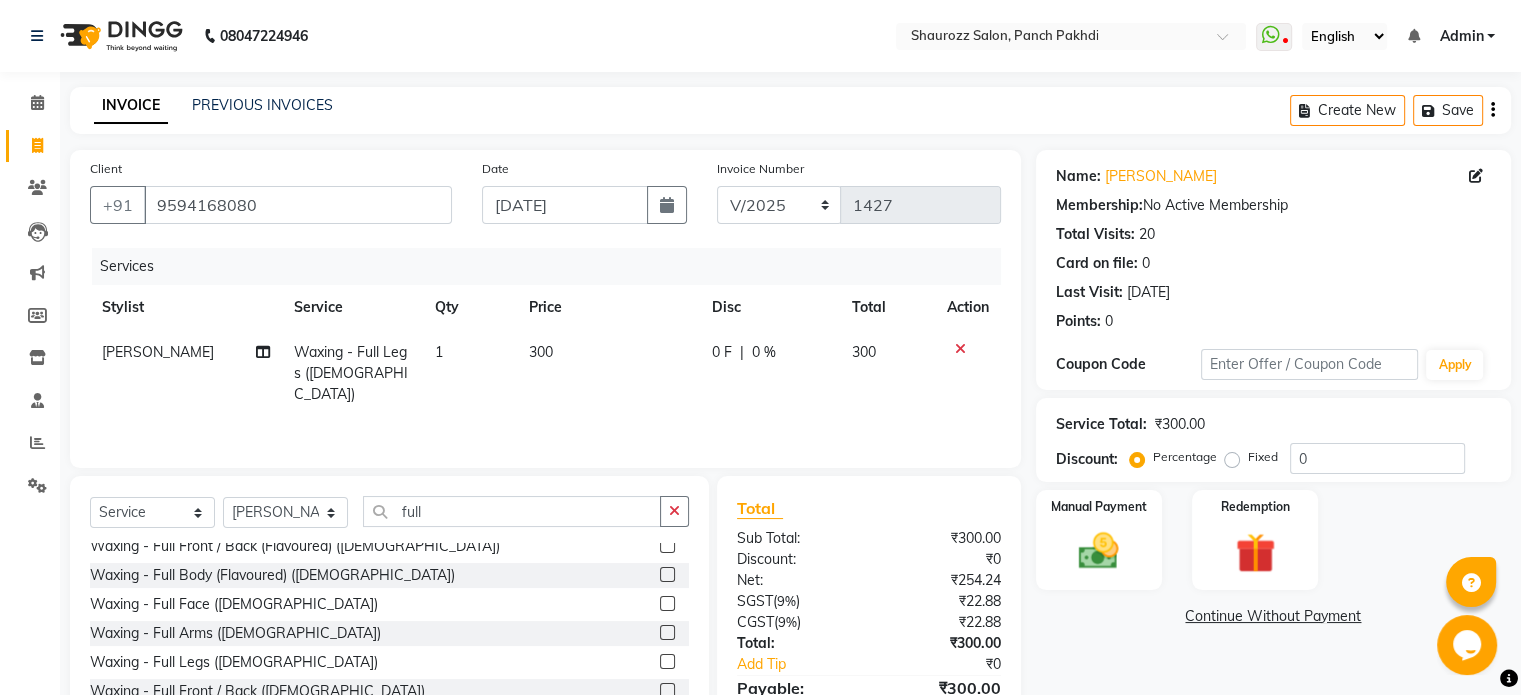 click on "300" 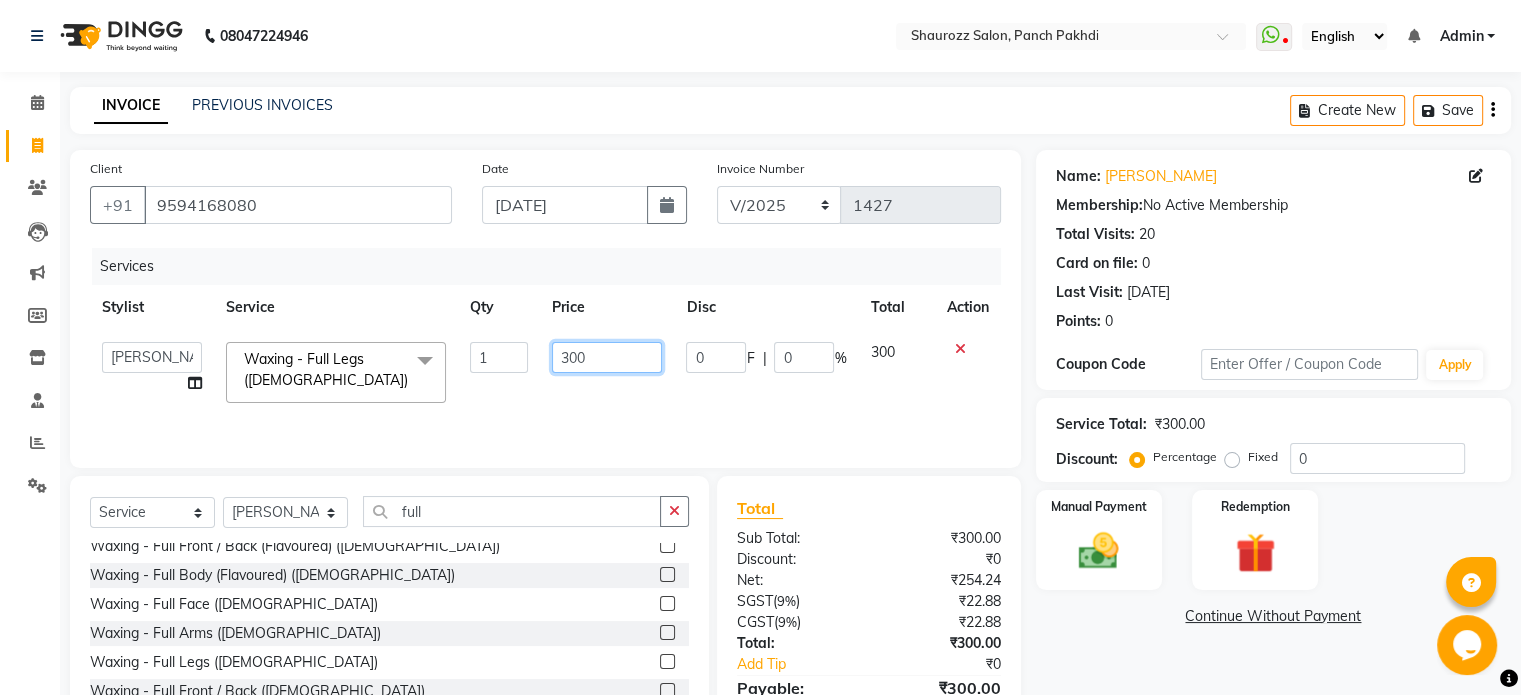 click on "300" 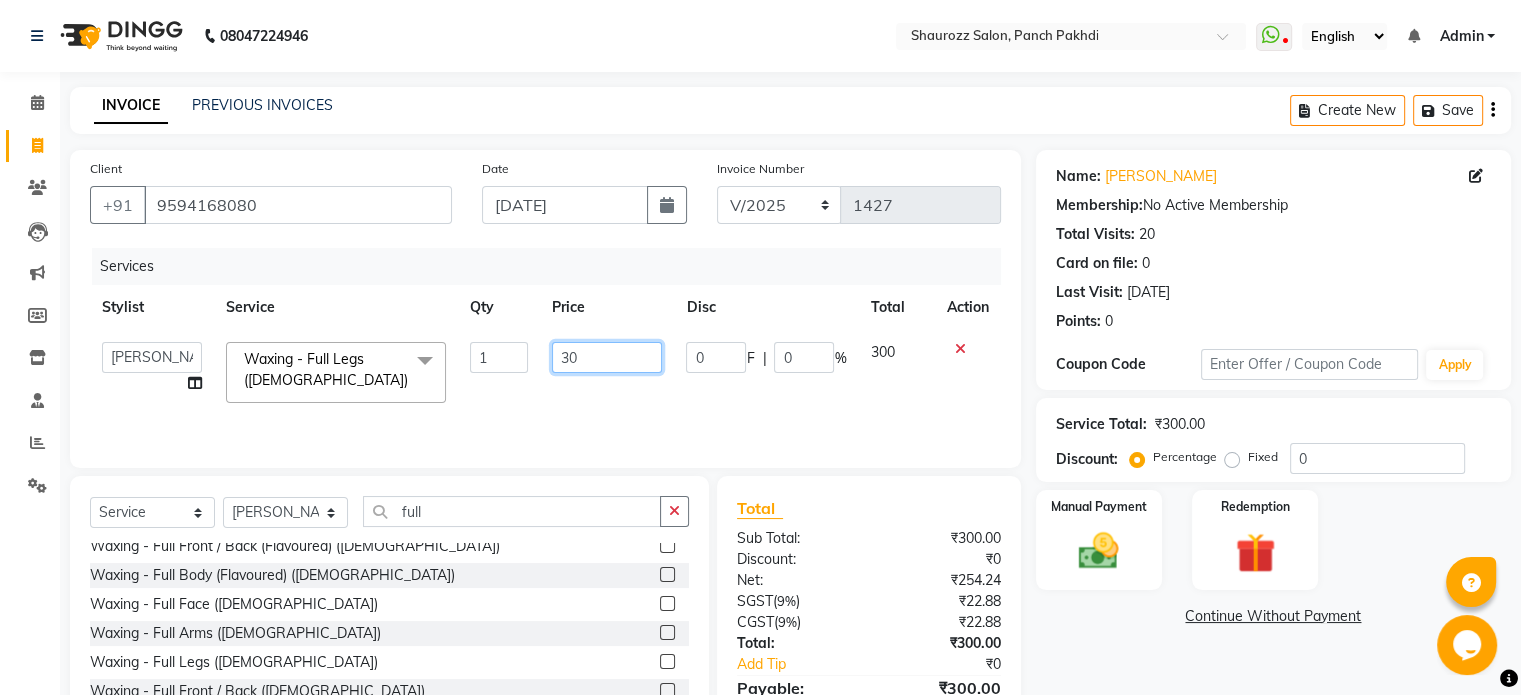 type on "3" 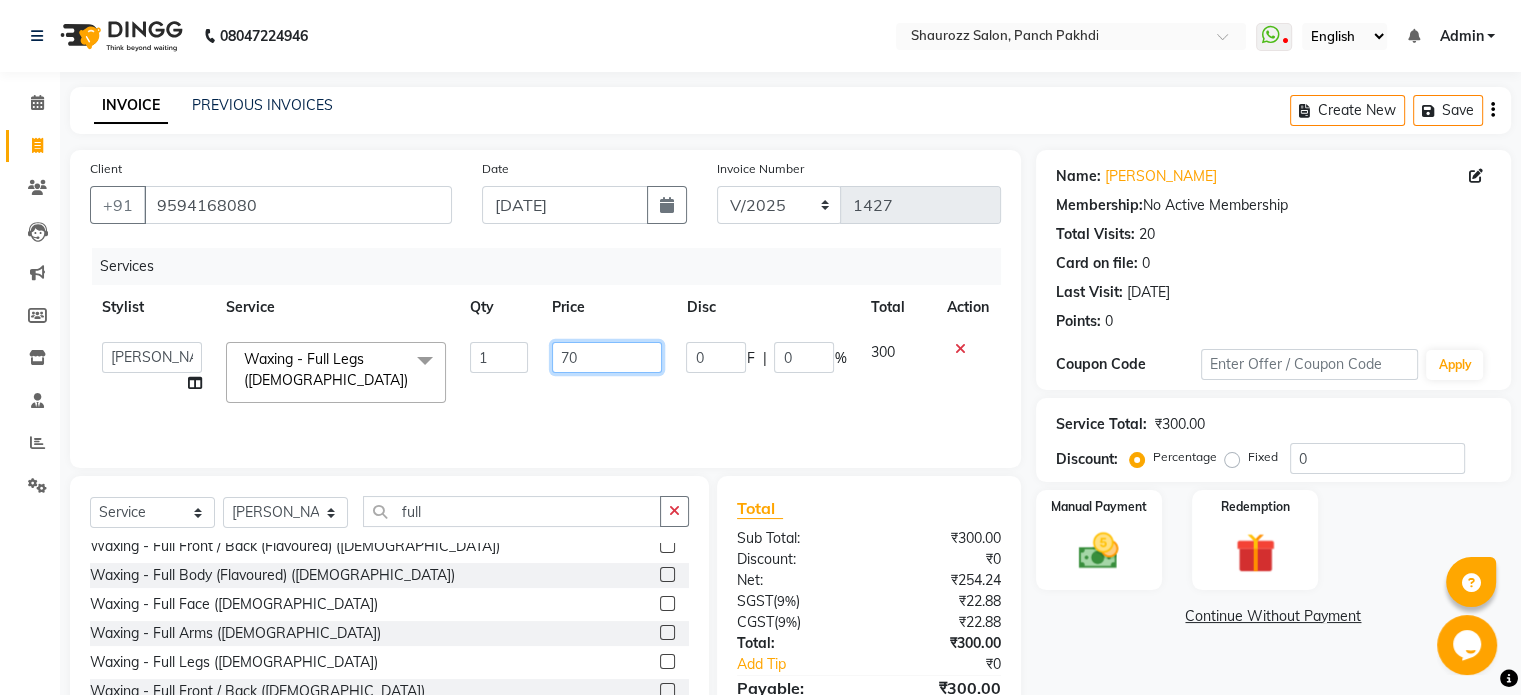 type on "708" 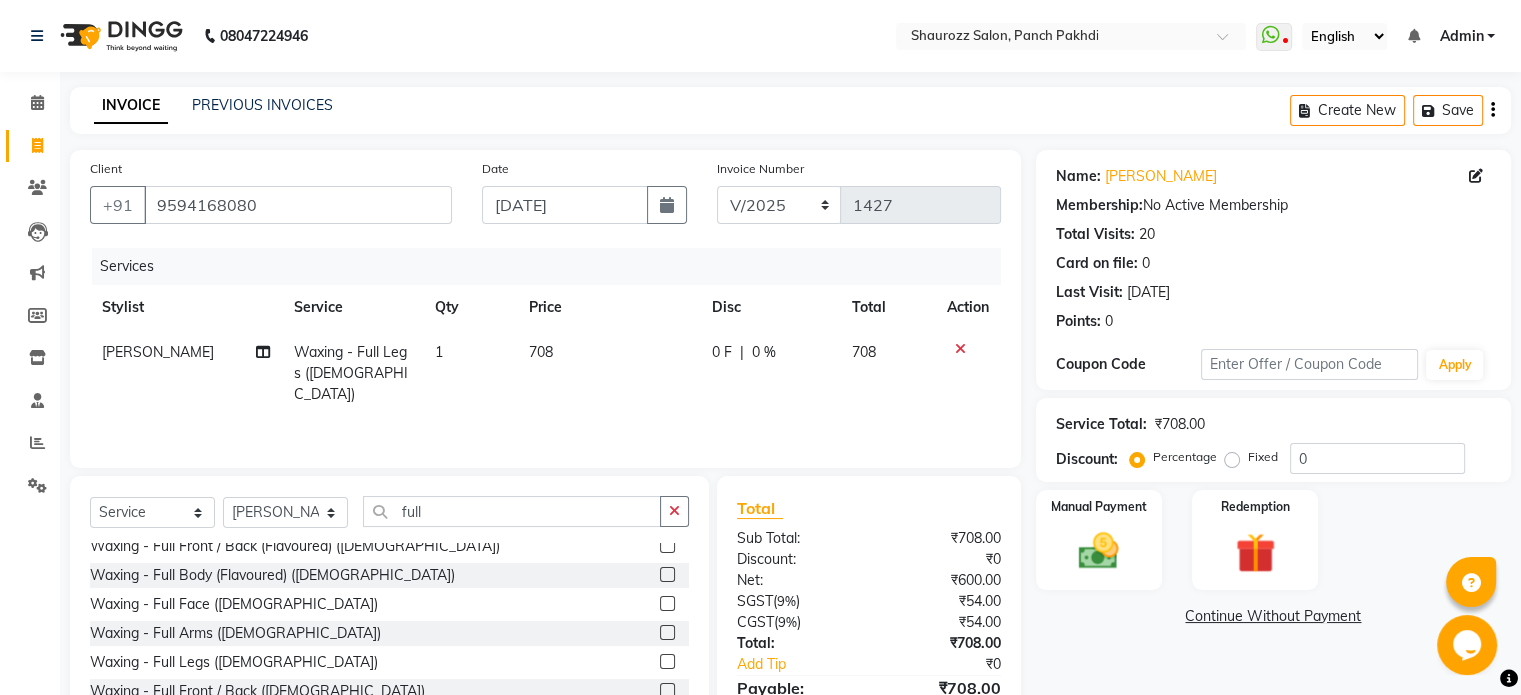 click on "Discount:" 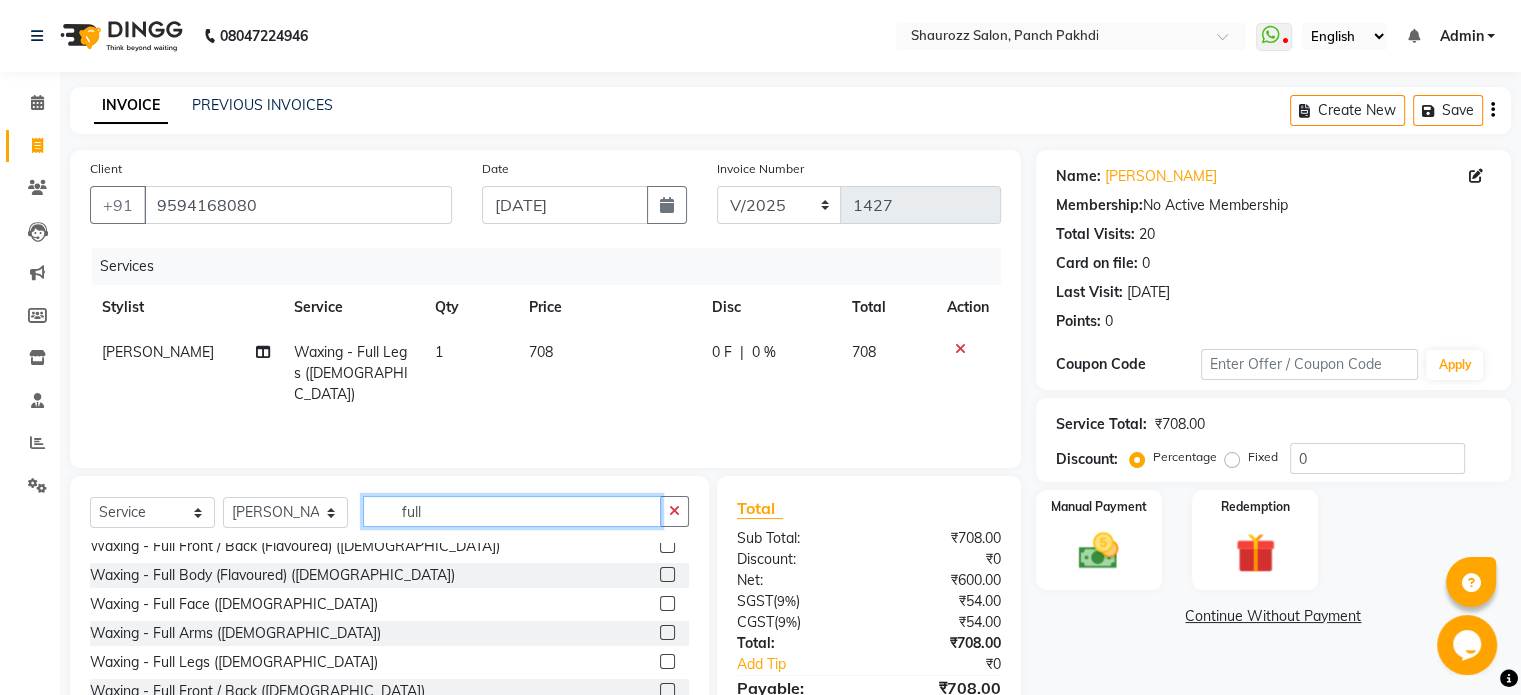 click on "full" 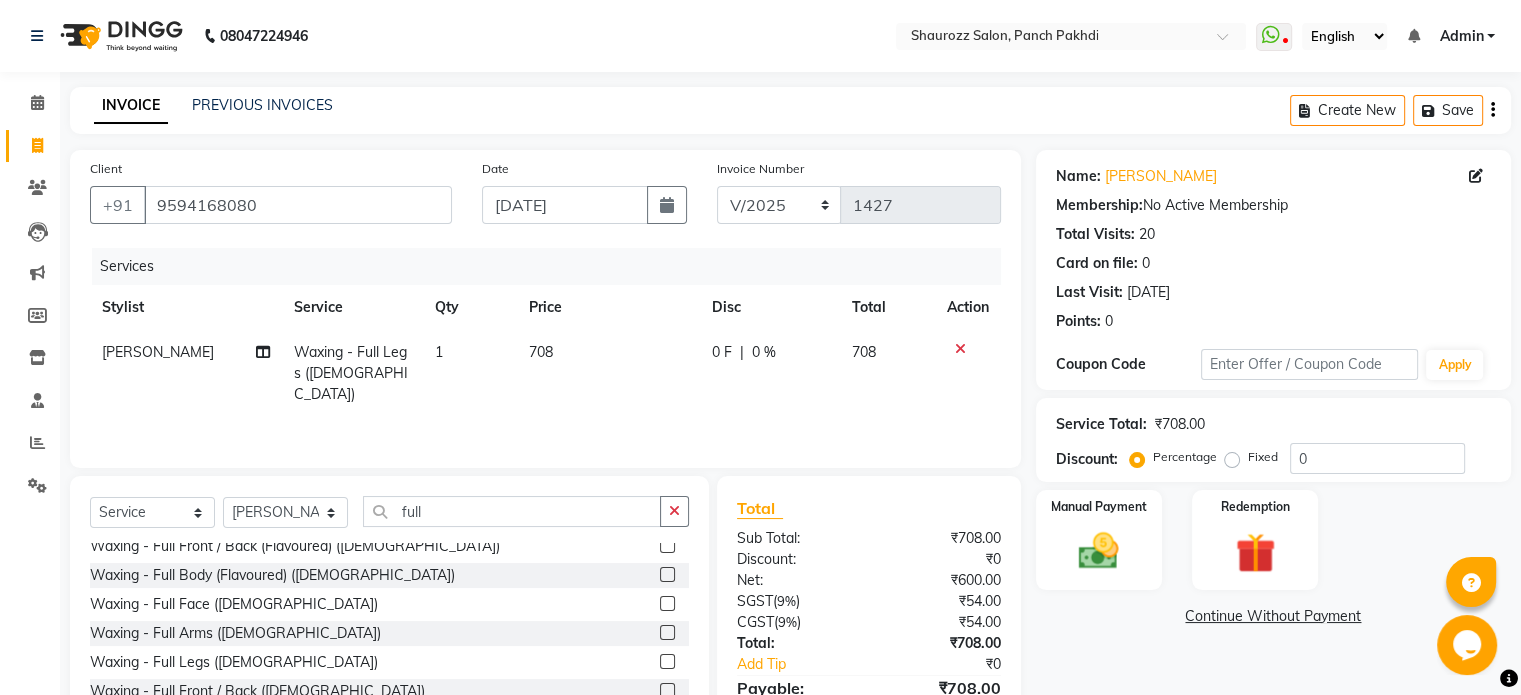 click 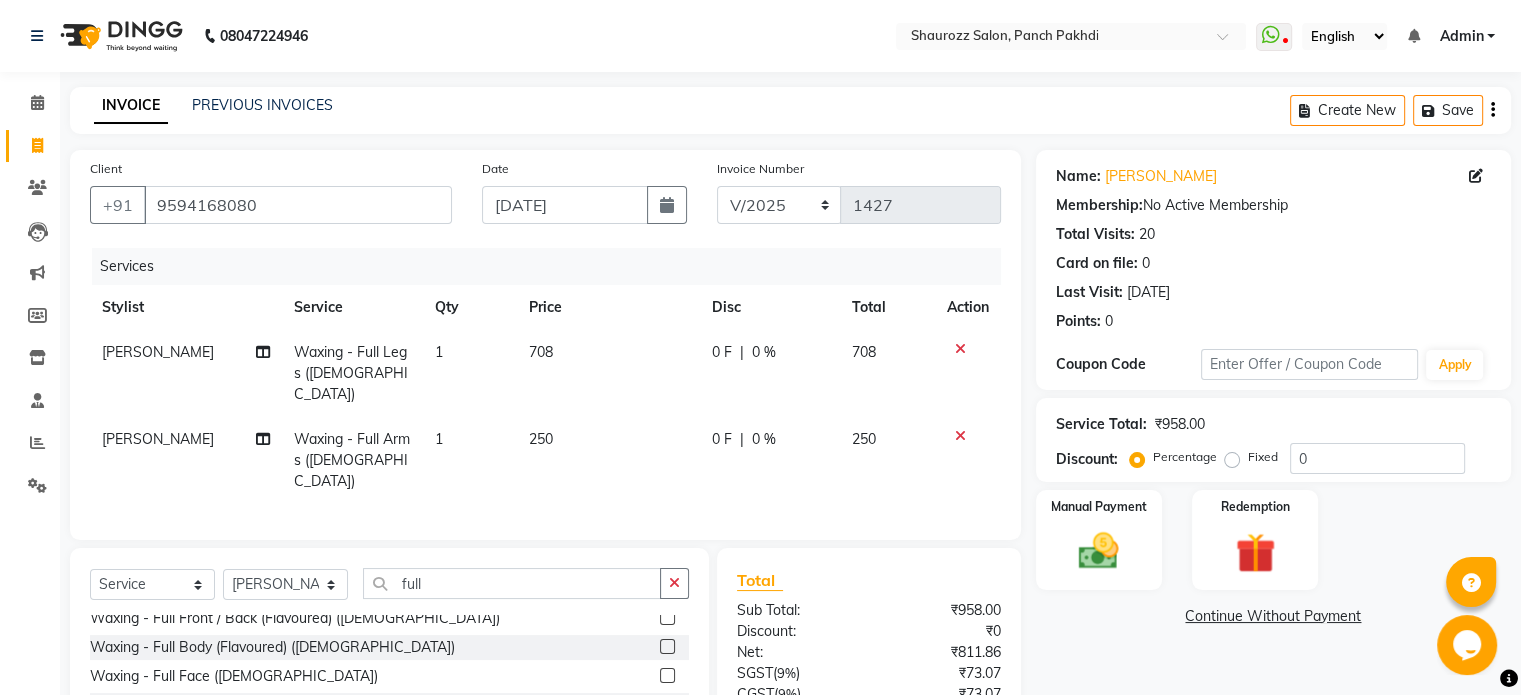 checkbox on "false" 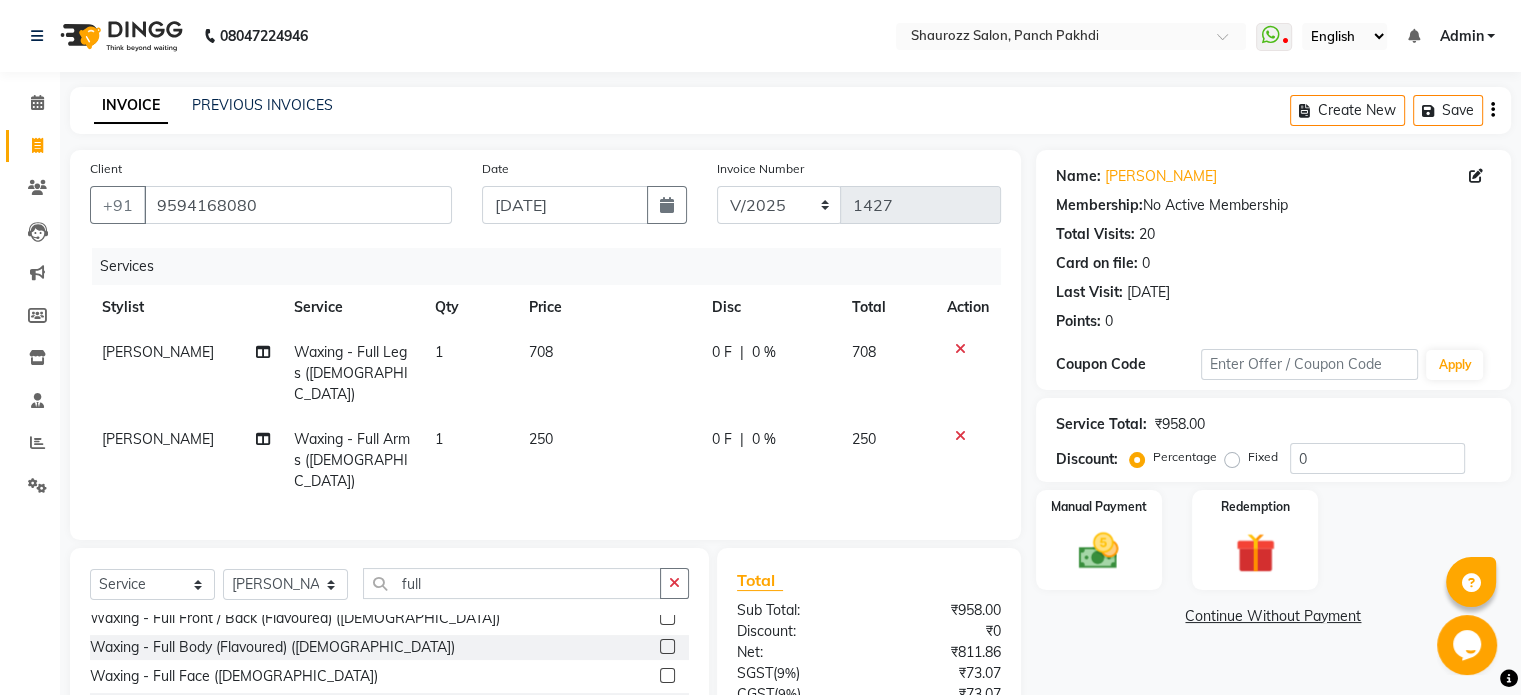 drag, startPoint x: 564, startPoint y: 417, endPoint x: 588, endPoint y: 417, distance: 24 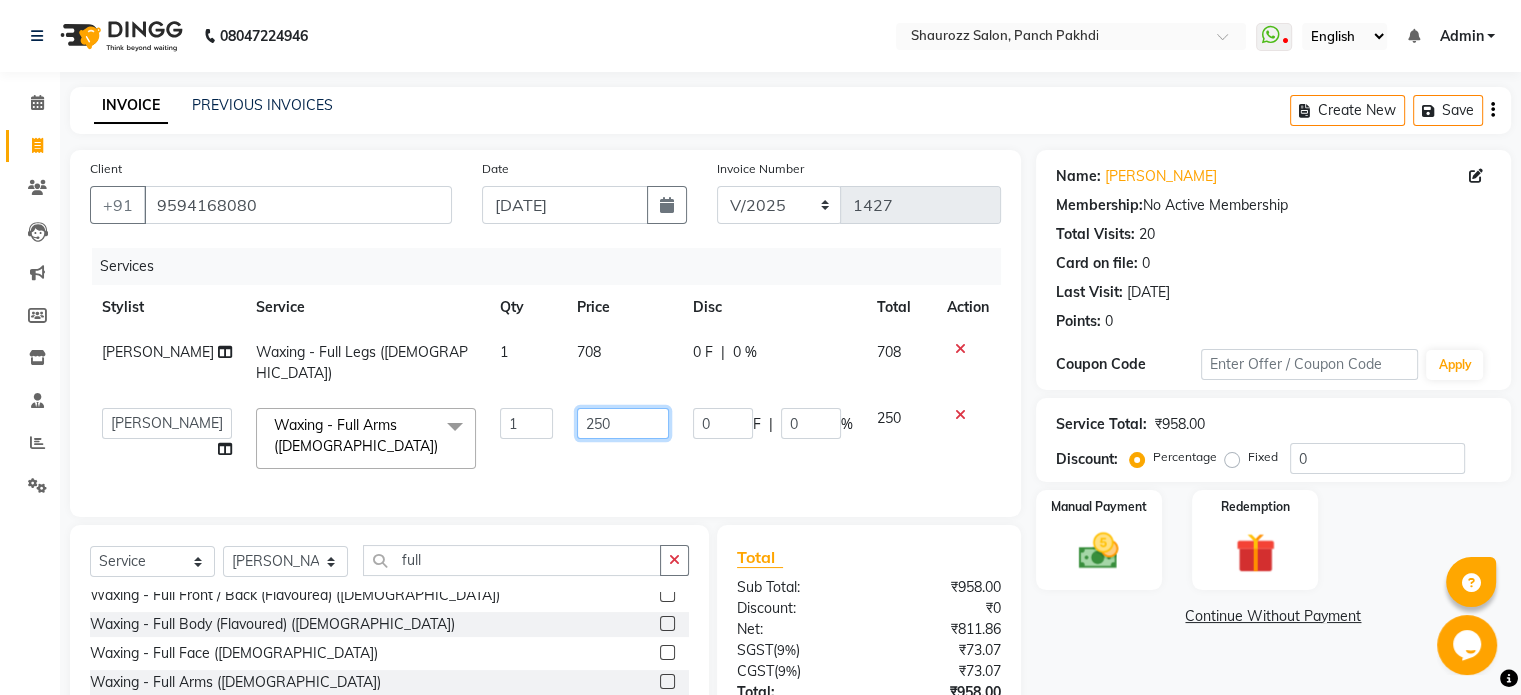 click on "250" 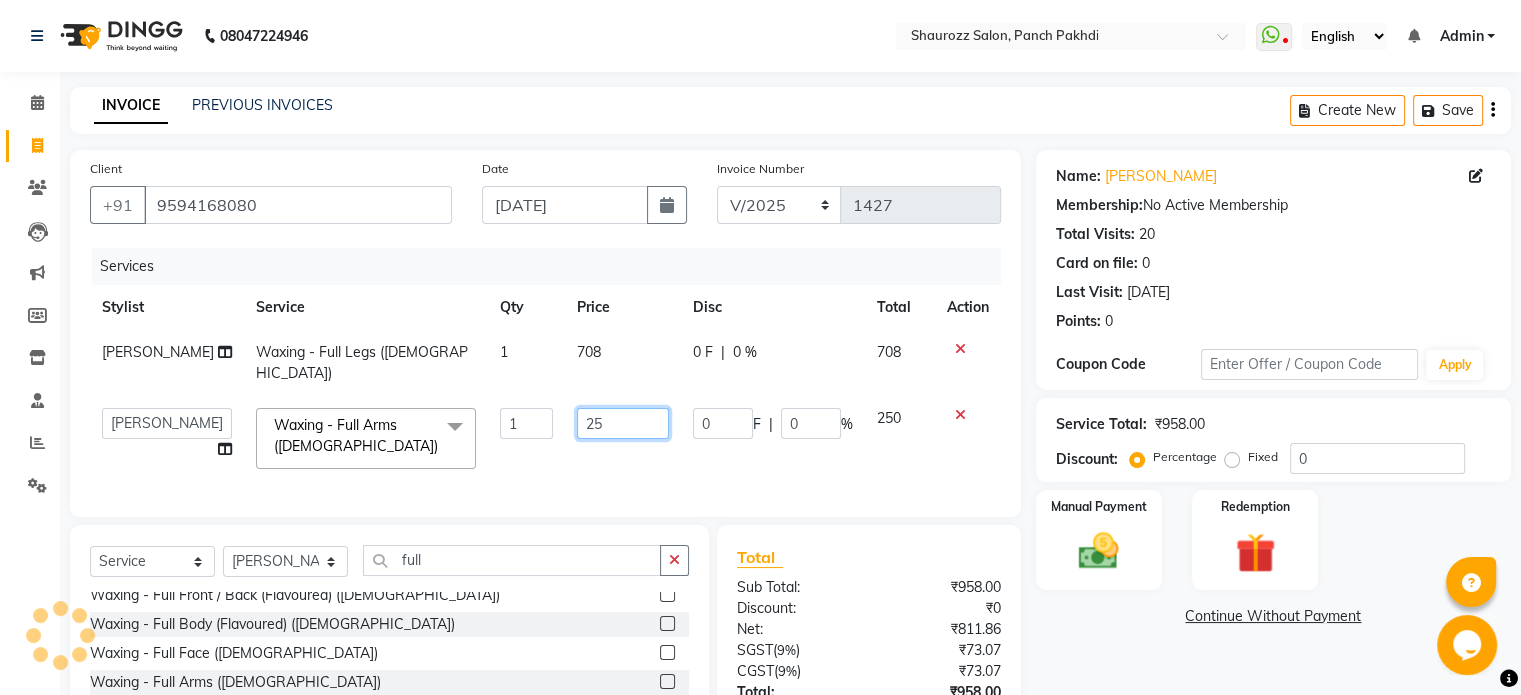 type on "2" 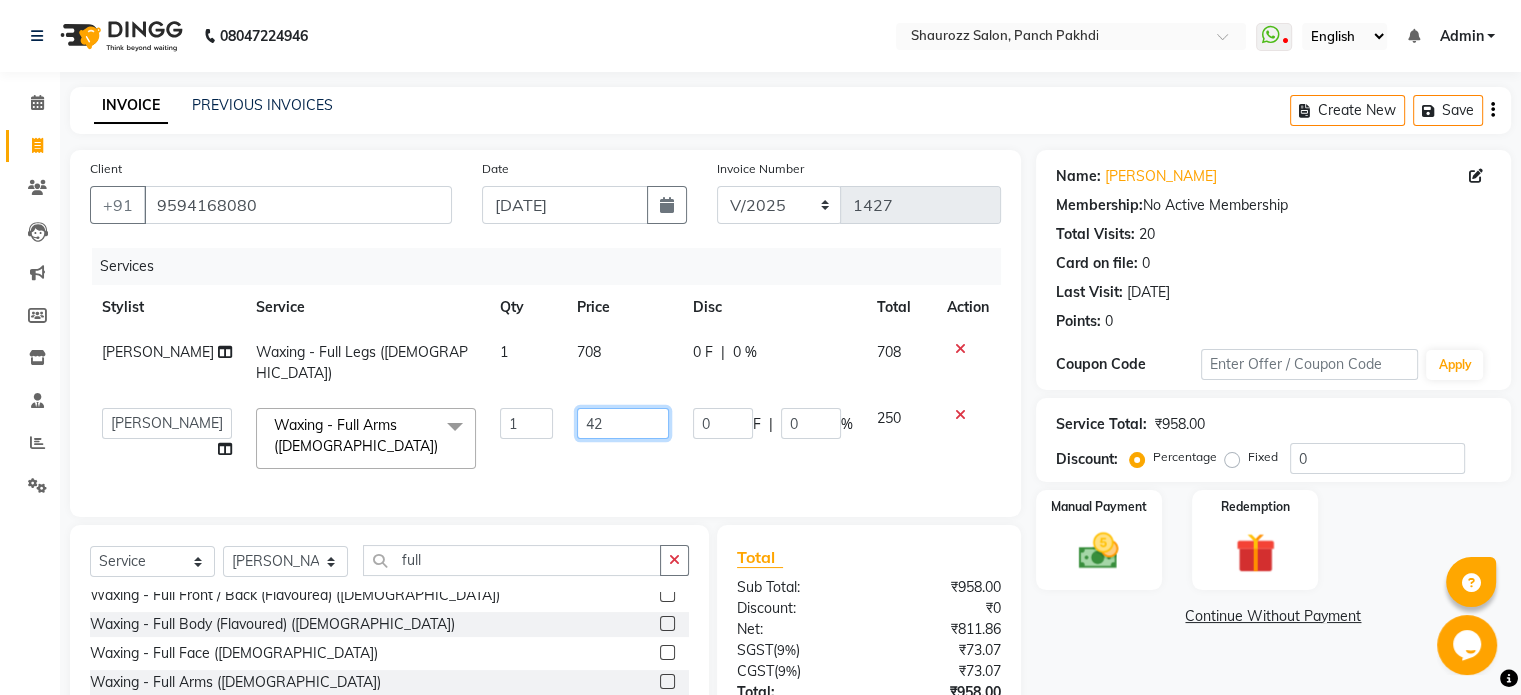 type on "425" 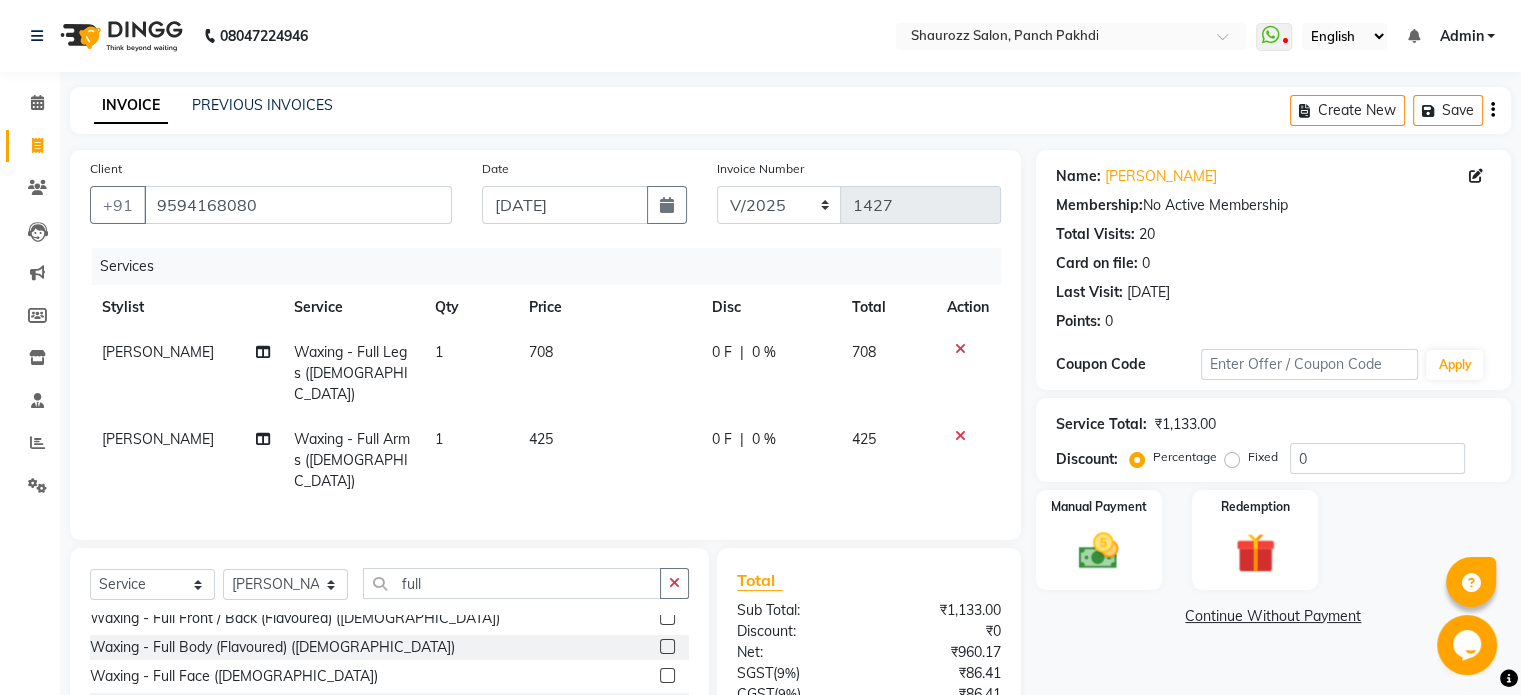 click on "Sub Total:" 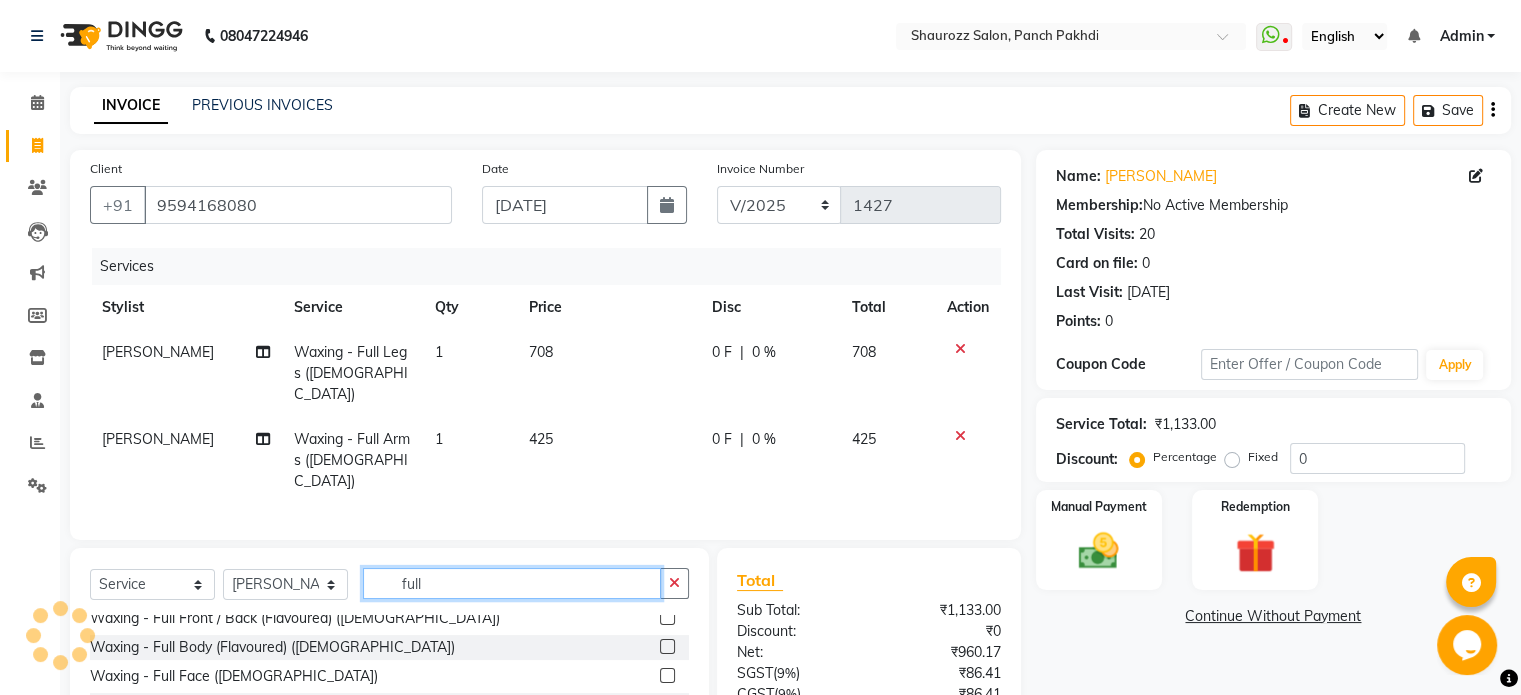 click on "full" 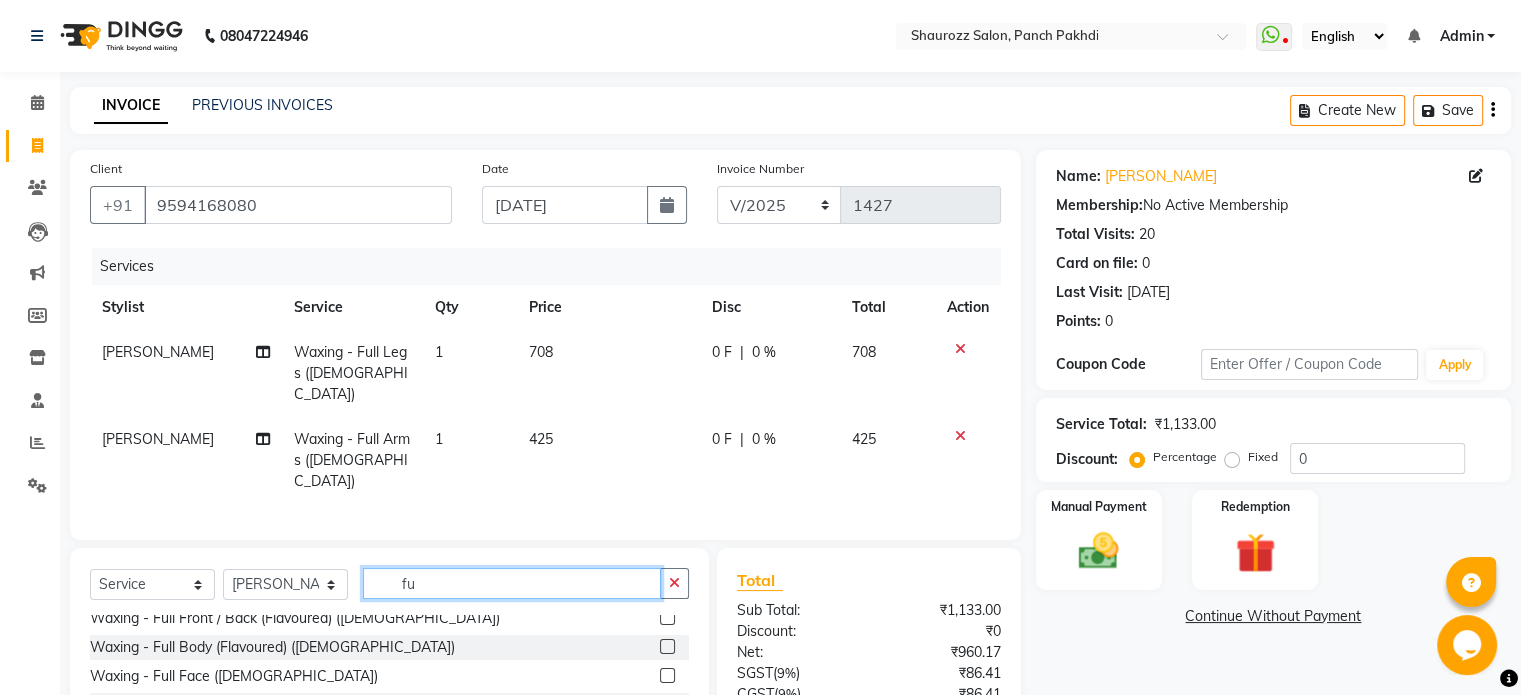 type on "f" 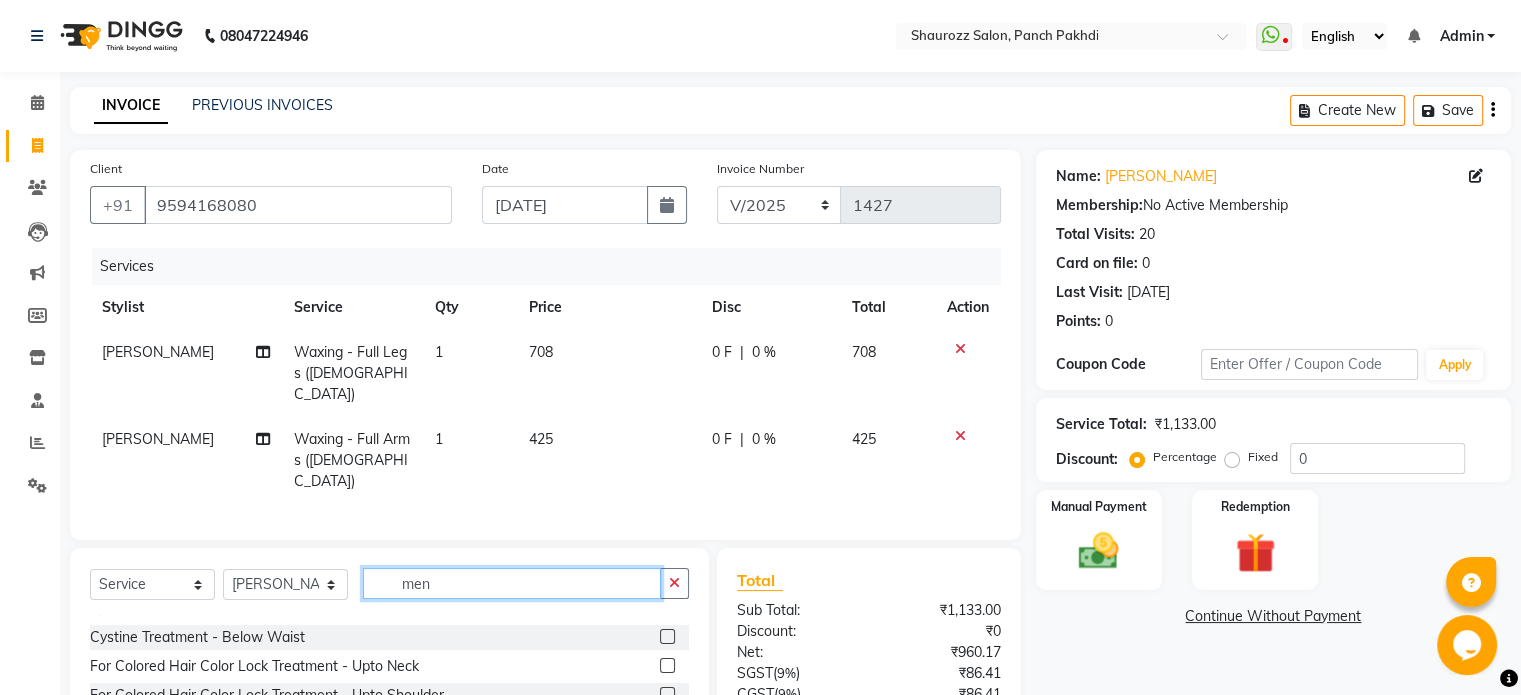 scroll, scrollTop: 690, scrollLeft: 0, axis: vertical 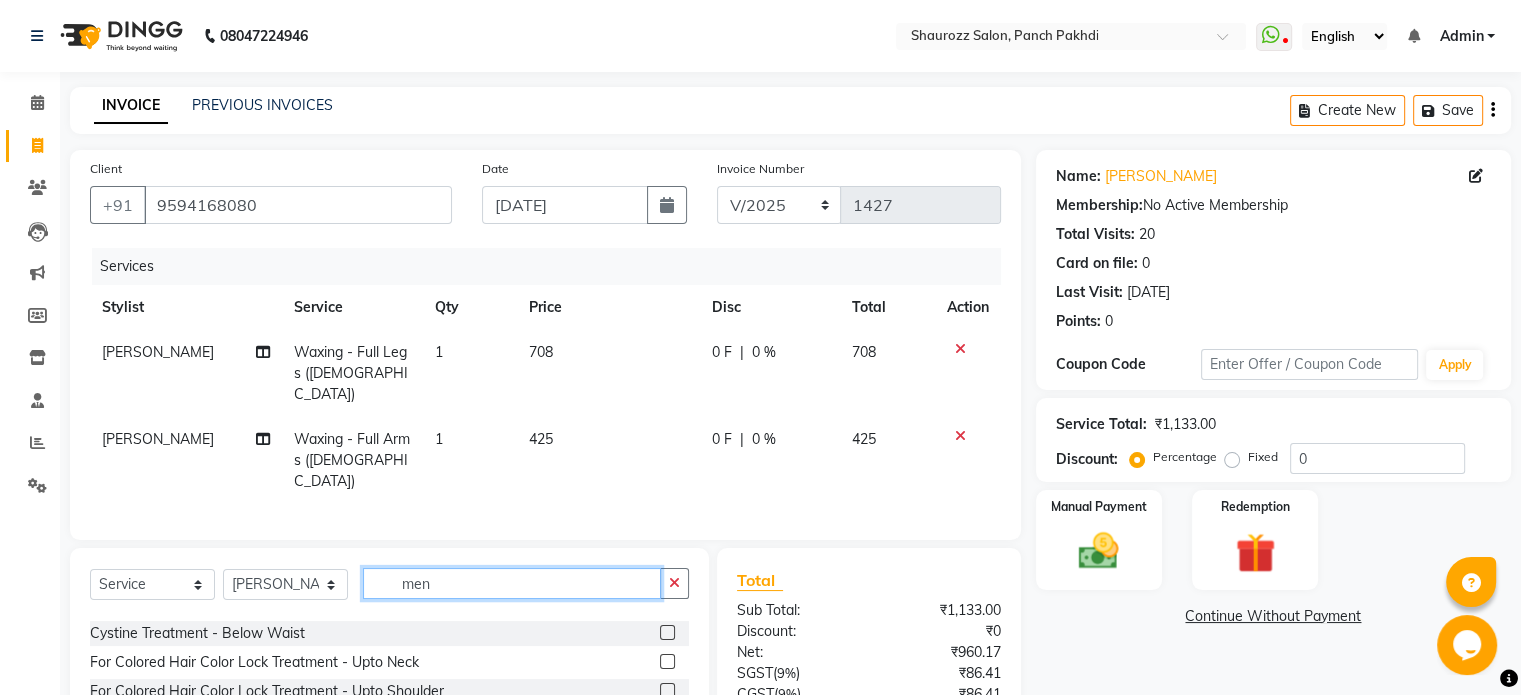 click on "men" 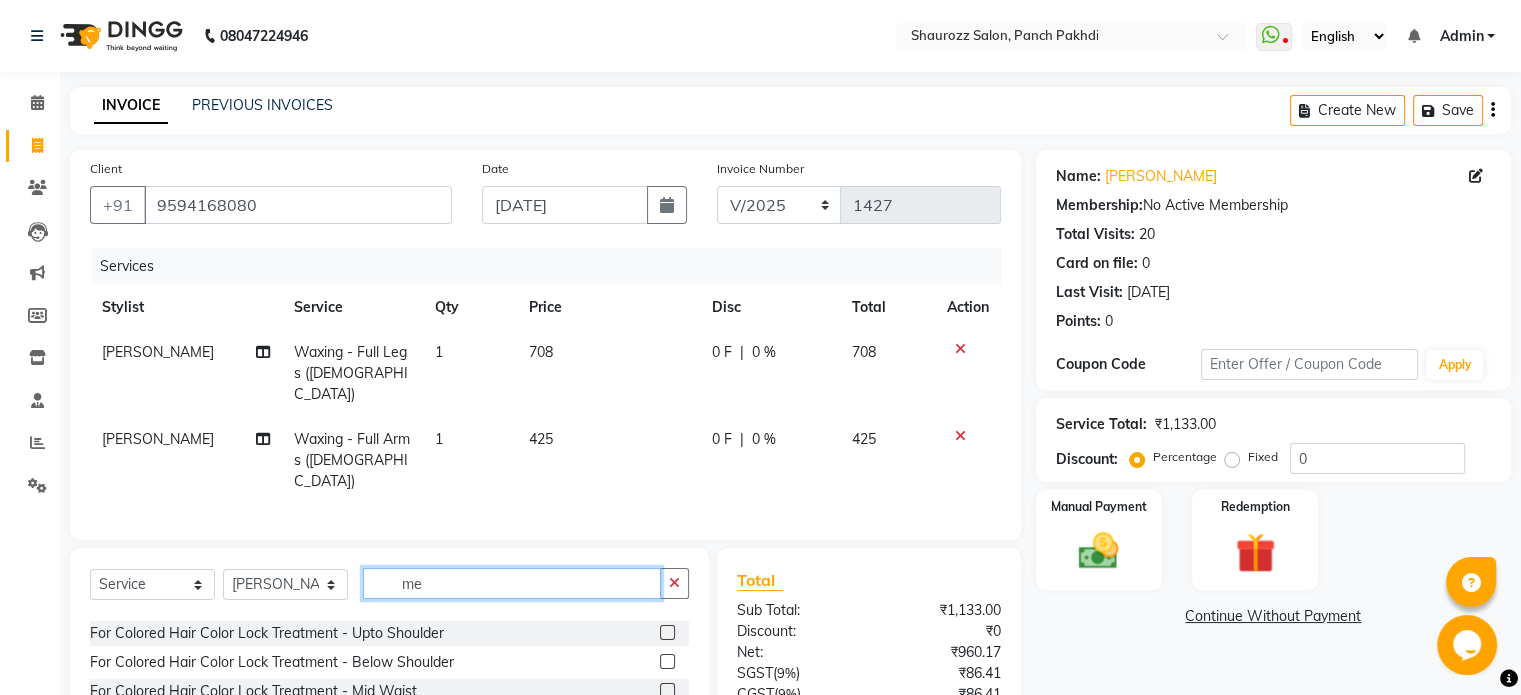 type on "m" 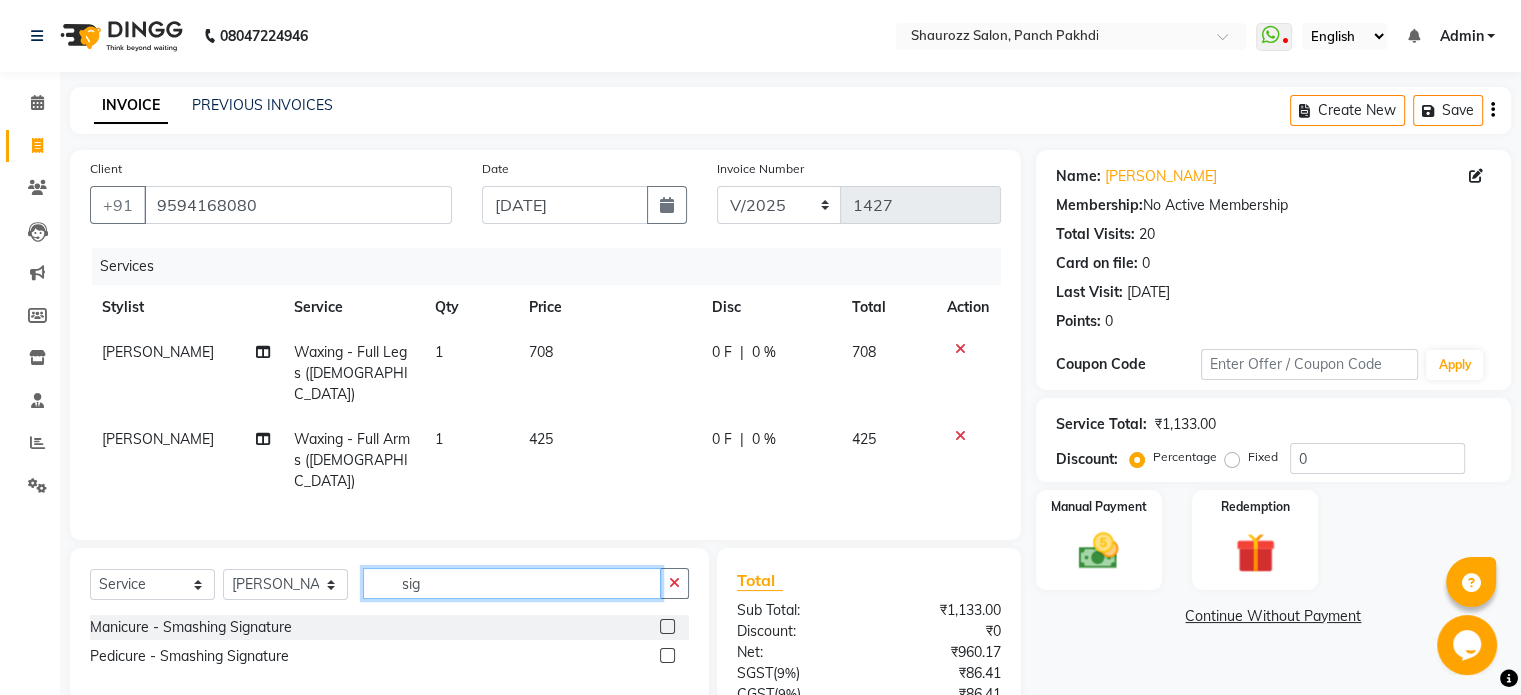 scroll, scrollTop: 0, scrollLeft: 0, axis: both 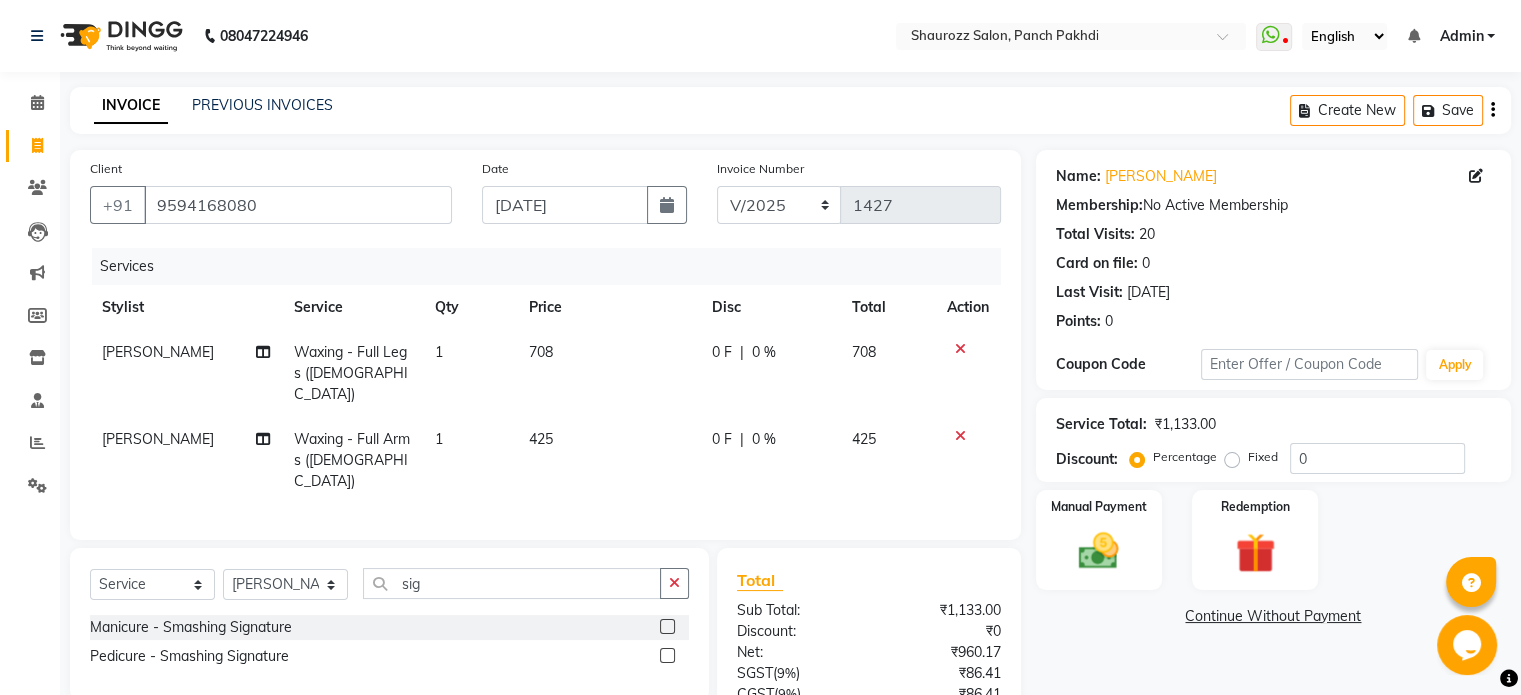 click 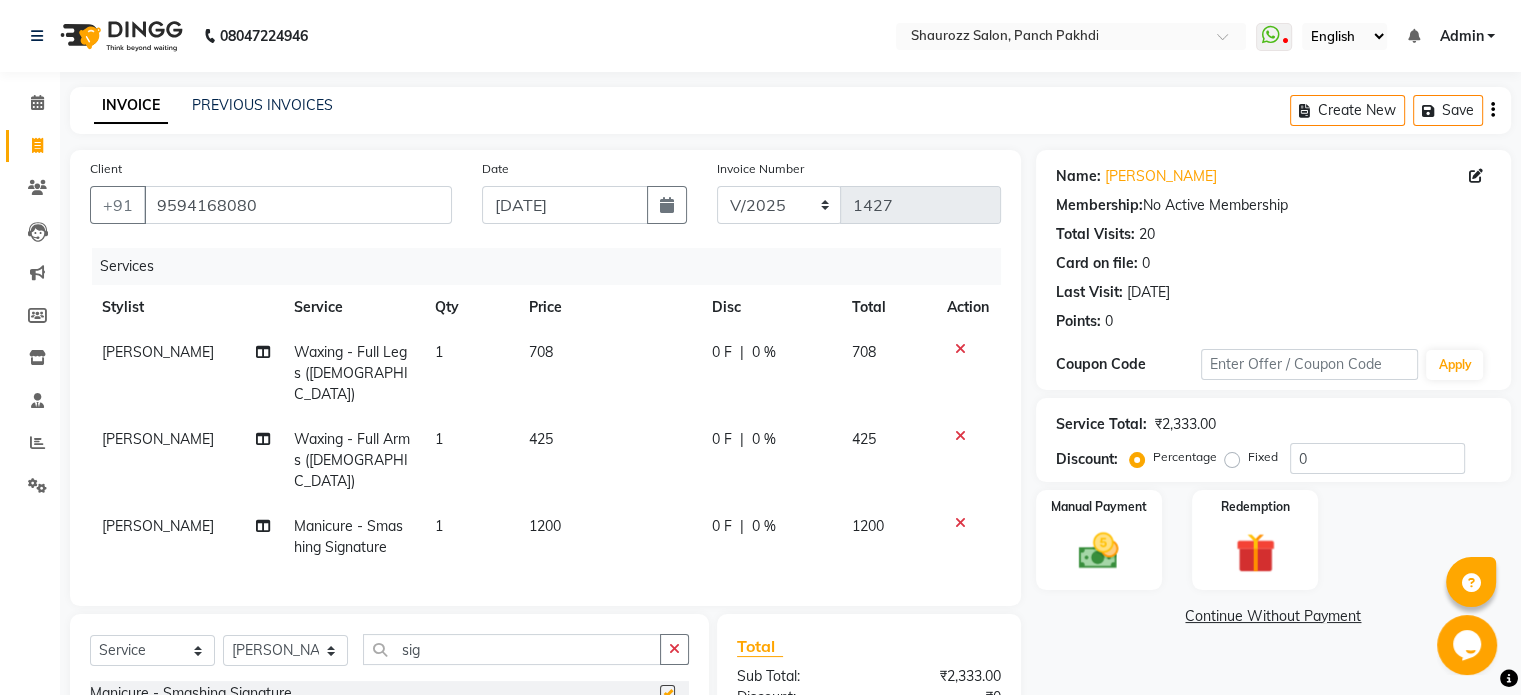 checkbox on "false" 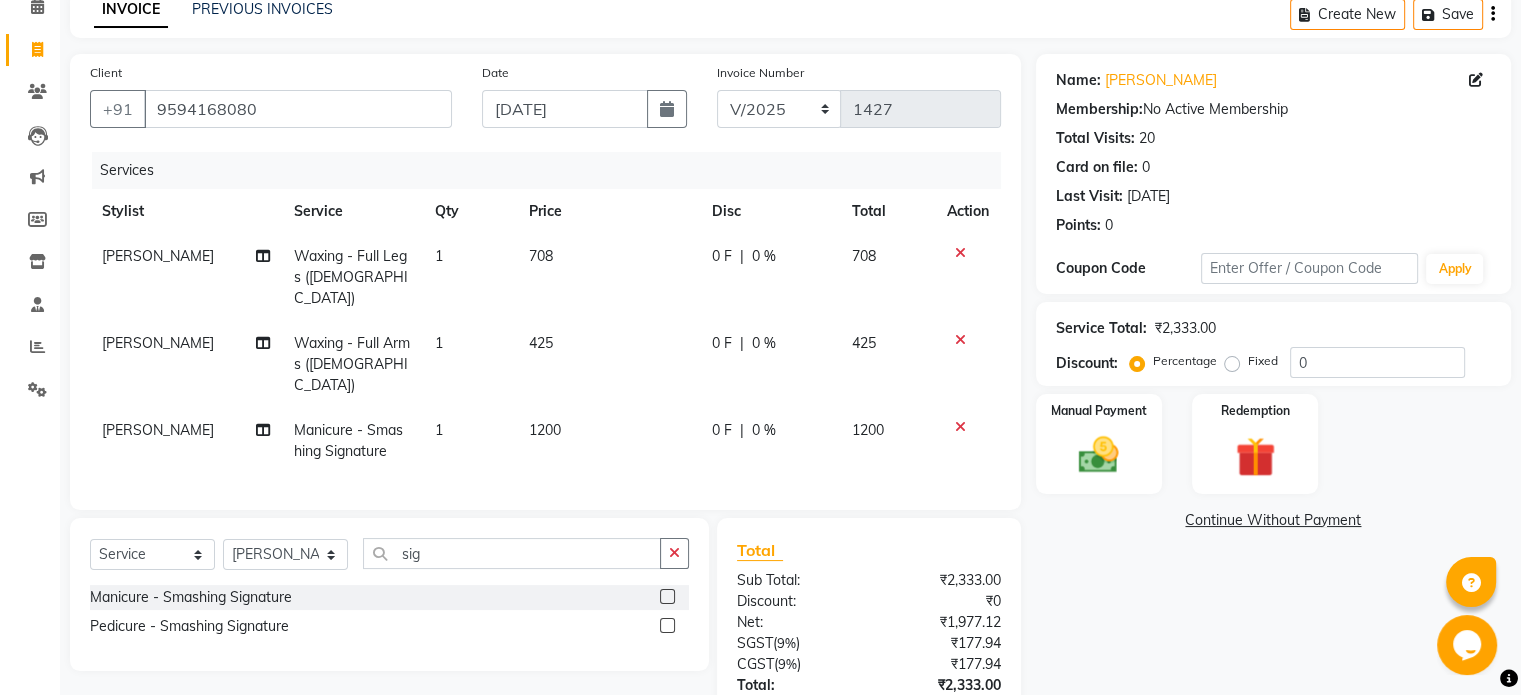 scroll, scrollTop: 99, scrollLeft: 0, axis: vertical 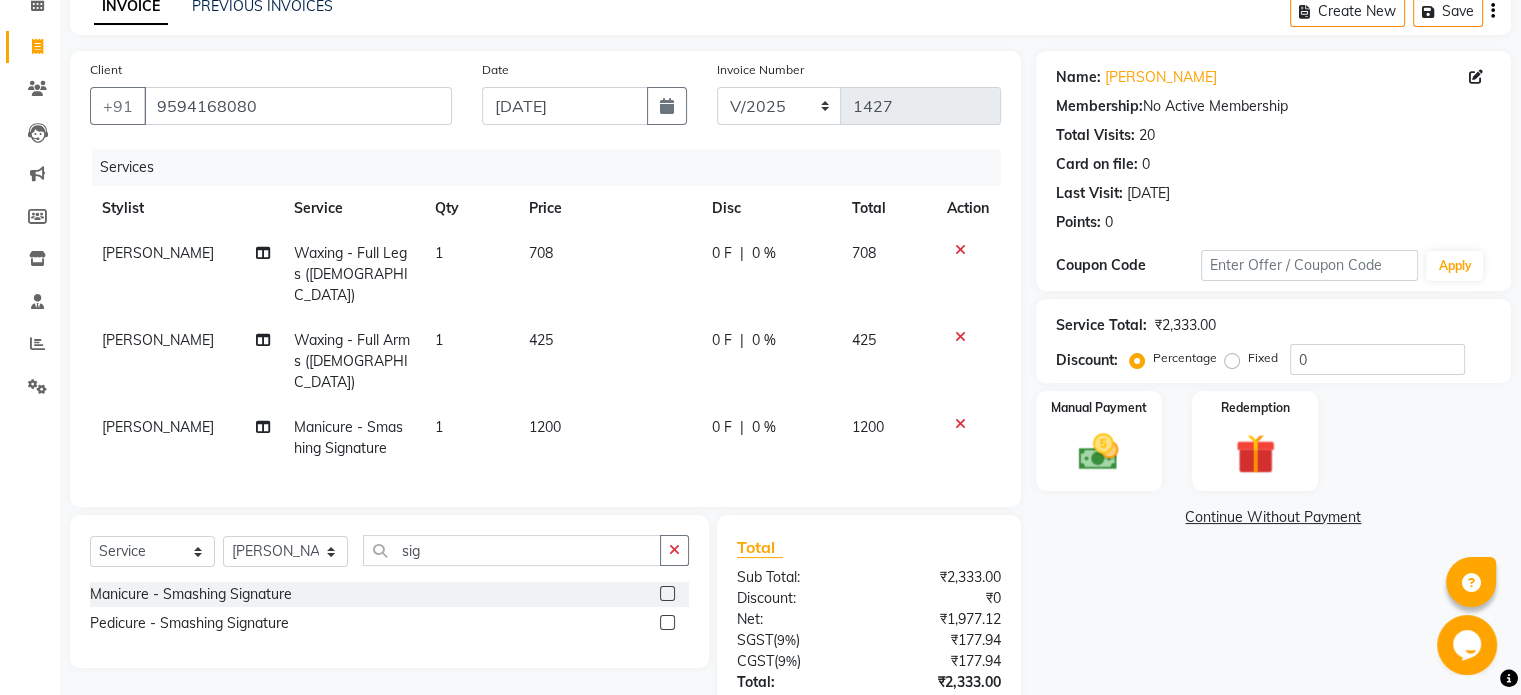 click 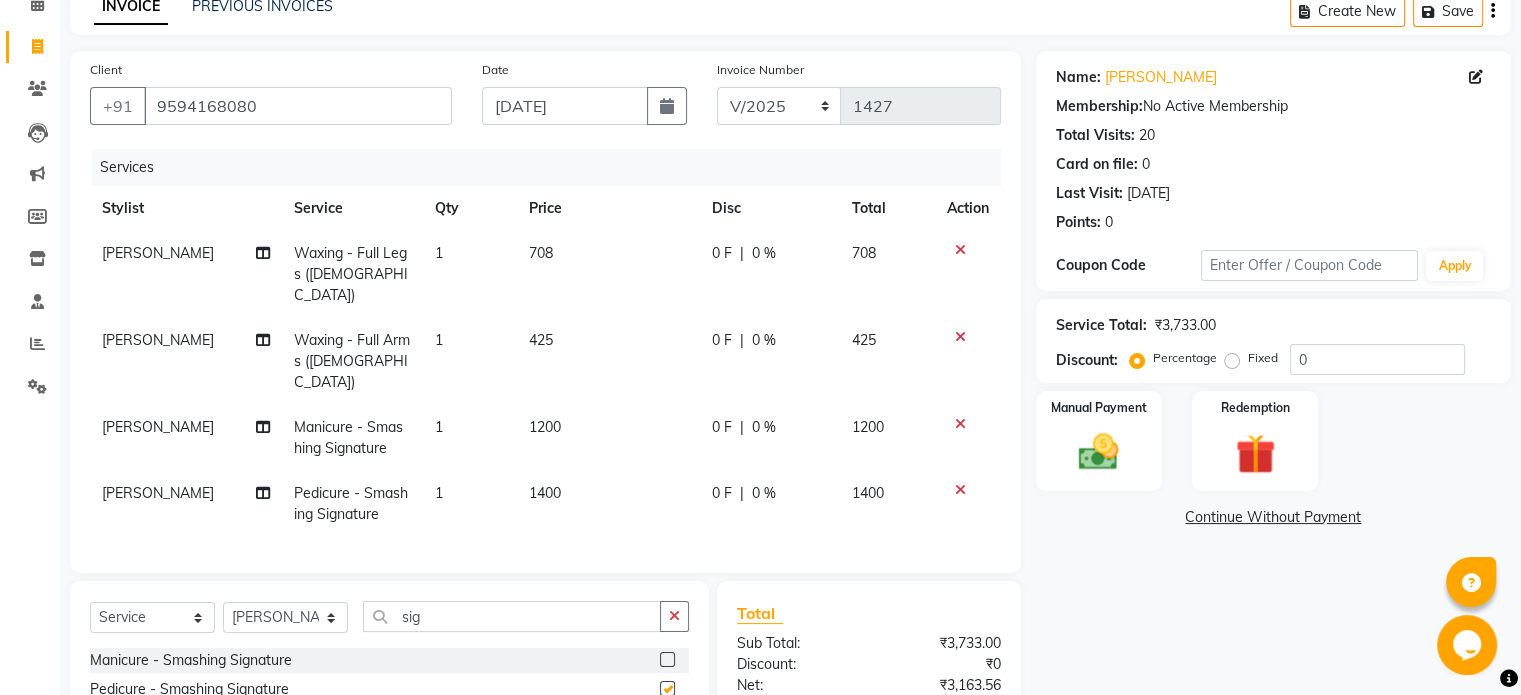checkbox on "false" 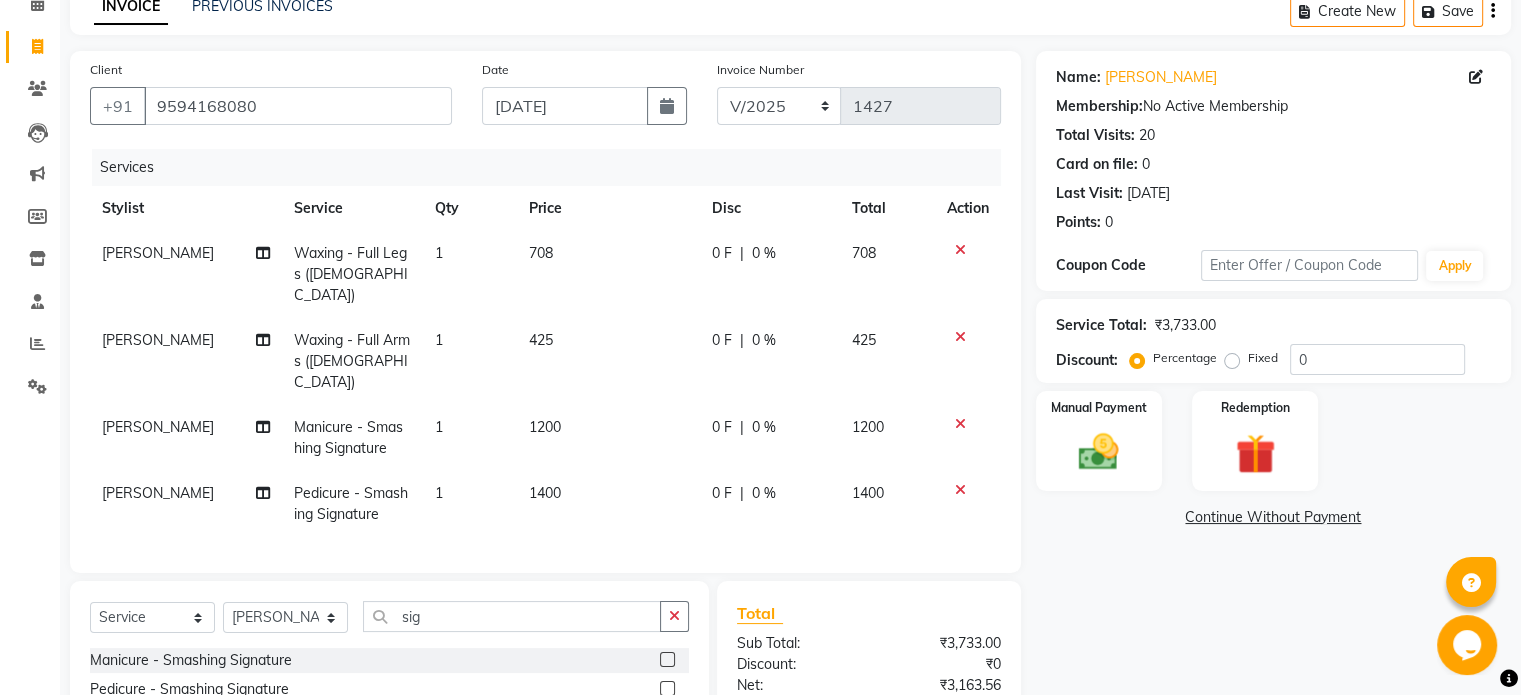 click on "1200" 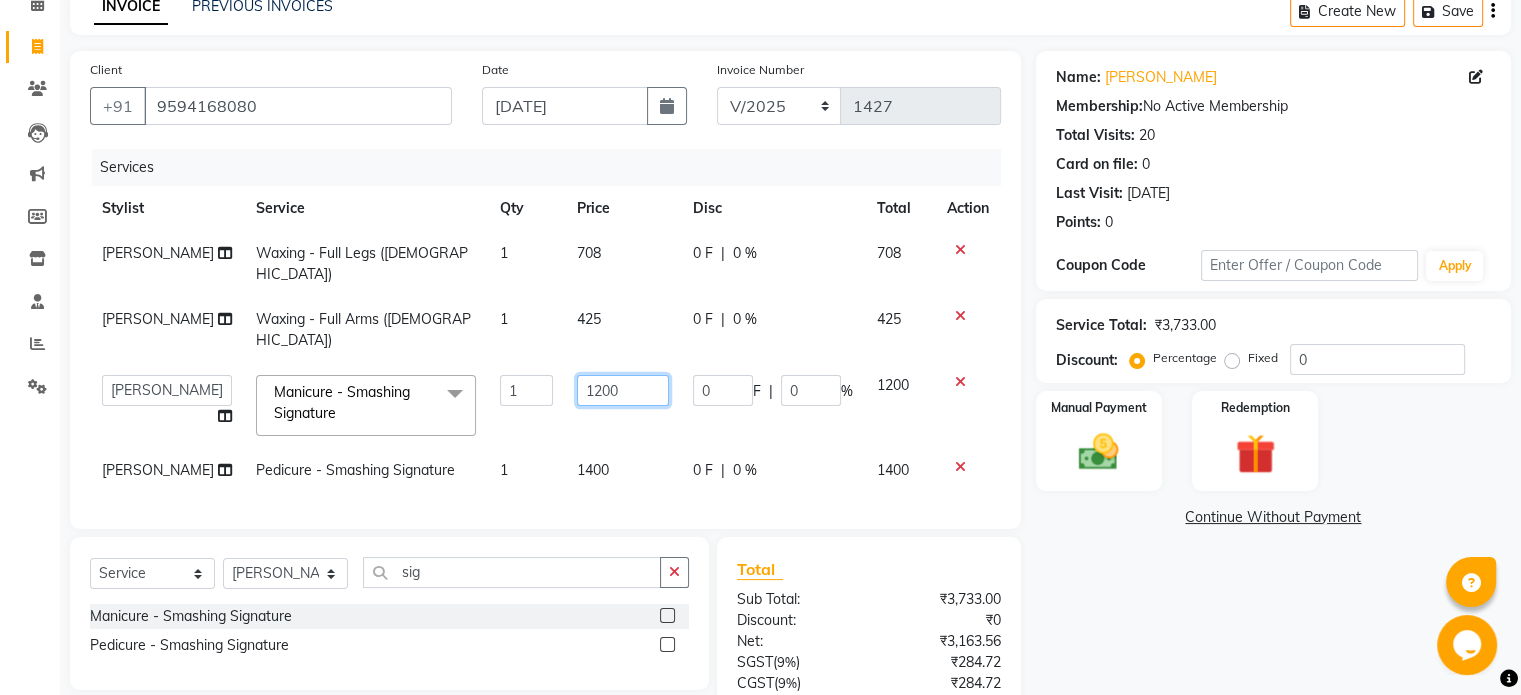 click on "1200" 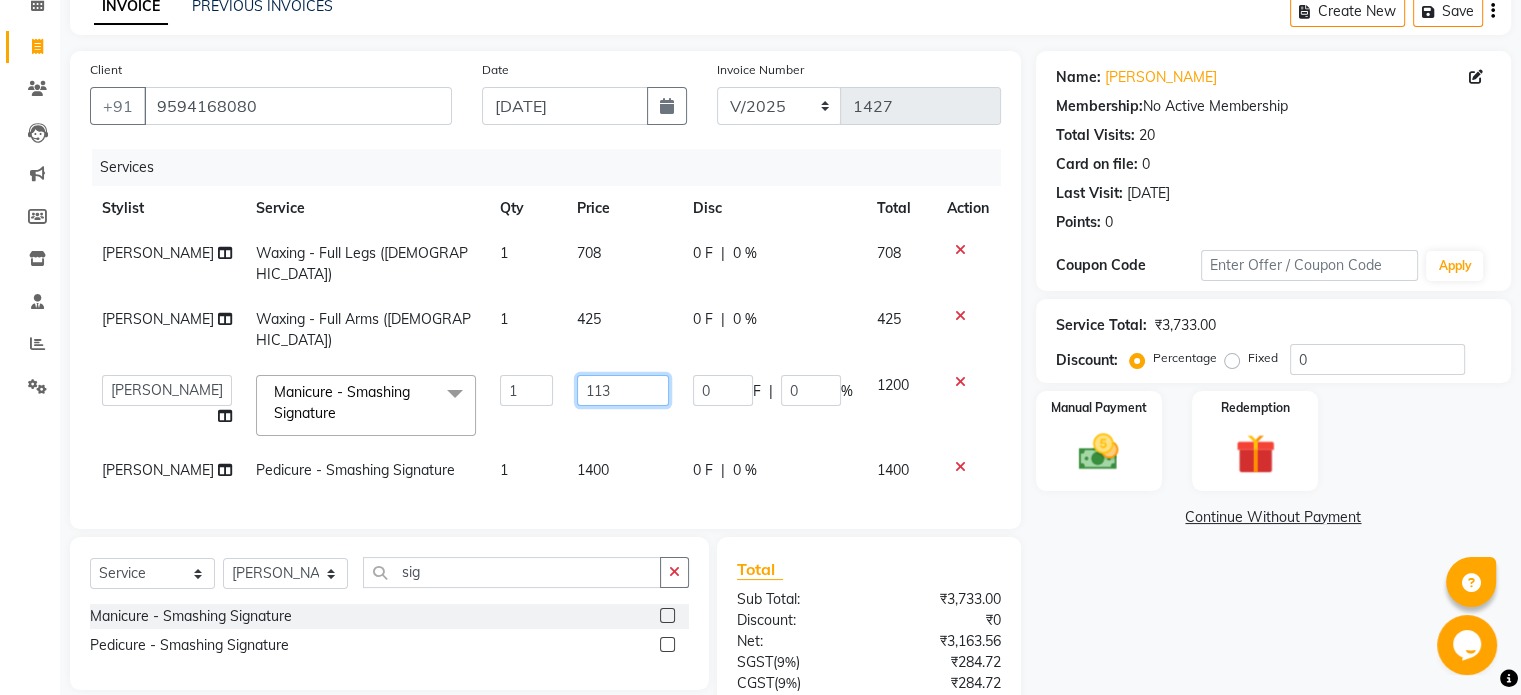 type on "1133" 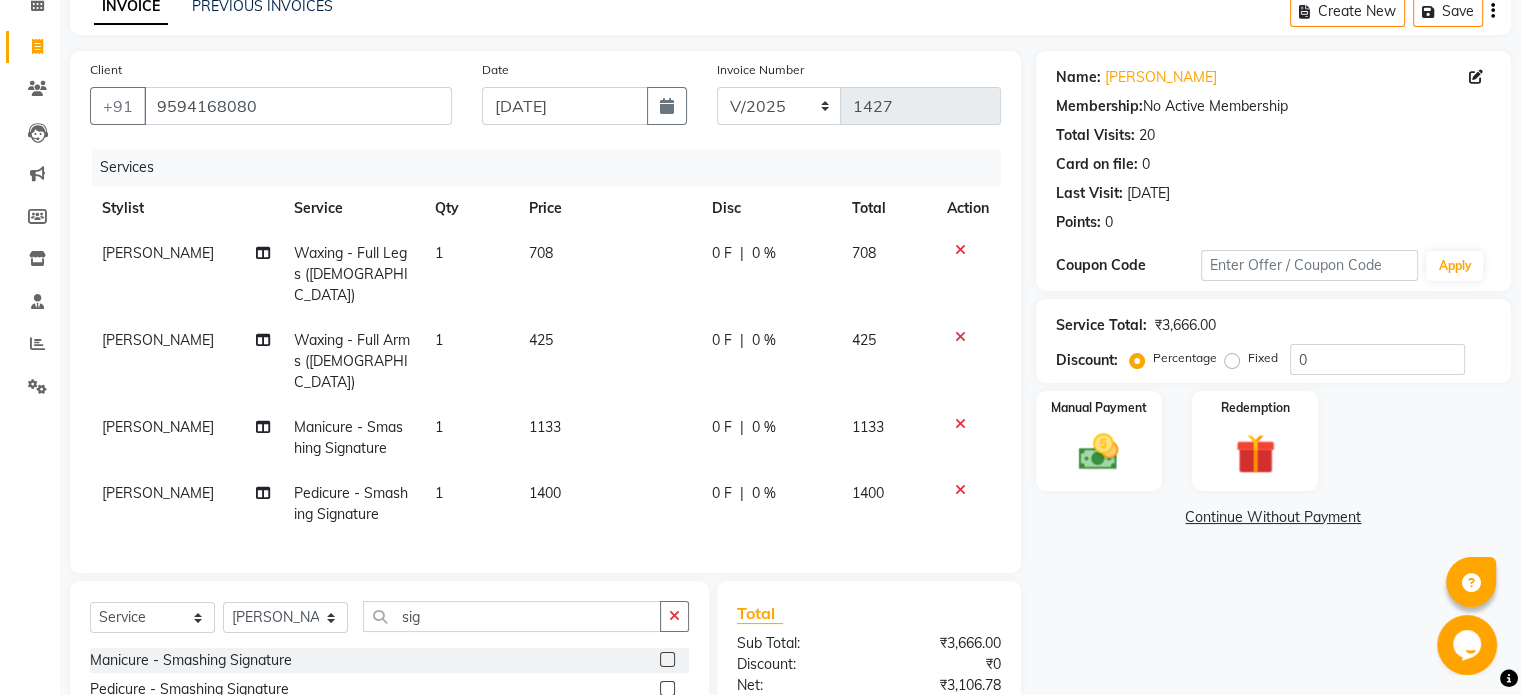 click on "[PERSON_NAME] Waxing - Full Legs ([DEMOGRAPHIC_DATA]) 1 708 0 F | 0 % 708 [PERSON_NAME] Waxing - Full Arms ([DEMOGRAPHIC_DATA]) 1 425 0 F | 0 % 425 [PERSON_NAME] Manicure - Smashing Signature 1 1133 0 F | 0 % 1133 [PERSON_NAME] Pedicure - Smashing Signature 1 1400 0 F | 0 % 1400" 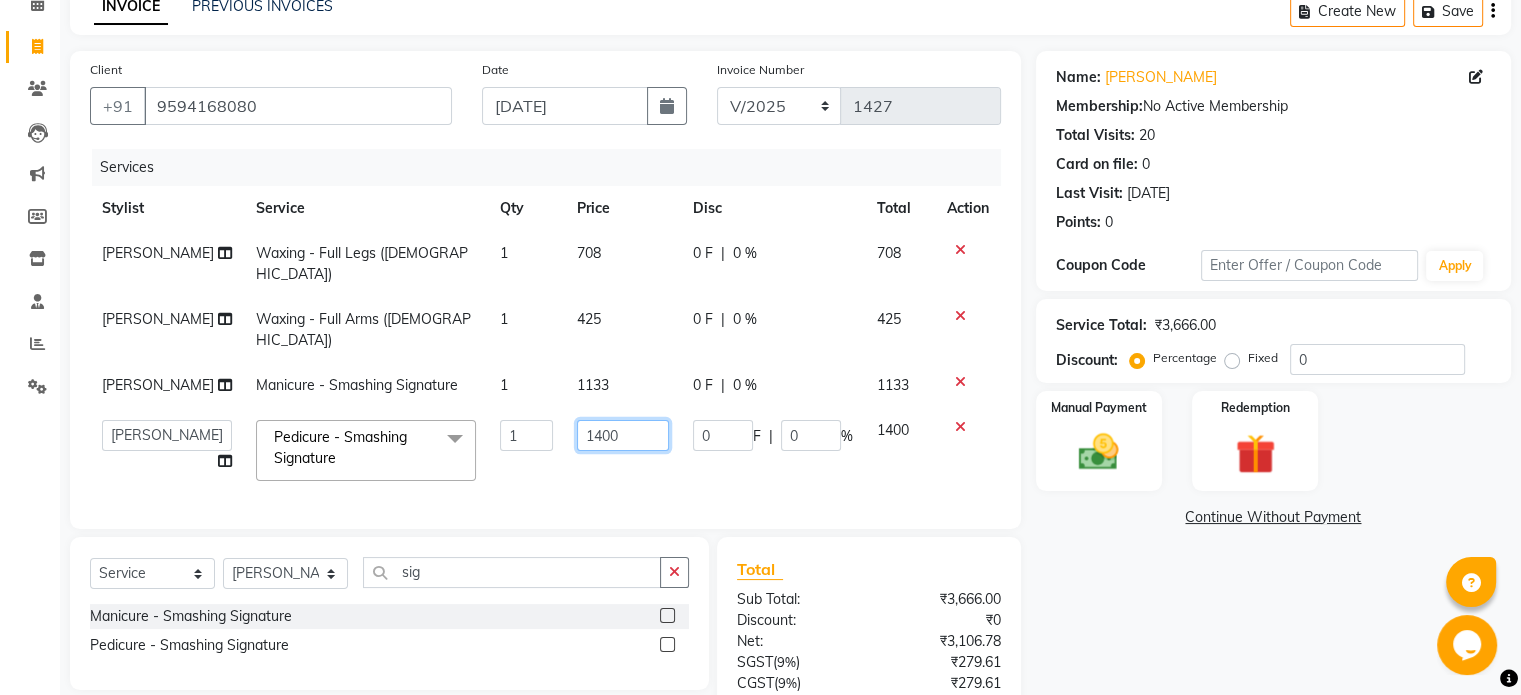 click on "1400" 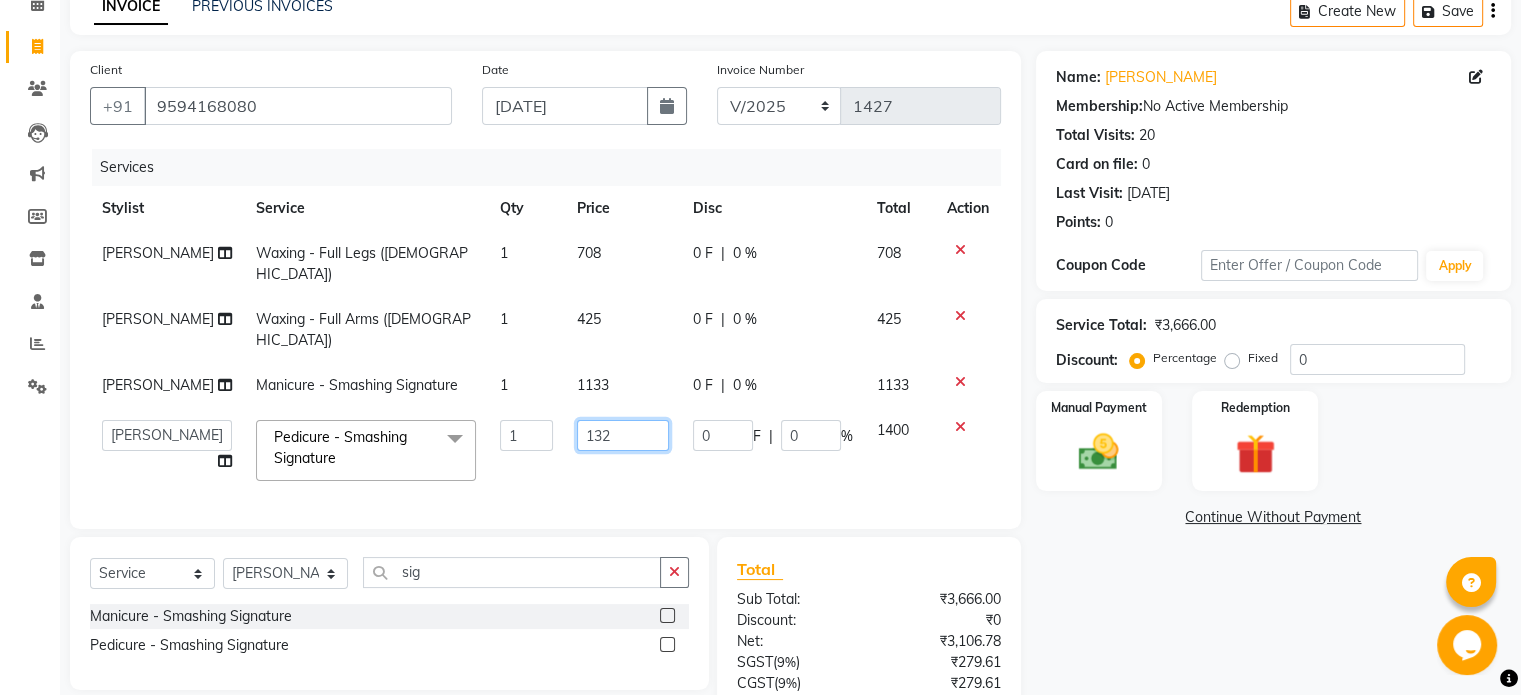 type on "1322" 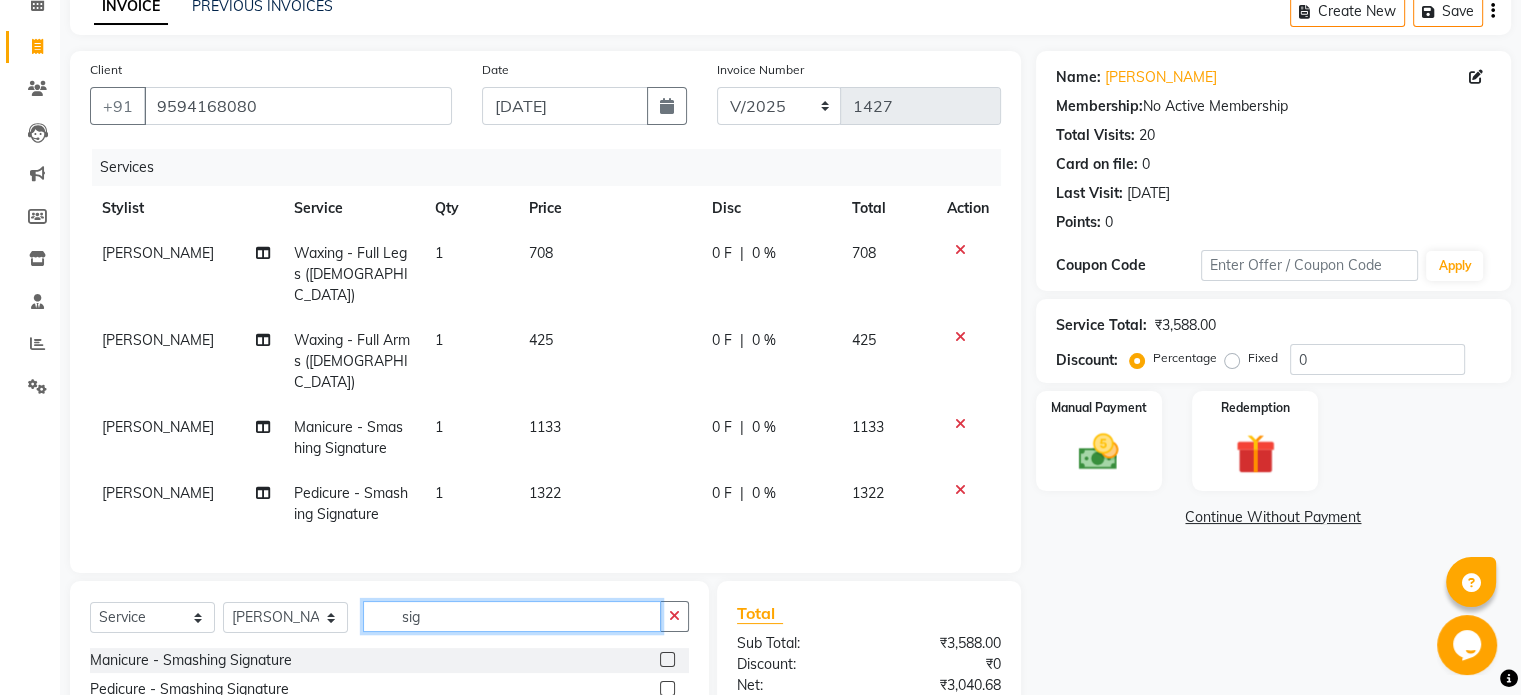 click on "Client [PHONE_NUMBER] Date [DATE] Invoice Number V/2025 V/[PHONE_NUMBER] Services Stylist Service Qty Price Disc Total Action [PERSON_NAME] Waxing - Full Legs ([DEMOGRAPHIC_DATA]) 1 708 0 F | 0 % 708 [PERSON_NAME] Waxing - Full Arms ([DEMOGRAPHIC_DATA]) 1 425 0 F | 0 % 425 [PERSON_NAME] Manicure - Smashing Signature 1 1133 0 F | 0 % 1133 [PERSON_NAME] Pedicure - Smashing Signature 1 1322 0 F | 0 % 1322 Select  Service  Product  Membership  Package Voucher Prepaid Gift Card  Select Stylist [PERSON_NAME] [PERSON_NAME] [PERSON_NAME]  [PERSON_NAME] [PERSON_NAME] Salon Samseer [PERSON_NAME] [PERSON_NAME] sig Manicure - Smashing Signature  Pedicure - Smashing Signature  Total Sub Total: ₹3,588.00 Discount: ₹0 Net: ₹3,040.68 SGST  ( 9% ) ₹273.66 CGST  ( 9% ) ₹273.66 Total: ₹3,588.00 Add Tip ₹0 Payable: ₹3,588.00 Paid: ₹0 Balance   : ₹3,588.00" 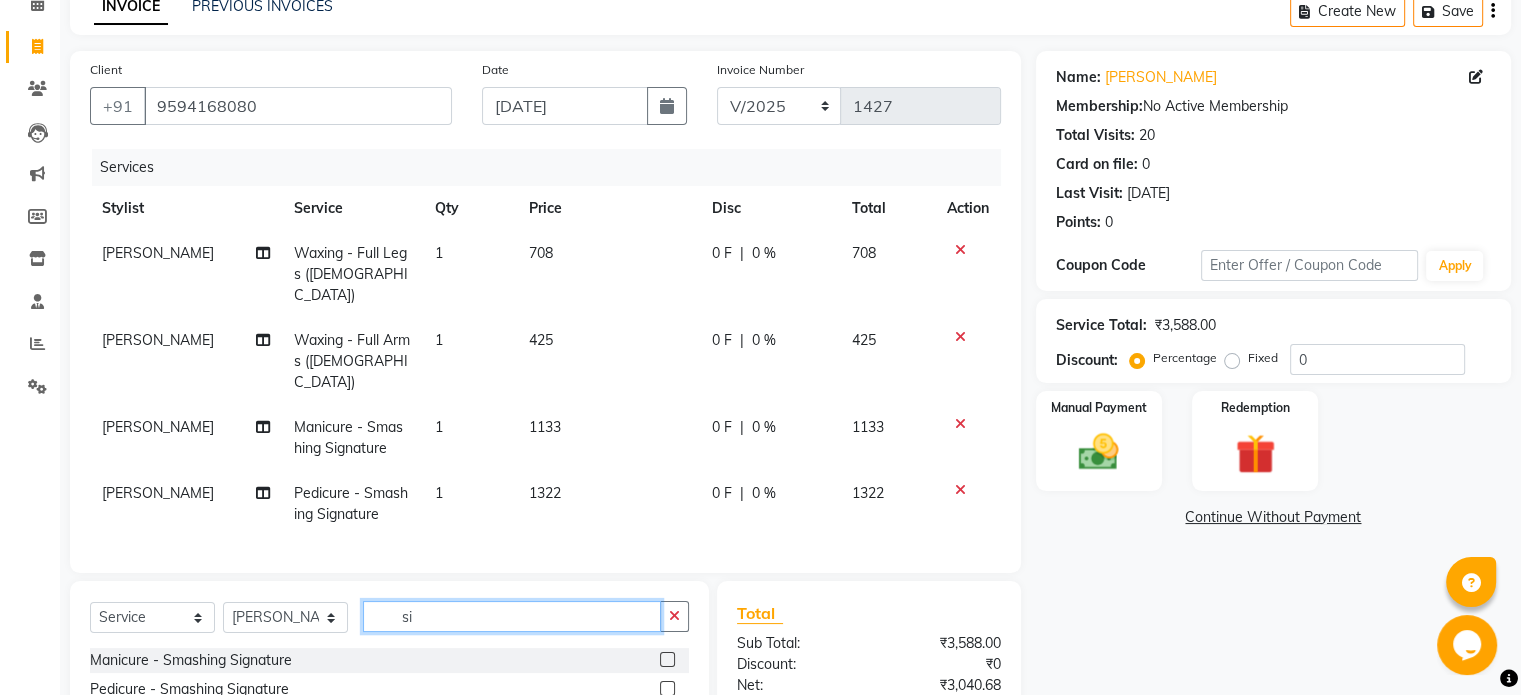 type on "s" 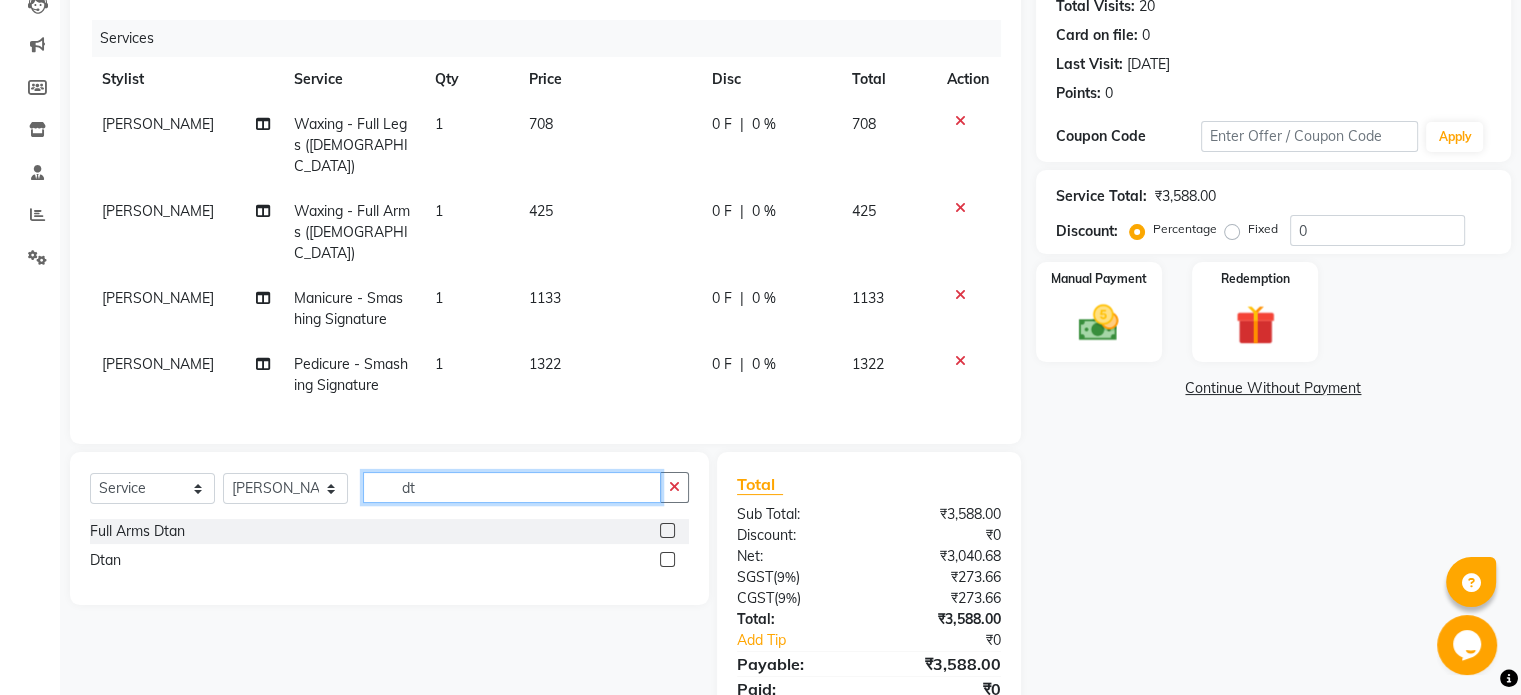 scroll, scrollTop: 230, scrollLeft: 0, axis: vertical 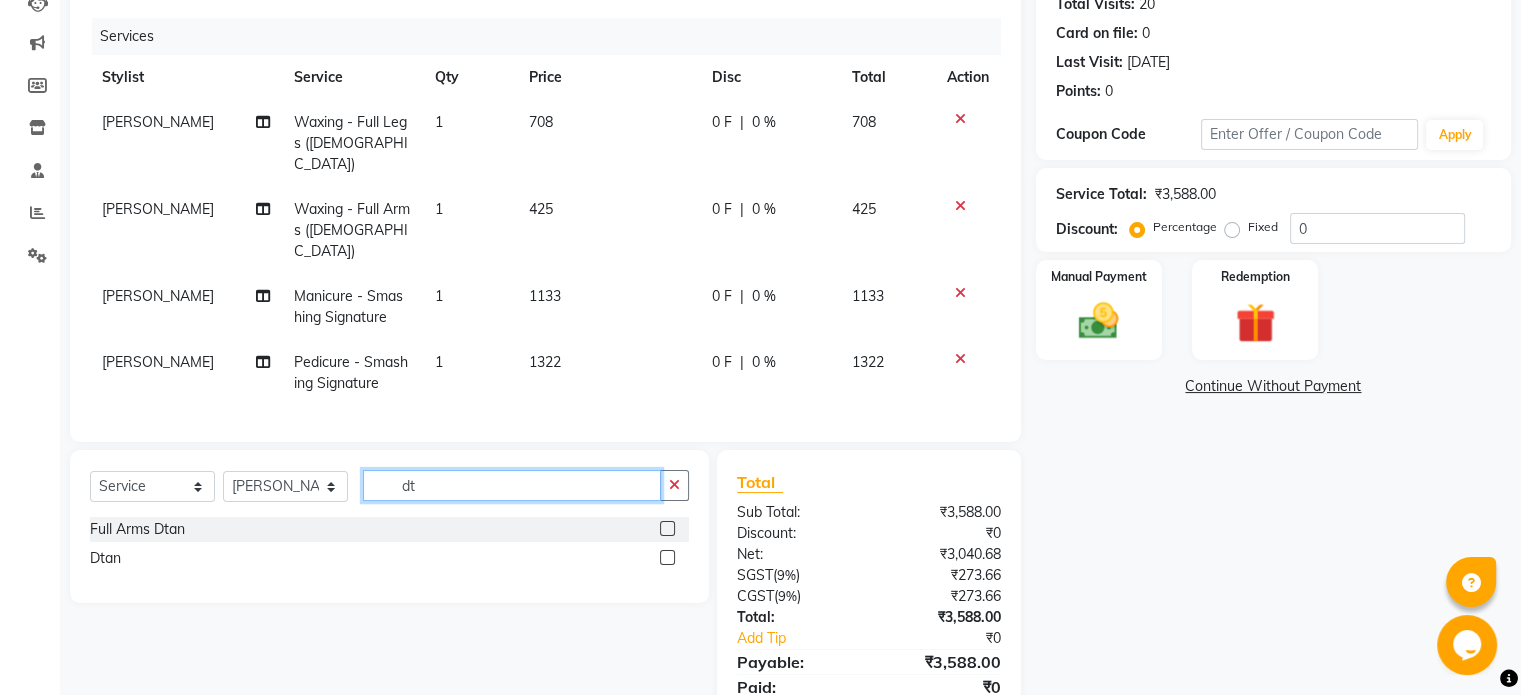 click on "dt" 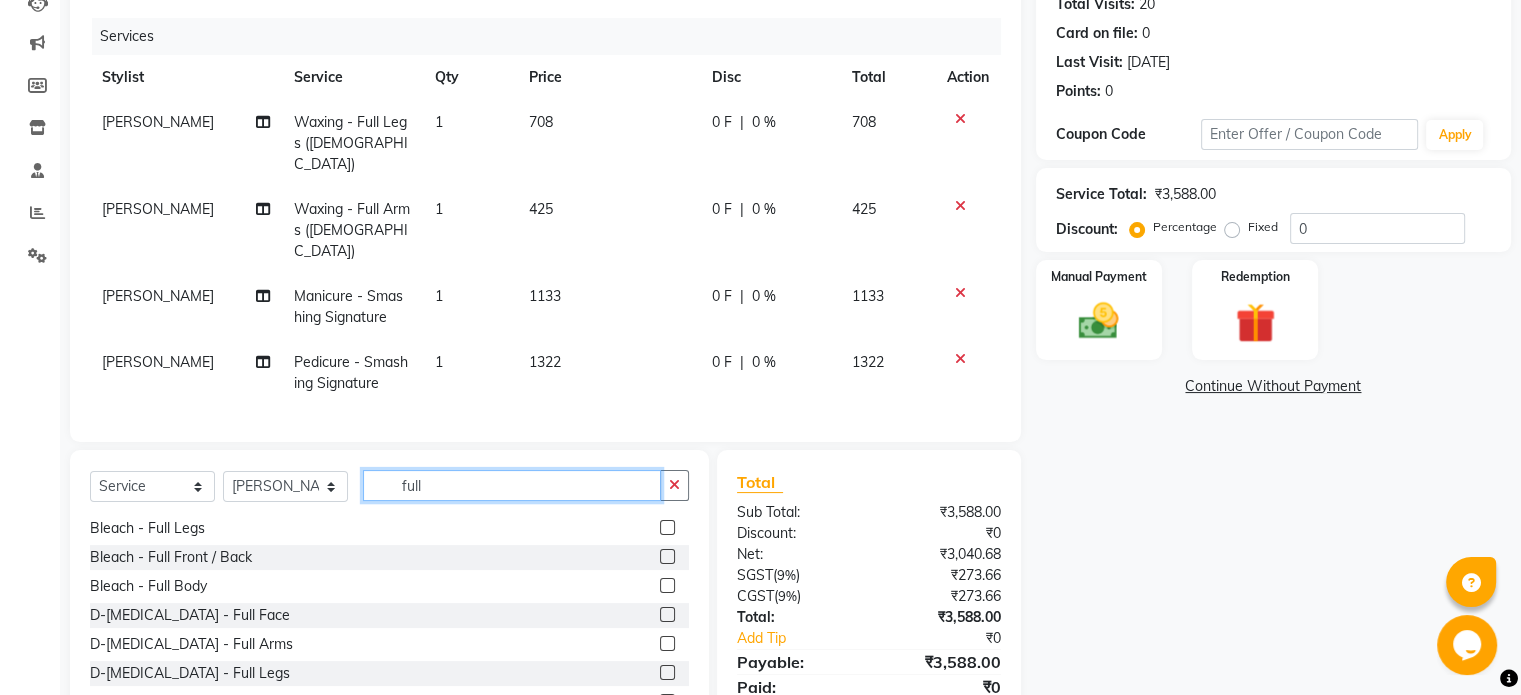 scroll, scrollTop: 880, scrollLeft: 0, axis: vertical 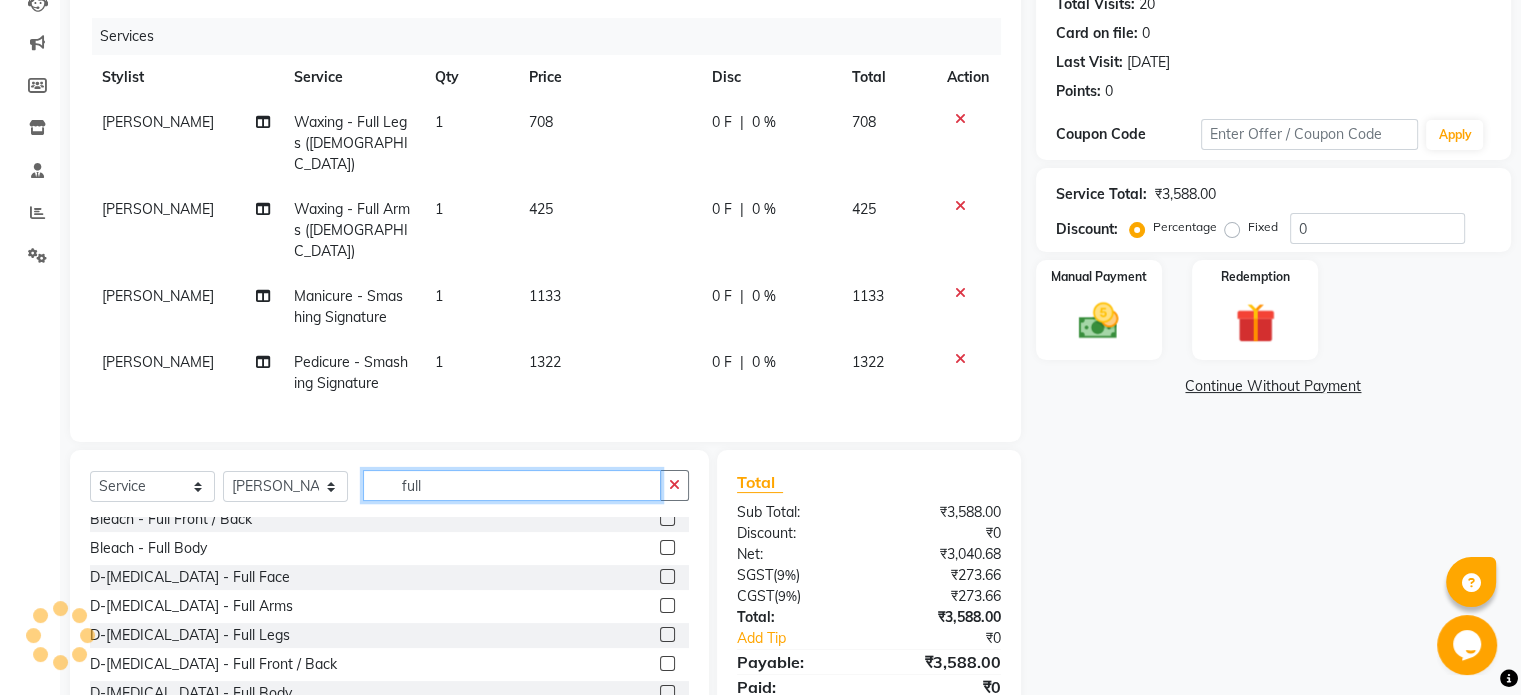 type on "full" 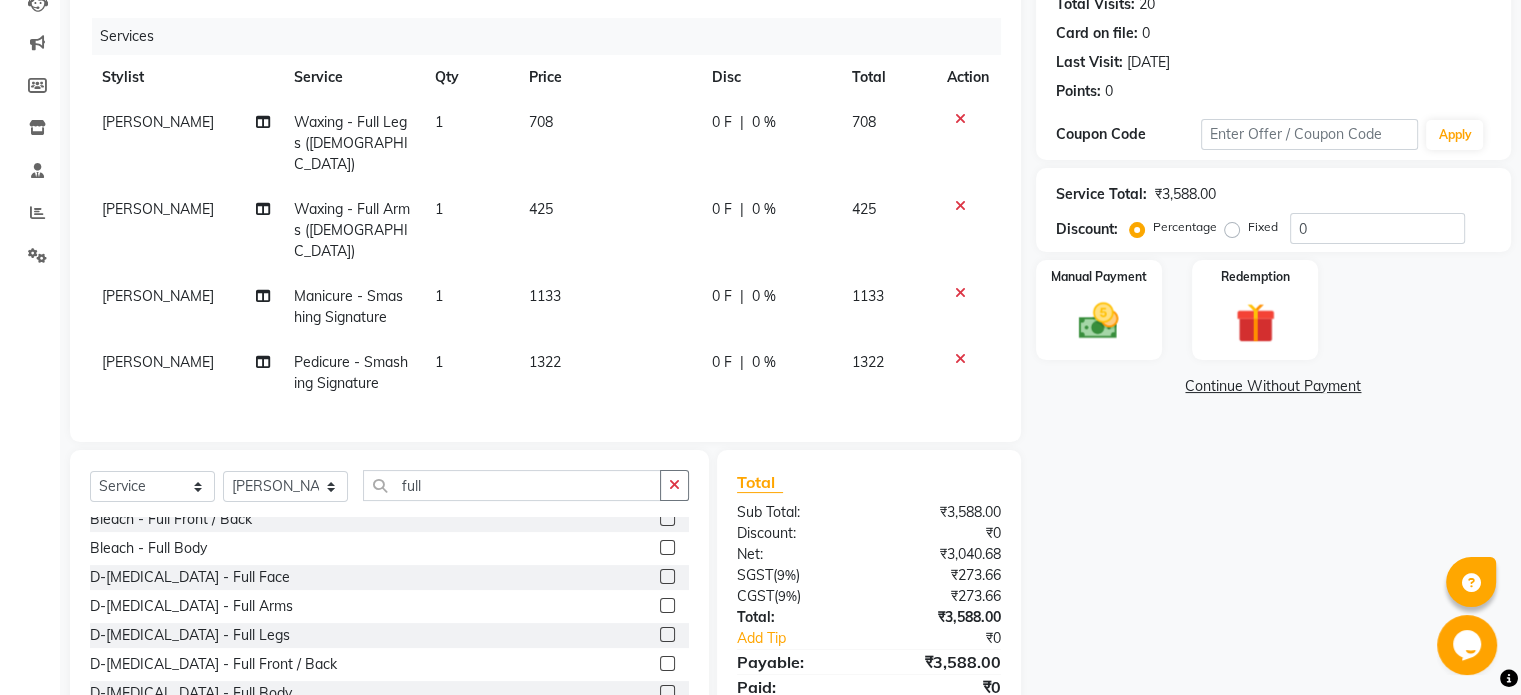 click 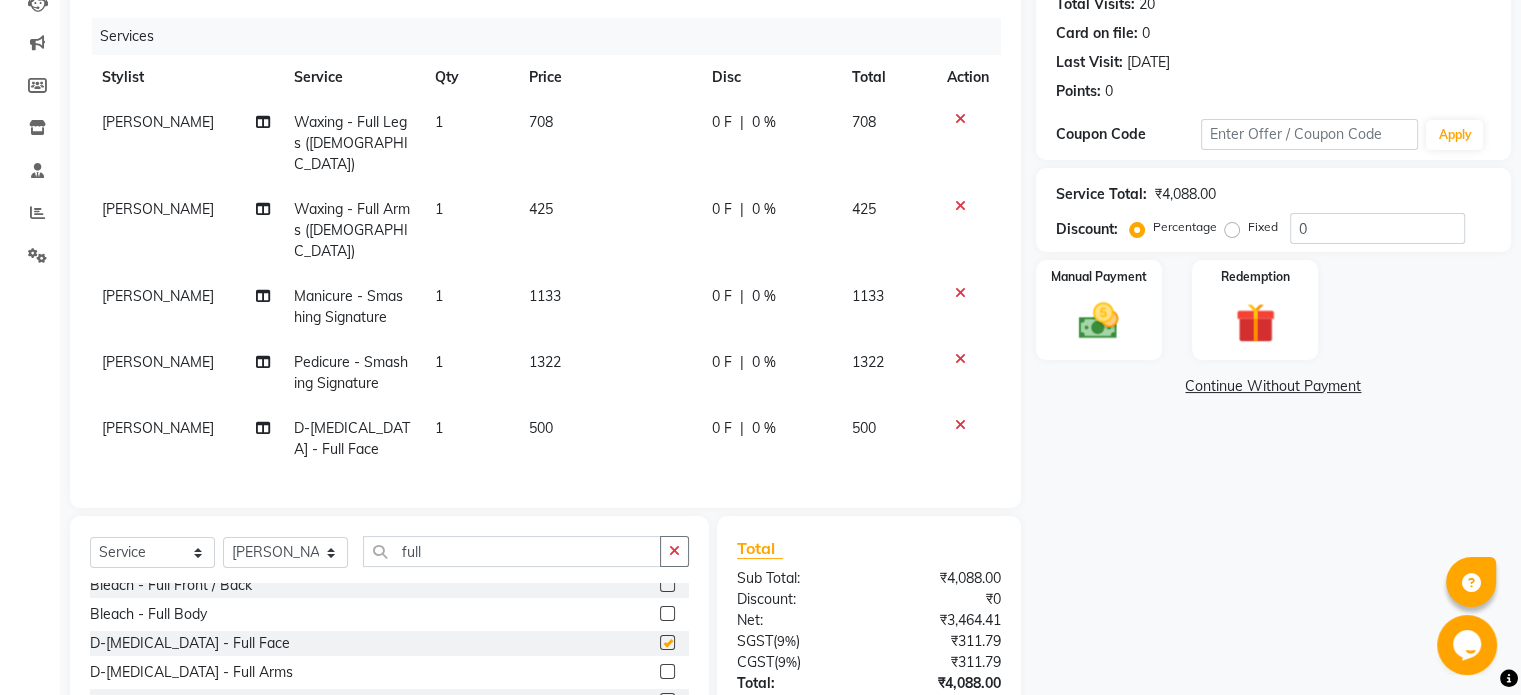 checkbox on "false" 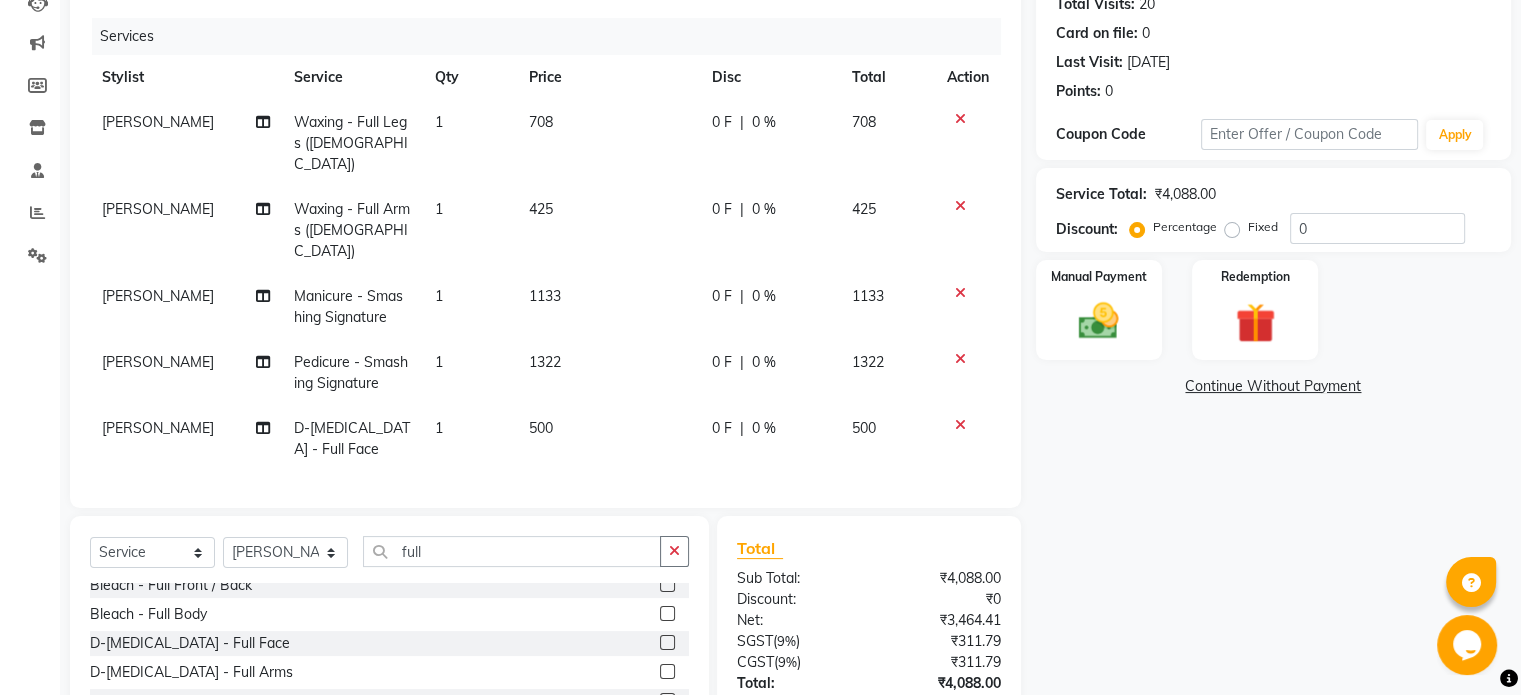 click on "500" 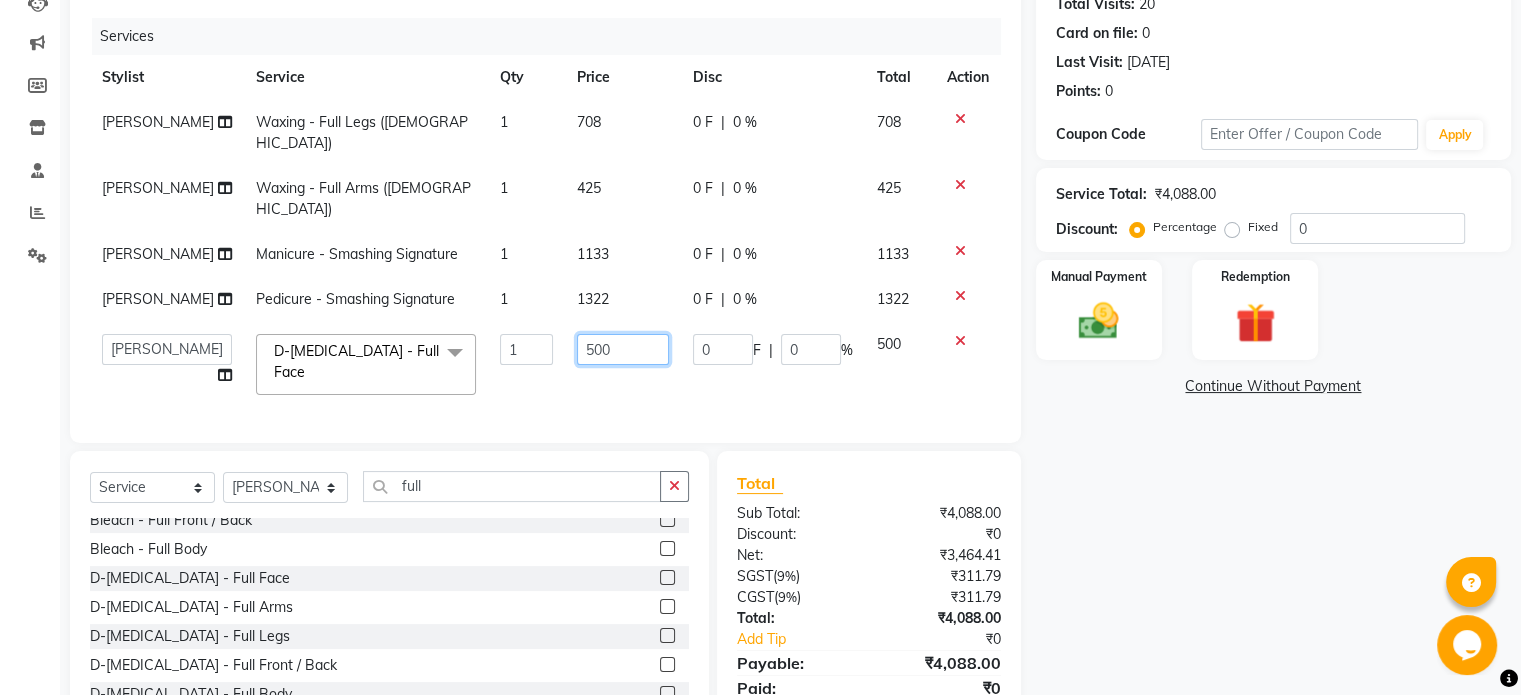 click on "500" 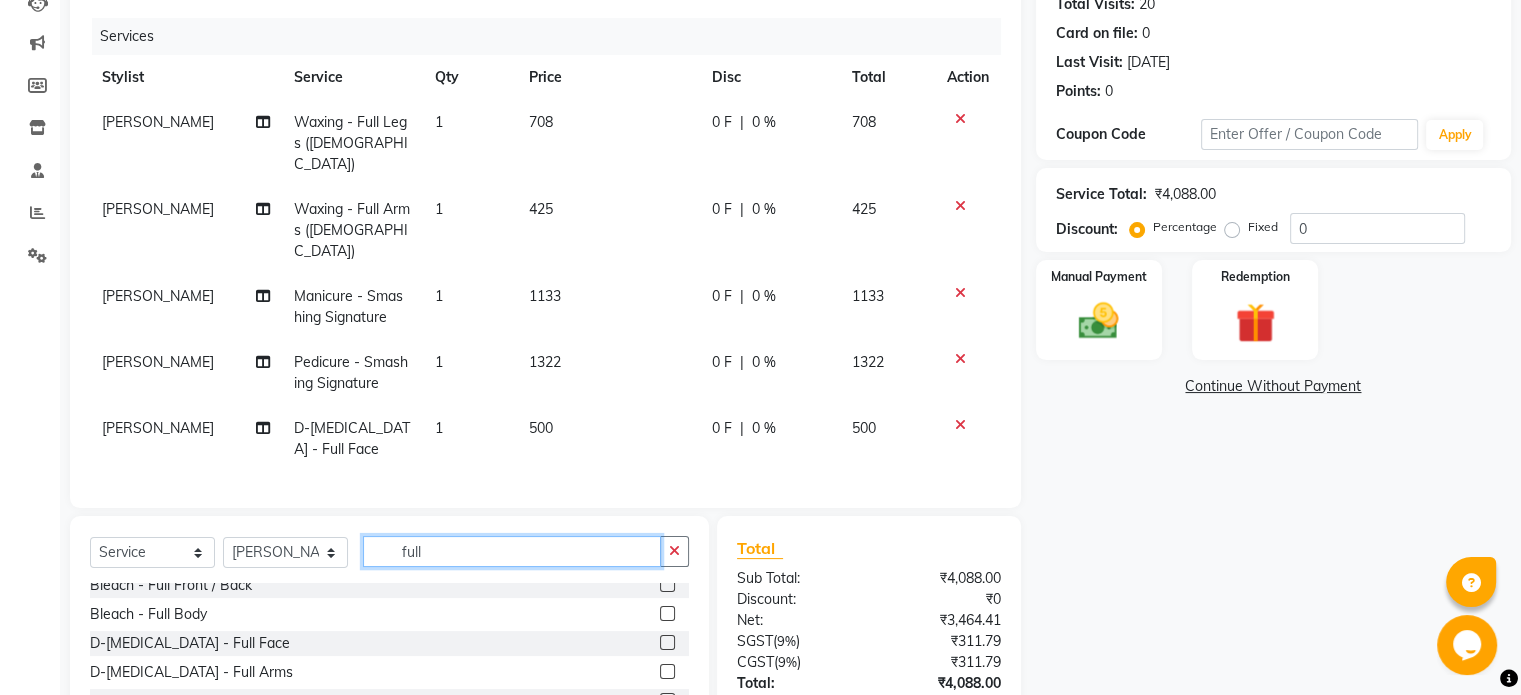 click on "Client [PHONE_NUMBER] Date [DATE] Invoice Number V/2025 V/[PHONE_NUMBER] Services Stylist Service Qty Price Disc Total Action [PERSON_NAME] Waxing - Full Legs ([DEMOGRAPHIC_DATA]) 1 708 0 F | 0 % 708 [PERSON_NAME] Waxing - Full Arms ([DEMOGRAPHIC_DATA]) 1 425 0 F | 0 % 425 [PERSON_NAME] Manicure - Smashing Signature 1 1133 0 F | 0 % 1133 [PERSON_NAME] Pedicure - Smashing Signature 1 1322 0 F | 0 % 1322 [PERSON_NAME] D-[MEDICAL_DATA] - Full Face 1 500 0 F | 0 % 500 Select  Service  Product  Membership  Package Voucher Prepaid Gift Card  Select Stylist [PERSON_NAME] [PERSON_NAME] [PERSON_NAME]  [PERSON_NAME] [PERSON_NAME] Salon Samseer [PERSON_NAME] [PERSON_NAME] full Full Arms Dtan  BRAZILIAN FULL FRONT/BACK  Threading - Full Face ([DEMOGRAPHIC_DATA])  Waxing - Full Arms ([DEMOGRAPHIC_DATA])  Waxing - Full Legs ([DEMOGRAPHIC_DATA])  Waxing - Full Front / Back ([DEMOGRAPHIC_DATA])  Waxing - Full Body ([DEMOGRAPHIC_DATA])  Waxing - Full Arms (Flavoured) ([DEMOGRAPHIC_DATA])  Waxing - Full Legs (Flavoured) ([DEMOGRAPHIC_DATA])  Waxing - Full Front / Back (Flavoured) ([DEMOGRAPHIC_DATA])  Waxing - Full Body (Flavoured) ([DEMOGRAPHIC_DATA])  Waxing - Full Face ([DEMOGRAPHIC_DATA])  Waxing - Full Arms ([DEMOGRAPHIC_DATA])  Bleach - Full Face   (" 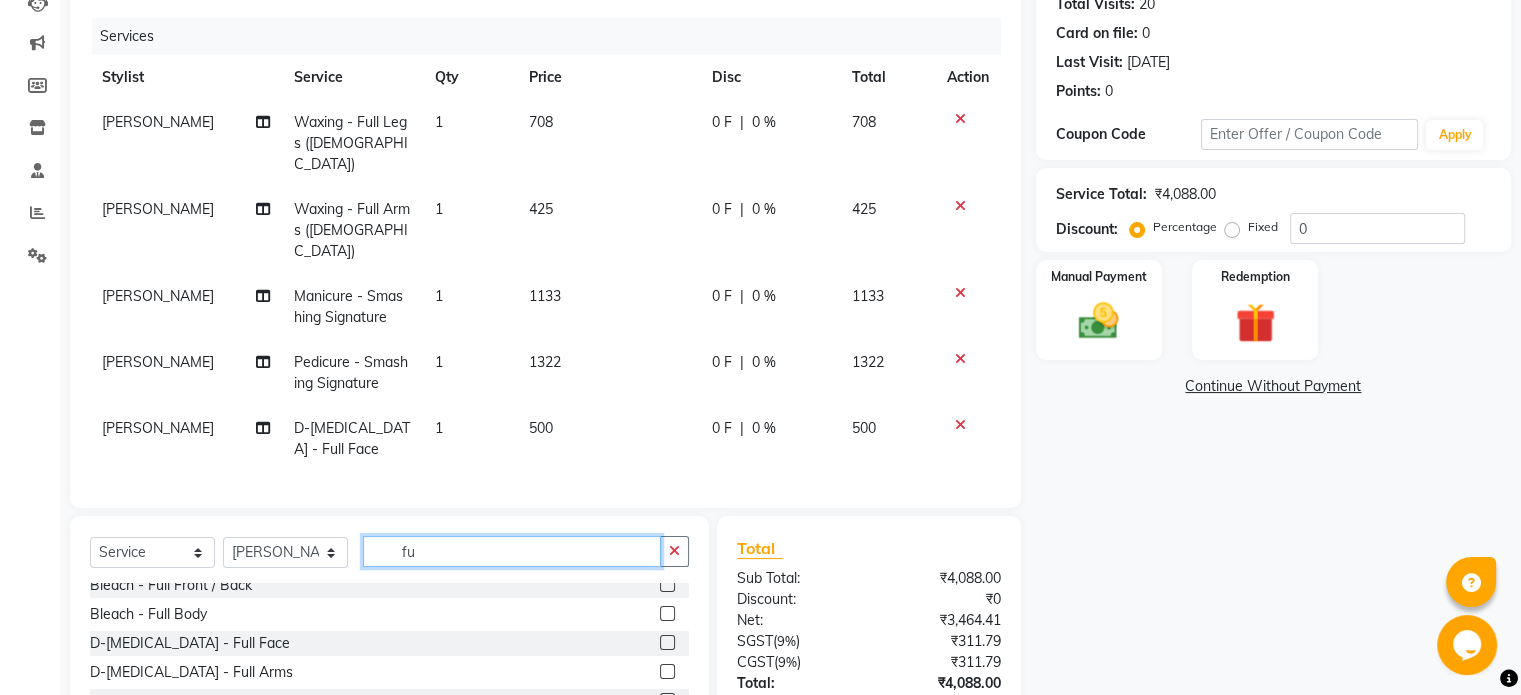 type on "f" 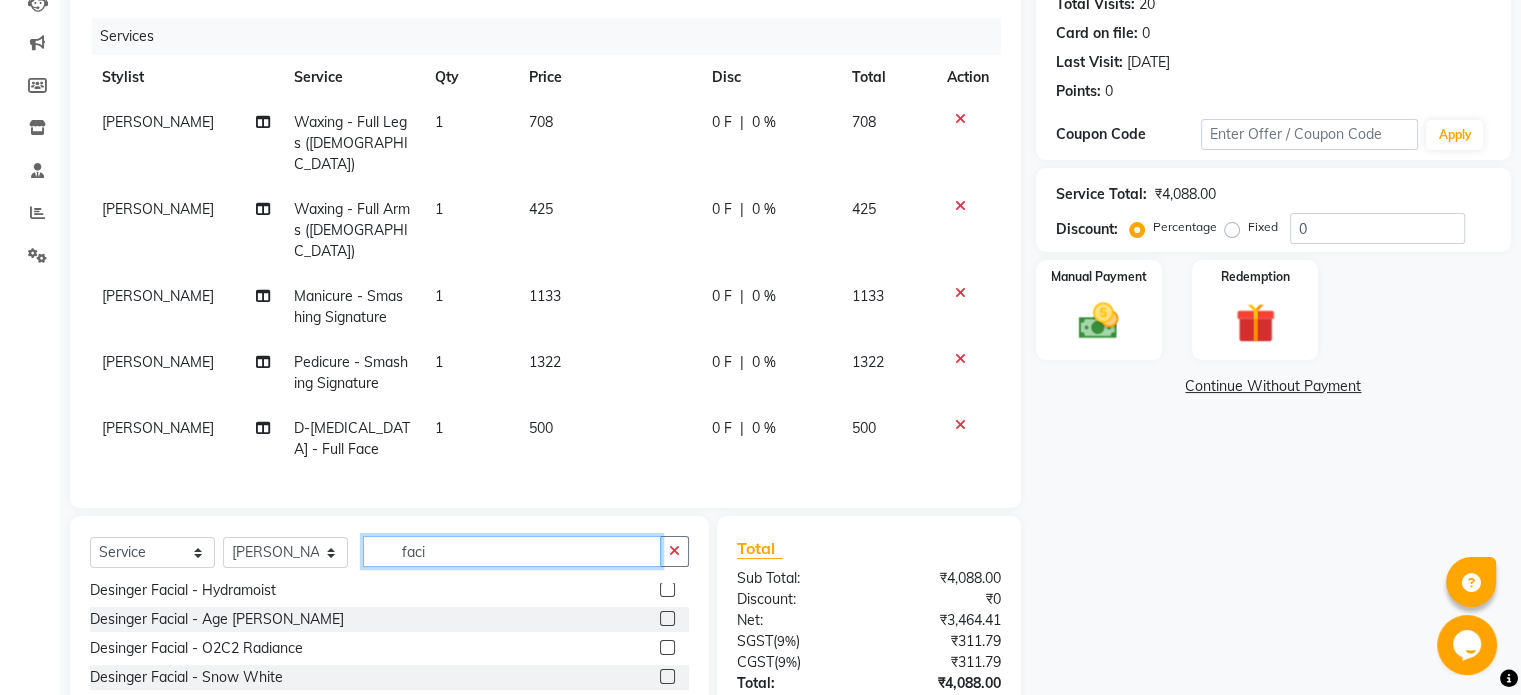 scroll, scrollTop: 408, scrollLeft: 0, axis: vertical 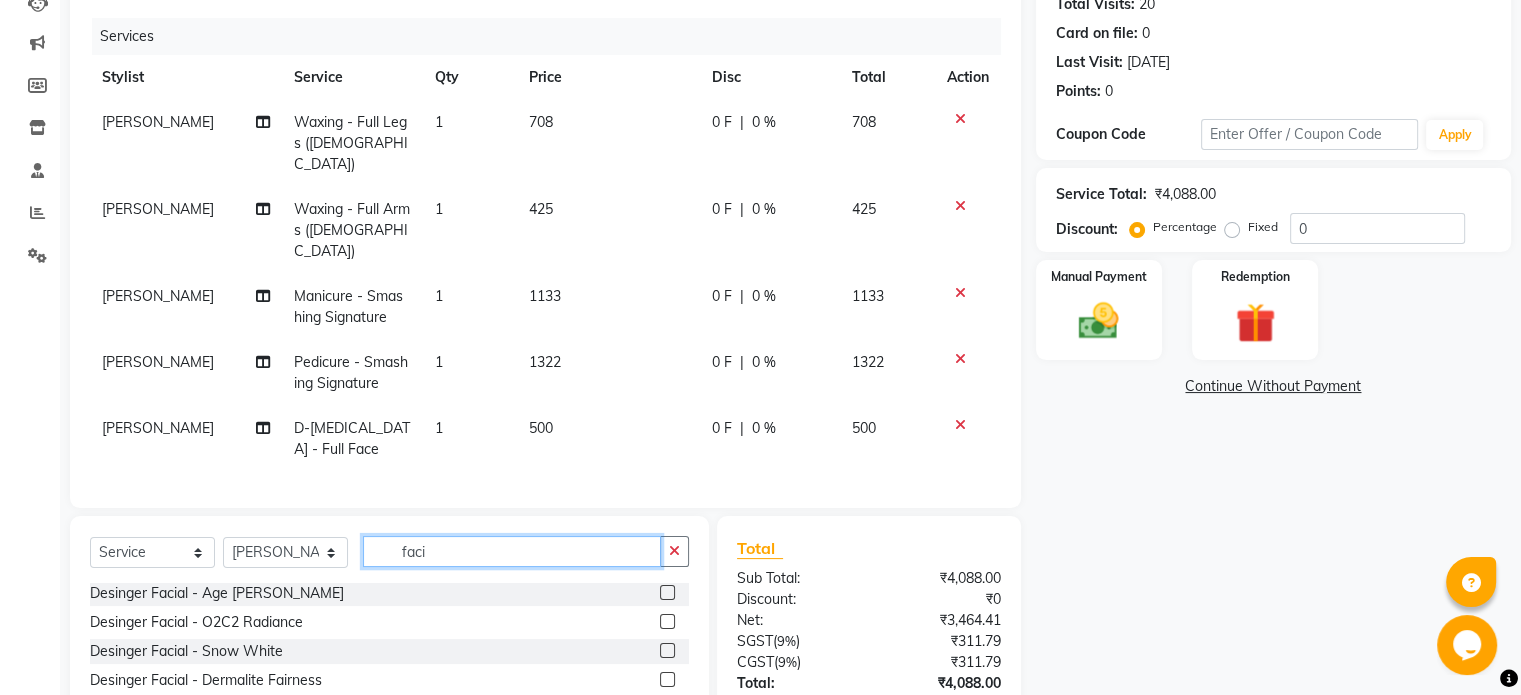 type on "faci" 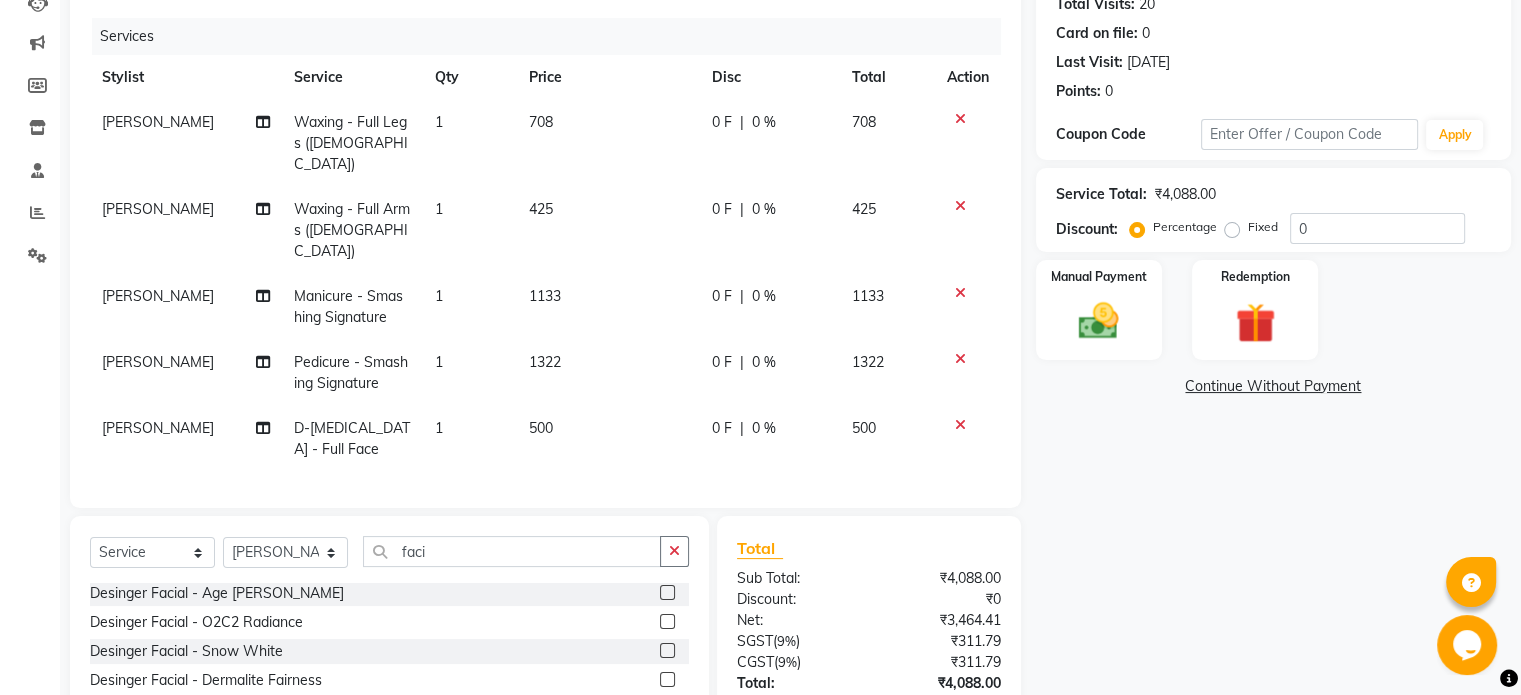 click 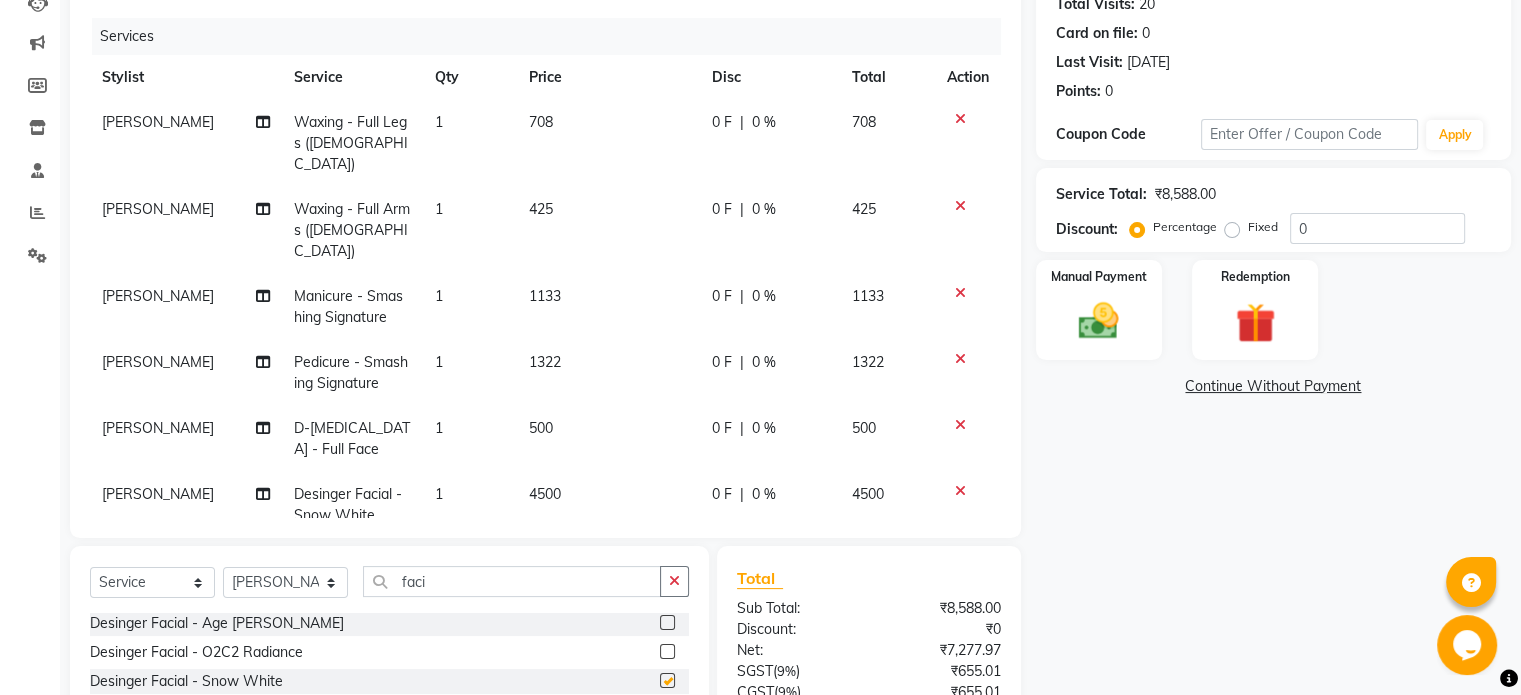 checkbox on "false" 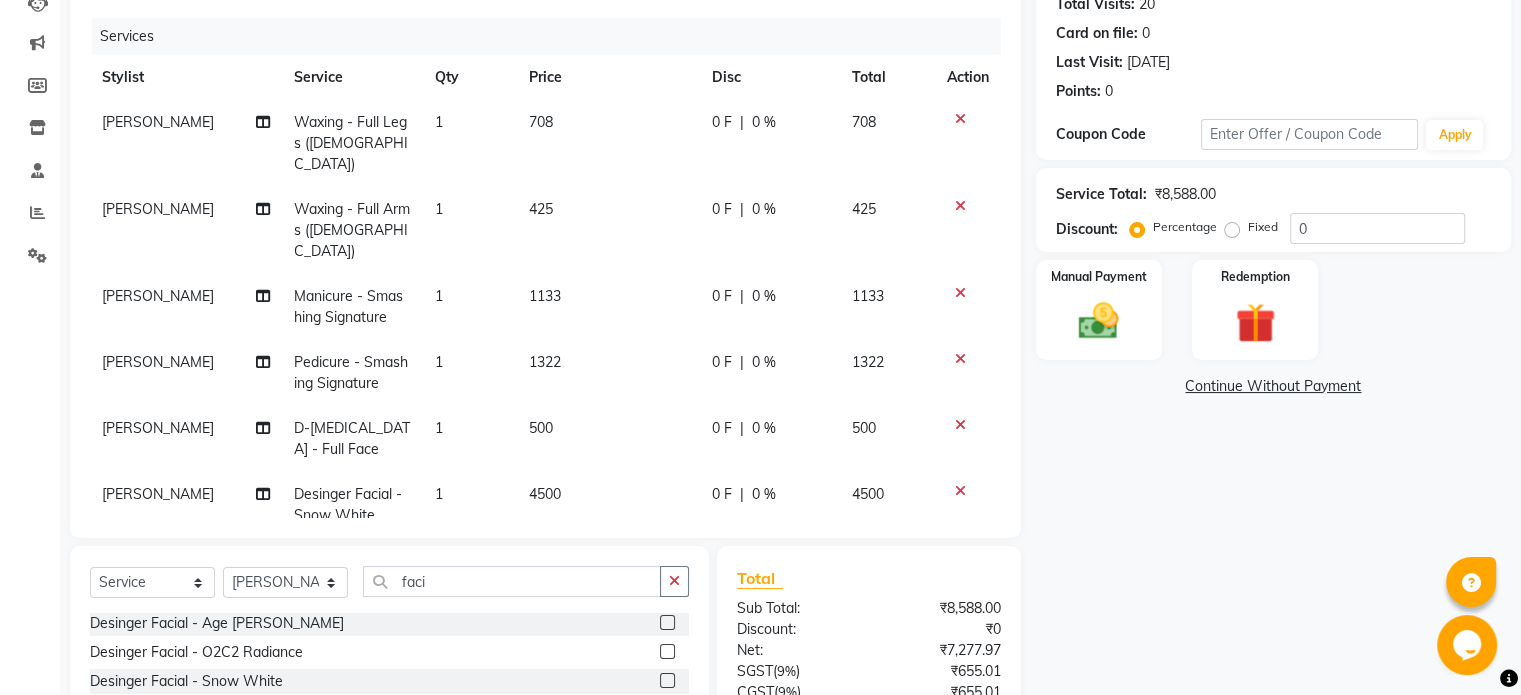 click on "4500" 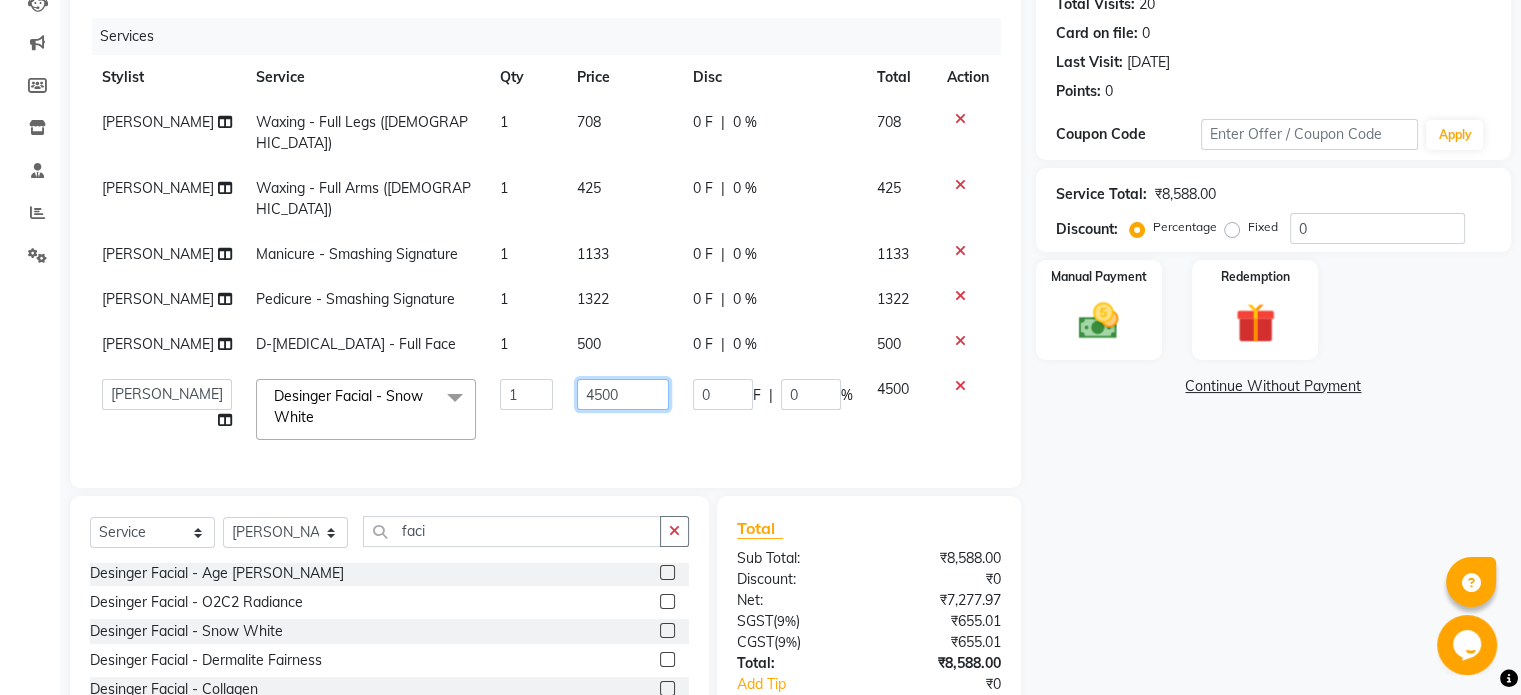 click on "4500" 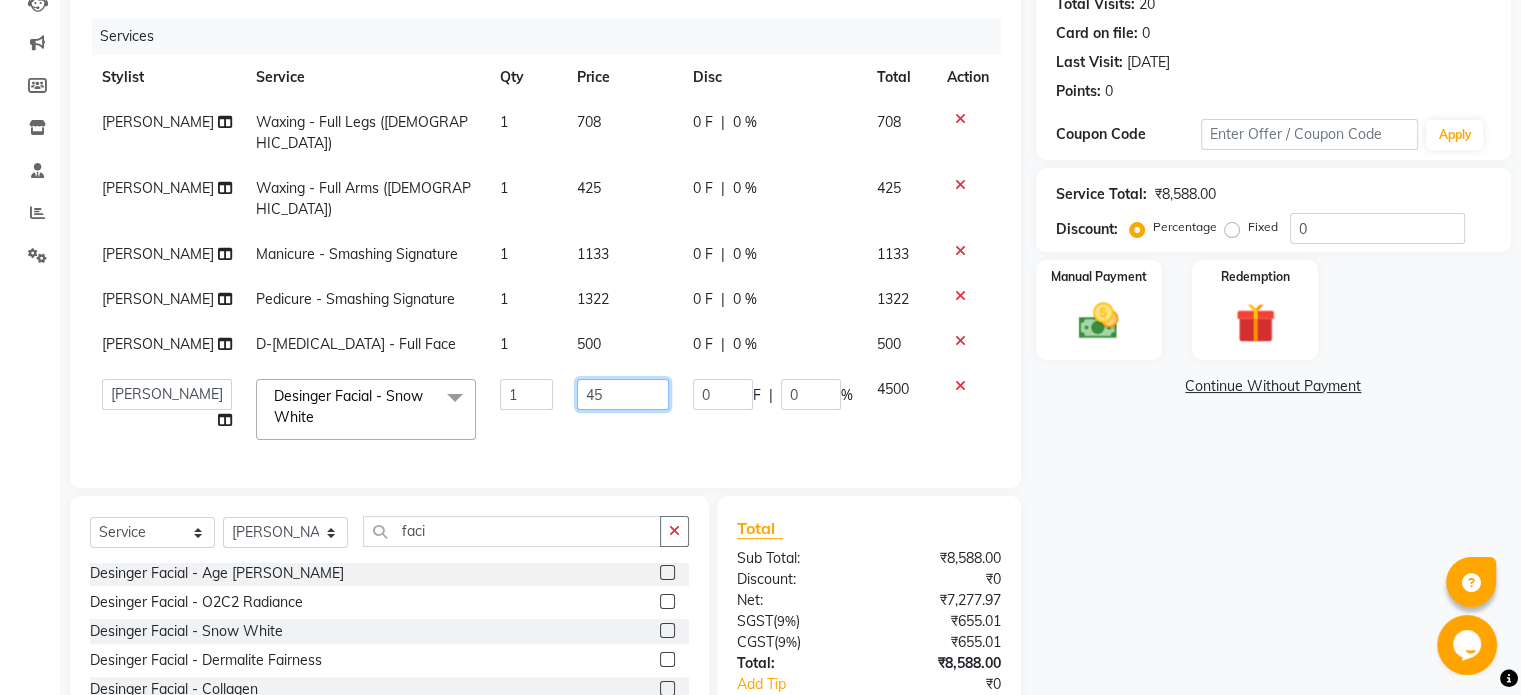 type on "4" 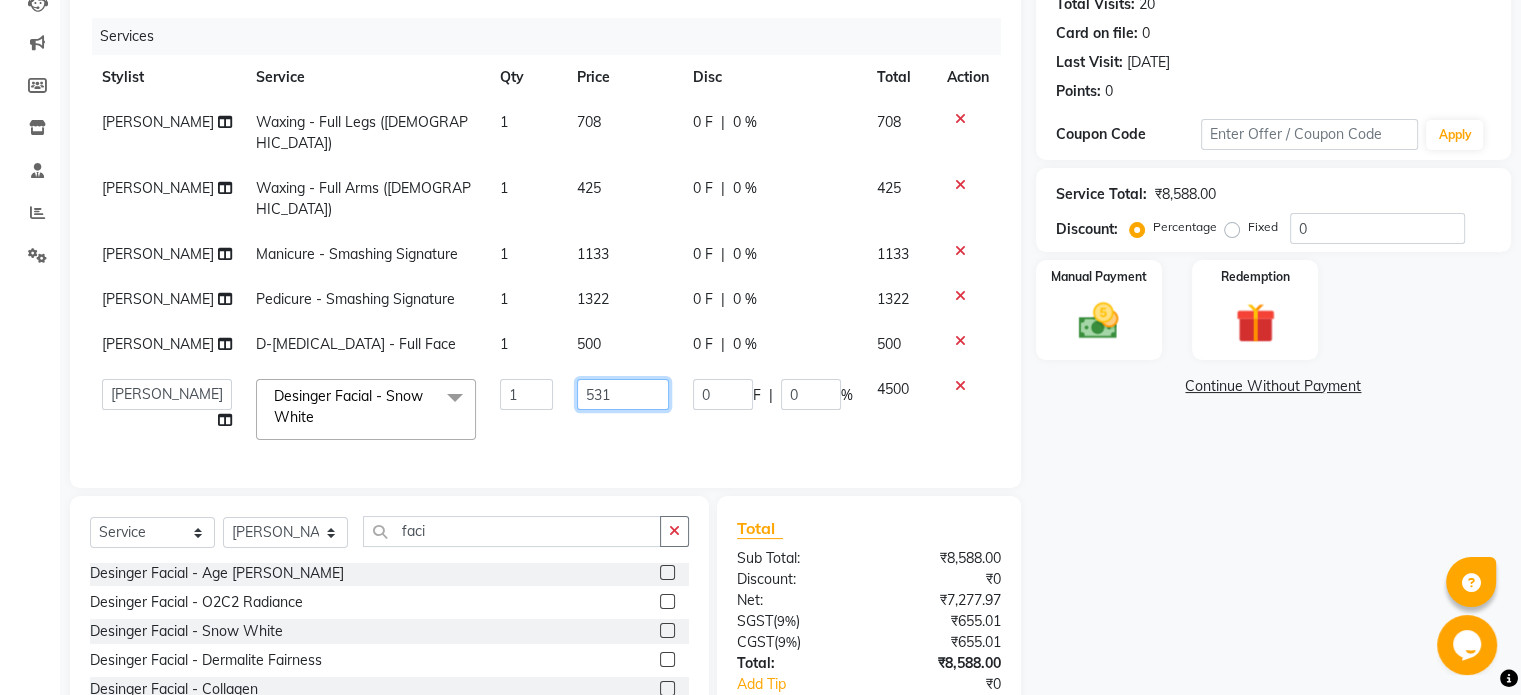 type on "5310" 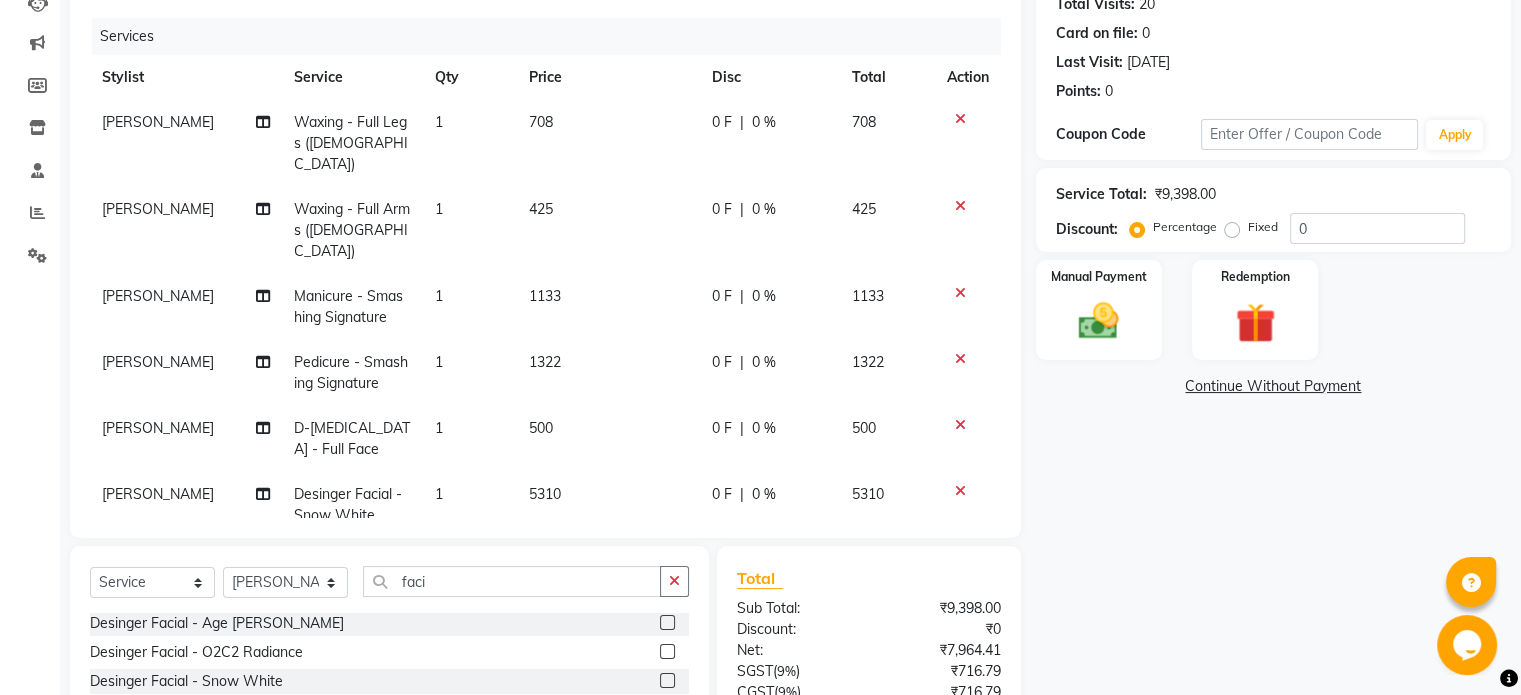 click on "Total Sub Total: ₹9,398.00 Discount: ₹0 Net: ₹7,964.41 SGST  ( 9% ) ₹716.79 CGST  ( 9% ) ₹716.79 Total: ₹9,398.00 Add Tip ₹0 Payable: ₹9,398.00 Paid: ₹0 Balance   : ₹9,398.00" 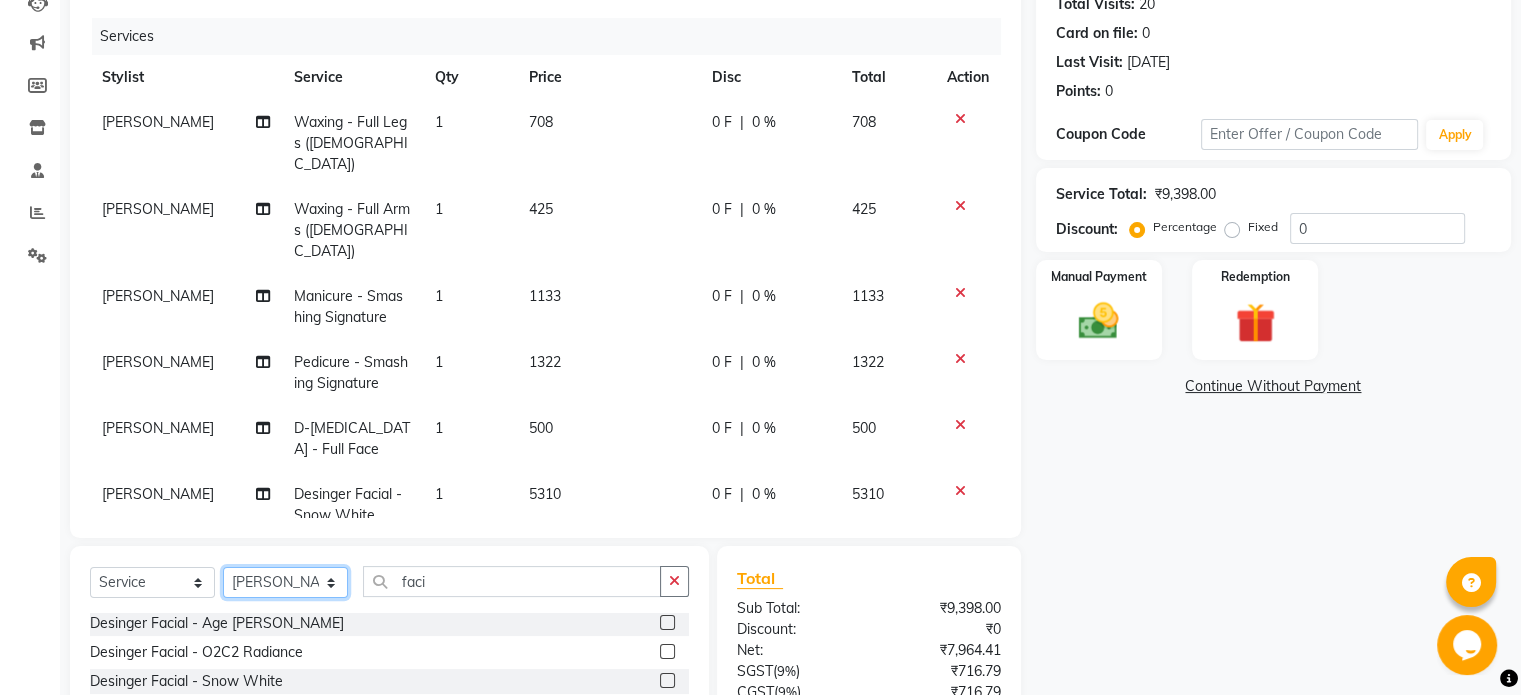 click on "Select Stylist [PERSON_NAME] [PERSON_NAME] [PERSON_NAME]  [PERSON_NAME] [PERSON_NAME] Salon Samseer [PERSON_NAME] [PERSON_NAME]" 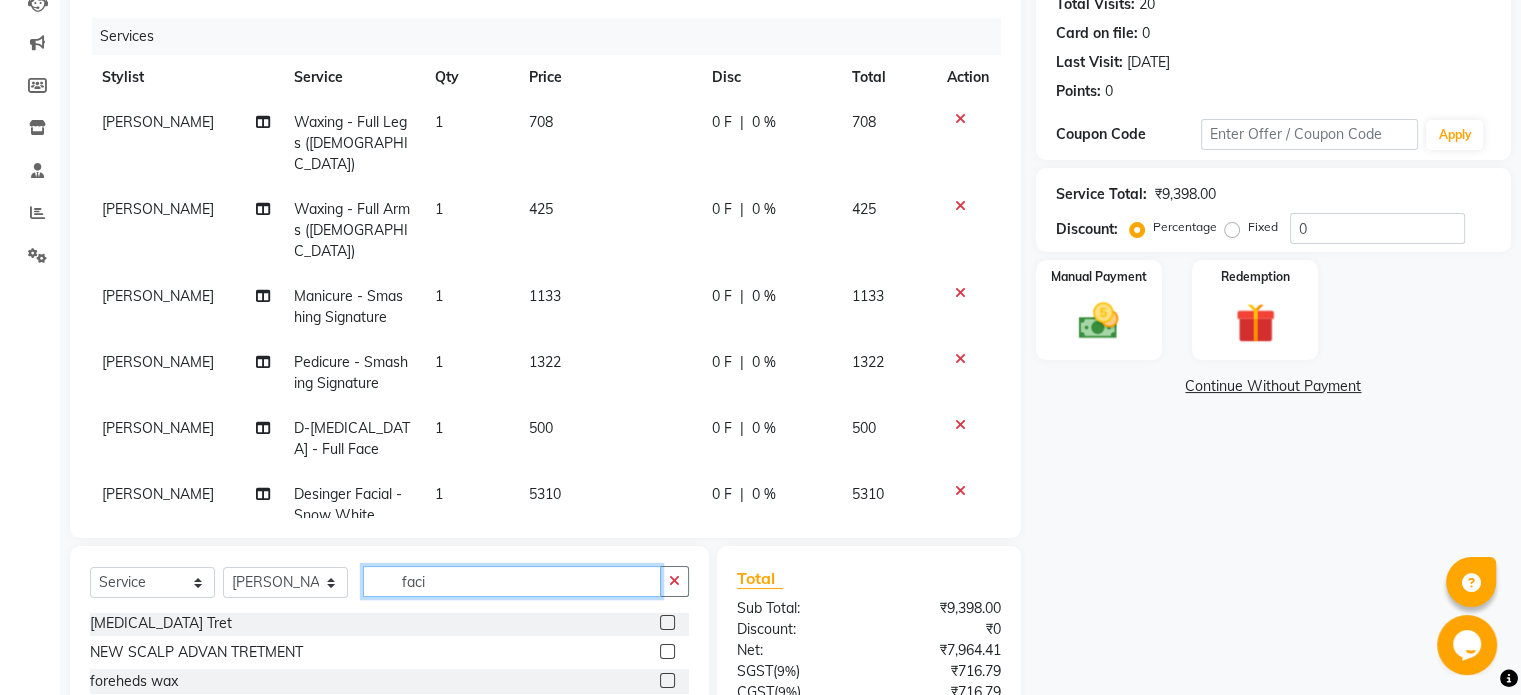 click on "faci" 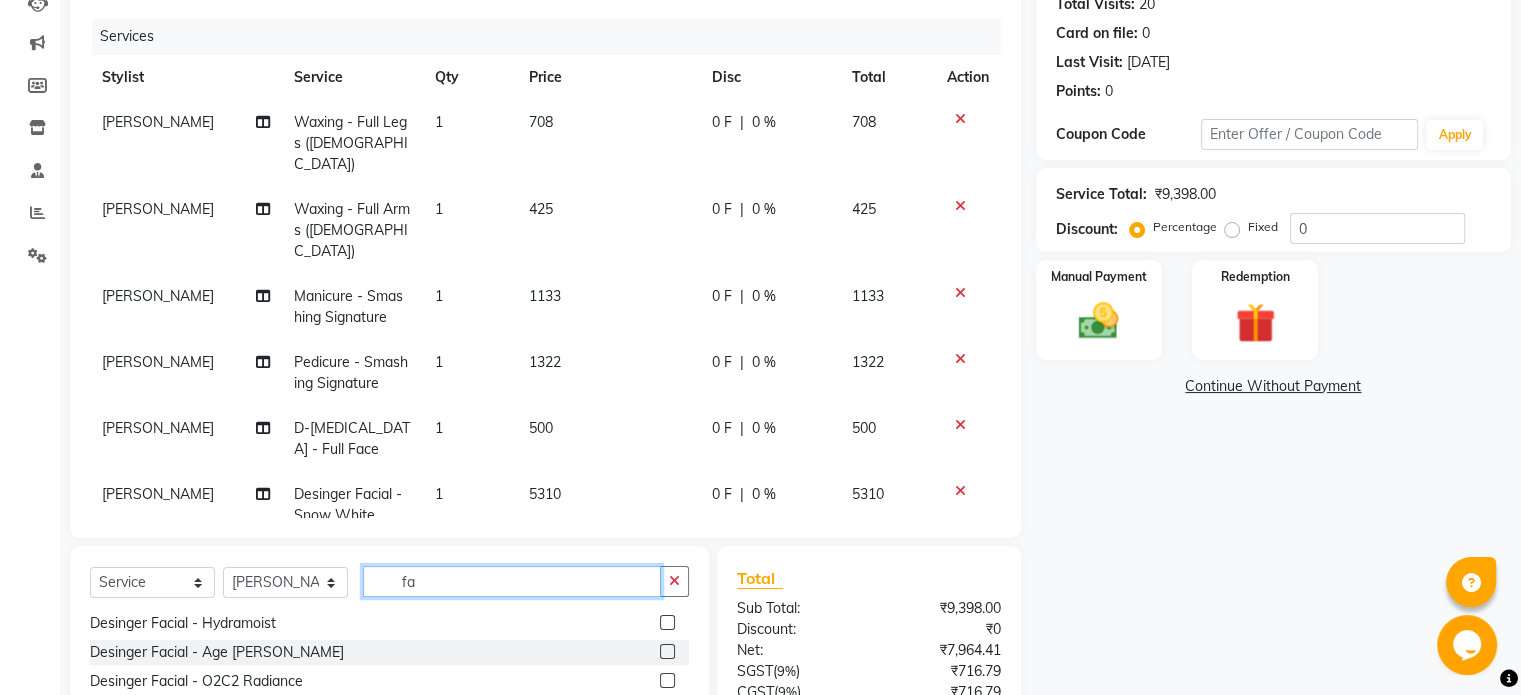 type on "f" 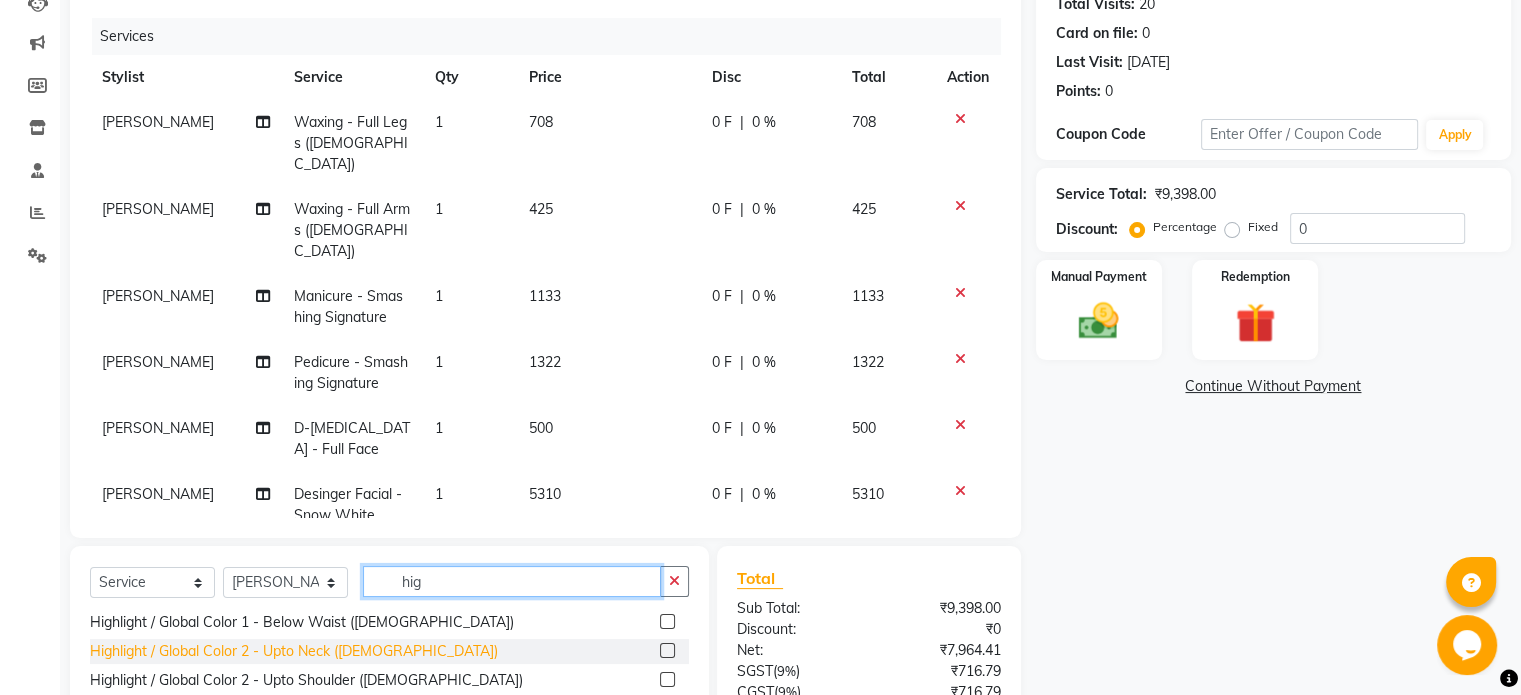 scroll, scrollTop: 321, scrollLeft: 0, axis: vertical 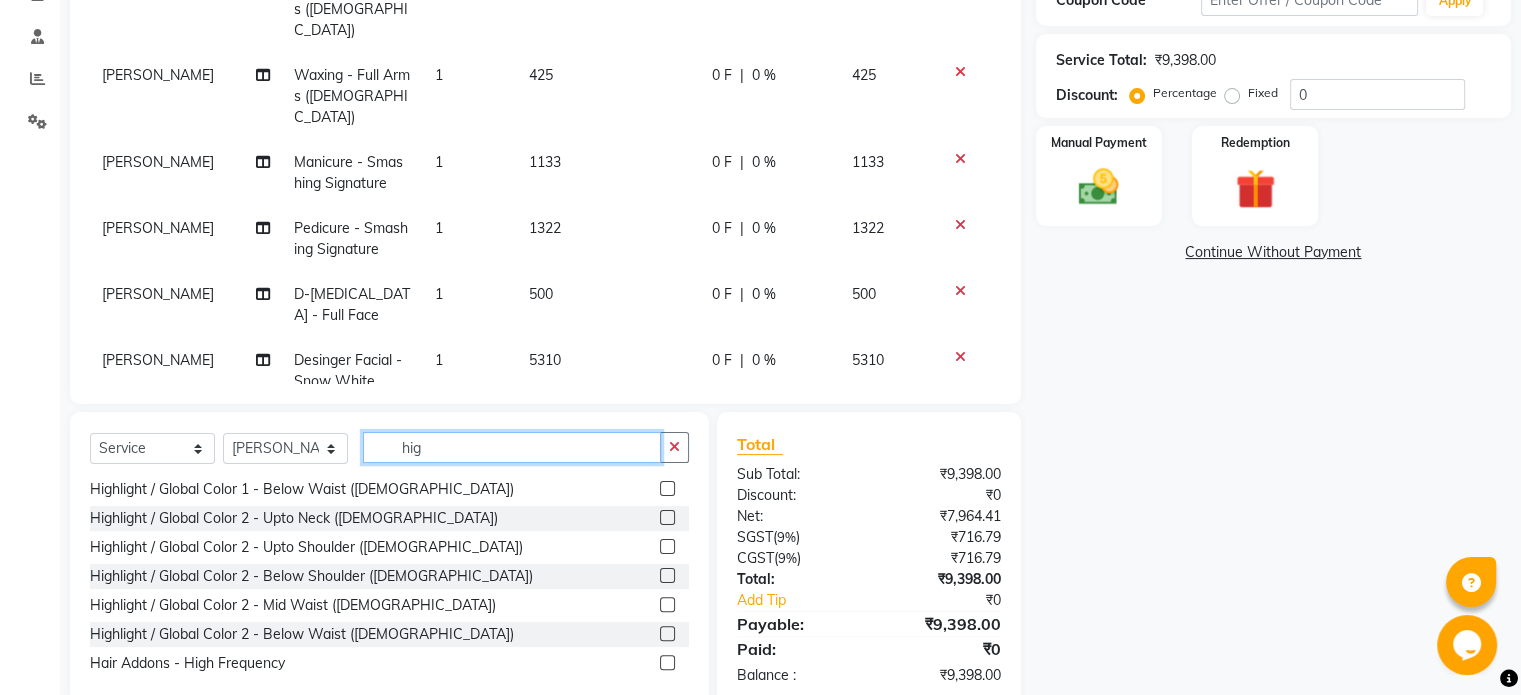type on "hig" 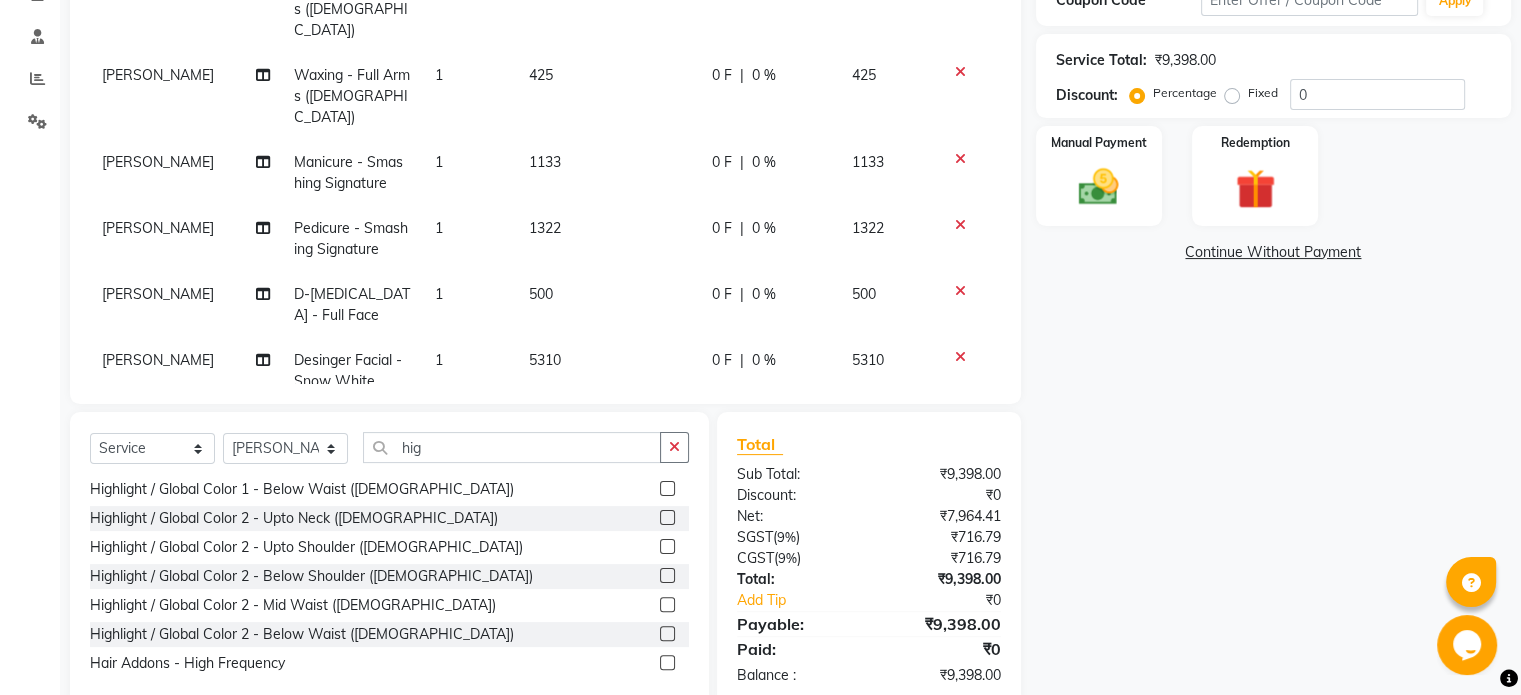 click 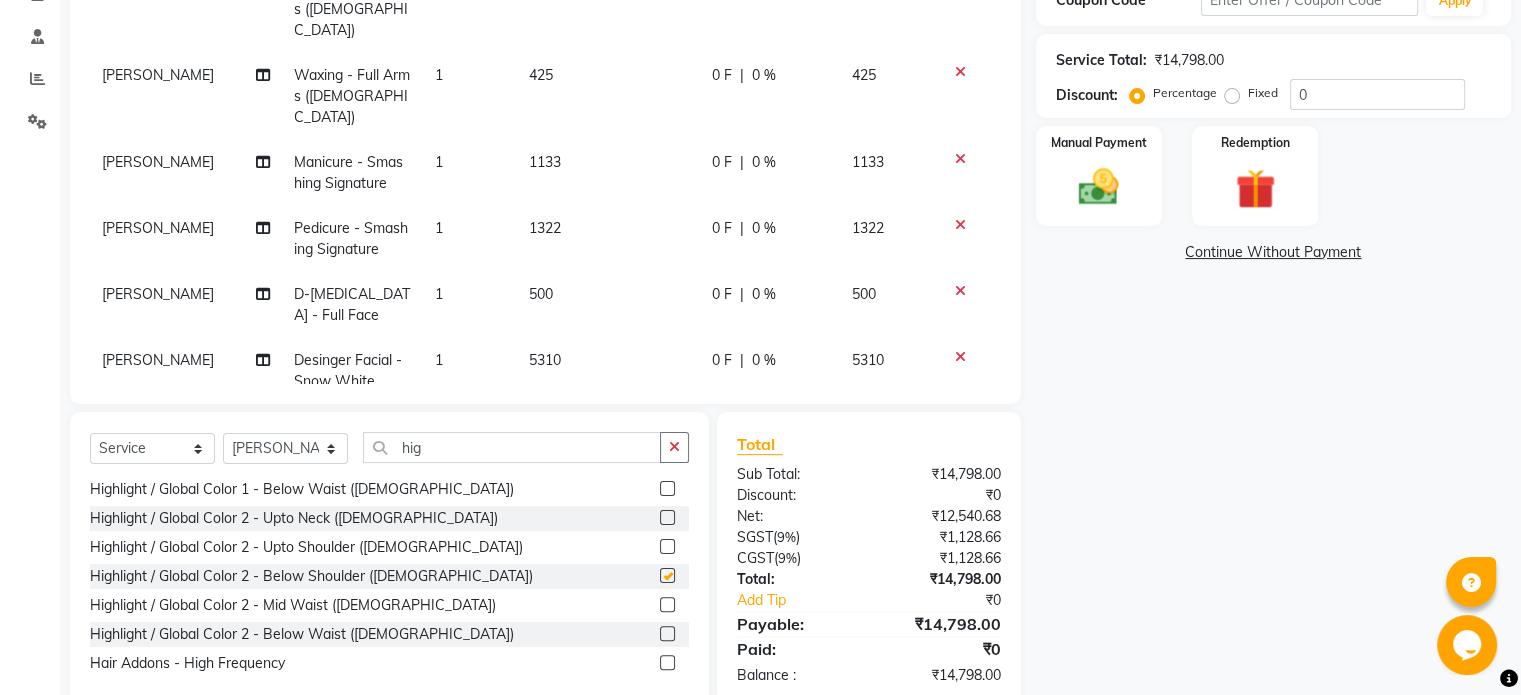 checkbox on "false" 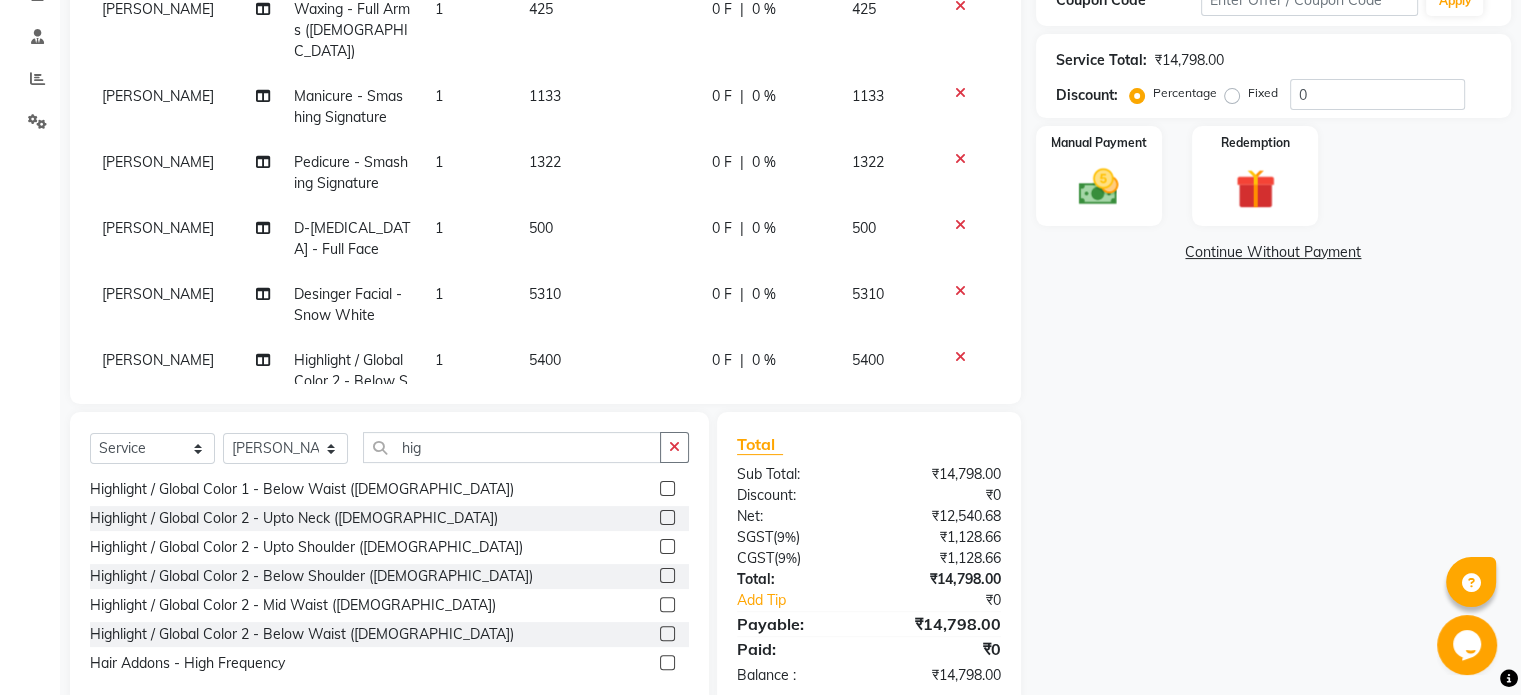 scroll, scrollTop: 96, scrollLeft: 0, axis: vertical 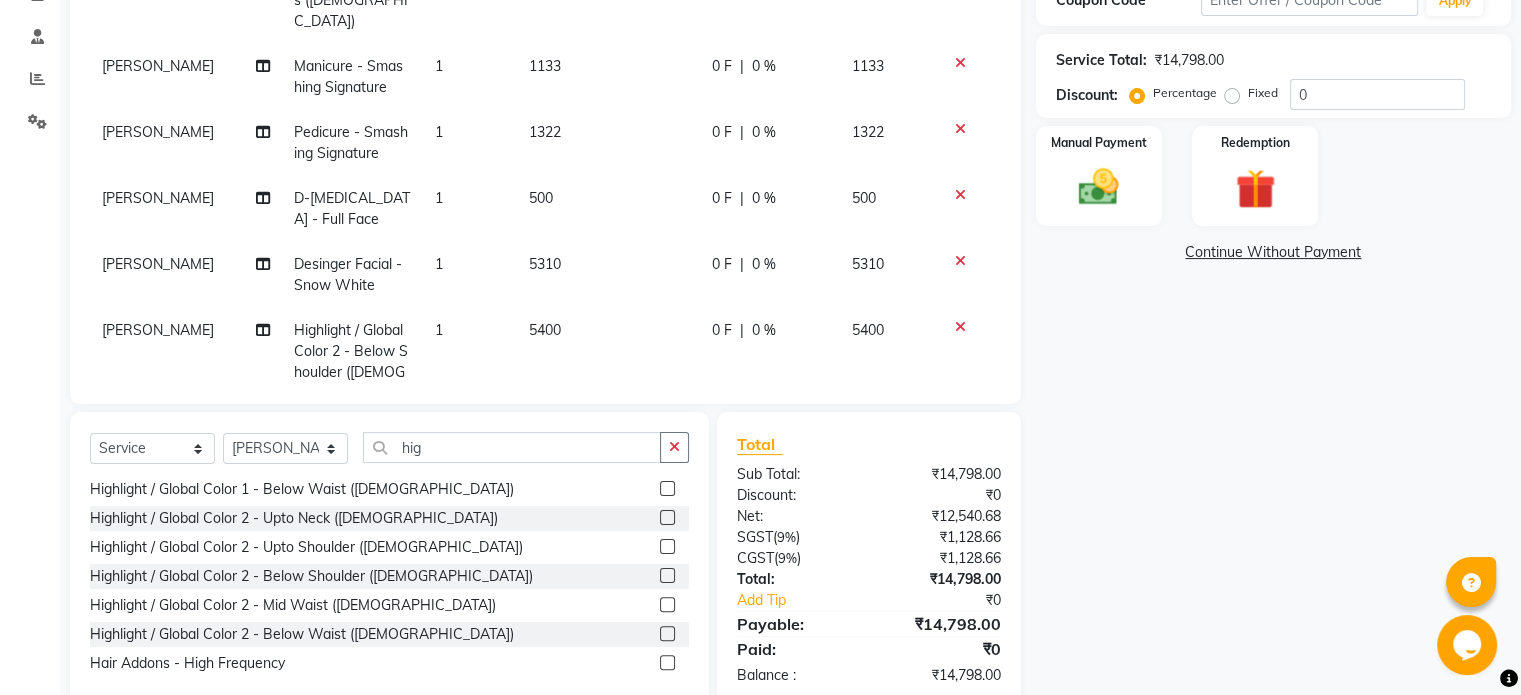 click on "5400" 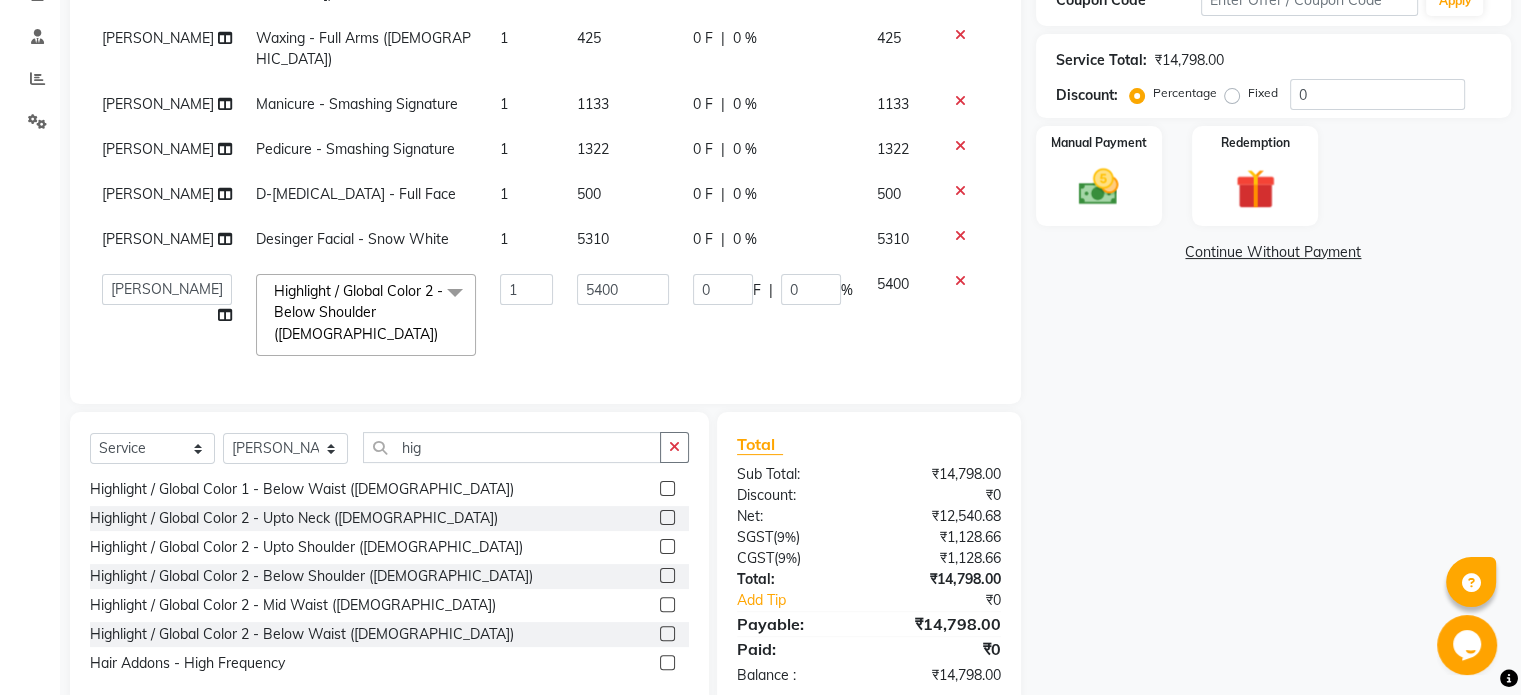 scroll, scrollTop: 0, scrollLeft: 0, axis: both 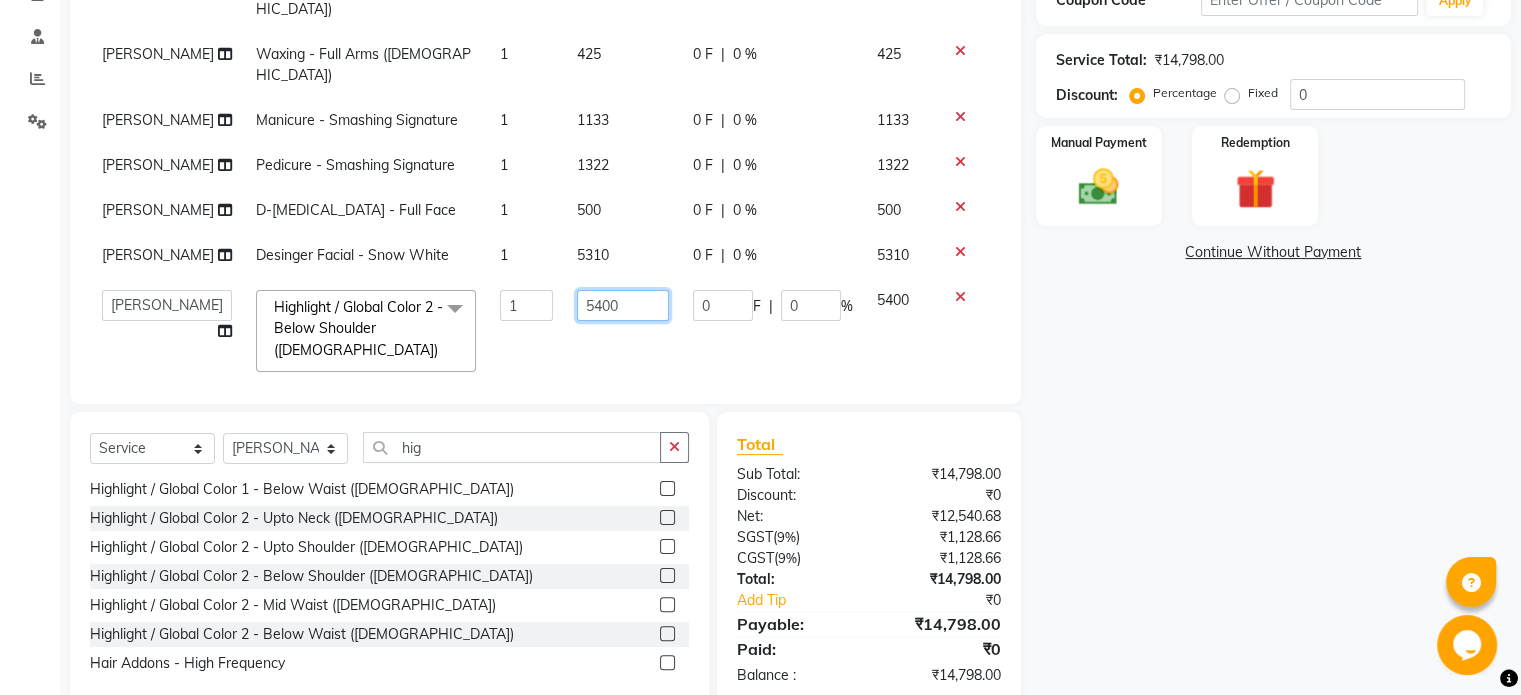 click on "5400" 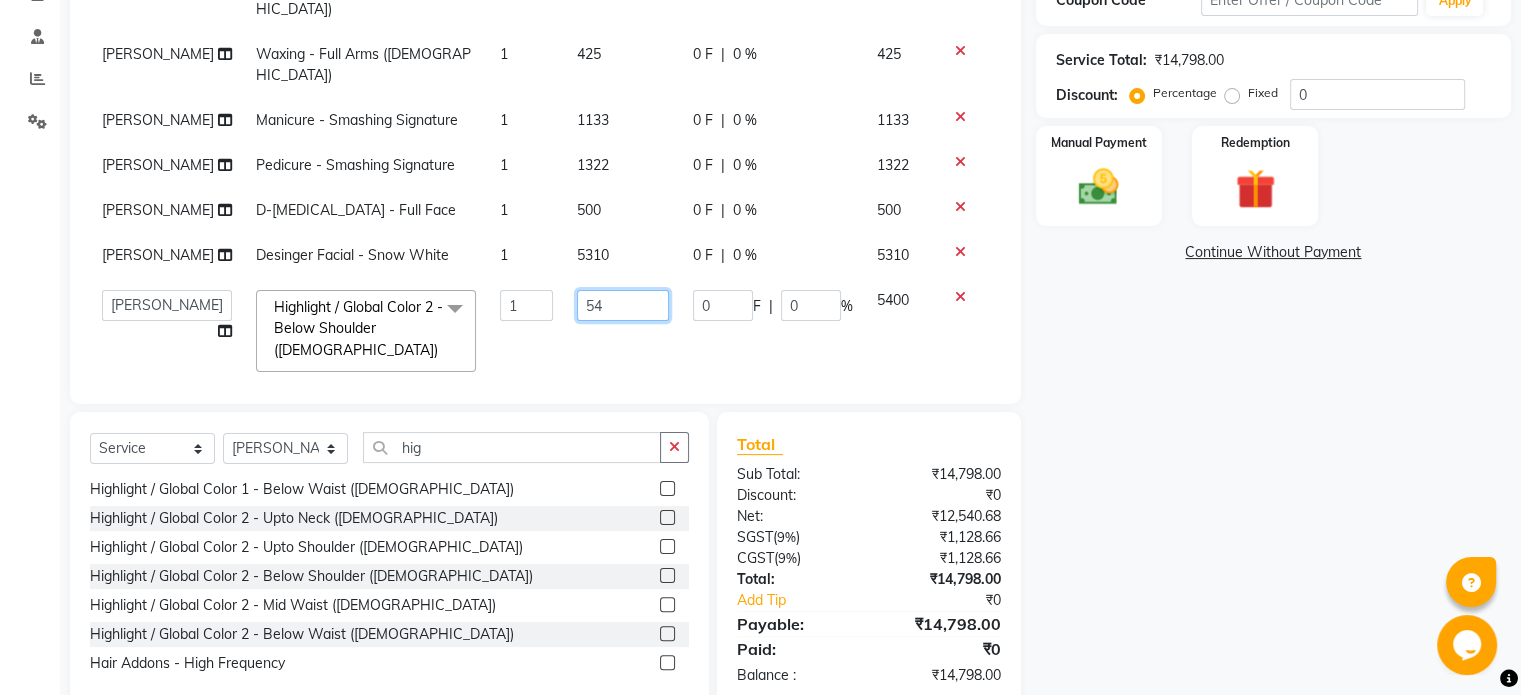 type on "5" 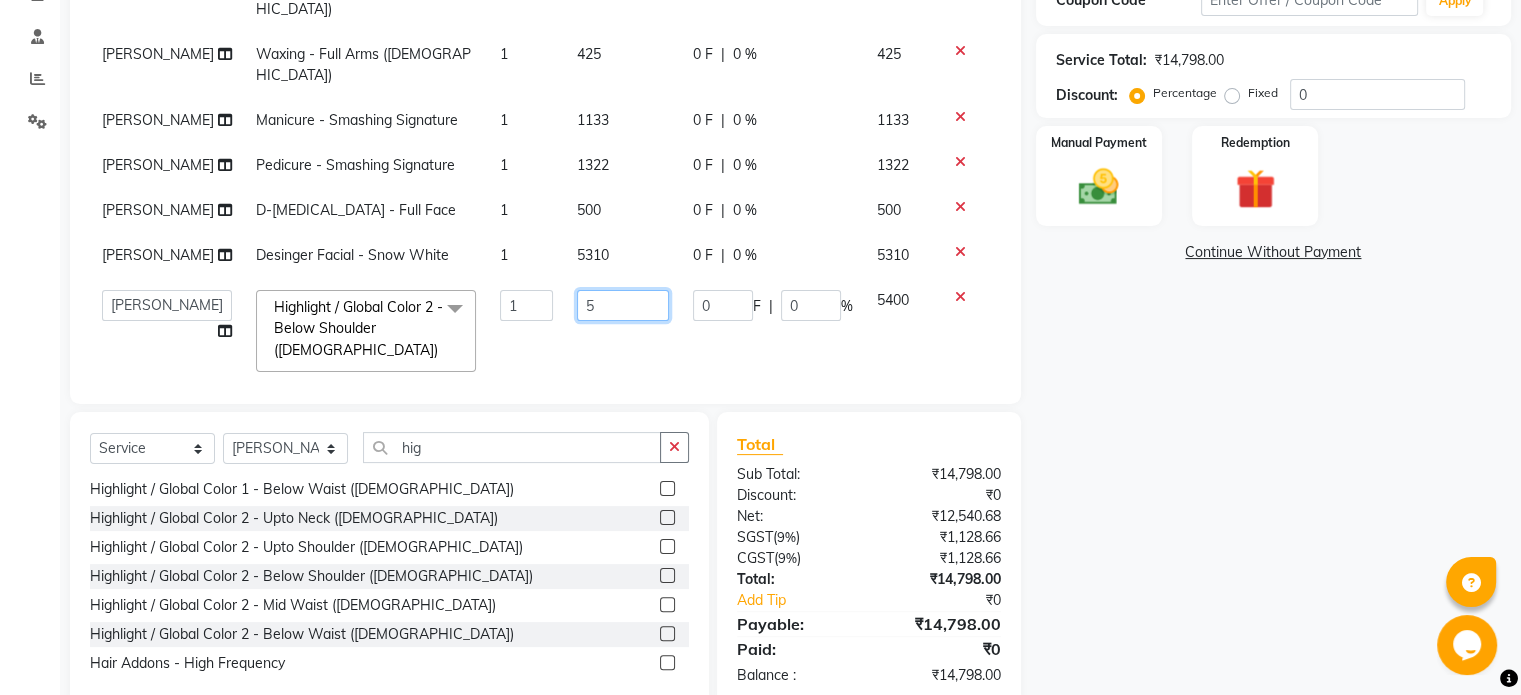 type 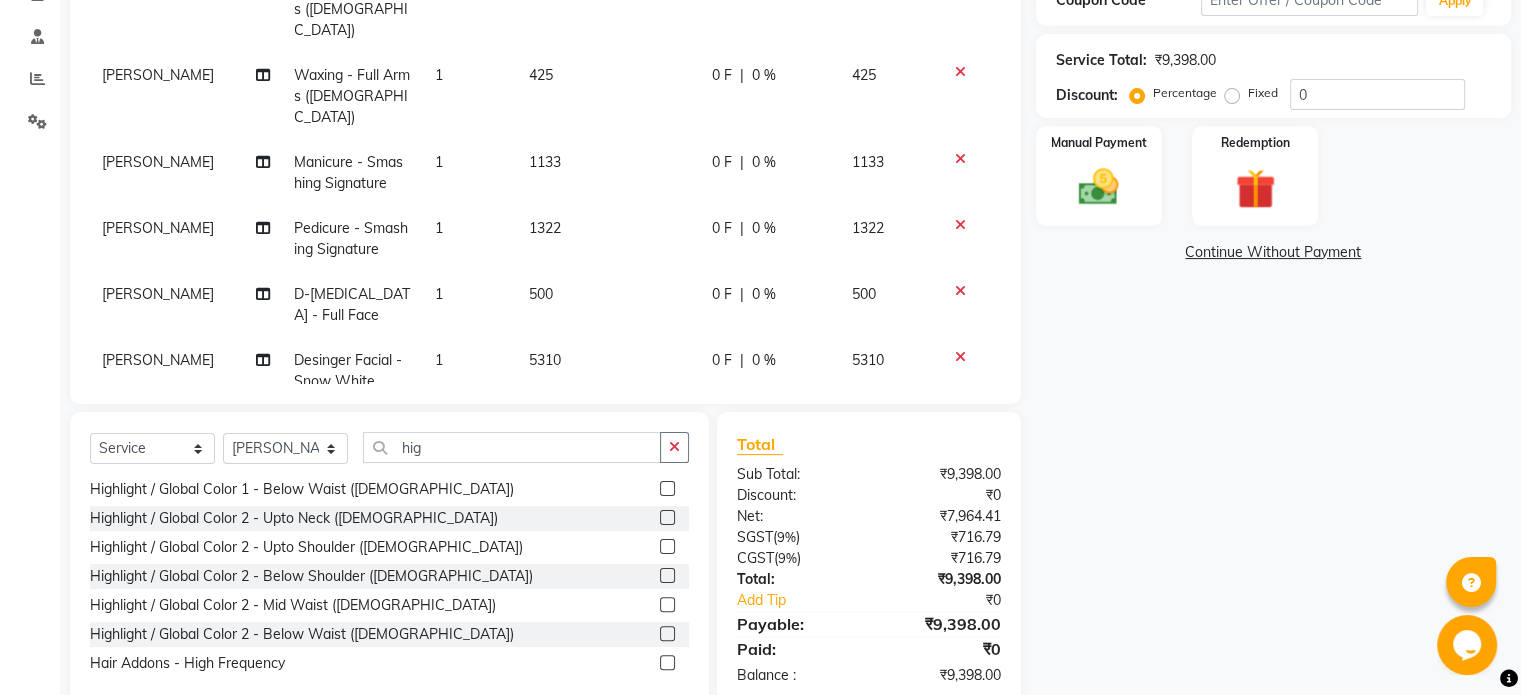 click on "Desinger Facial - Snow White" 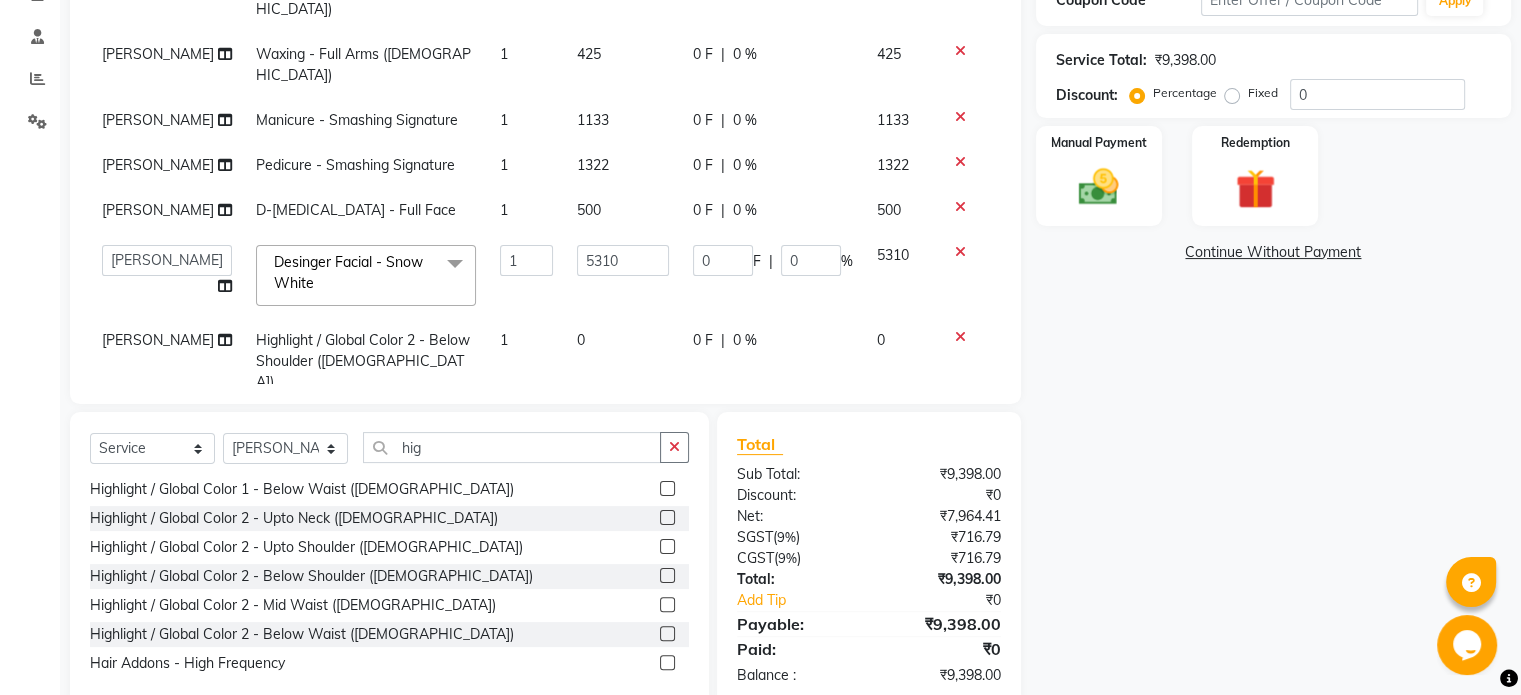 click on "Highlight / Global Color 2 - Below Shoulder ([DEMOGRAPHIC_DATA])" 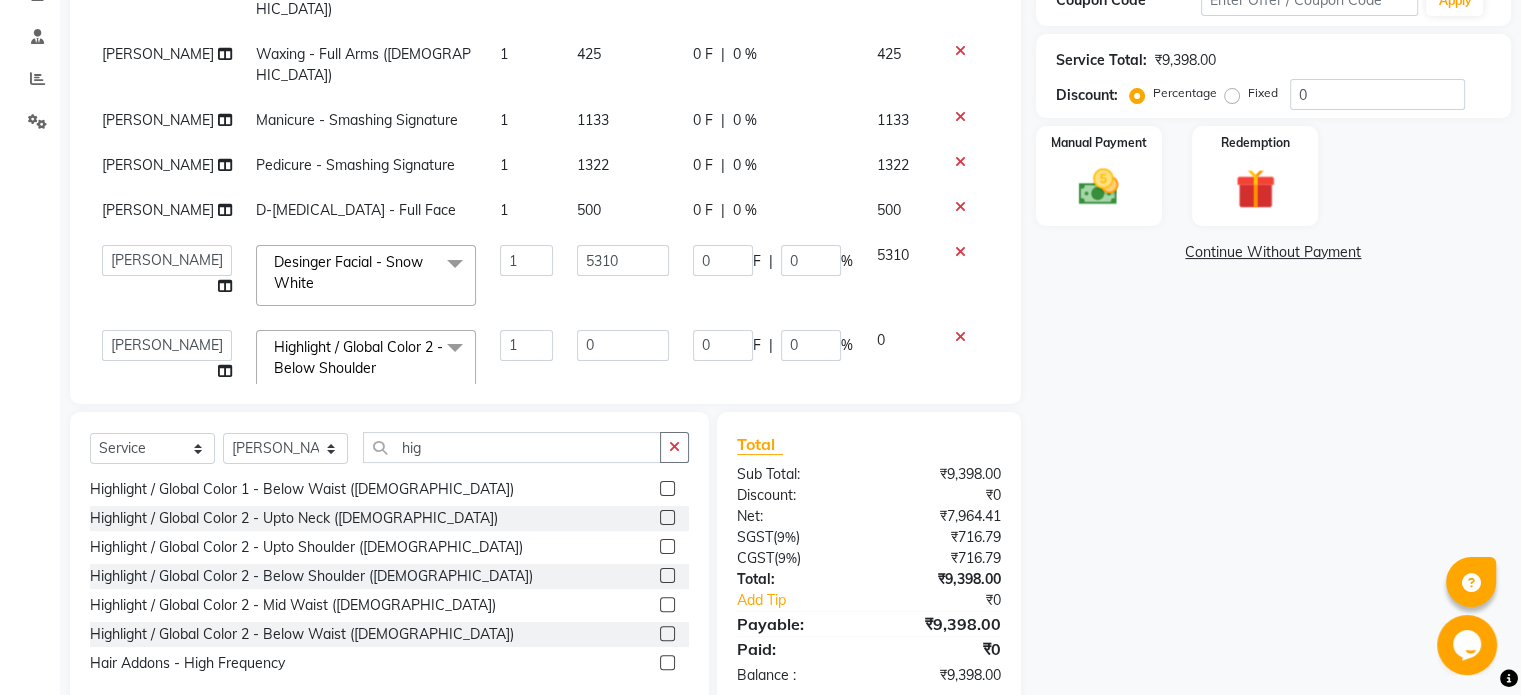 click 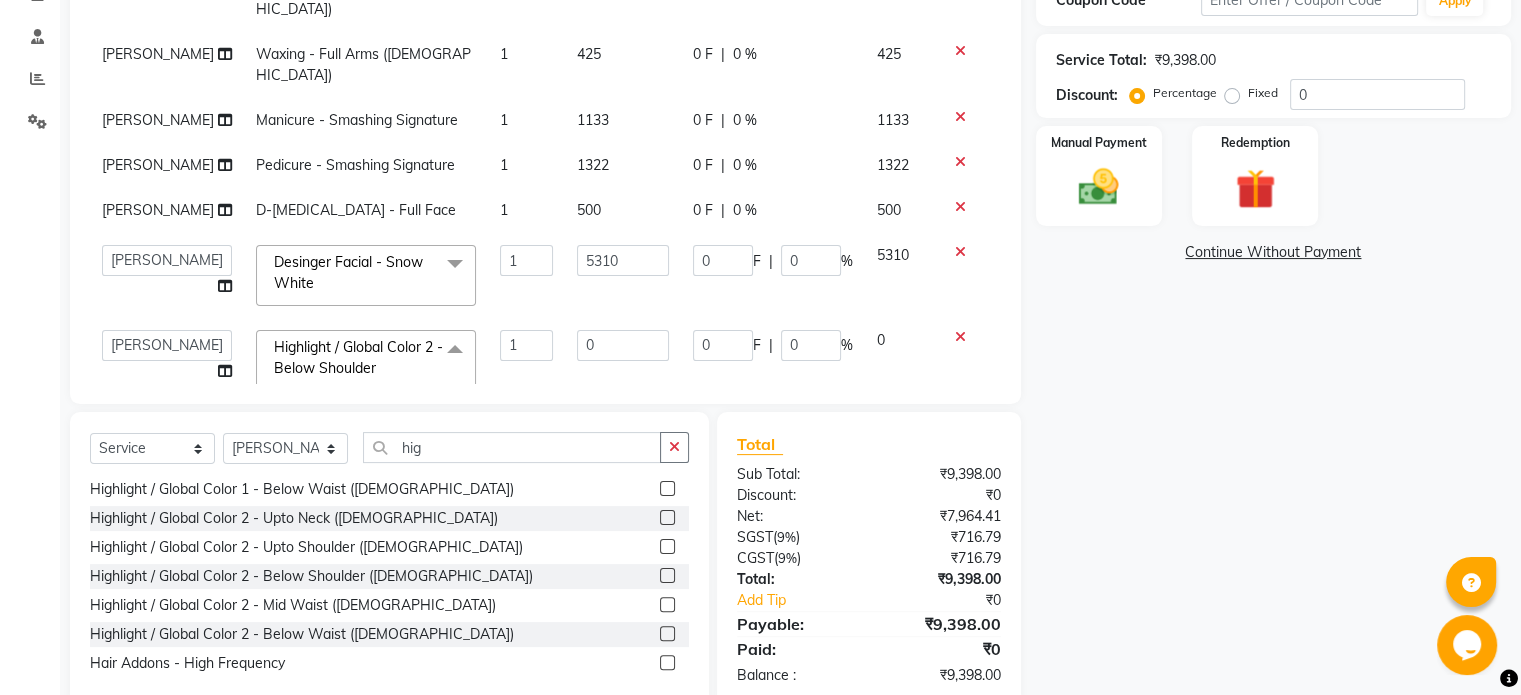 click 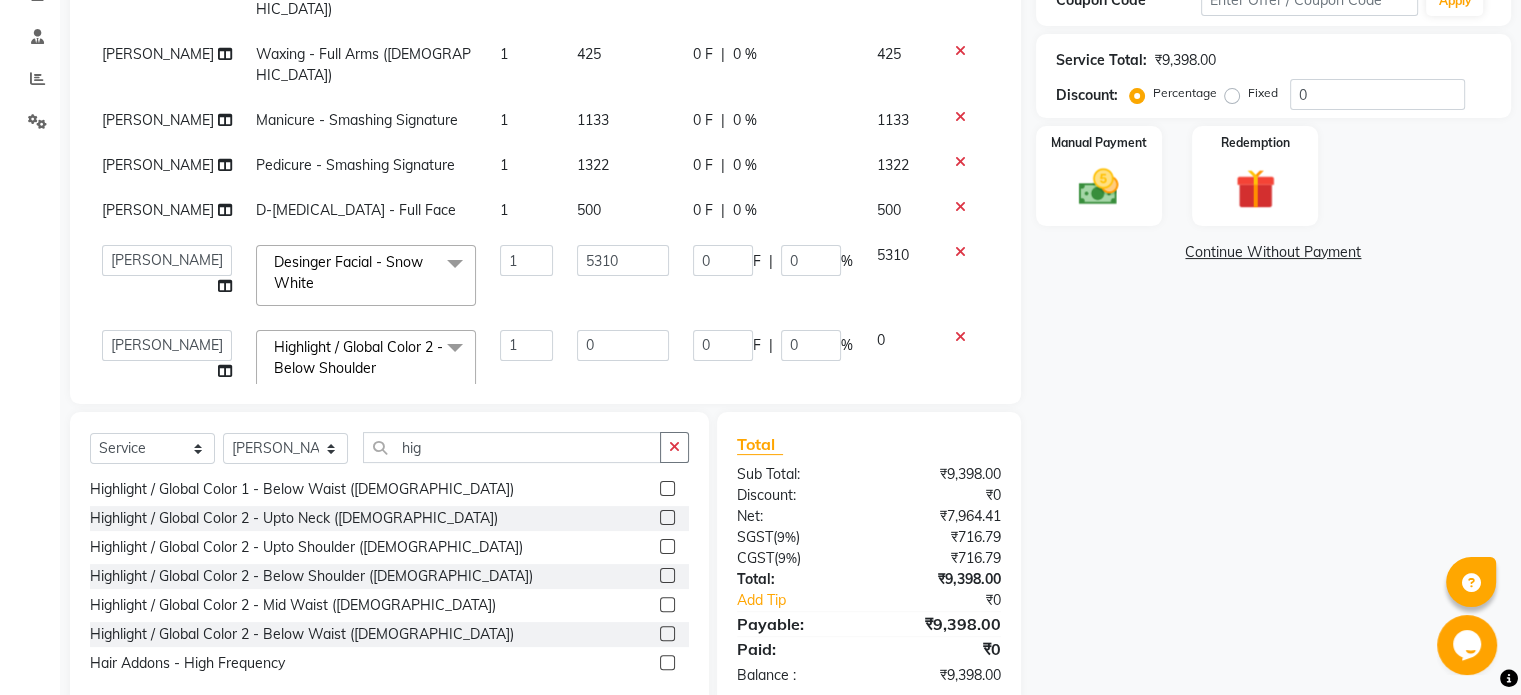 click 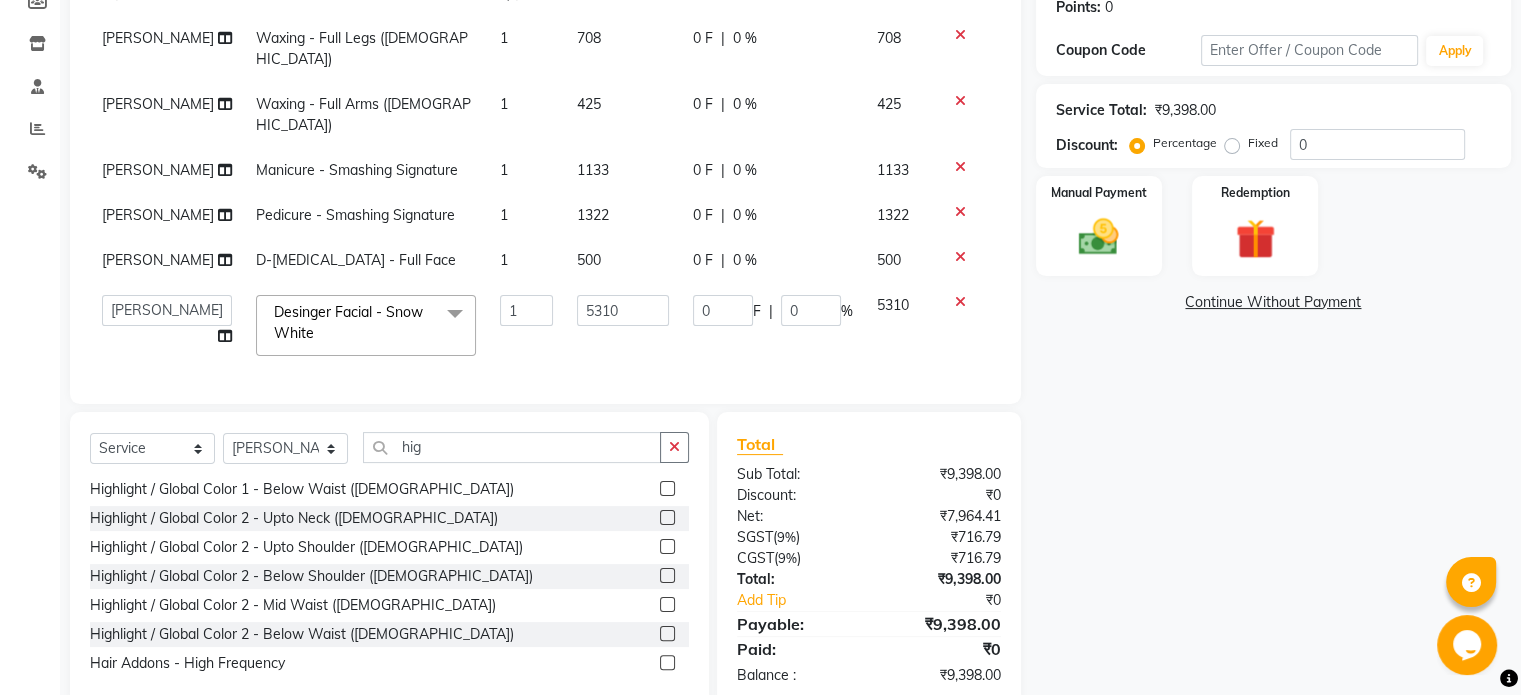 scroll, scrollTop: 329, scrollLeft: 0, axis: vertical 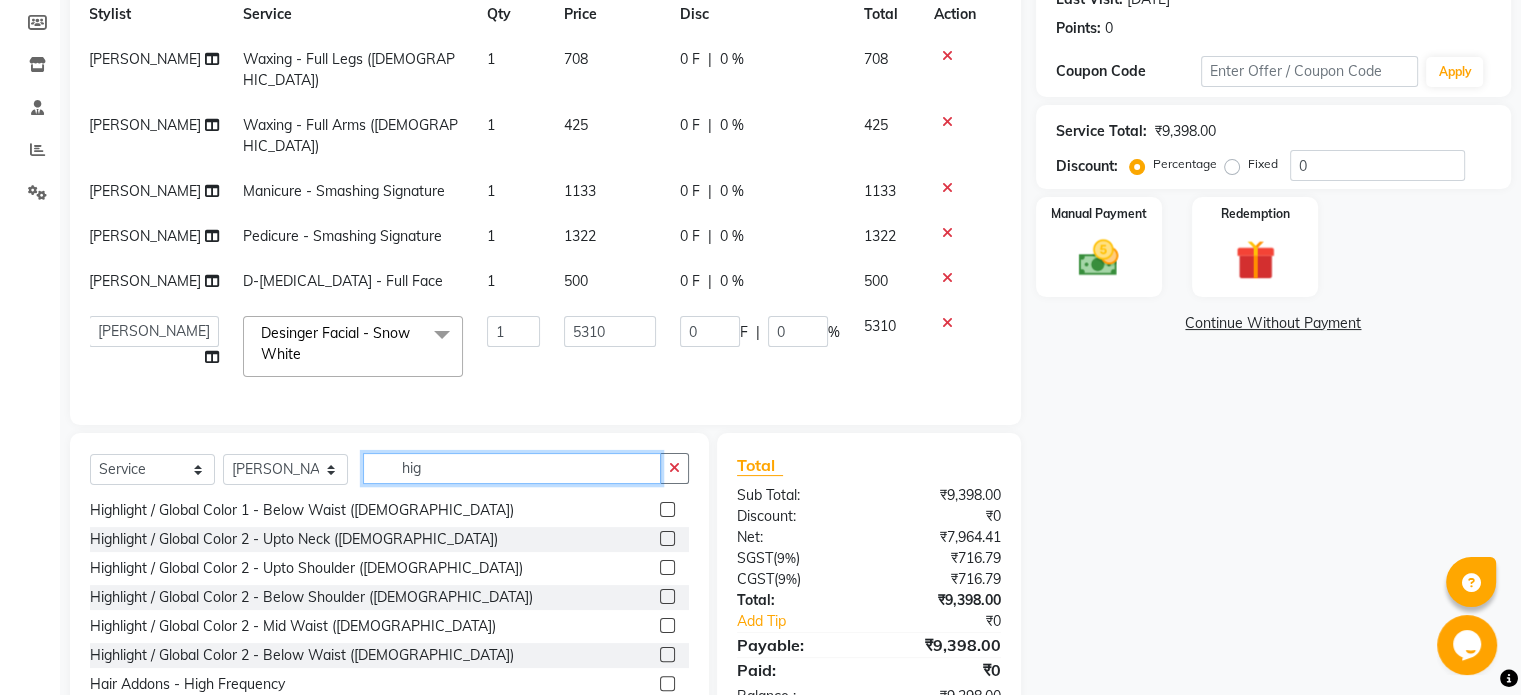 click on "hig" 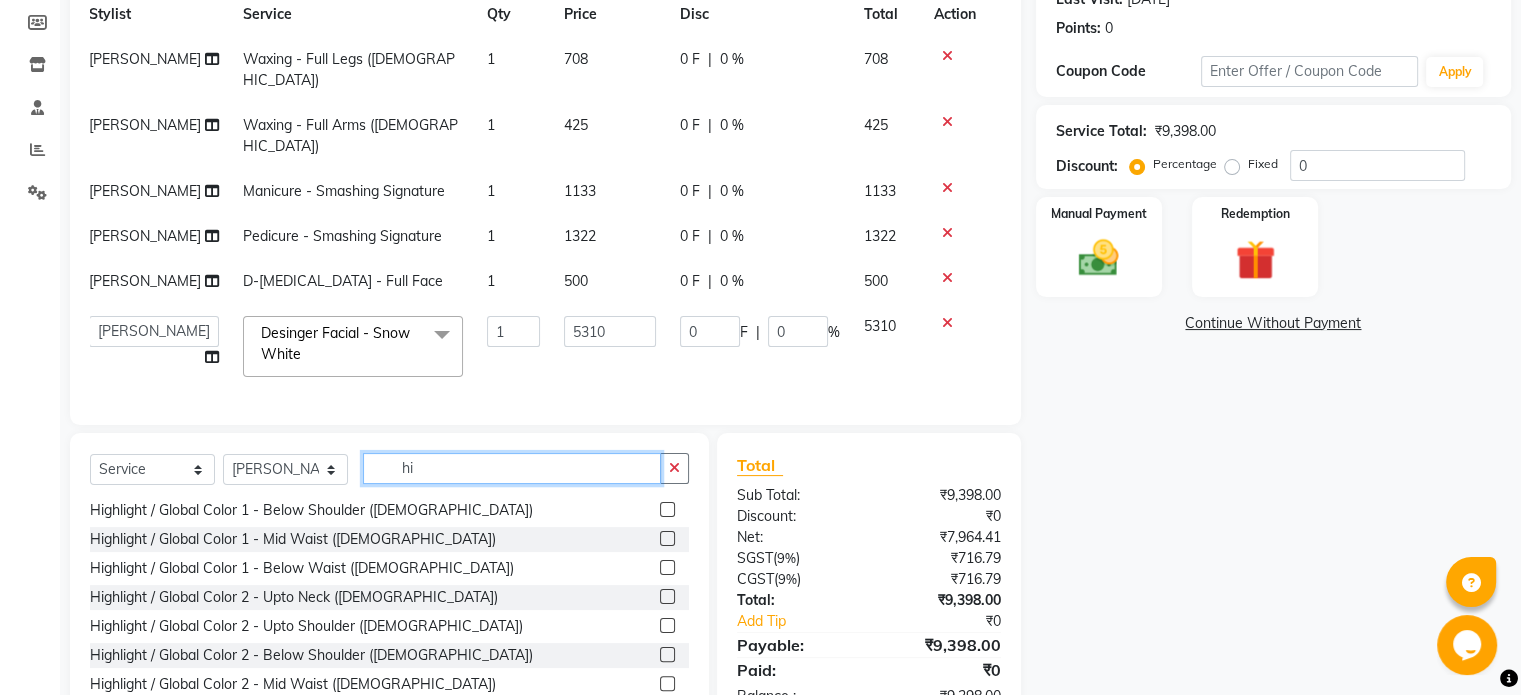 type on "h" 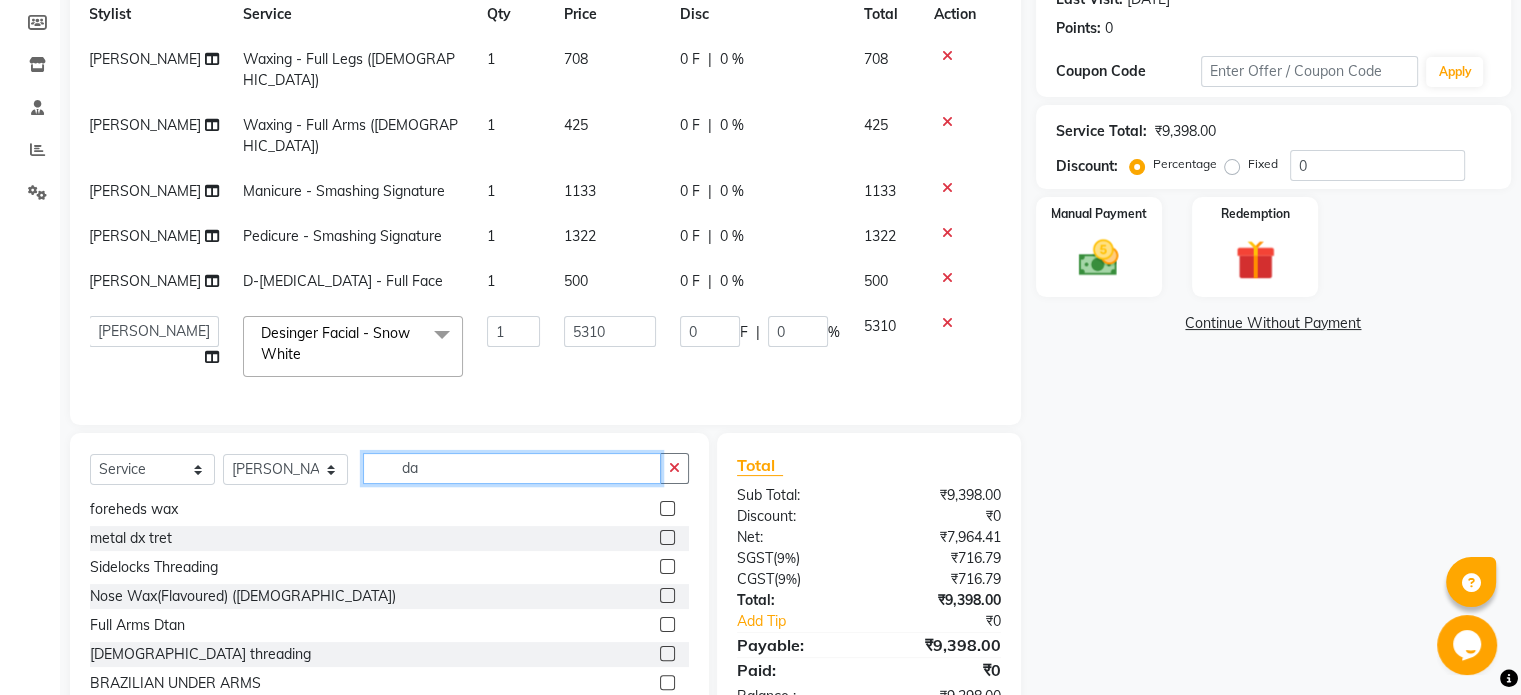 scroll, scrollTop: 0, scrollLeft: 0, axis: both 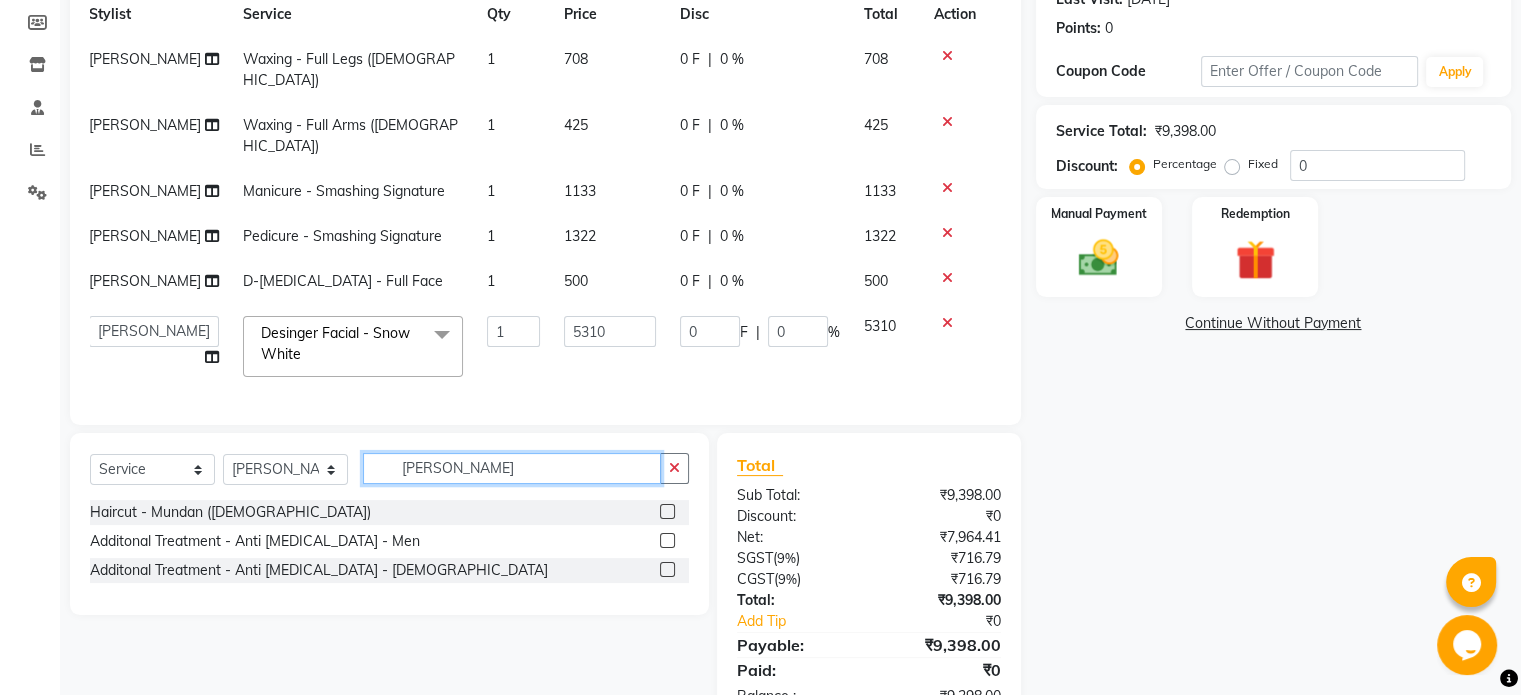type on "[PERSON_NAME]" 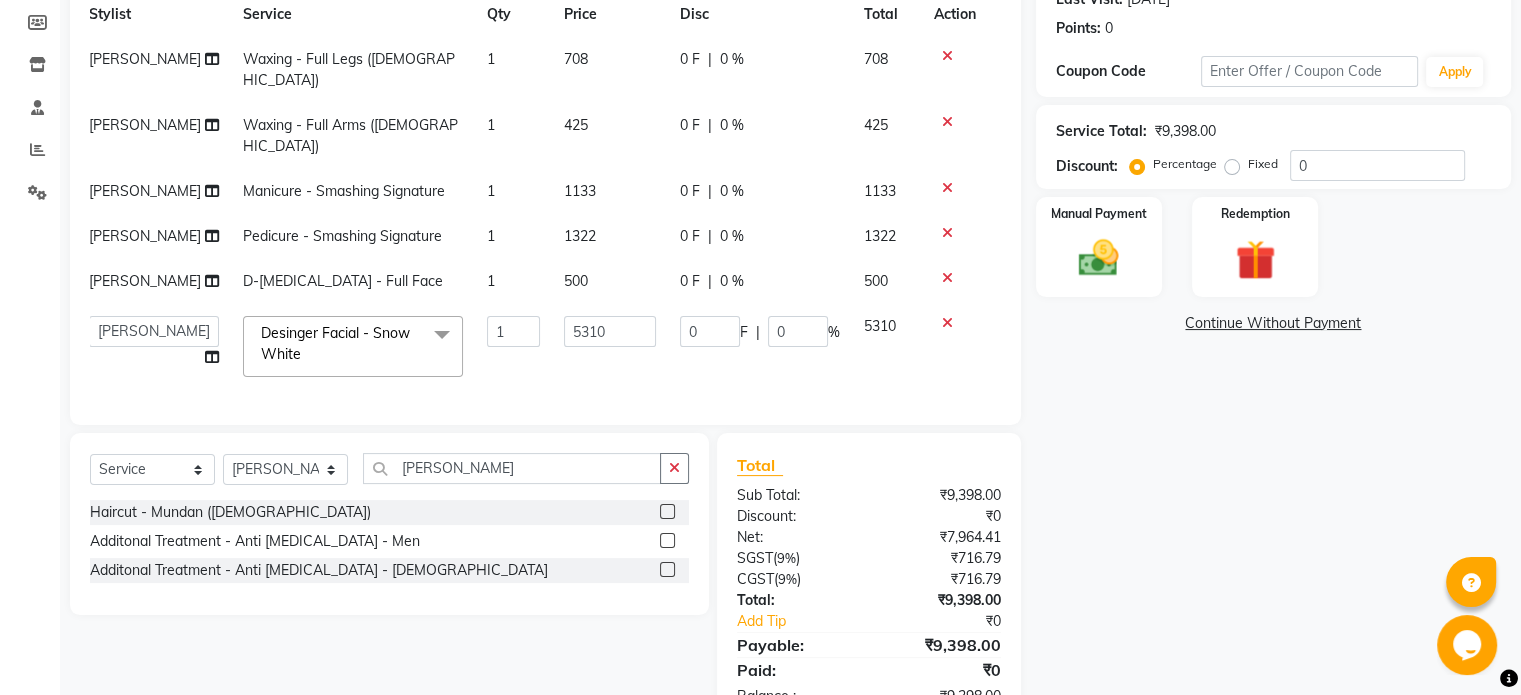 click 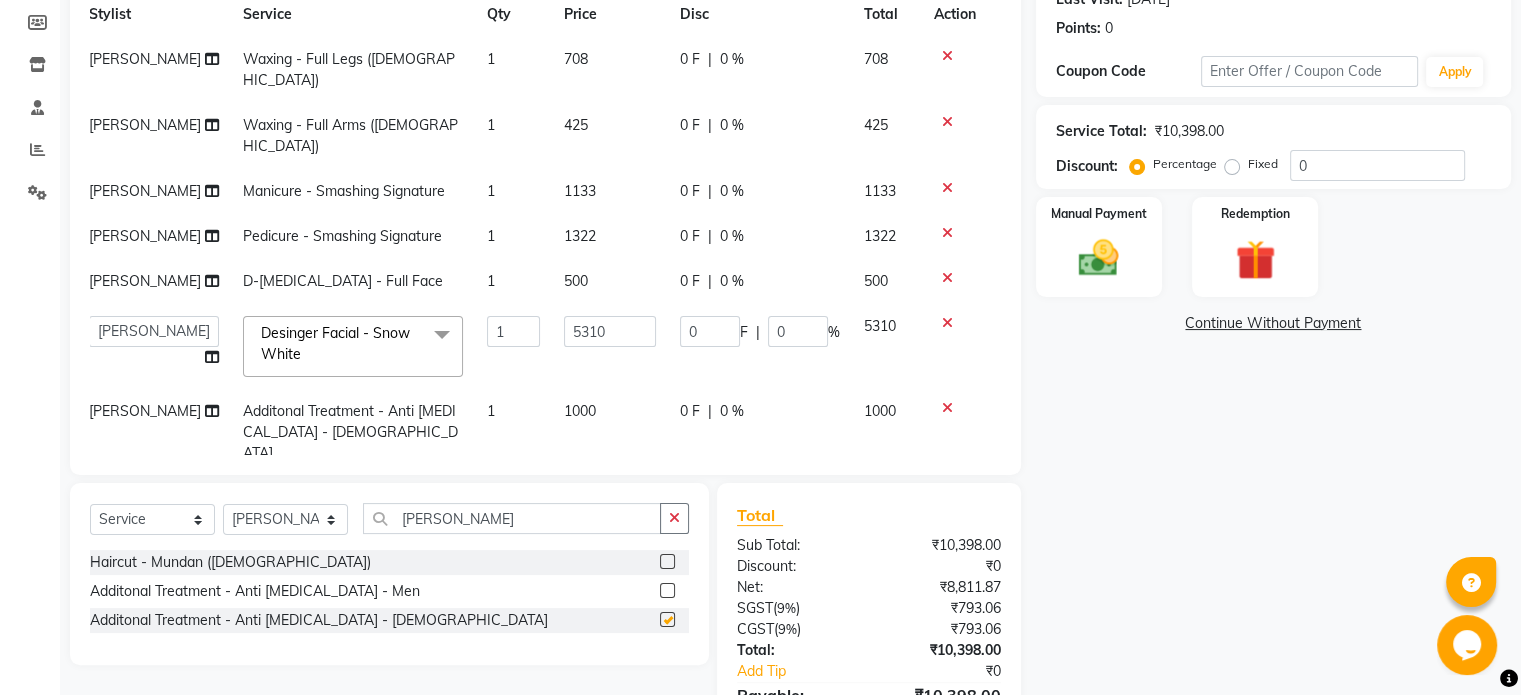 checkbox on "false" 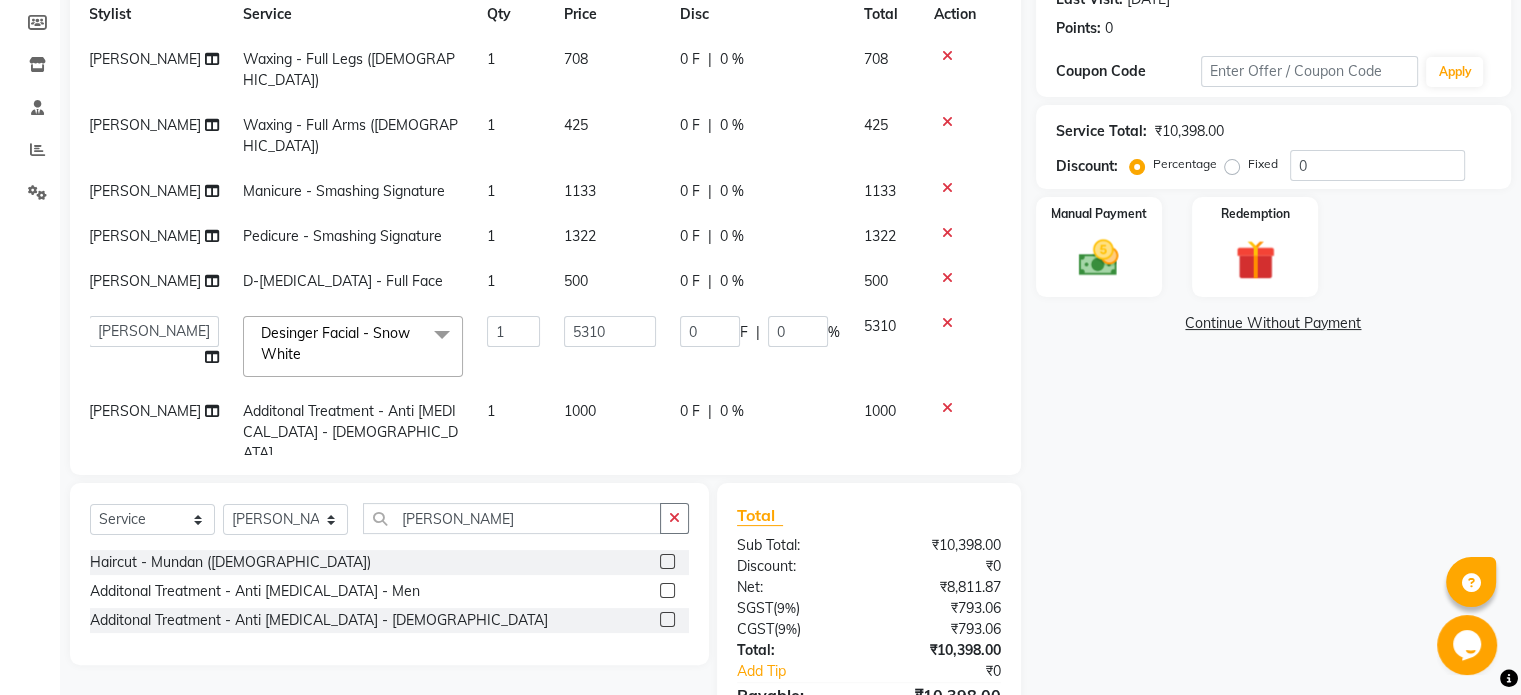 click on "Select  Service  Product  Membership  Package Voucher Prepaid Gift Card  Select Stylist [PERSON_NAME] [PERSON_NAME] [PERSON_NAME]  [PERSON_NAME] [PERSON_NAME] Salon Samseer [PERSON_NAME] [PERSON_NAME] [PERSON_NAME] Haircut - Mundan ([DEMOGRAPHIC_DATA])  Additonal Treatment - Anti [MEDICAL_DATA] - Men  Additonal Treatment - Anti [MEDICAL_DATA] - [DEMOGRAPHIC_DATA]" 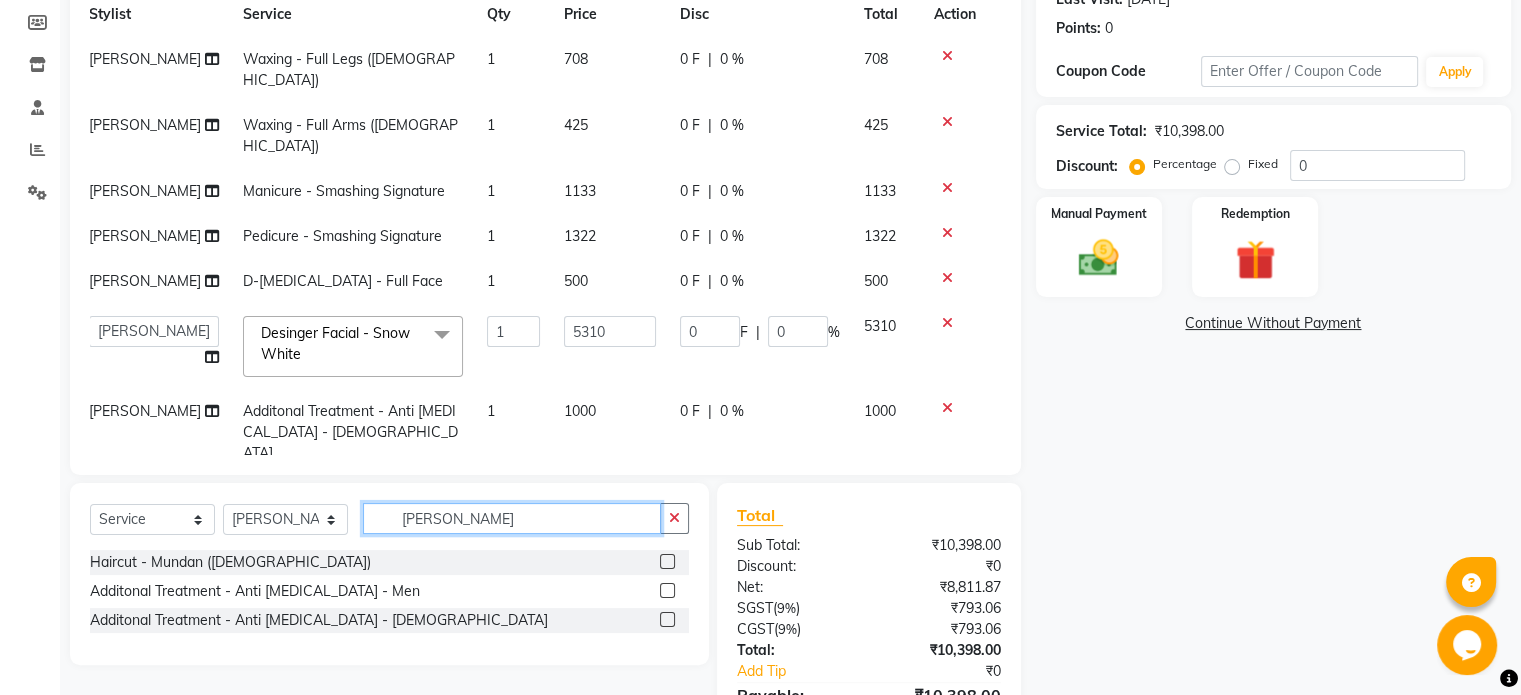 click on "[PERSON_NAME]" 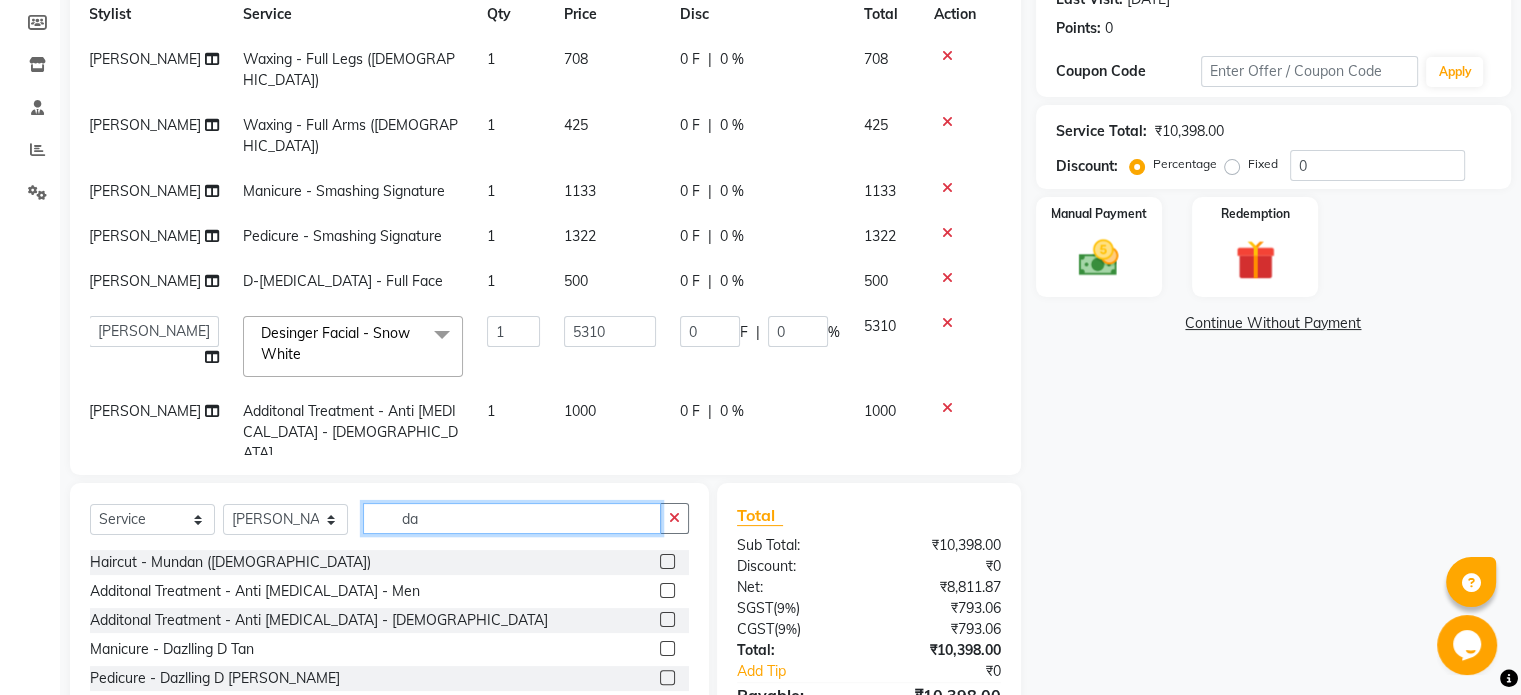 type on "d" 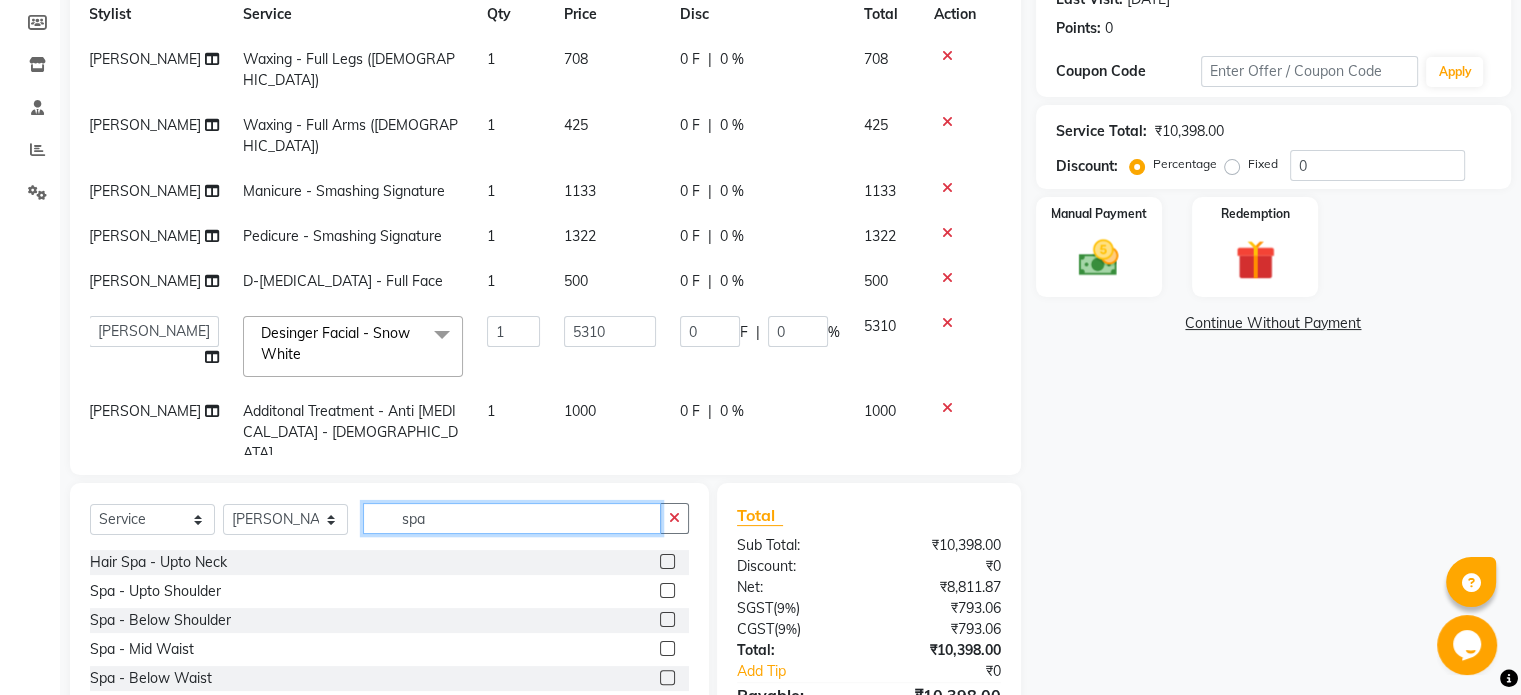 type on "spa" 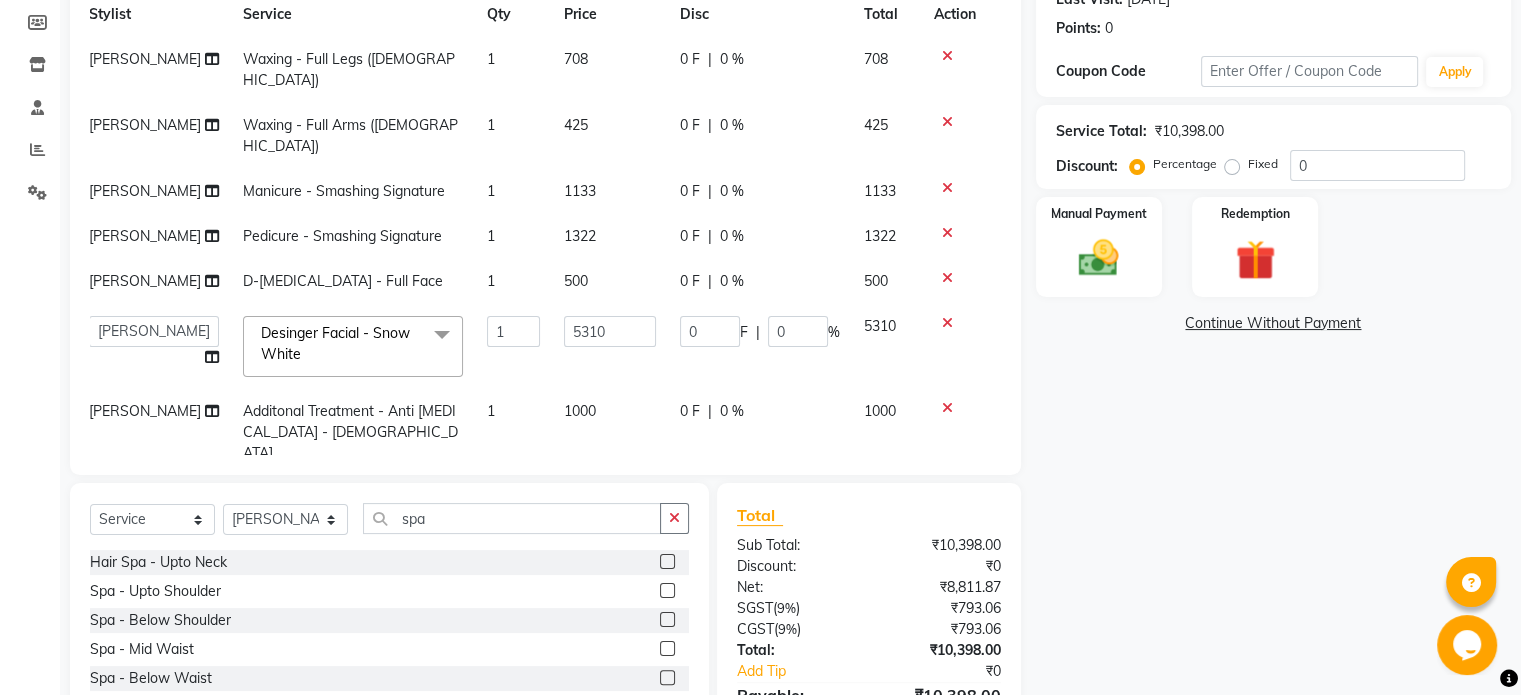click 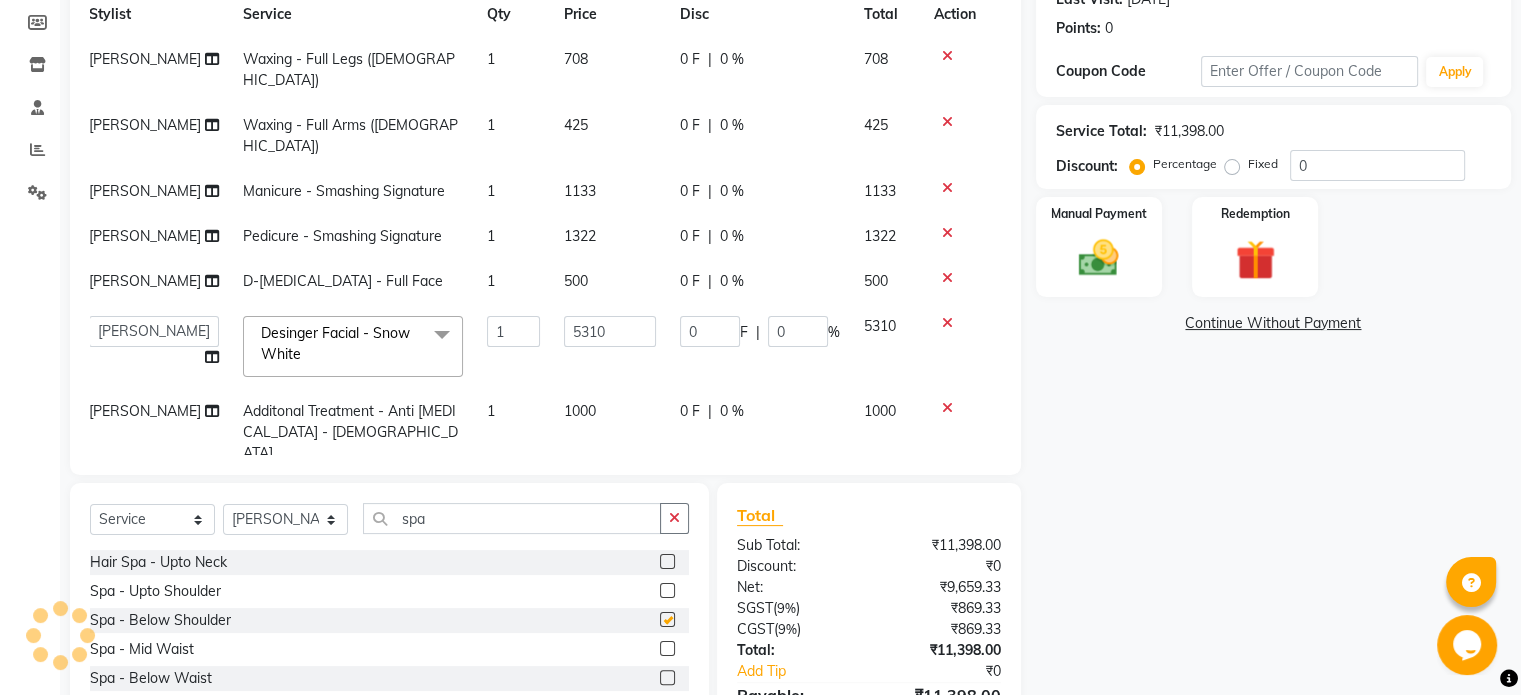 checkbox on "false" 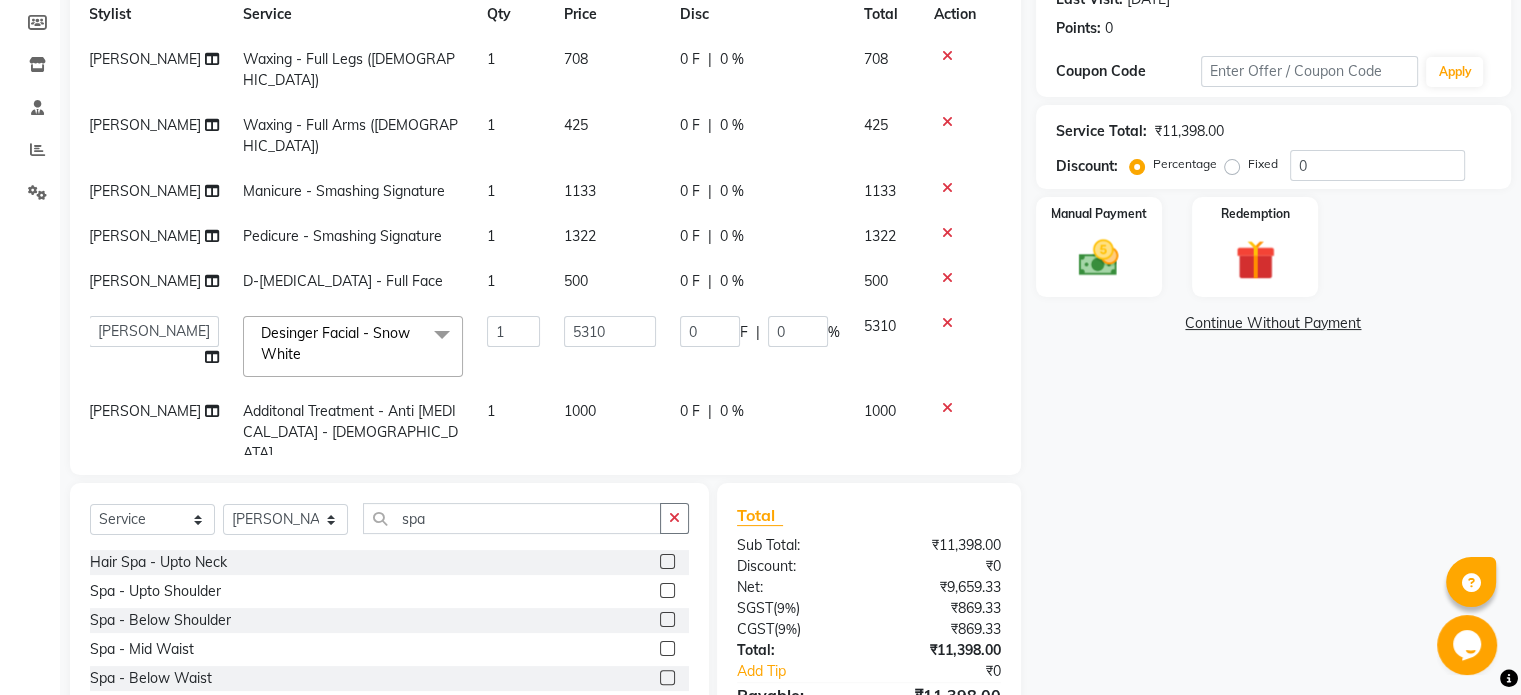 scroll, scrollTop: 54, scrollLeft: 13, axis: both 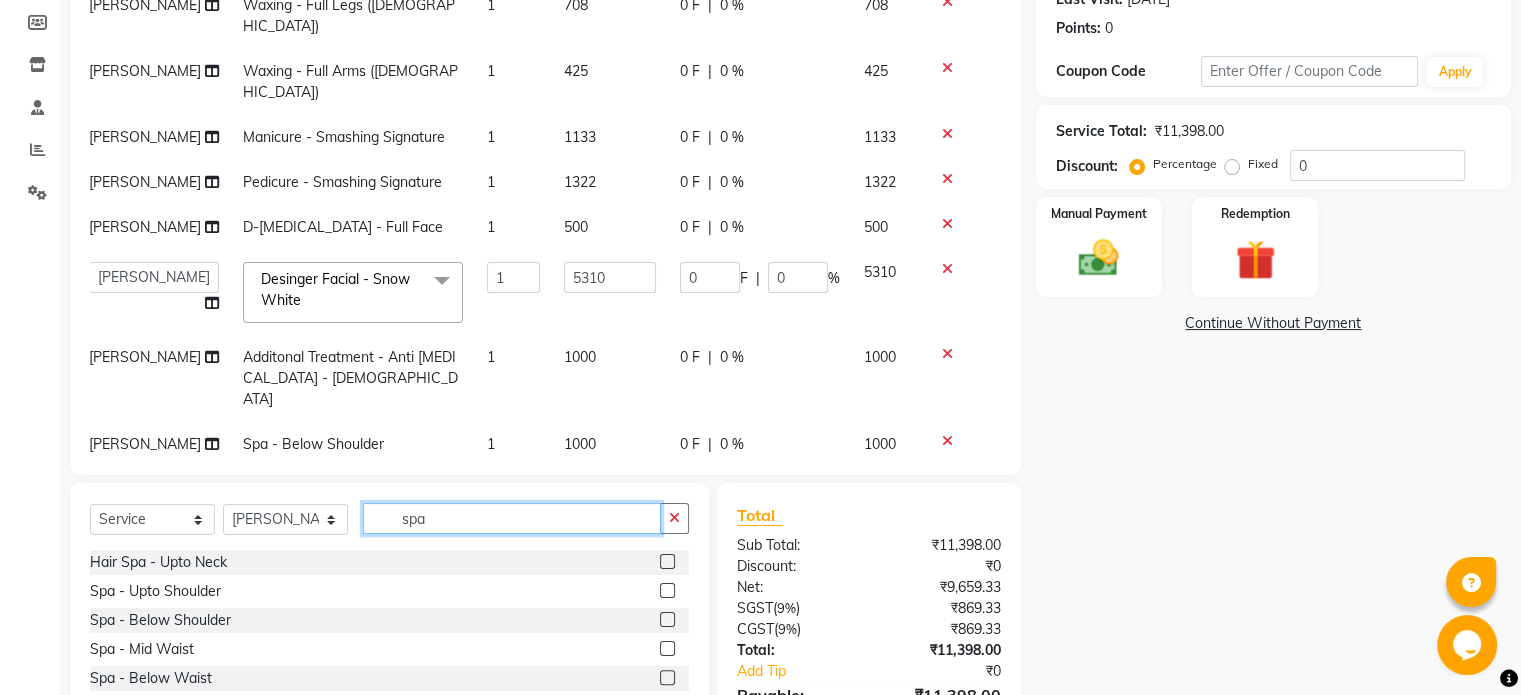 click on "spa" 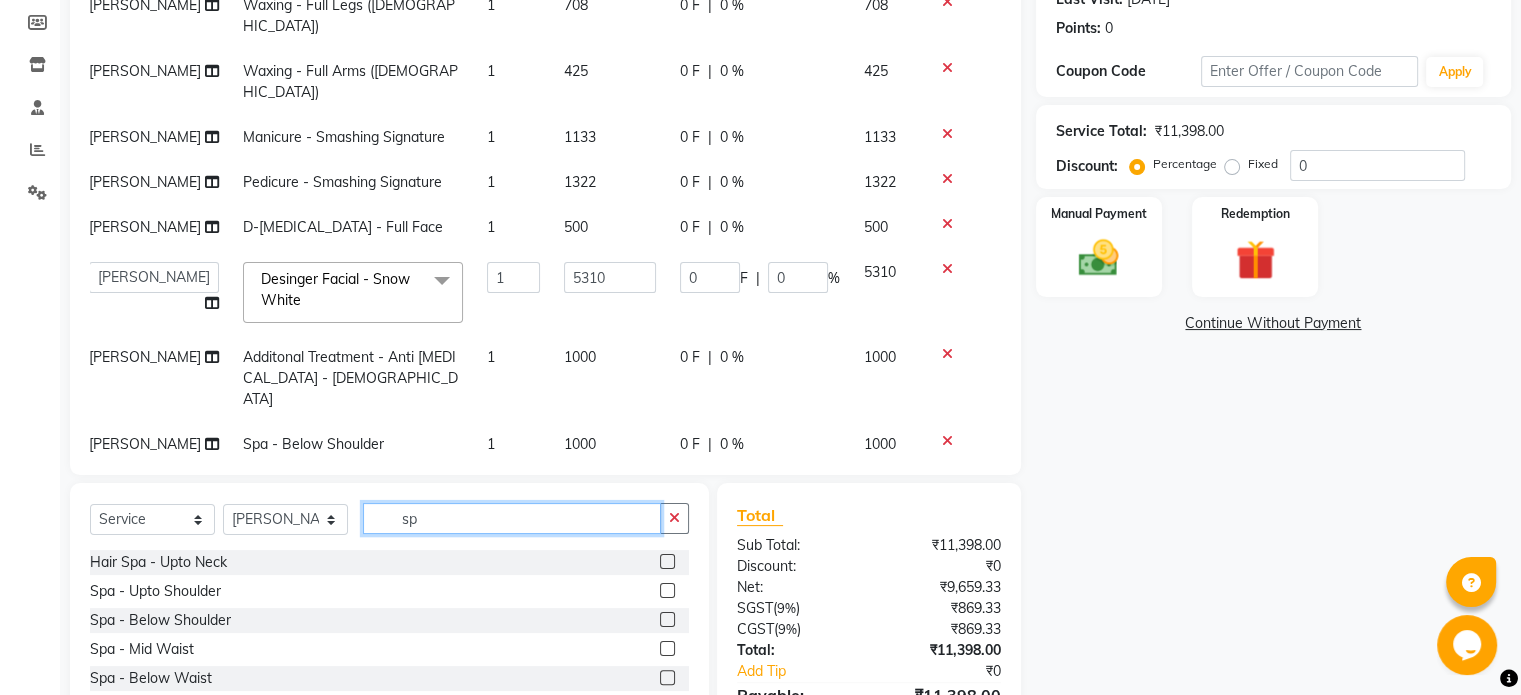 type on "s" 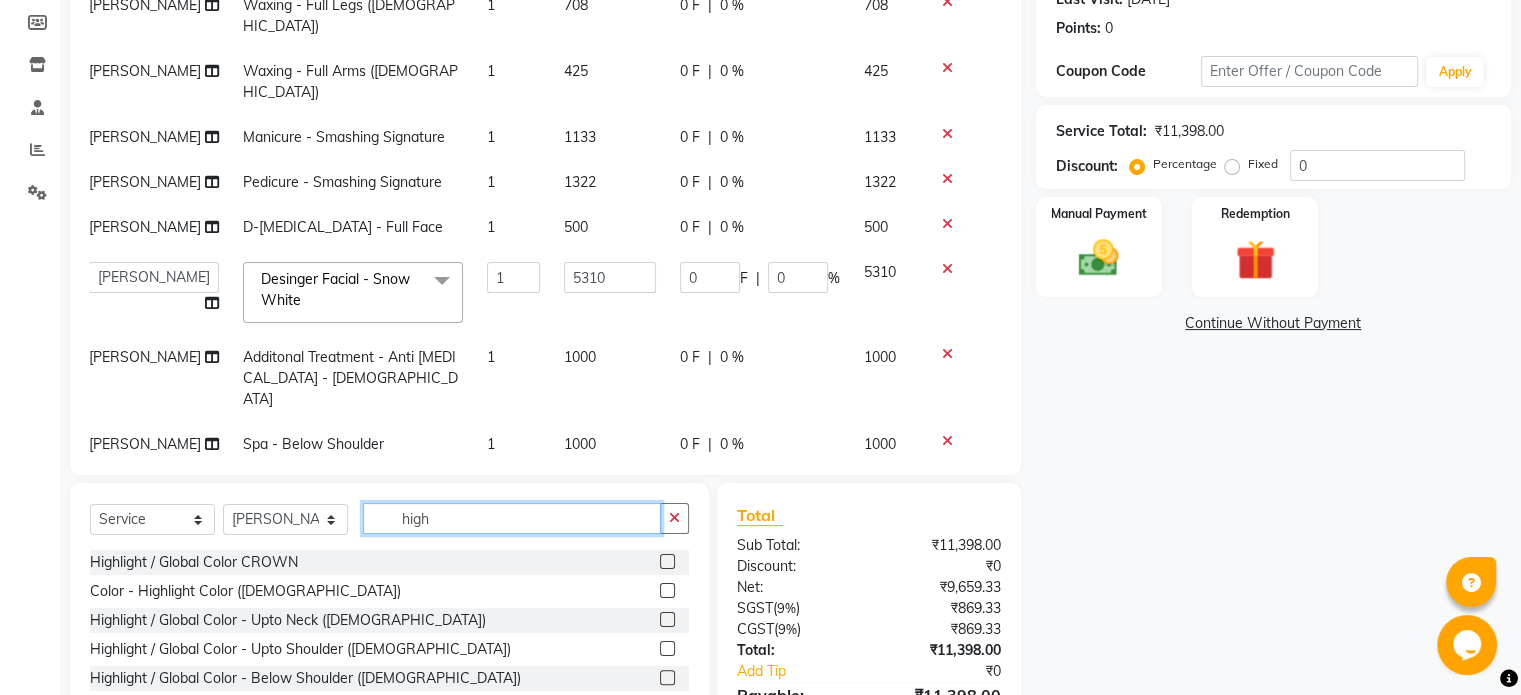 type on "high" 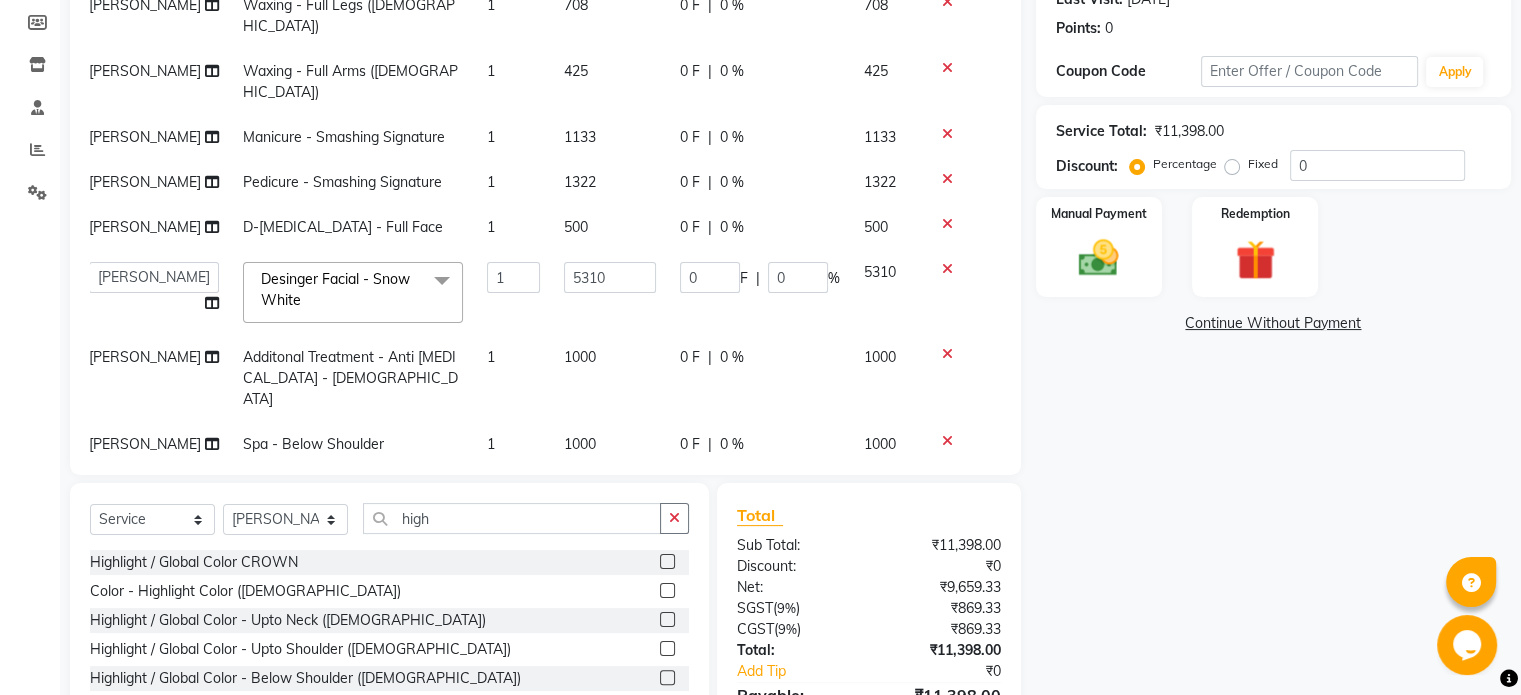 click 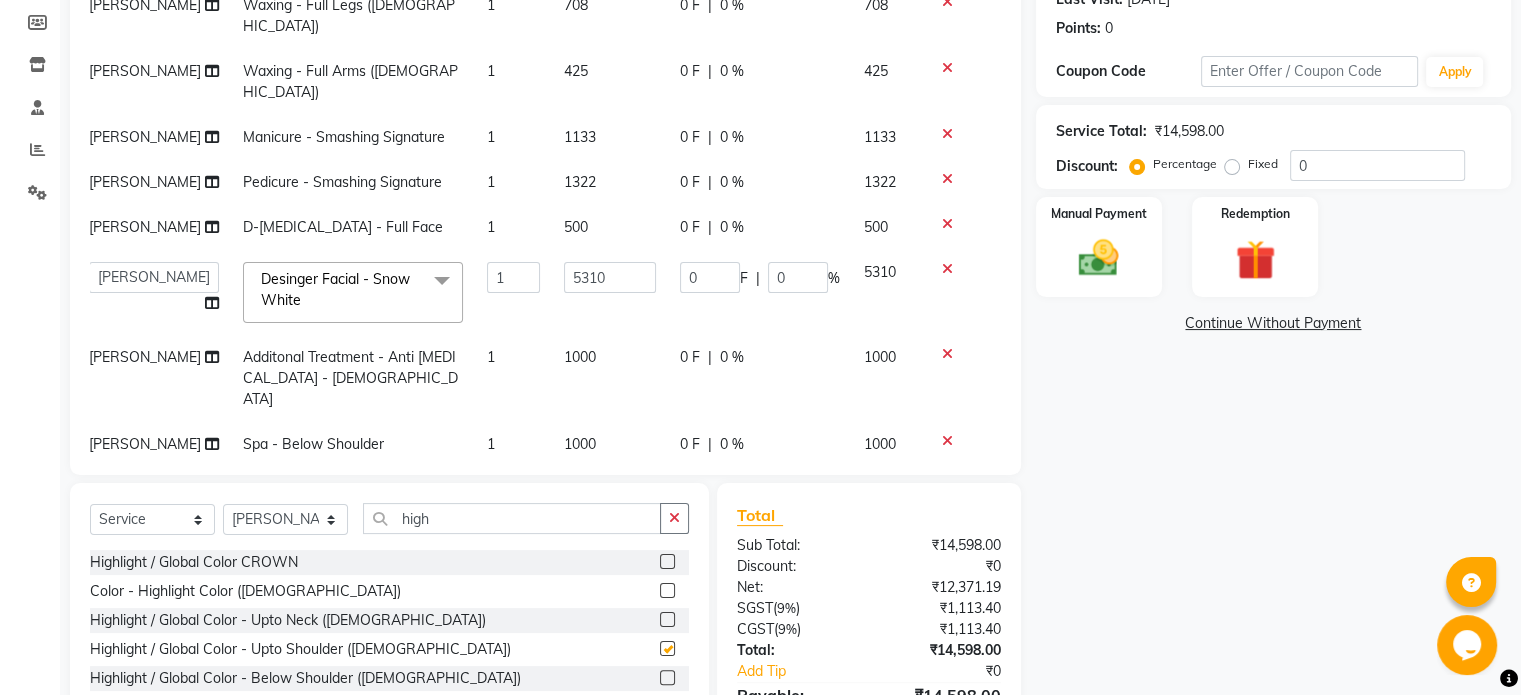 checkbox on "false" 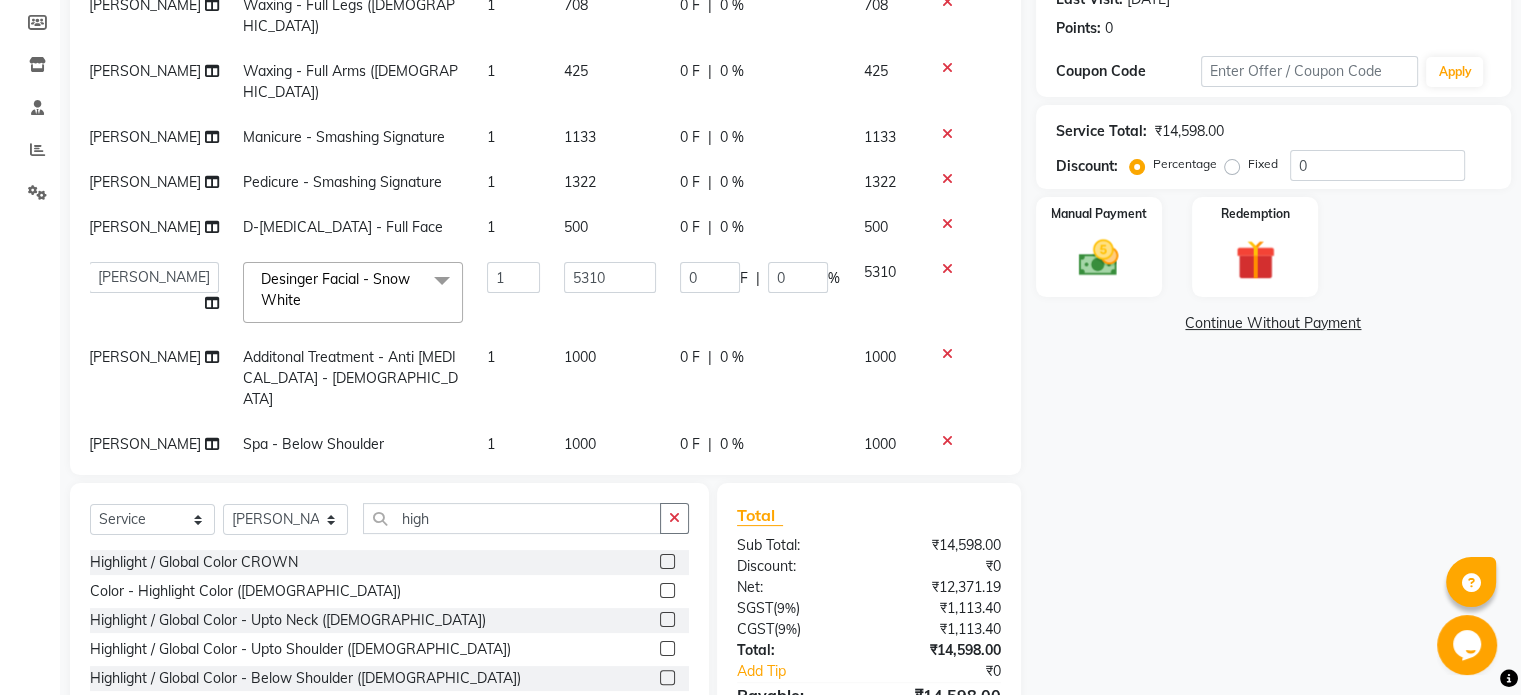 scroll, scrollTop: 120, scrollLeft: 13, axis: both 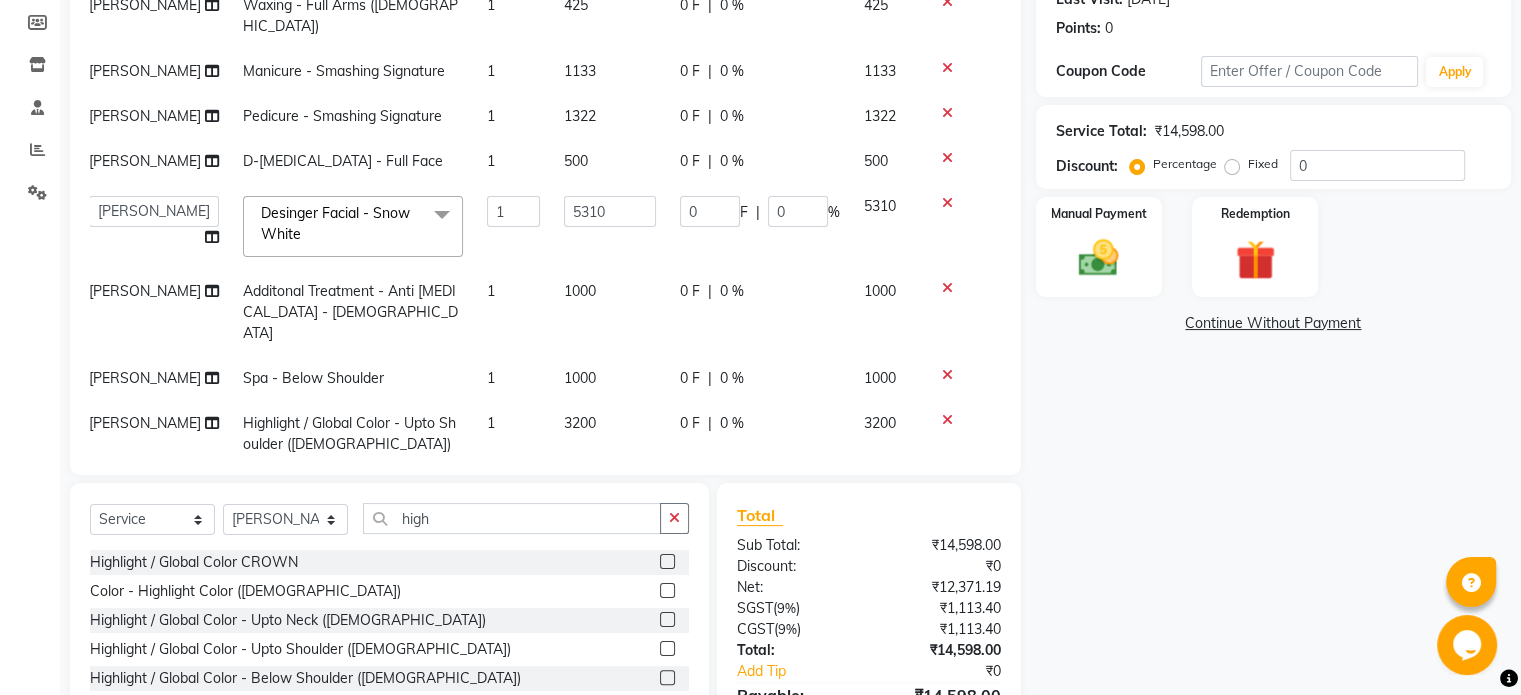 click on "3200" 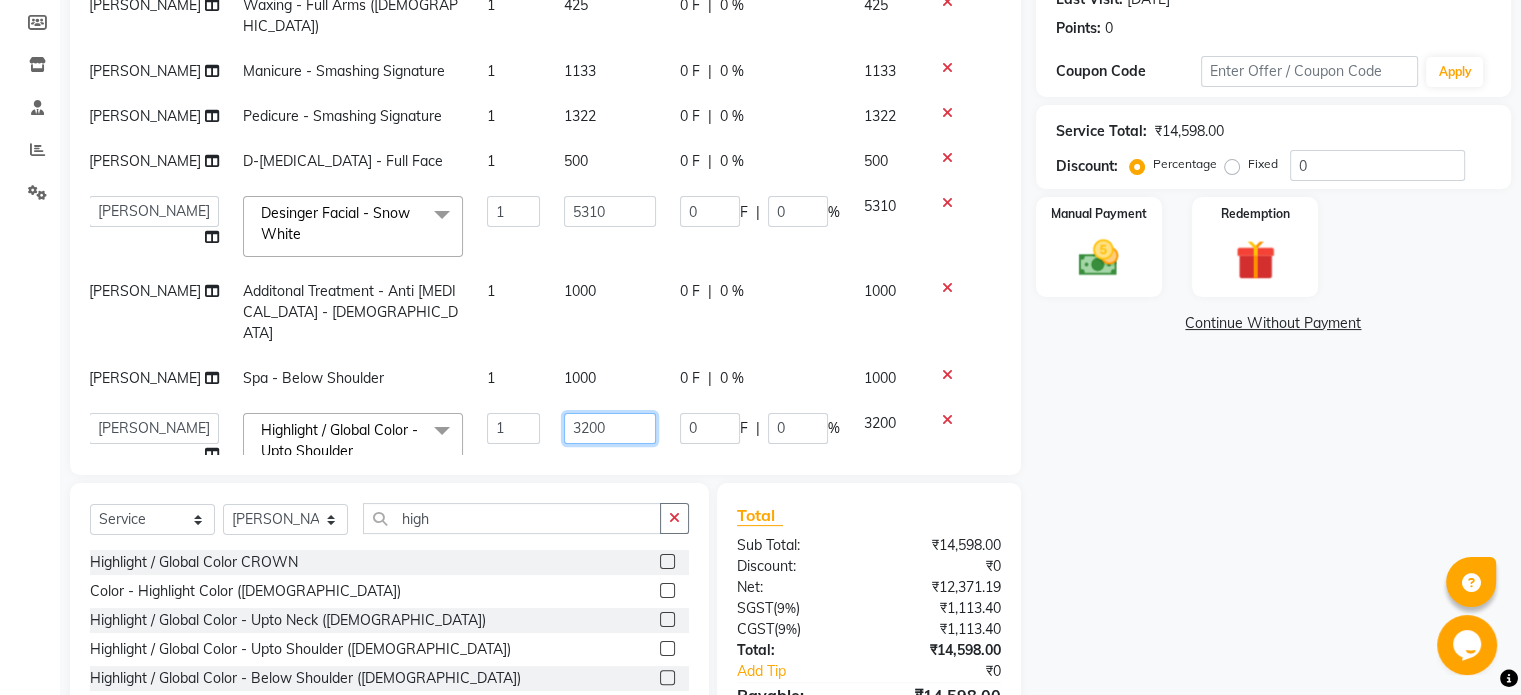 click on "3200" 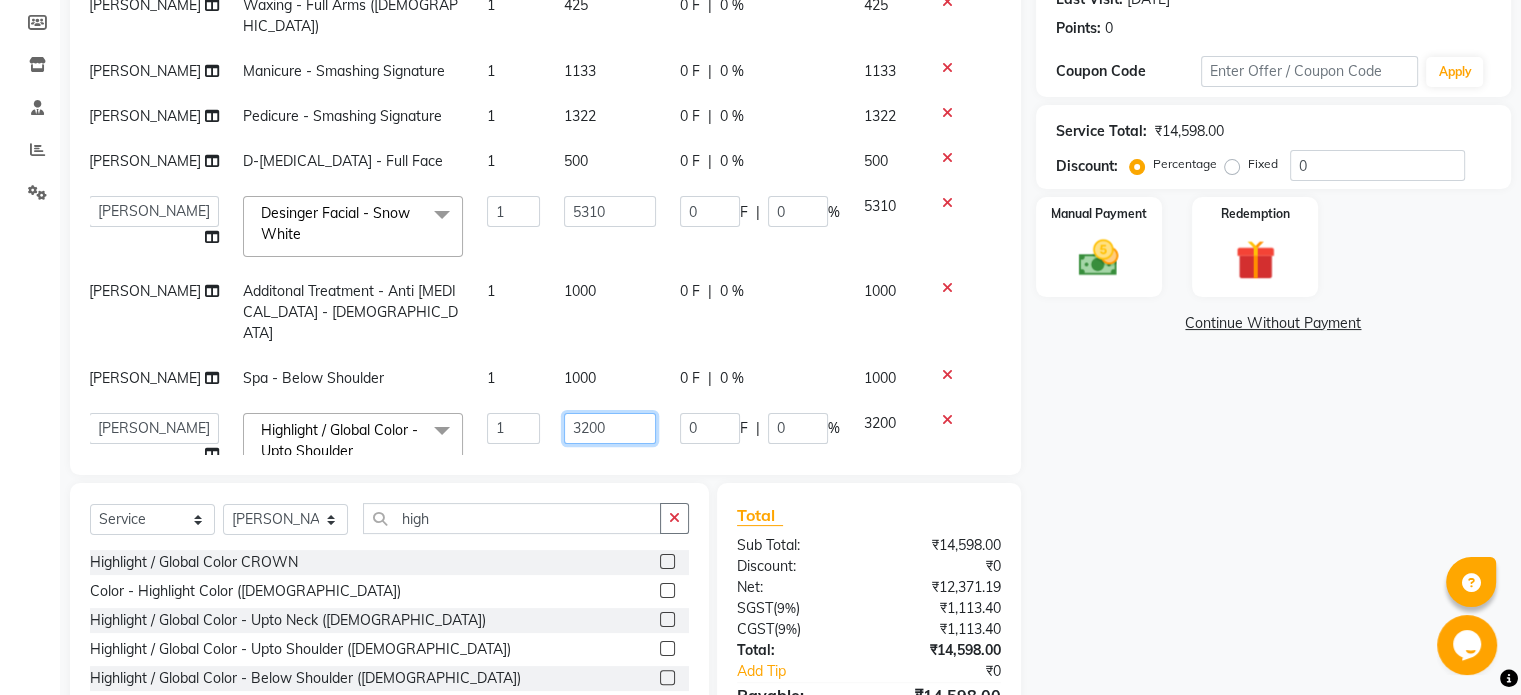 click on "3200" 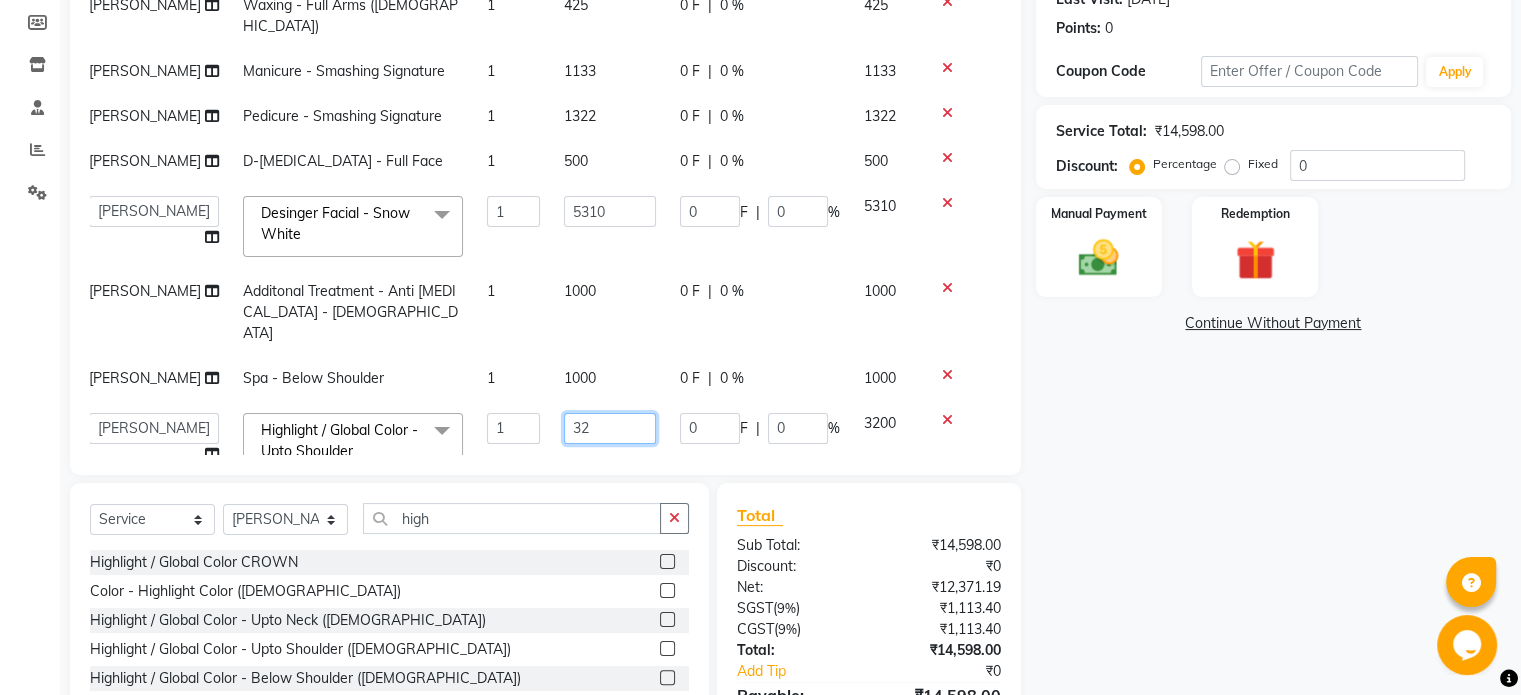 type on "3" 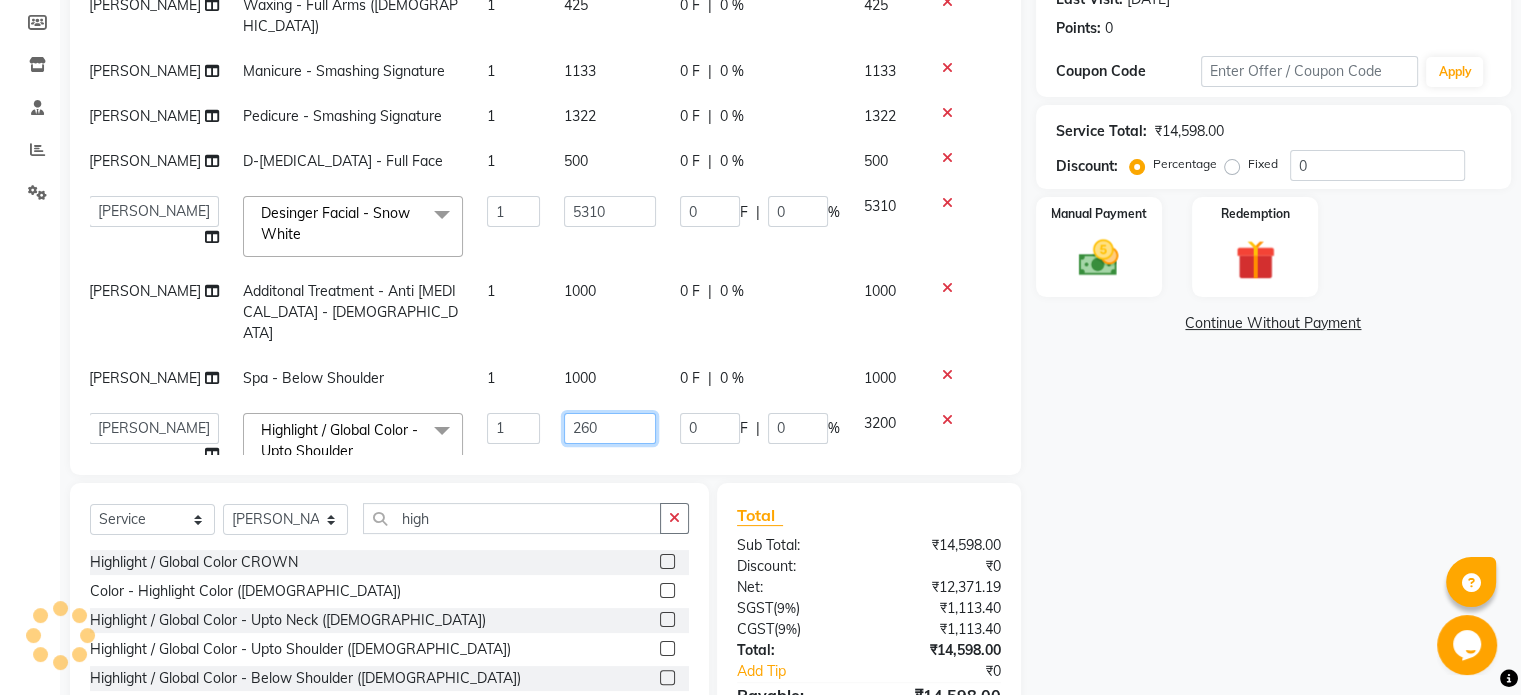 type on "2602" 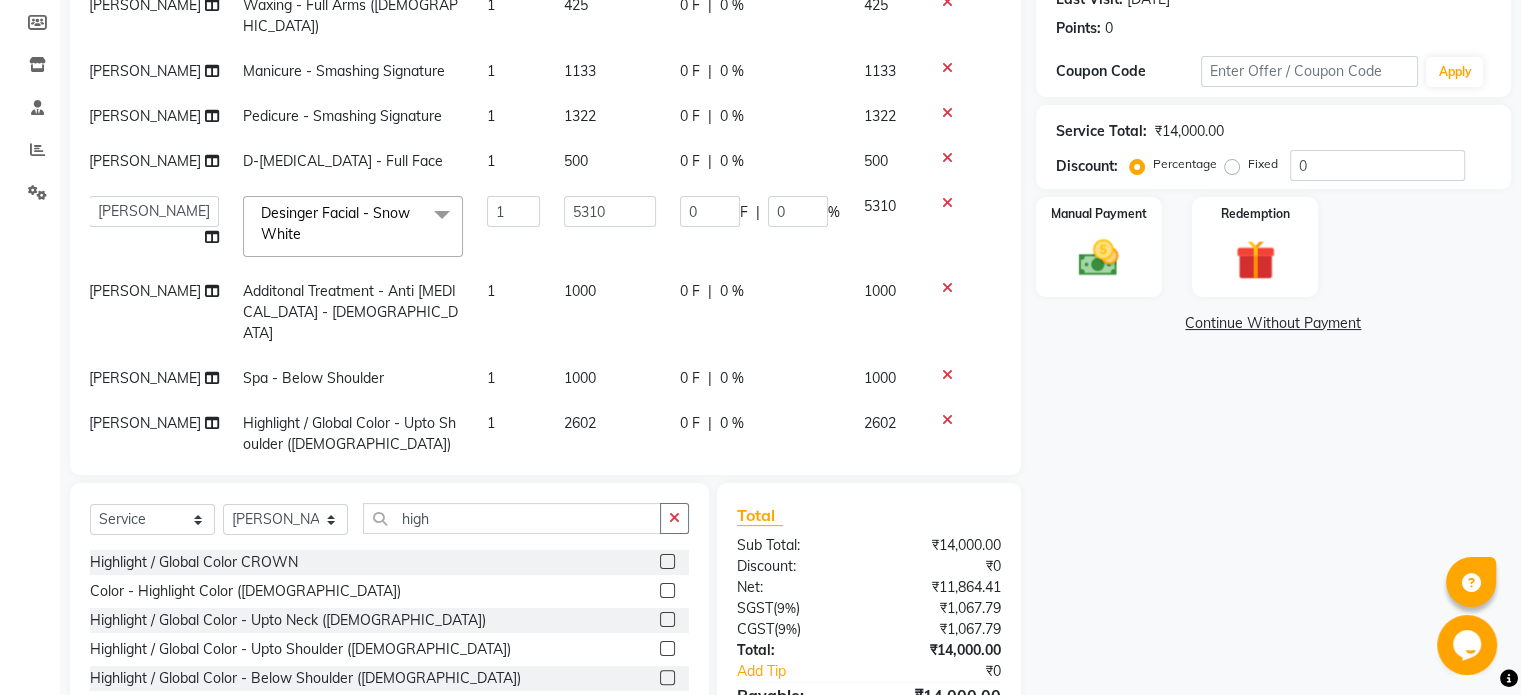 scroll, scrollTop: 406, scrollLeft: 0, axis: vertical 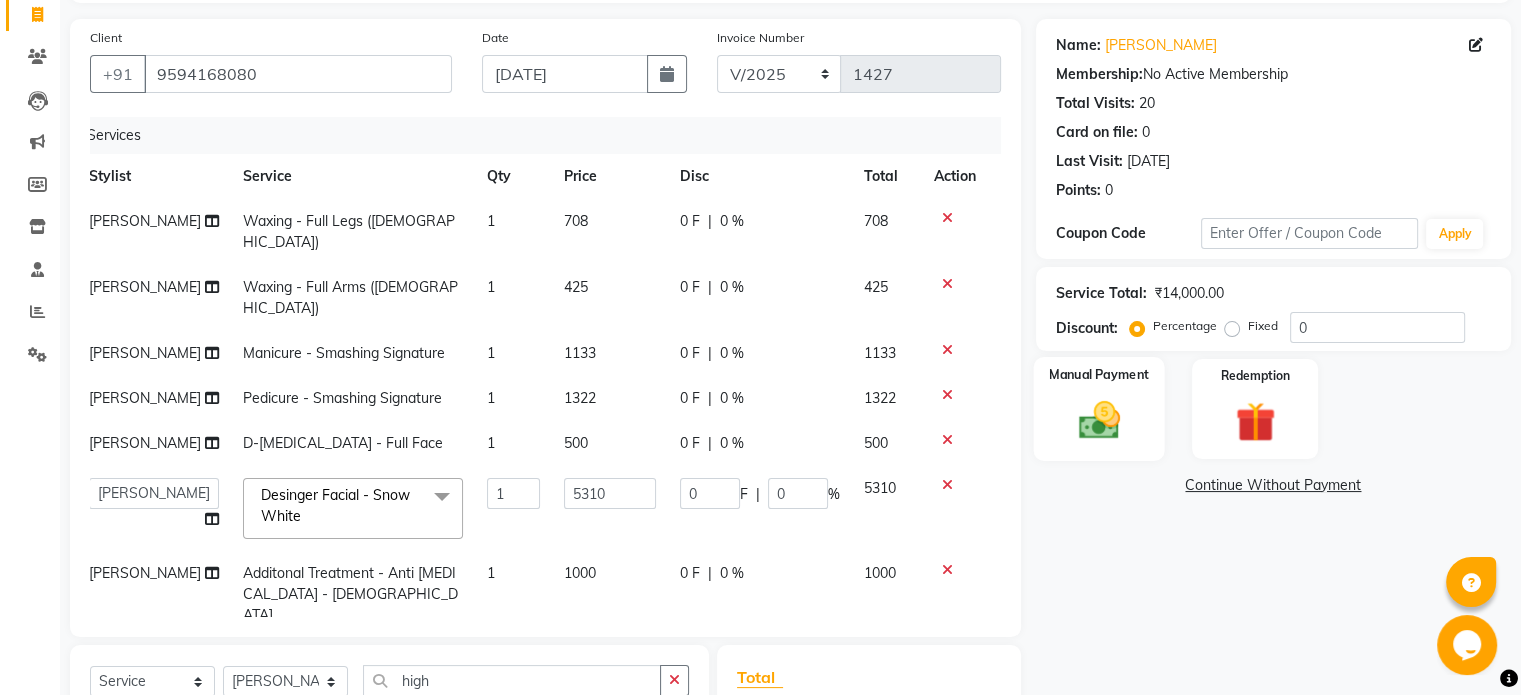 click 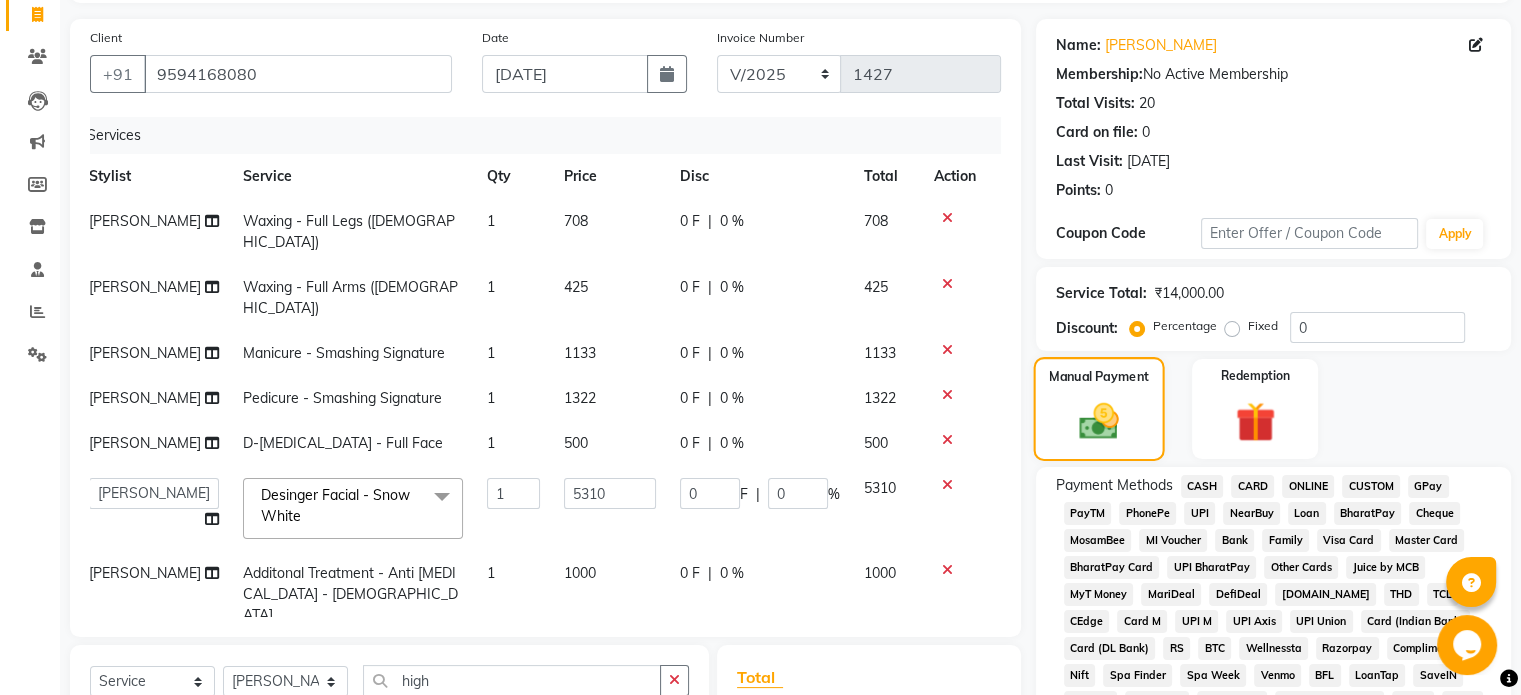 scroll, scrollTop: 247, scrollLeft: 0, axis: vertical 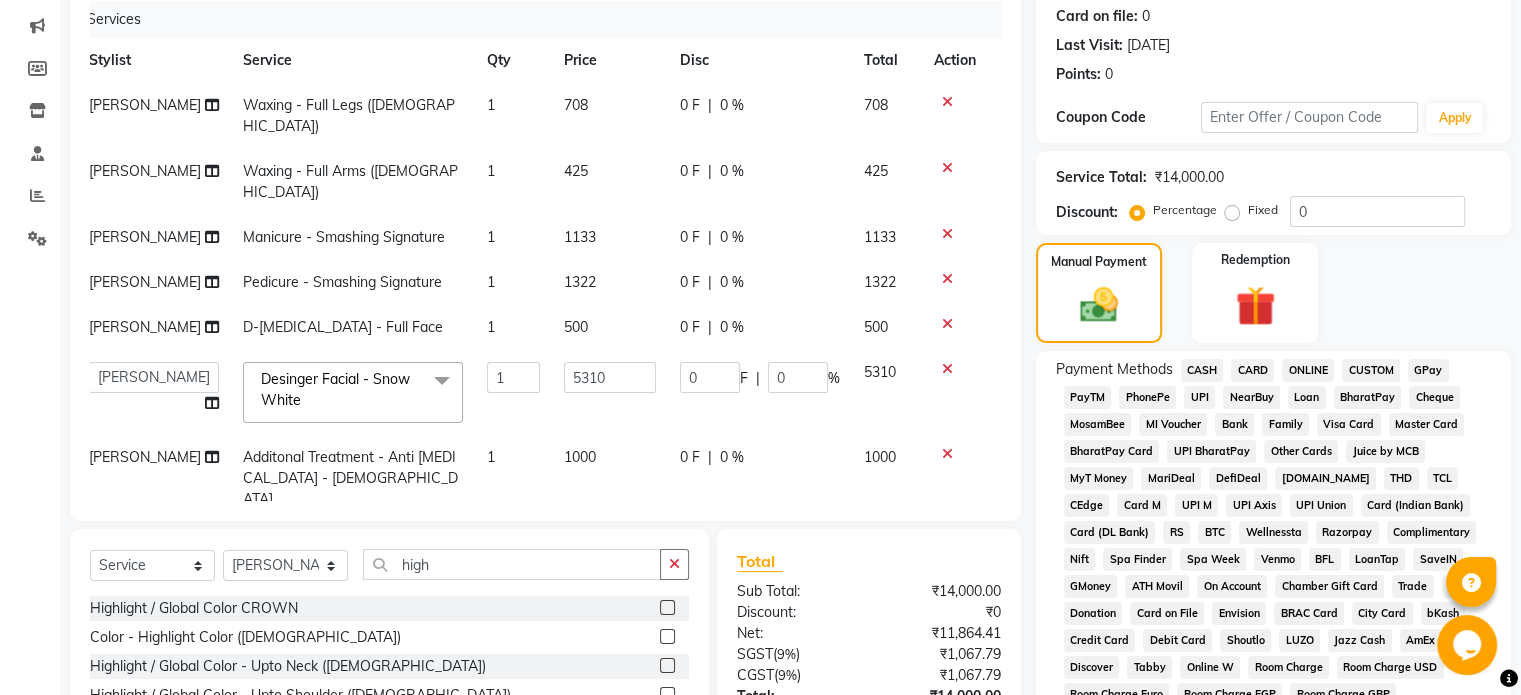 click on "CASH" 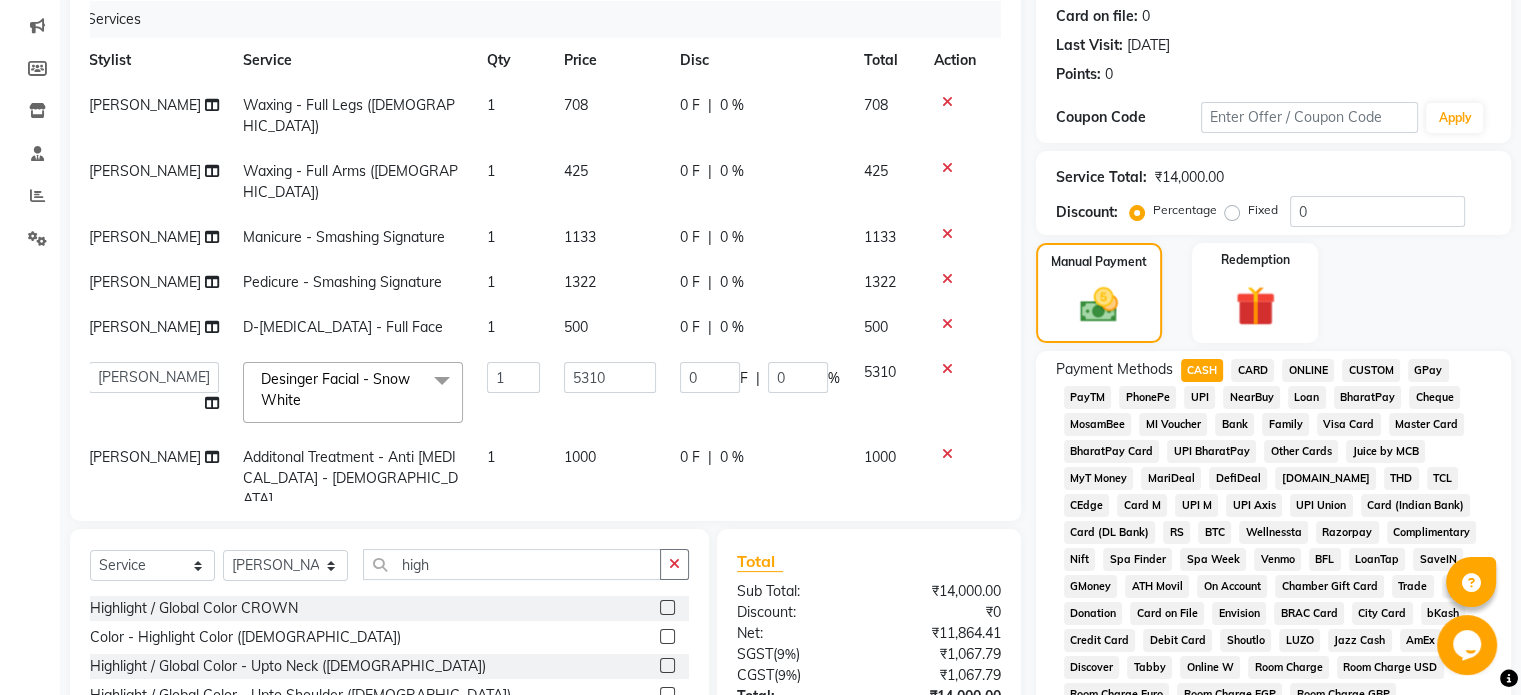 scroll, scrollTop: 728, scrollLeft: 0, axis: vertical 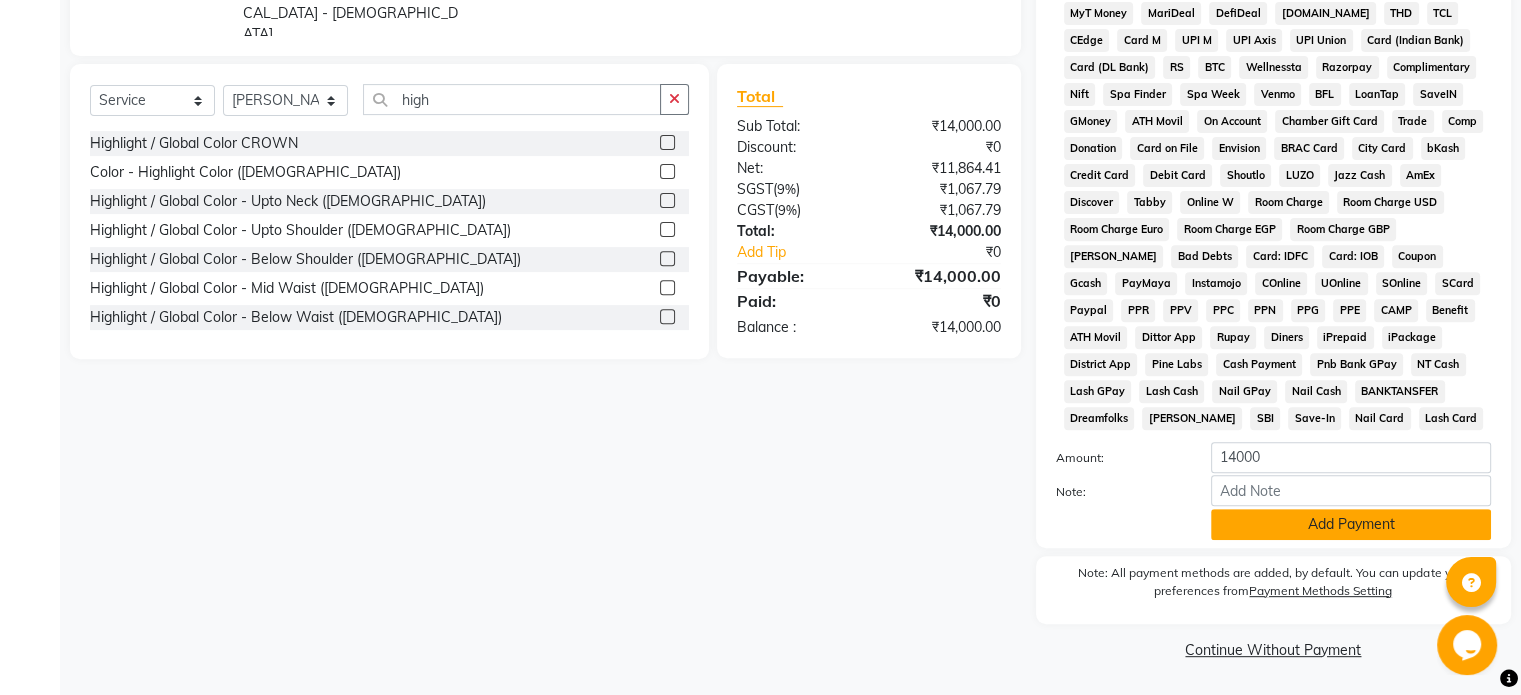 click on "Add Payment" 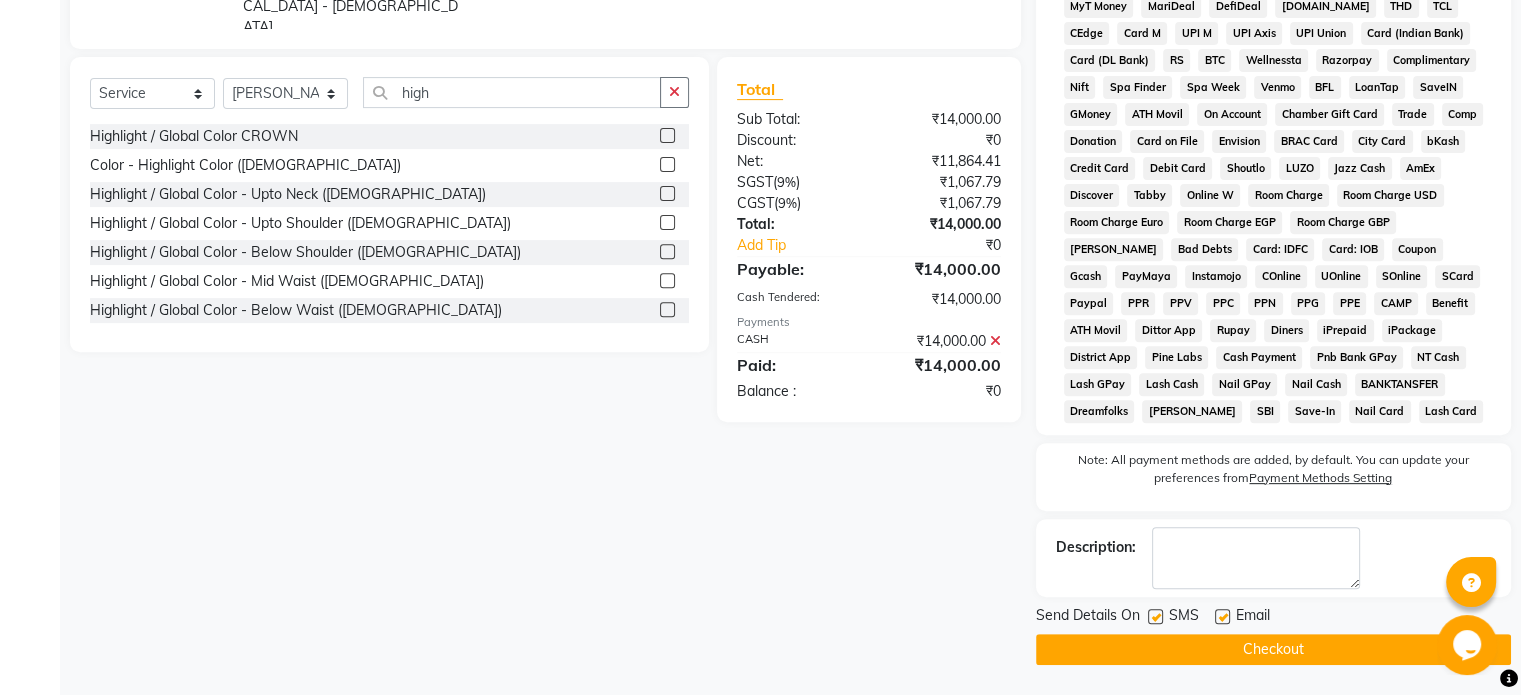 click on "Checkout" 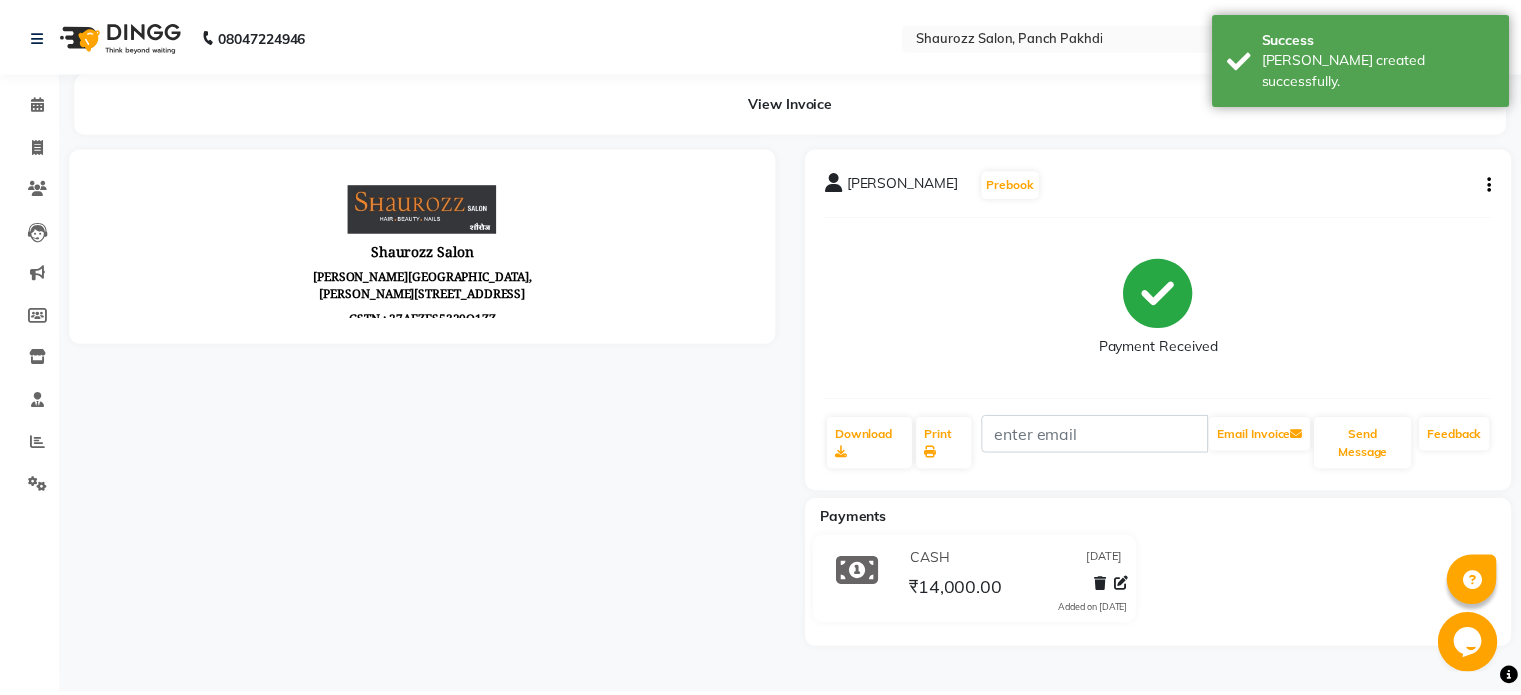scroll, scrollTop: 0, scrollLeft: 0, axis: both 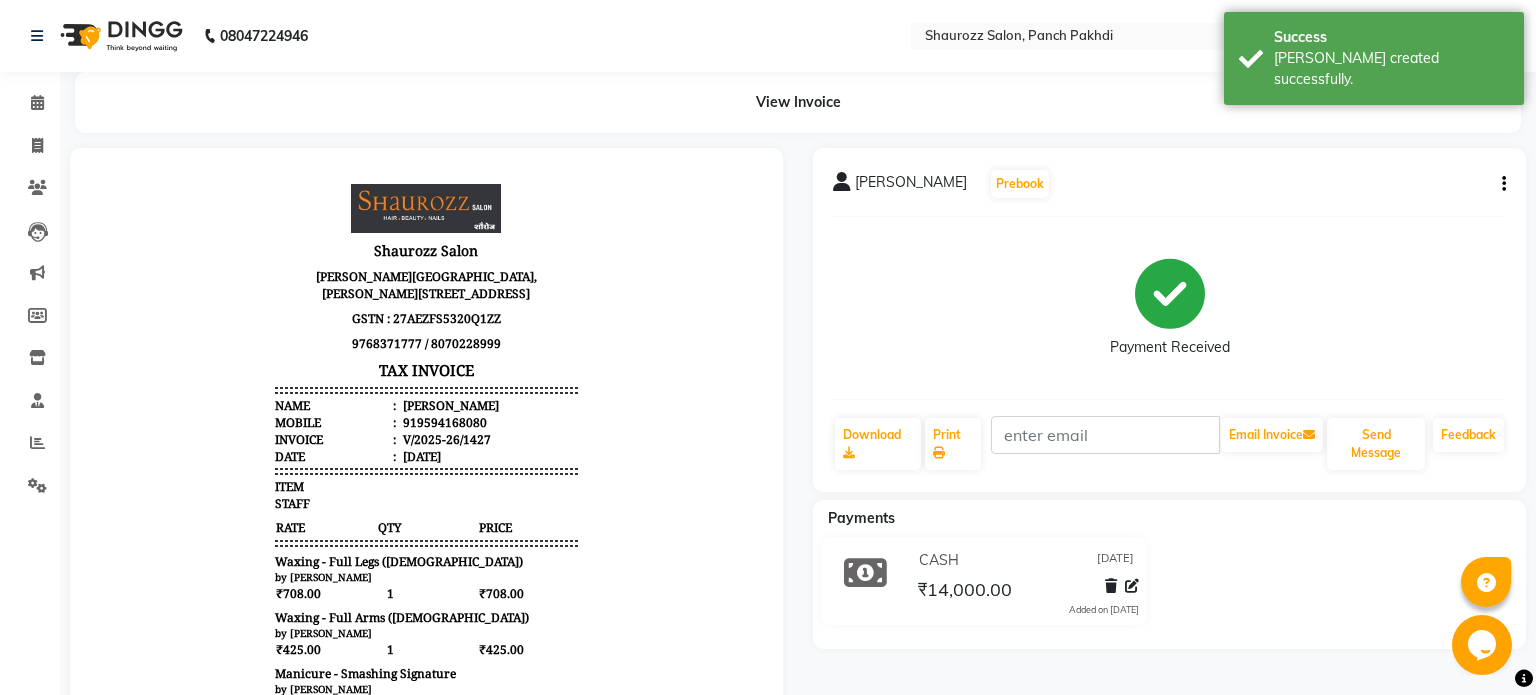 select on "service" 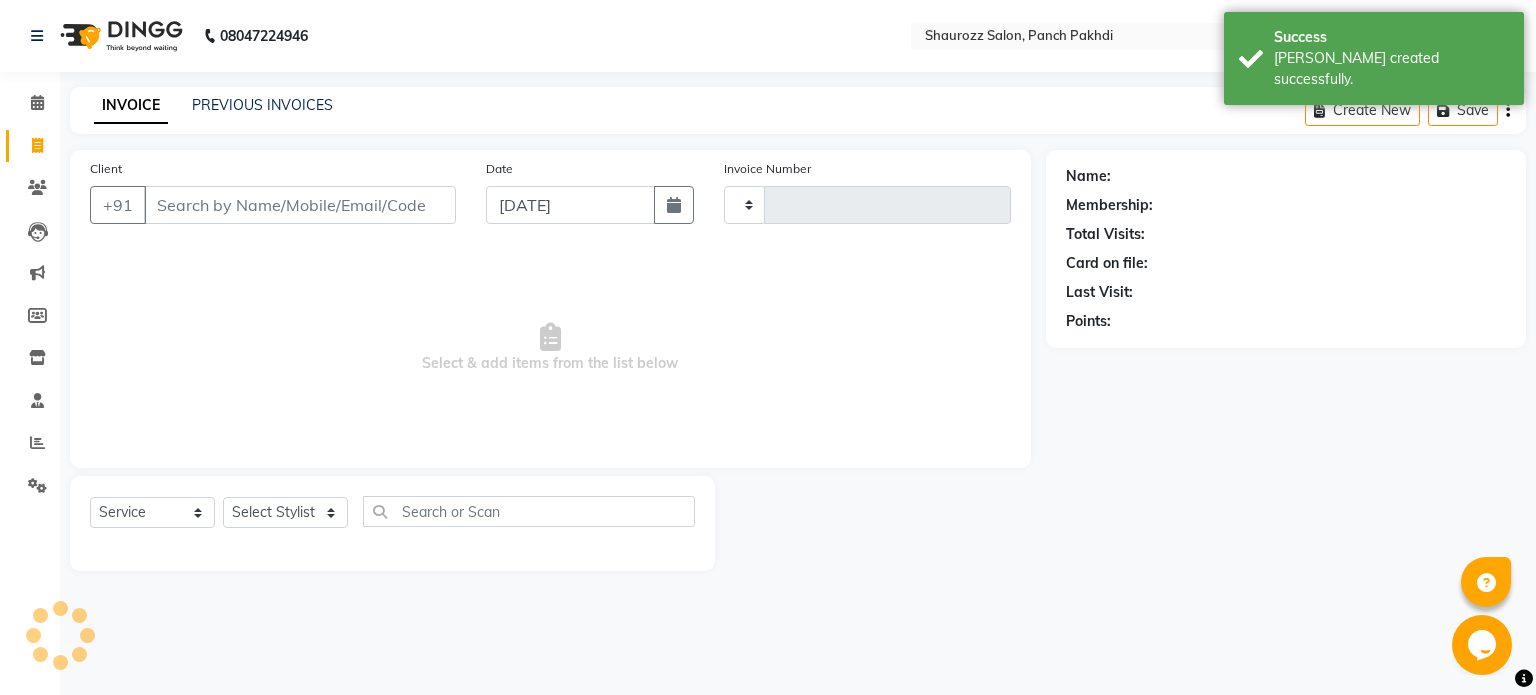 type on "1428" 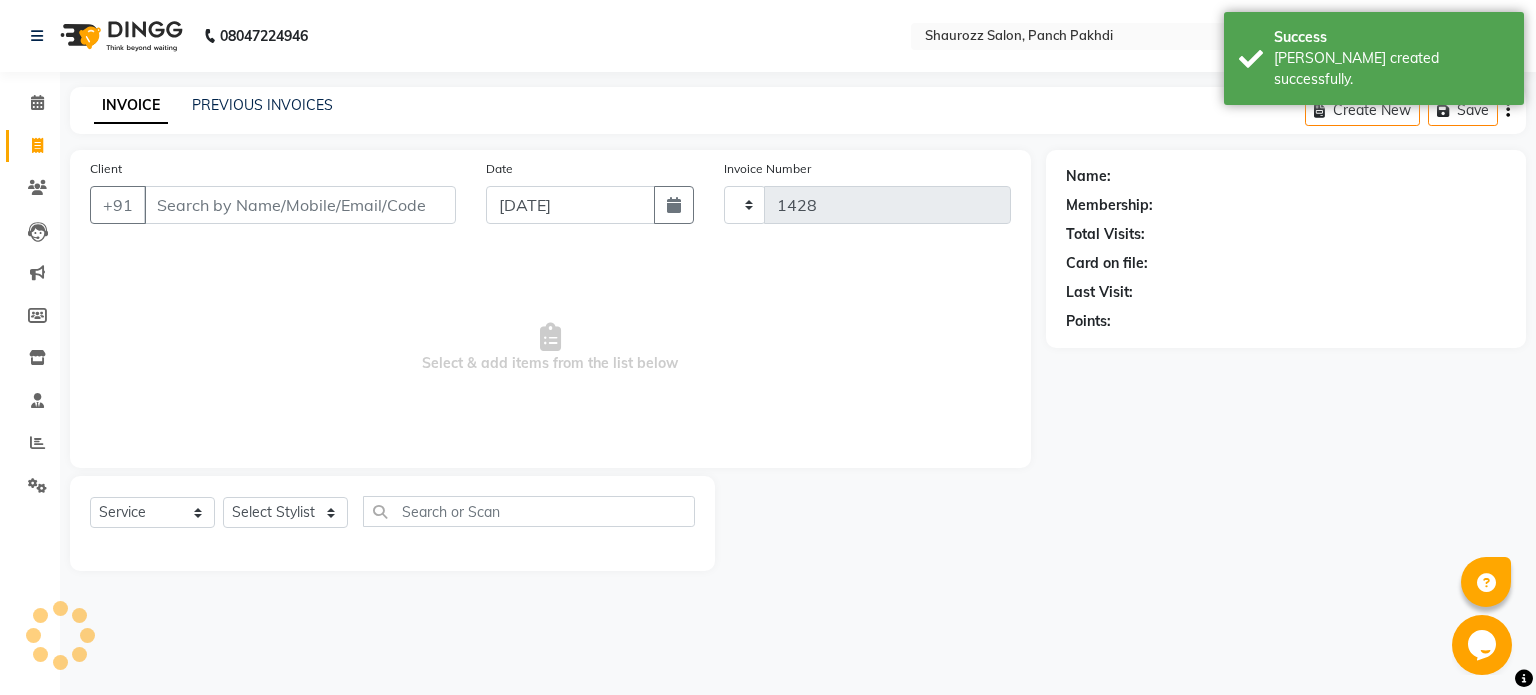 select on "485" 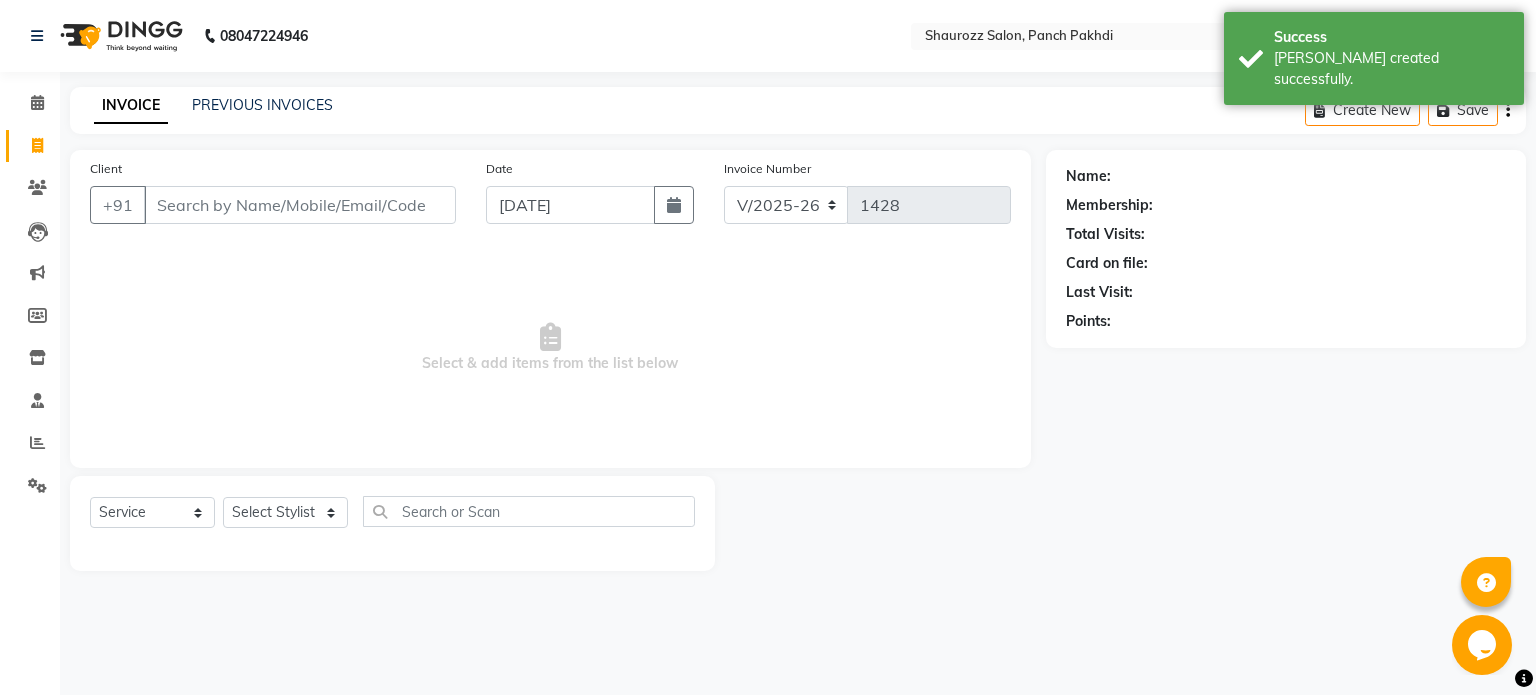 click on "PREVIOUS INVOICES" 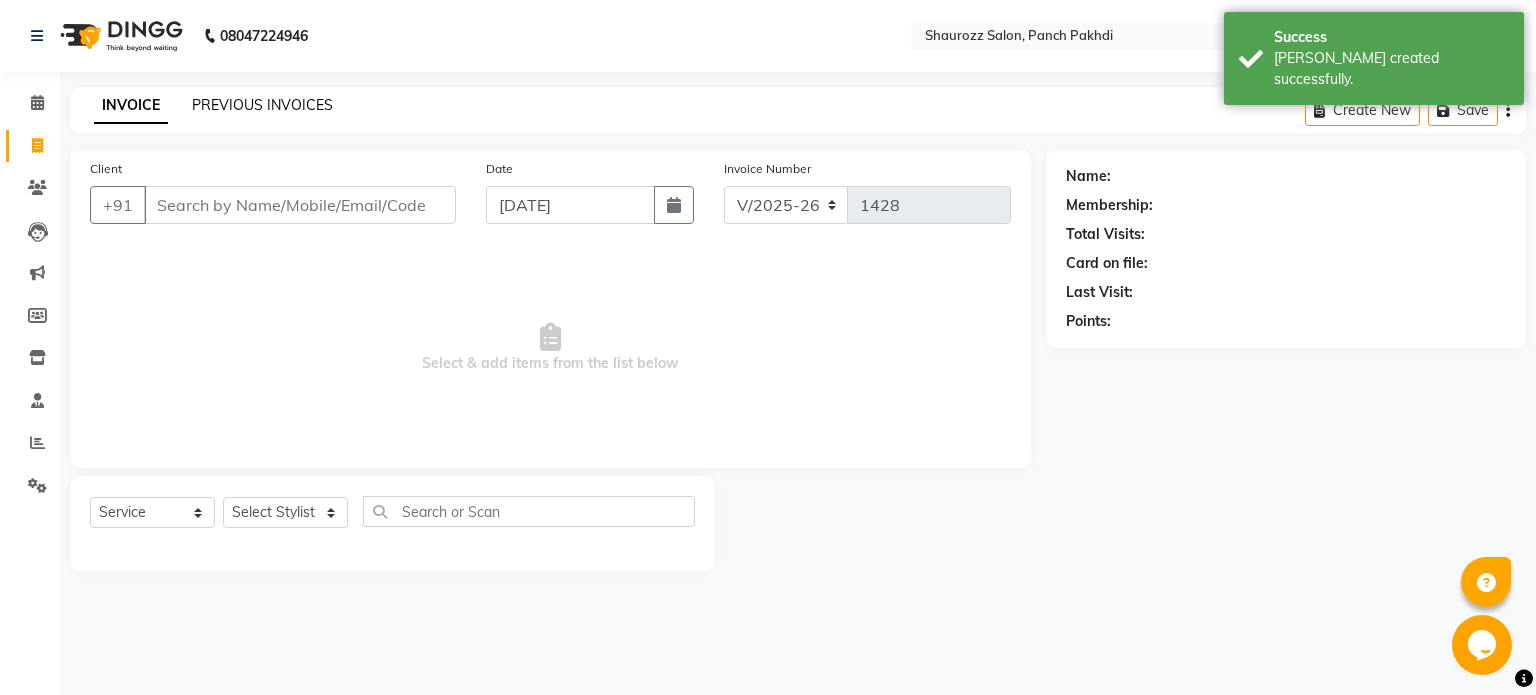 click on "PREVIOUS INVOICES" 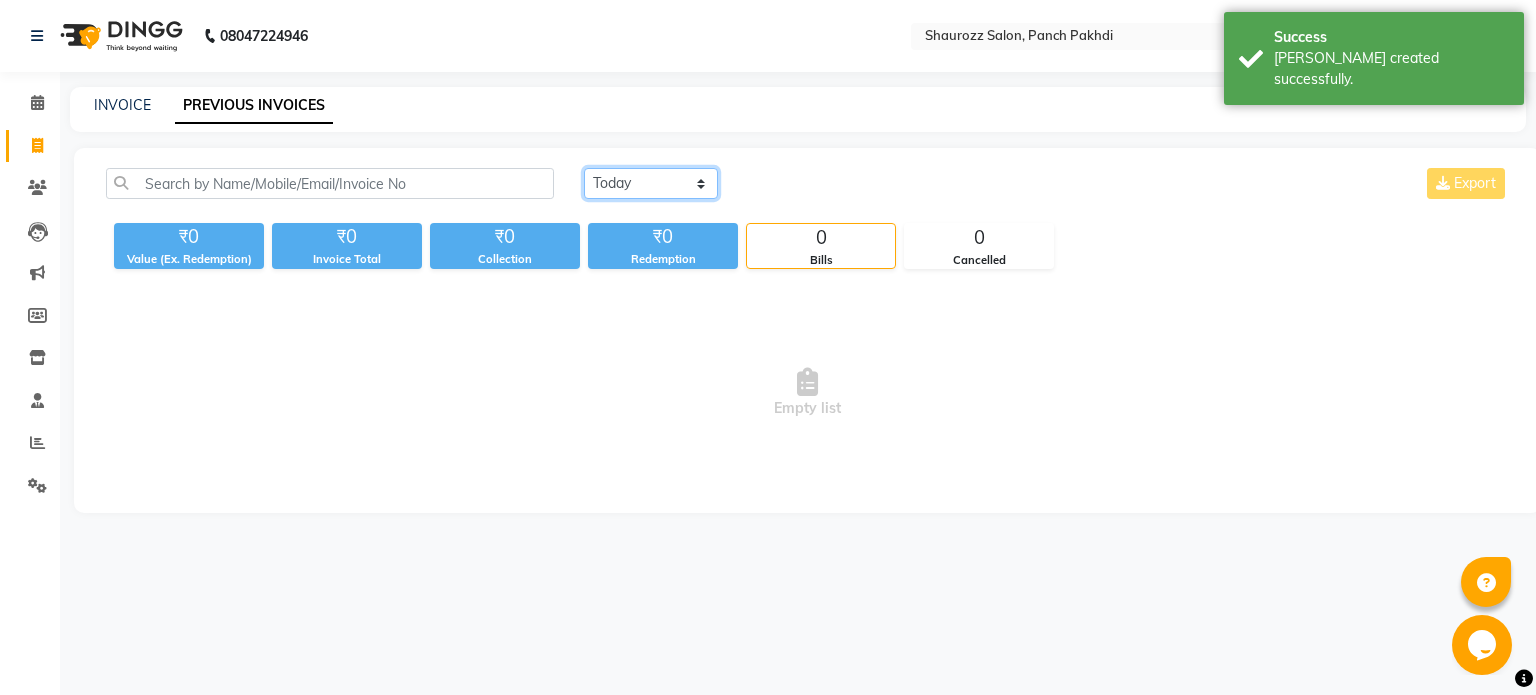 click on "[DATE] [DATE] Custom Range" 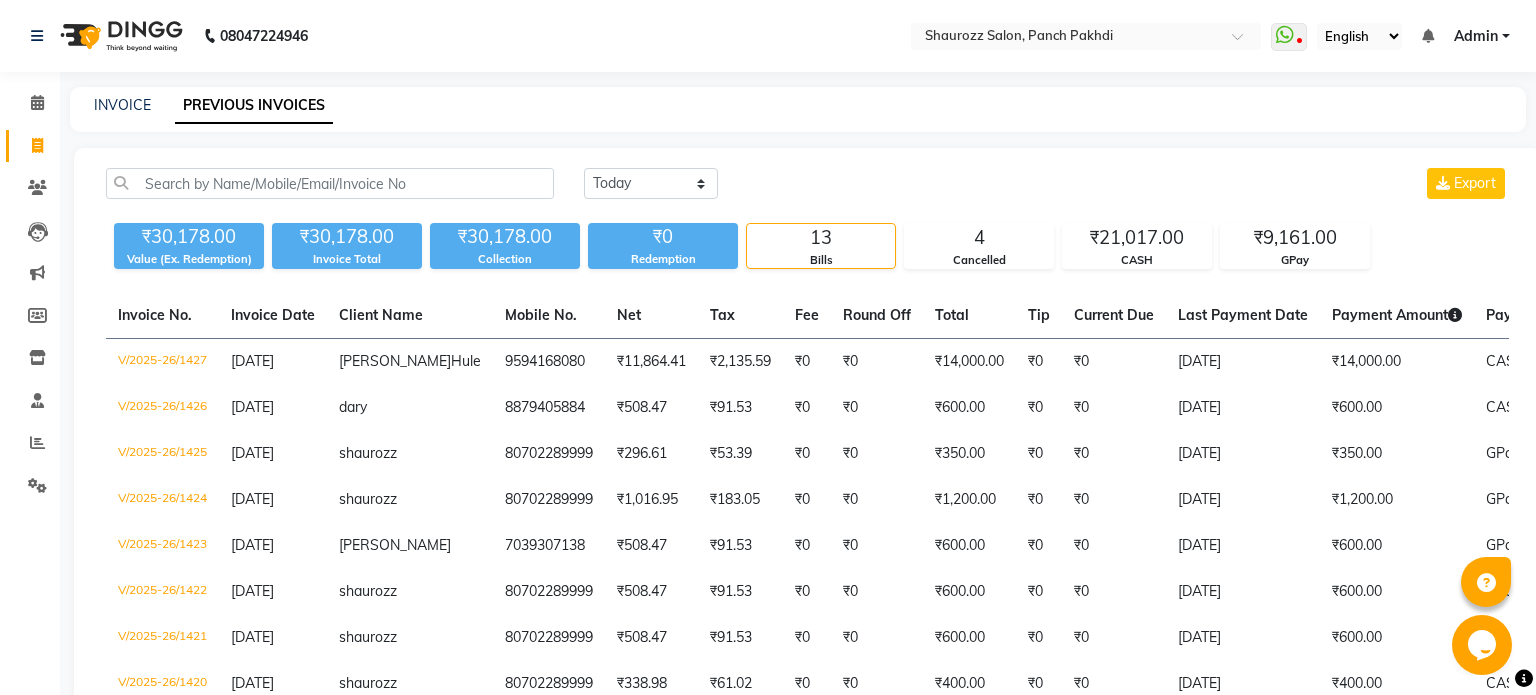 select on "485" 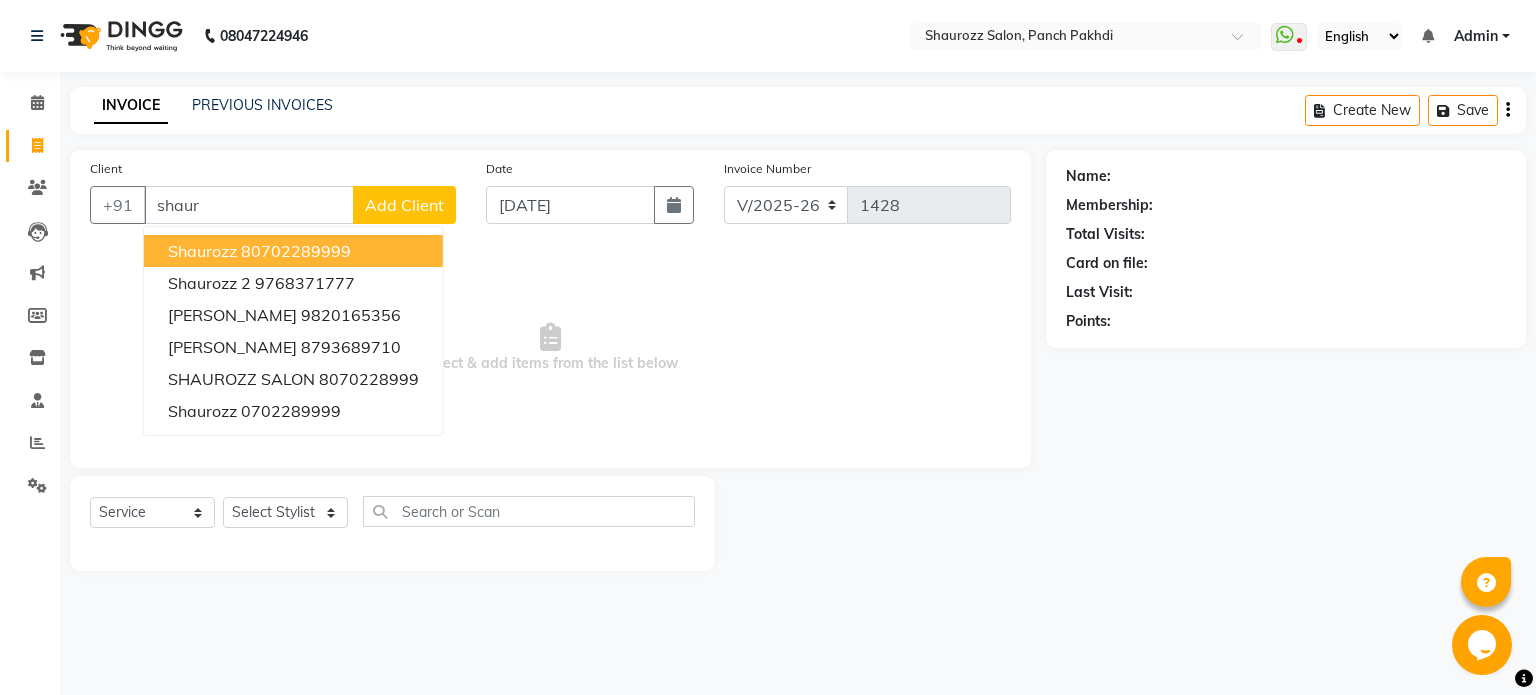 click on "80702289999" at bounding box center [296, 251] 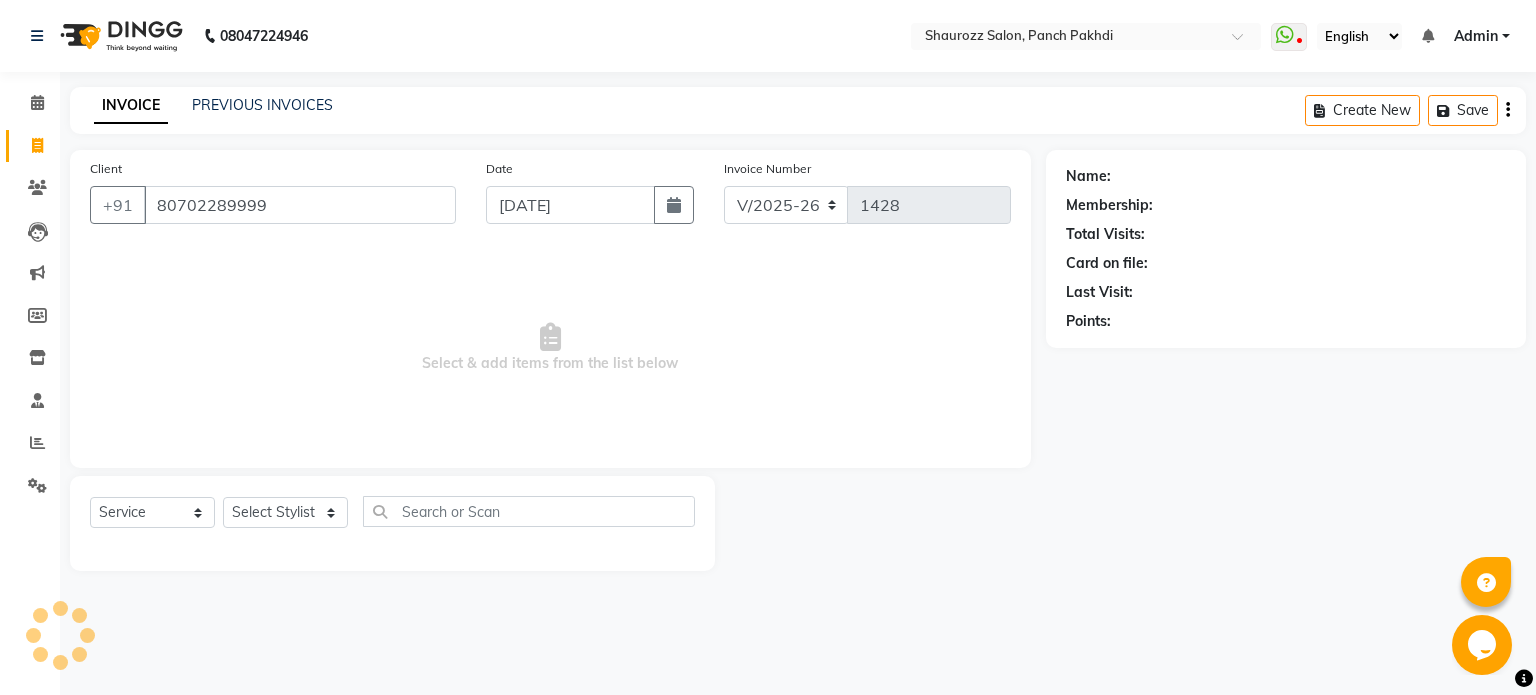 type on "80702289999" 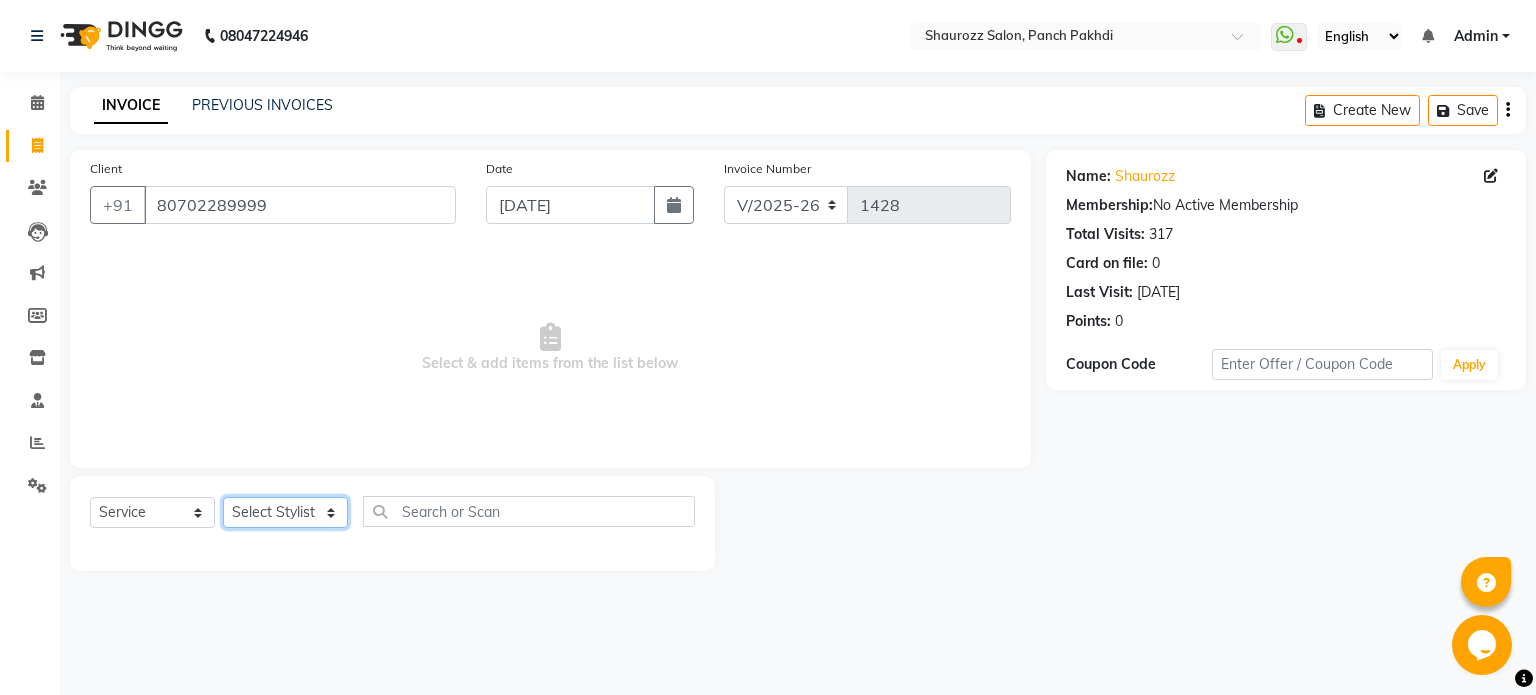 click on "Select Stylist [PERSON_NAME] [PERSON_NAME] [PERSON_NAME]  [PERSON_NAME] [PERSON_NAME] Salon Samseer [PERSON_NAME] [PERSON_NAME]" 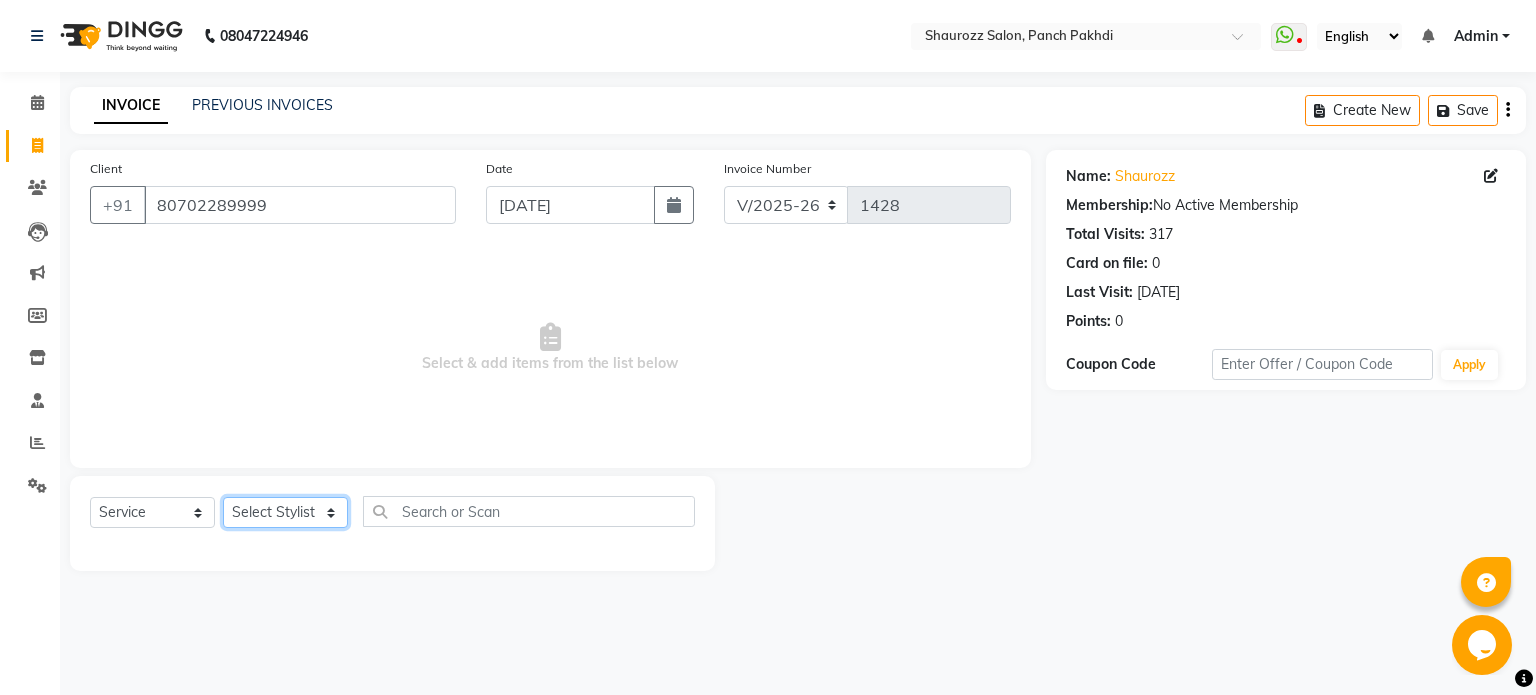 select on "14040" 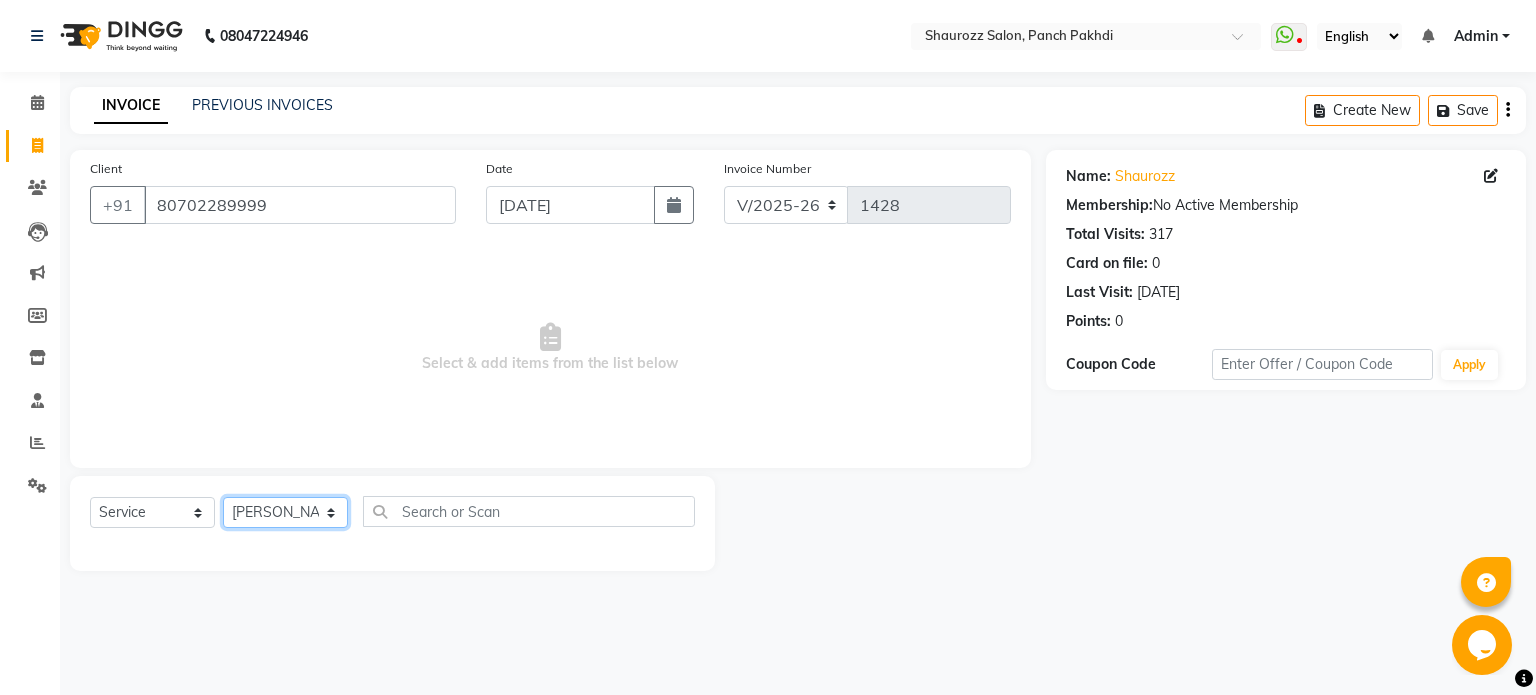 click on "Select Stylist [PERSON_NAME] [PERSON_NAME] [PERSON_NAME]  [PERSON_NAME] [PERSON_NAME] Salon Samseer [PERSON_NAME] [PERSON_NAME]" 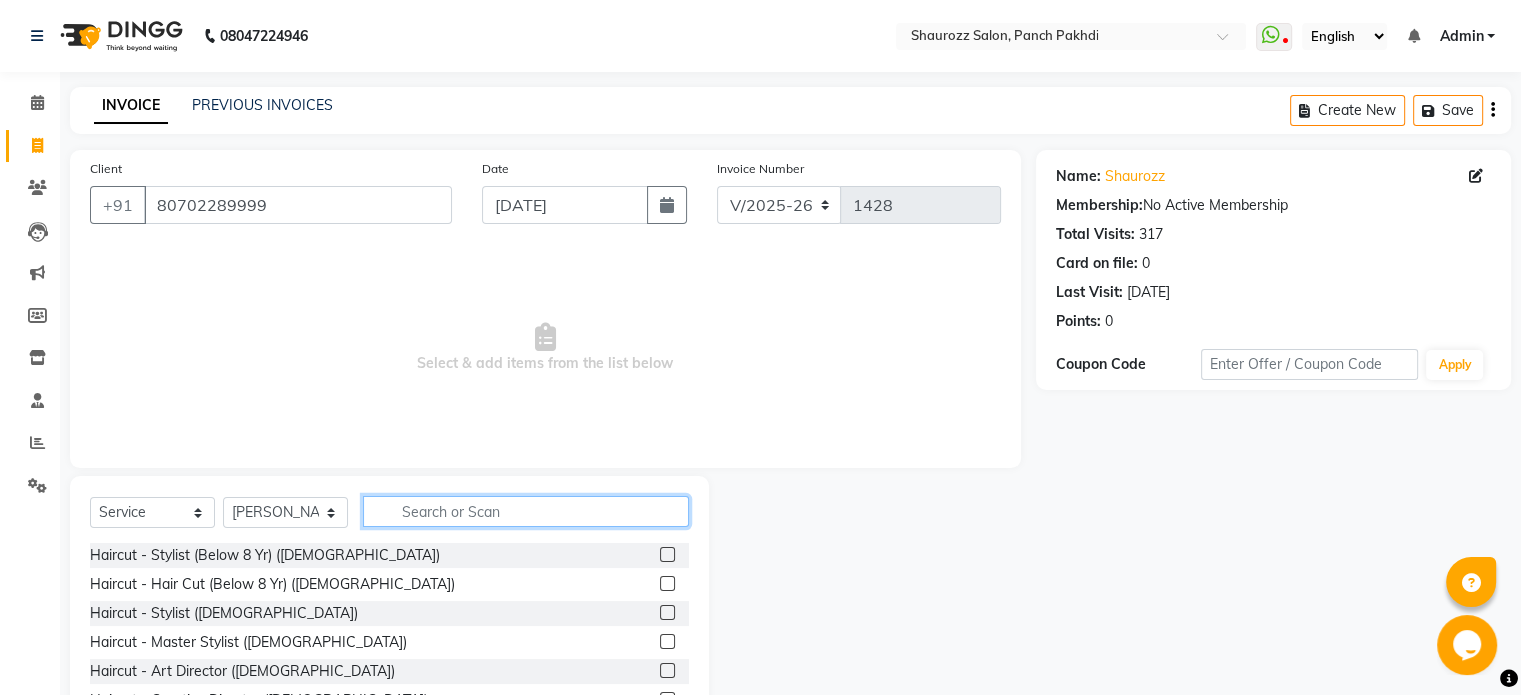 click 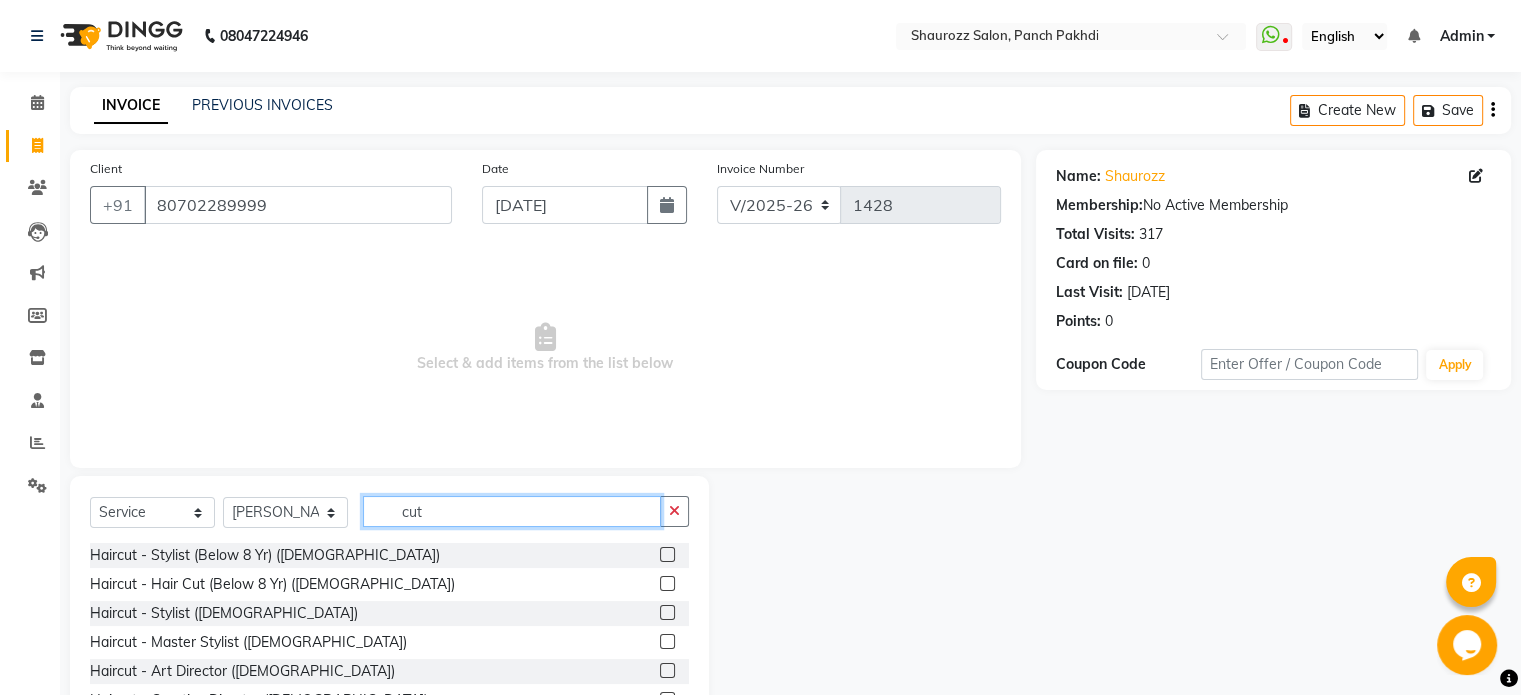 type on "cut" 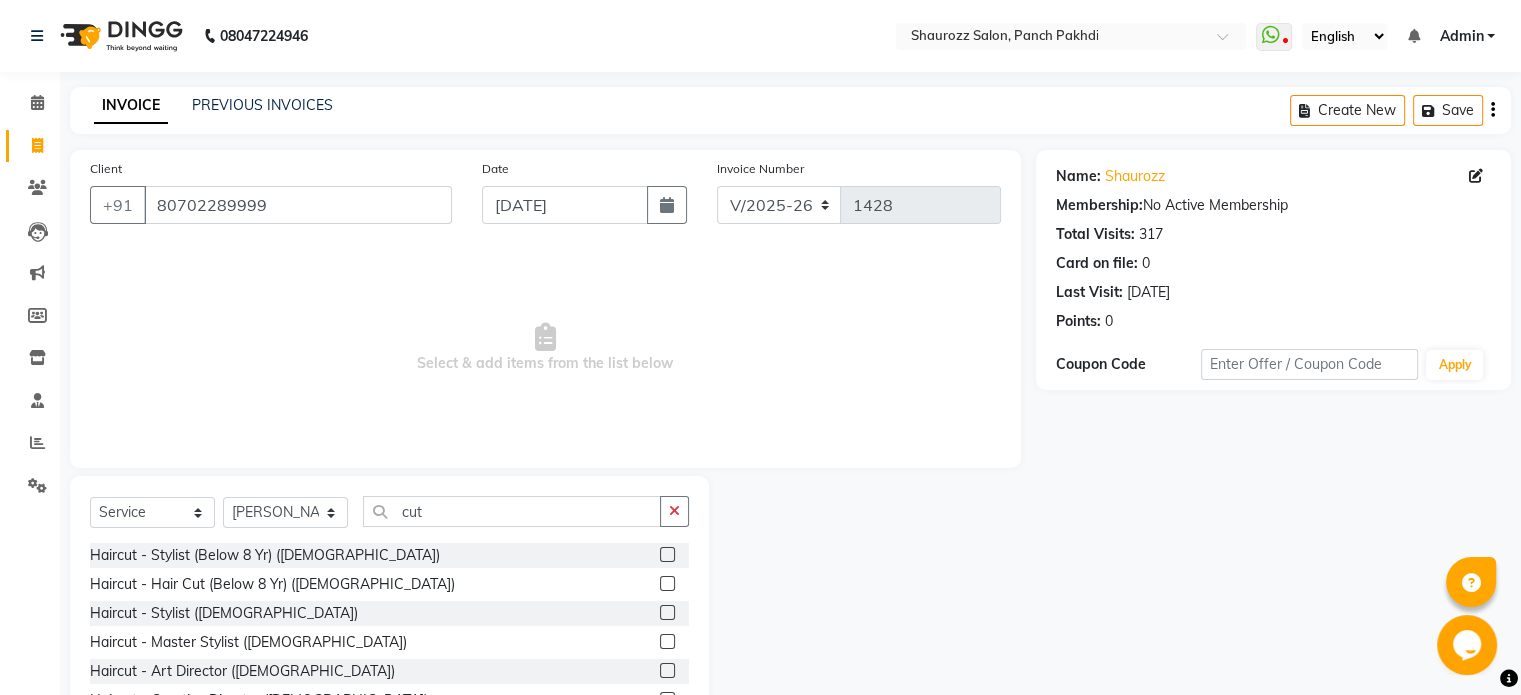 click 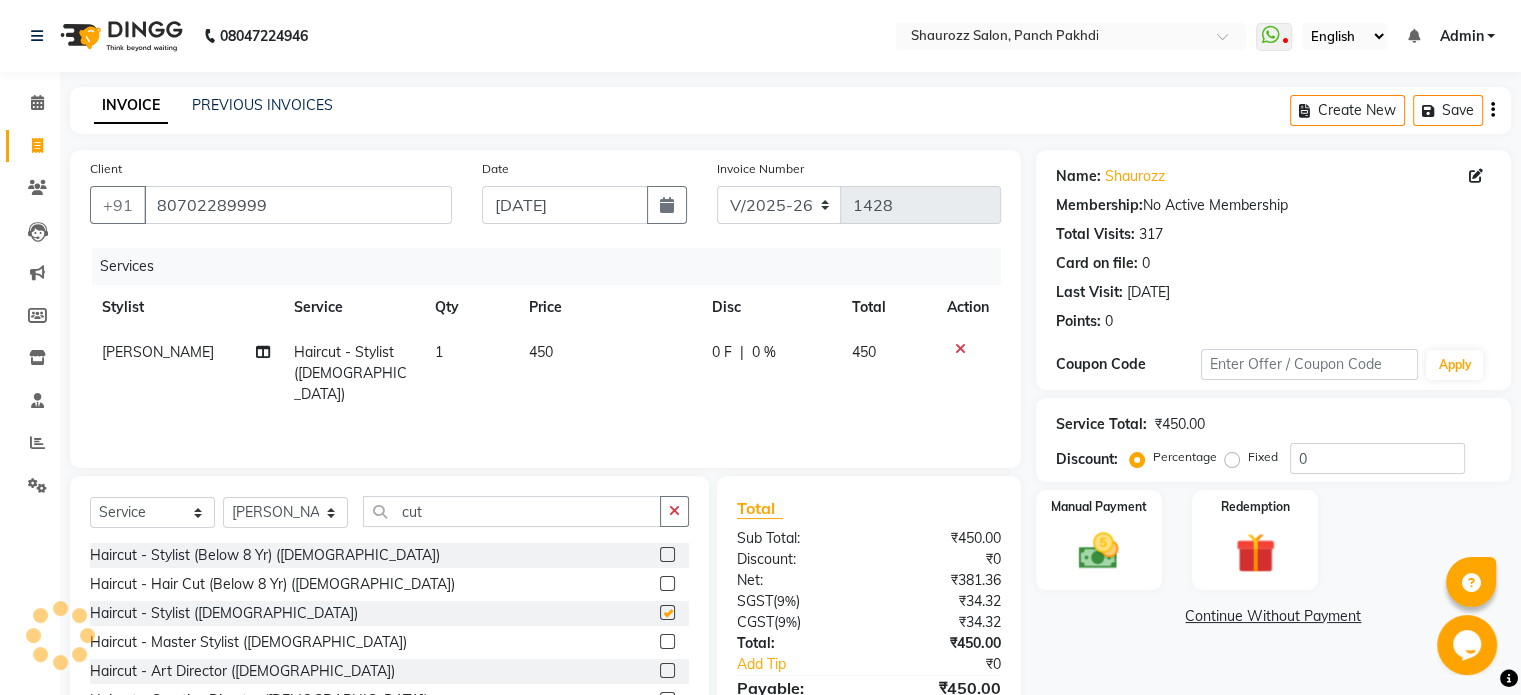 checkbox on "false" 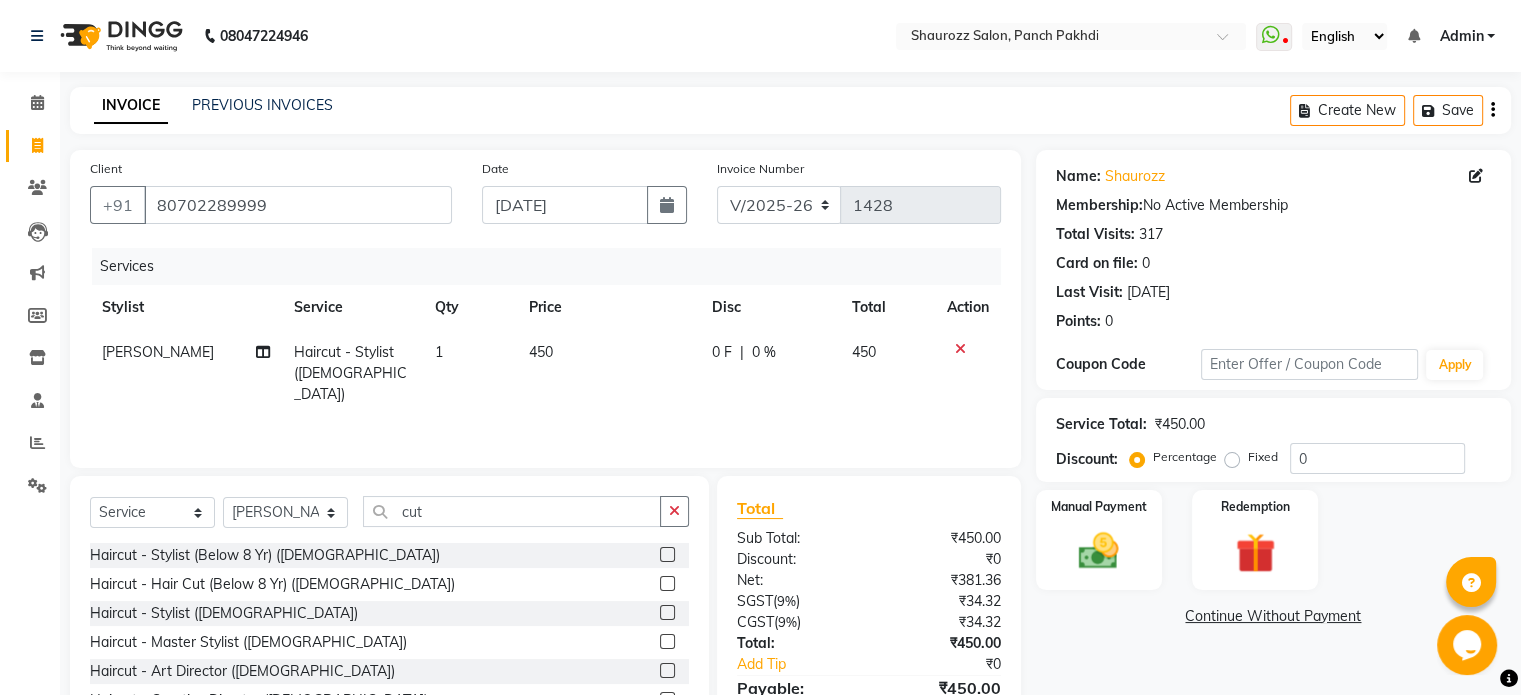 click on "450" 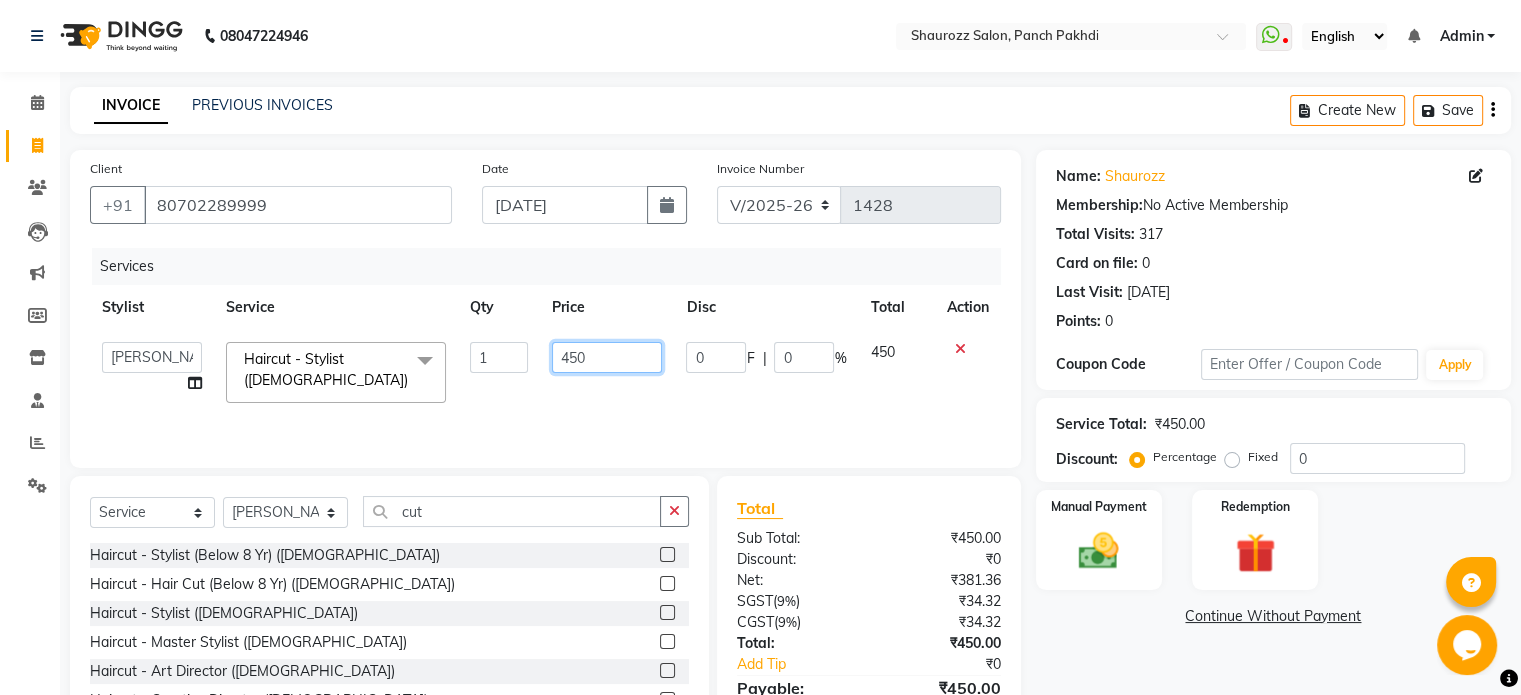 click on "450" 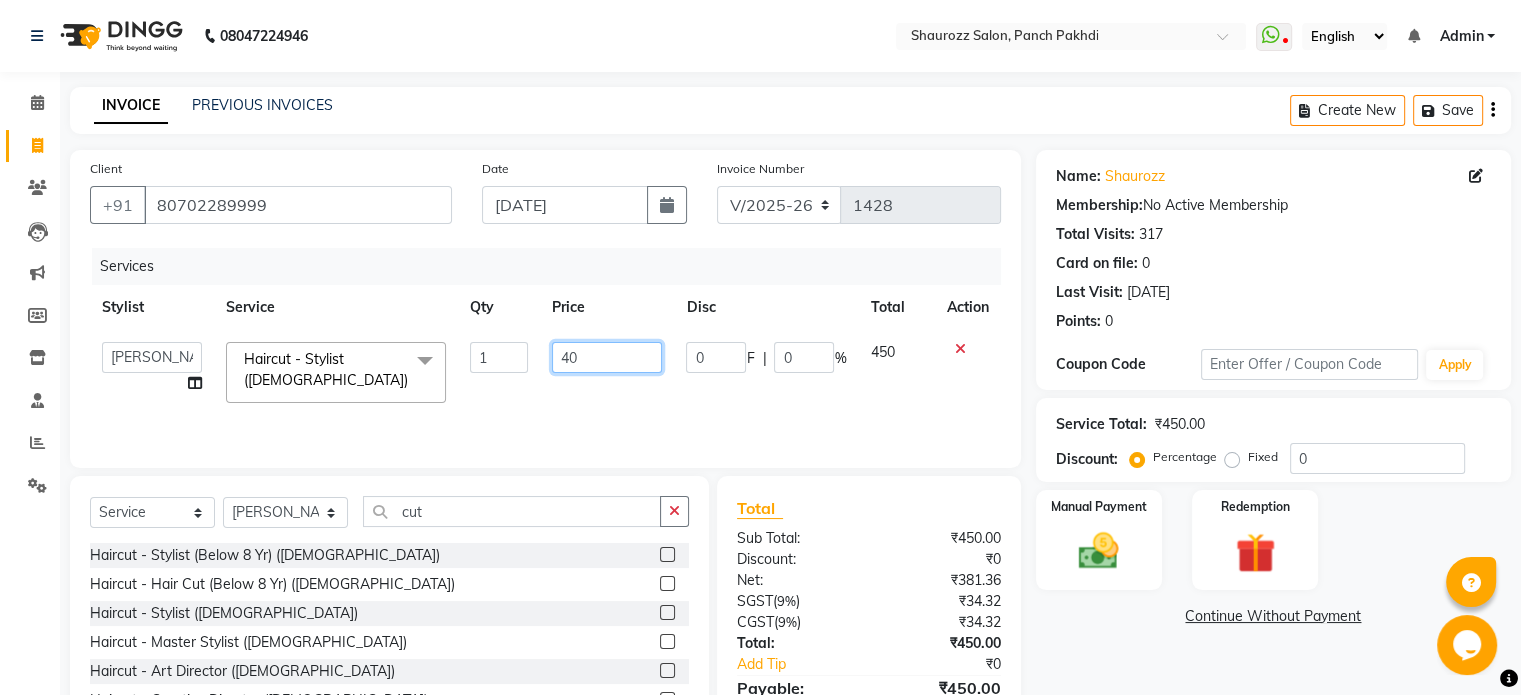 type on "400" 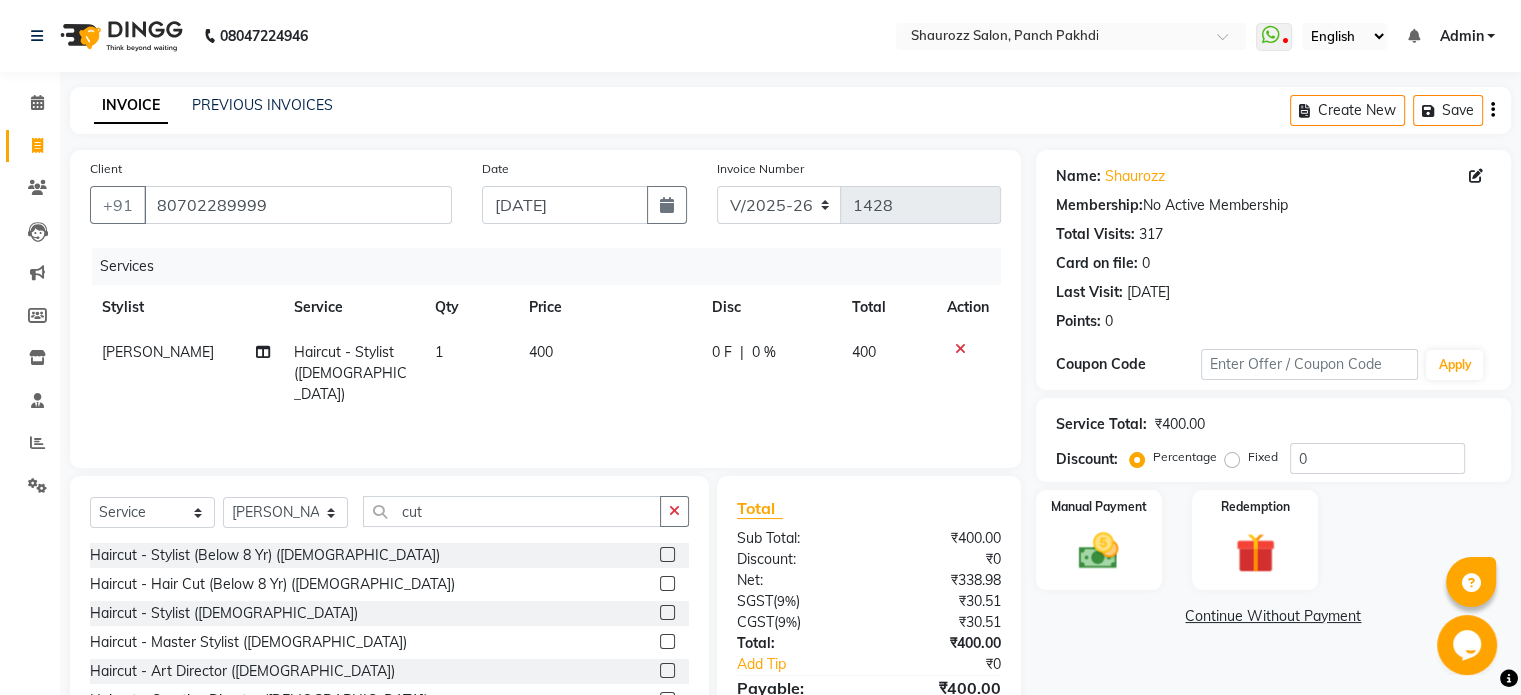 click on "₹338.98" 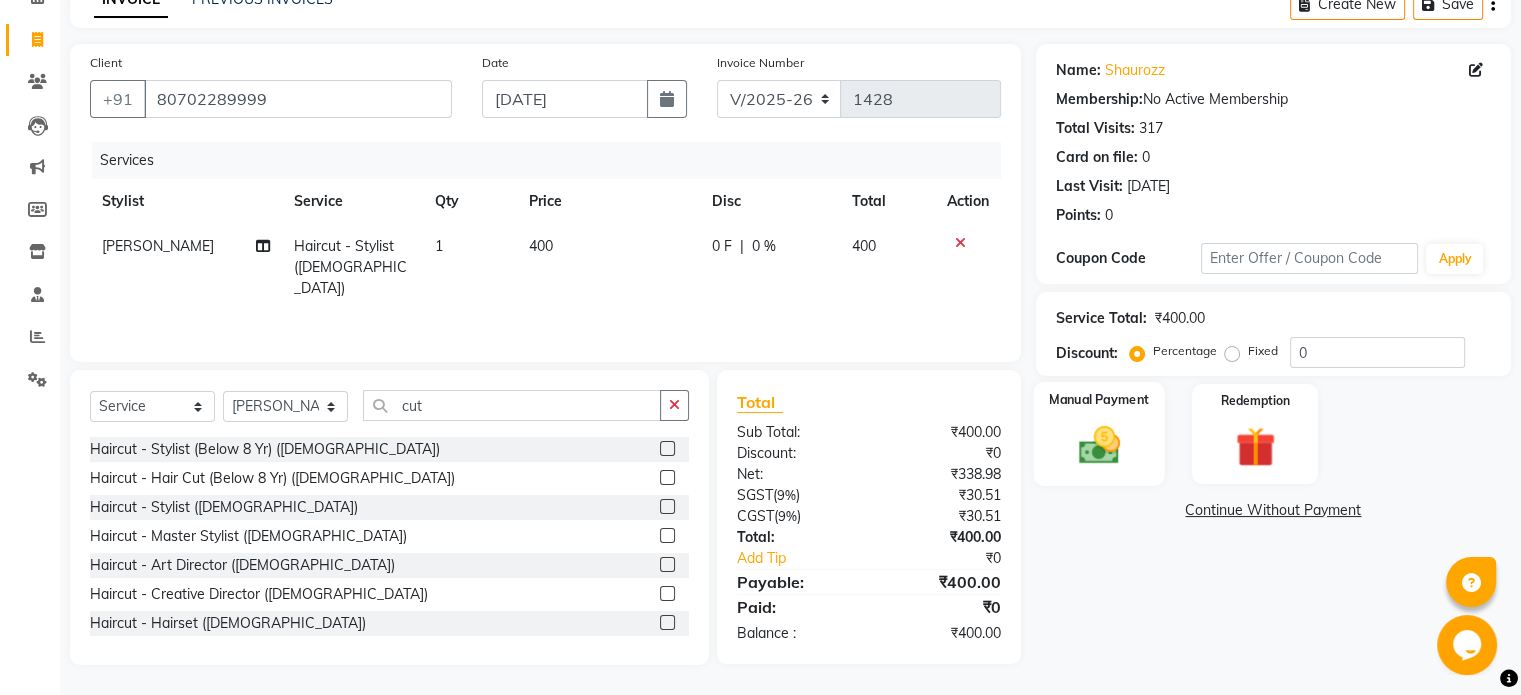 click 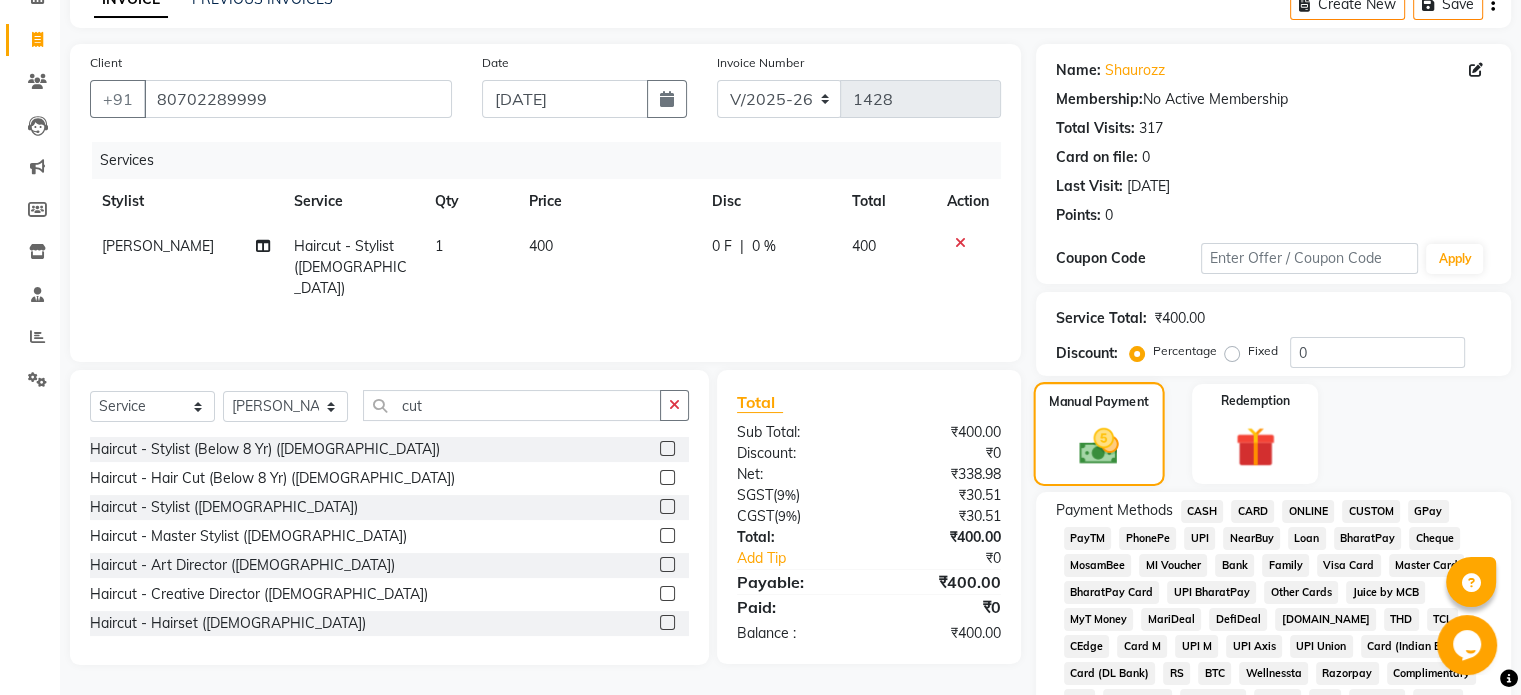 scroll, scrollTop: 373, scrollLeft: 0, axis: vertical 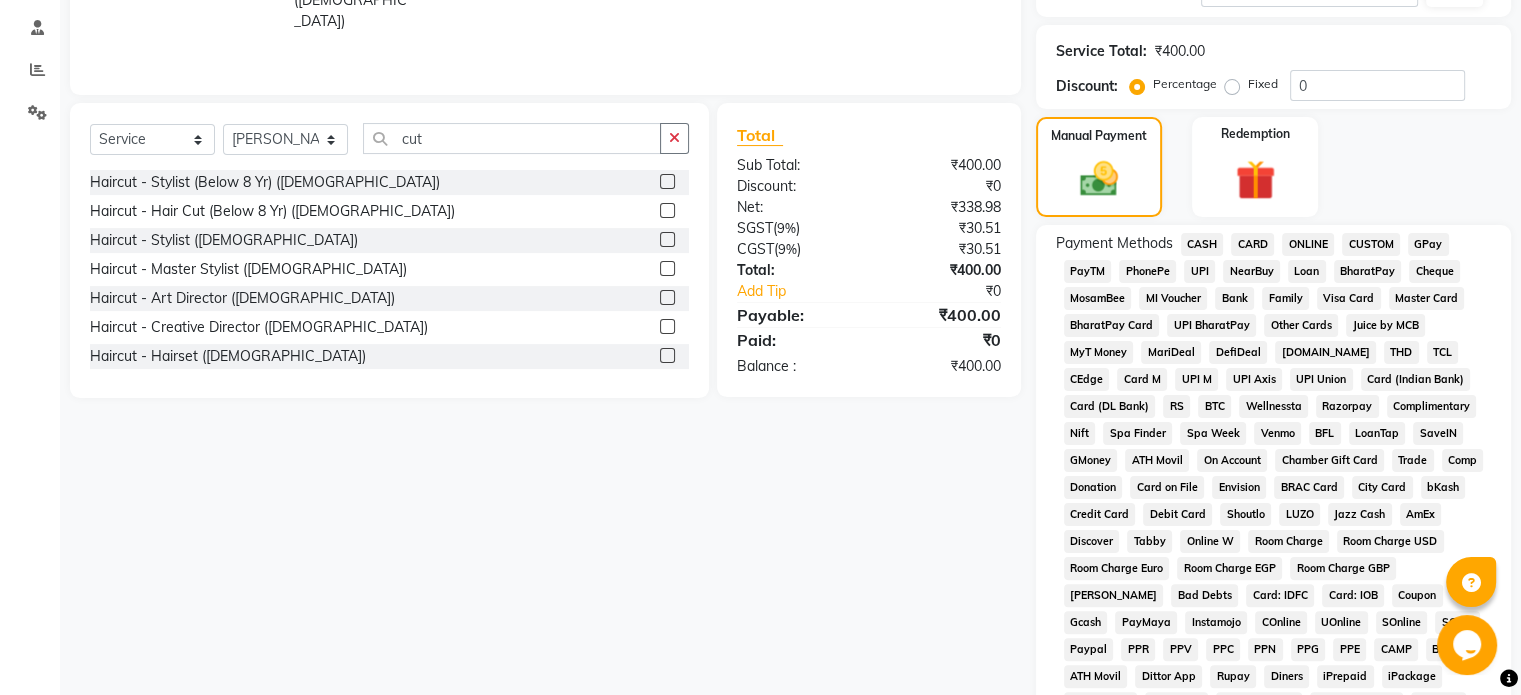 click on "CASH" 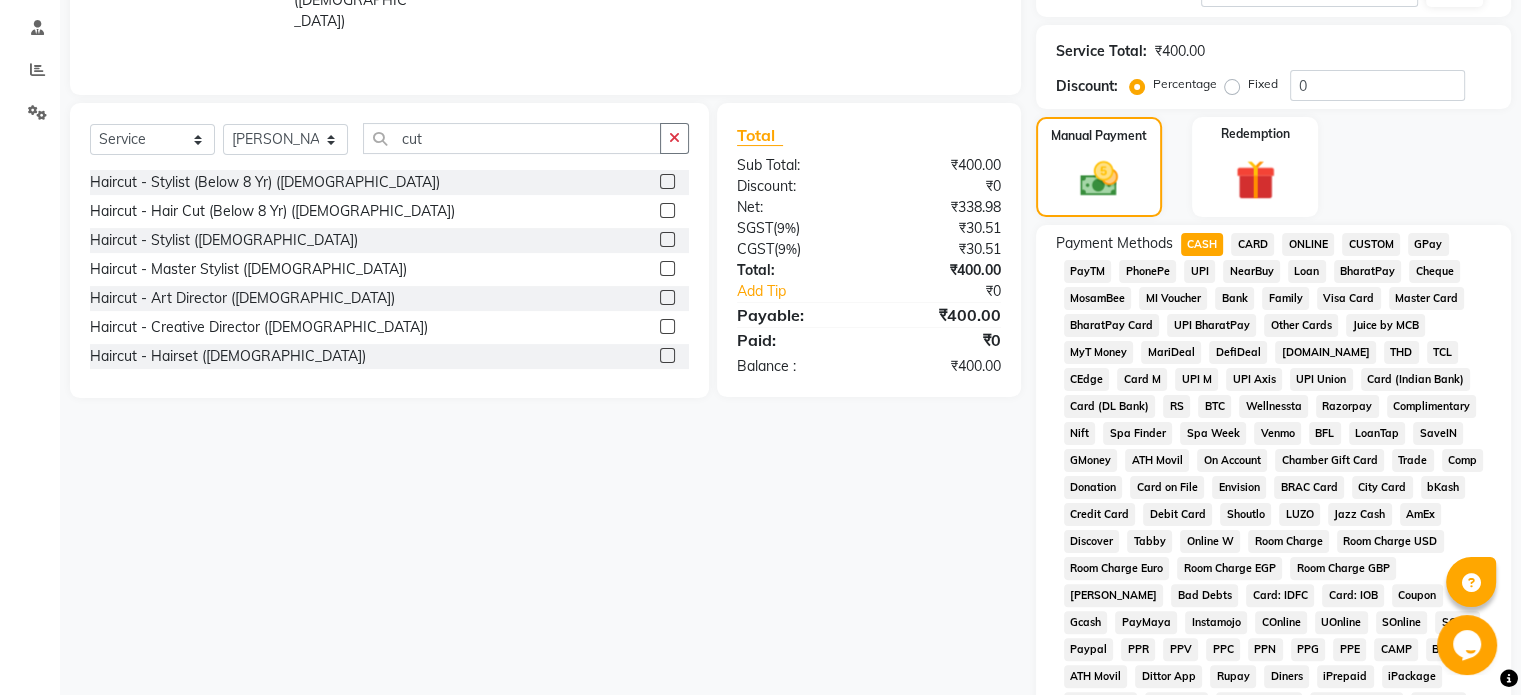 scroll, scrollTop: 728, scrollLeft: 0, axis: vertical 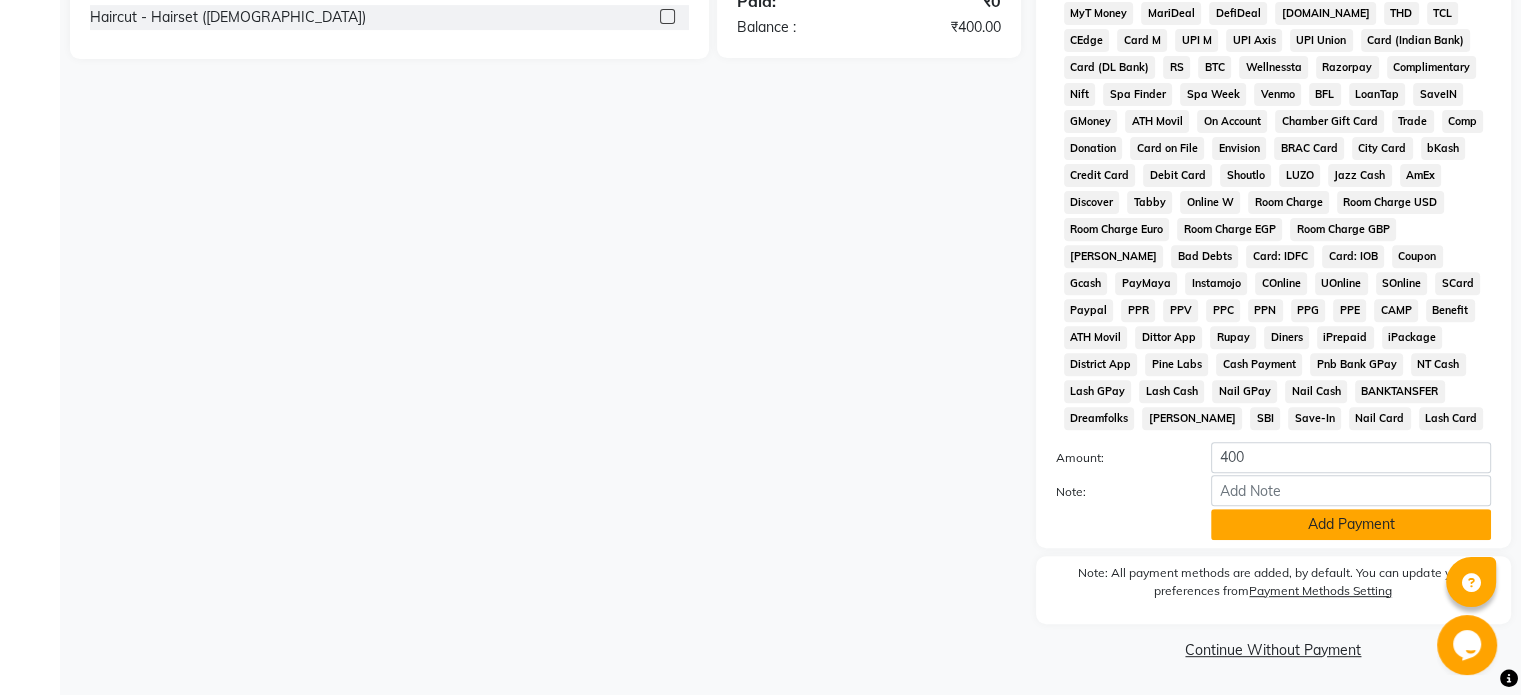 click on "Add Payment" 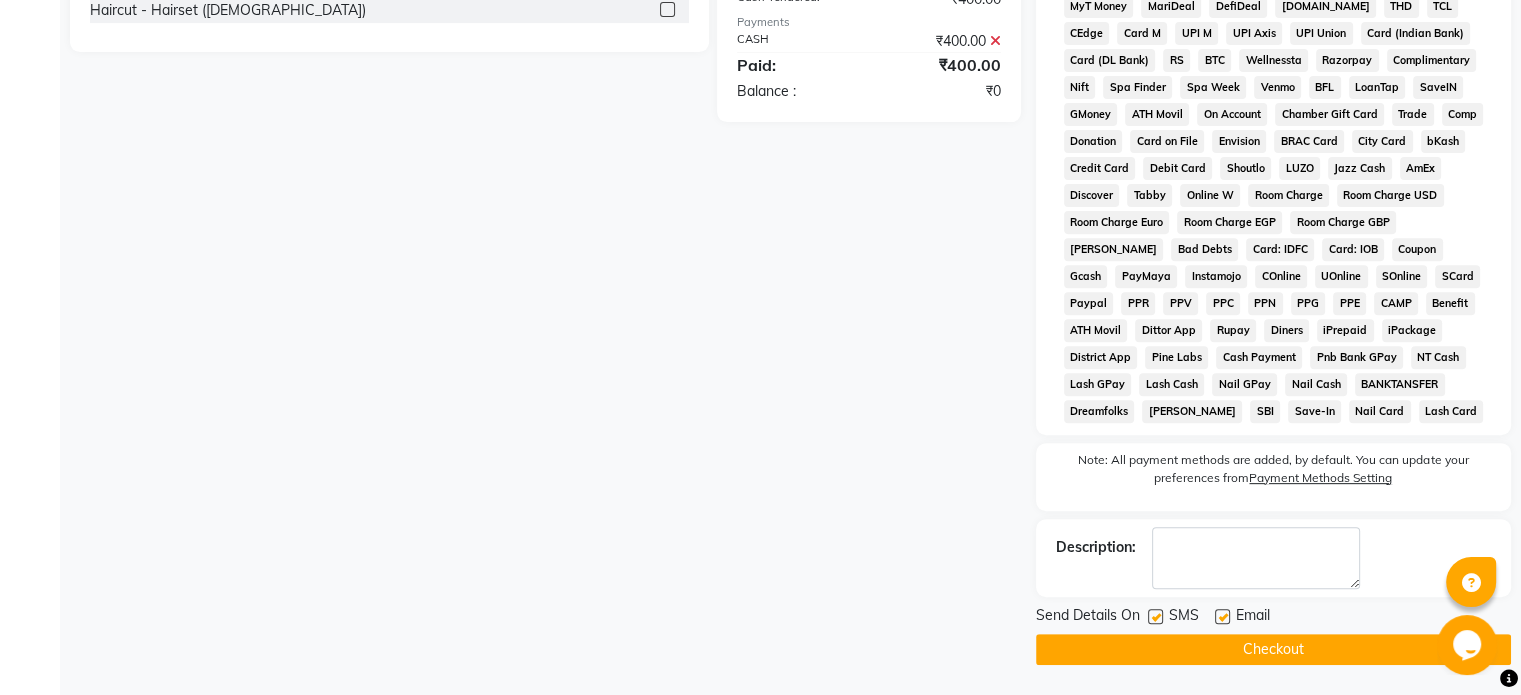 scroll, scrollTop: 733, scrollLeft: 0, axis: vertical 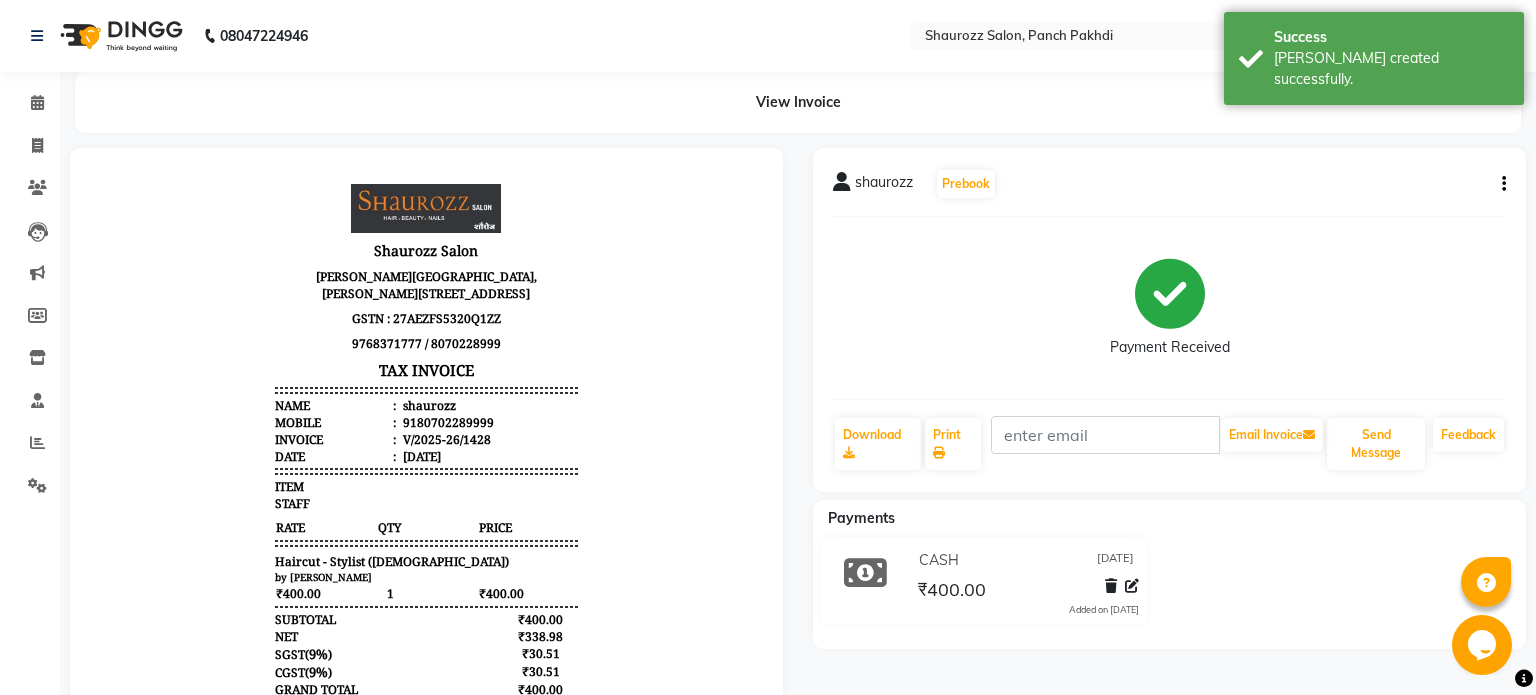 select on "485" 